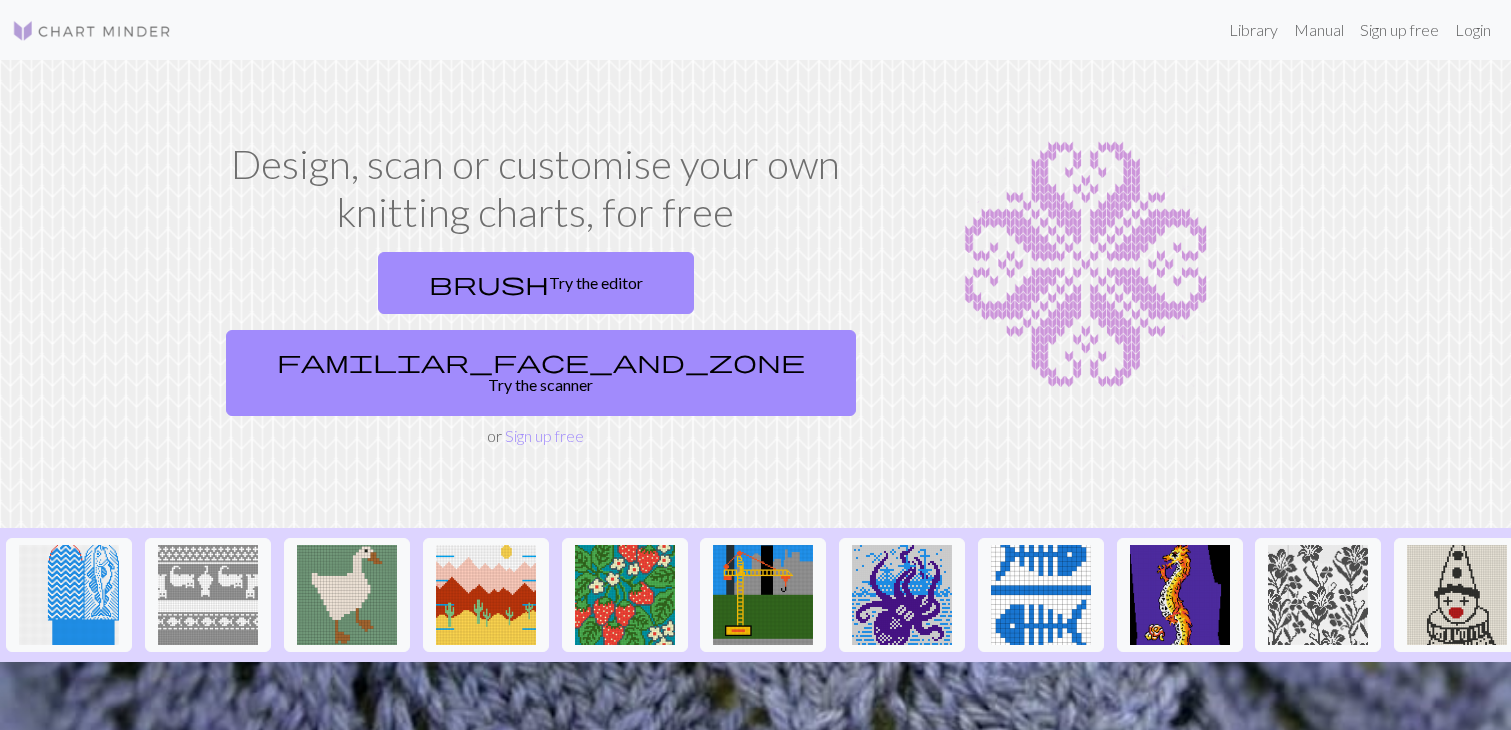 scroll, scrollTop: 0, scrollLeft: 0, axis: both 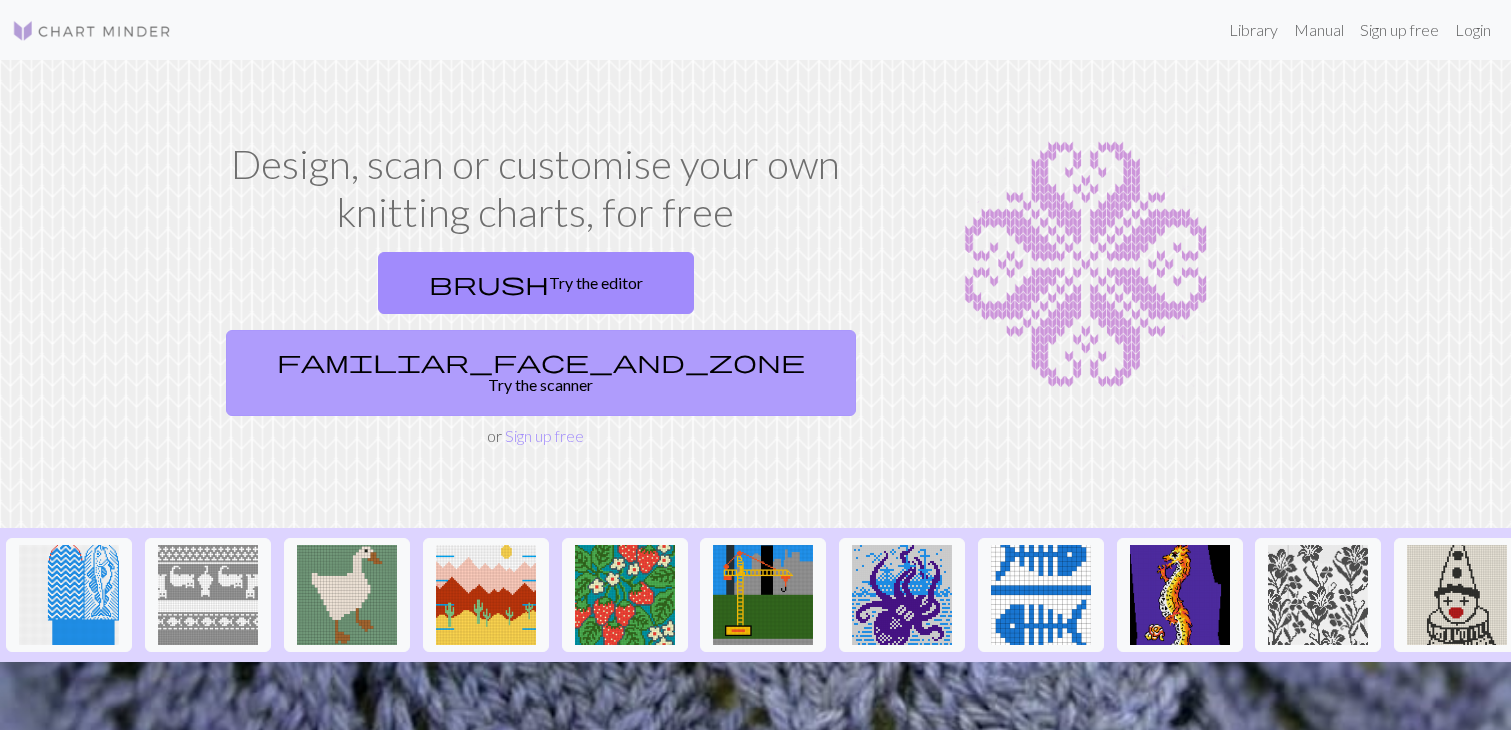 click on "familiar_face_and_zone  Try the scanner" at bounding box center [541, 373] 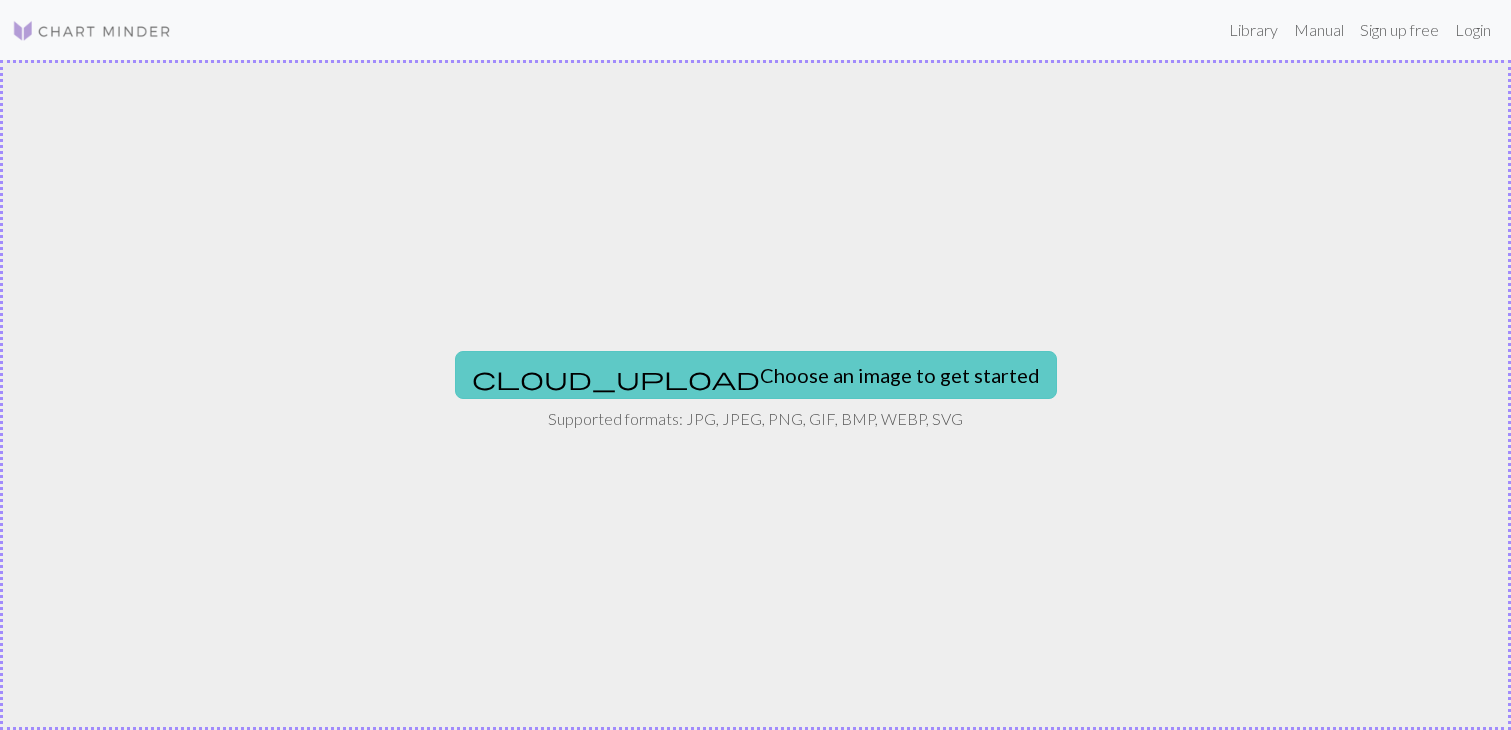 click on "cloud_upload  Choose an image to get started" at bounding box center [756, 375] 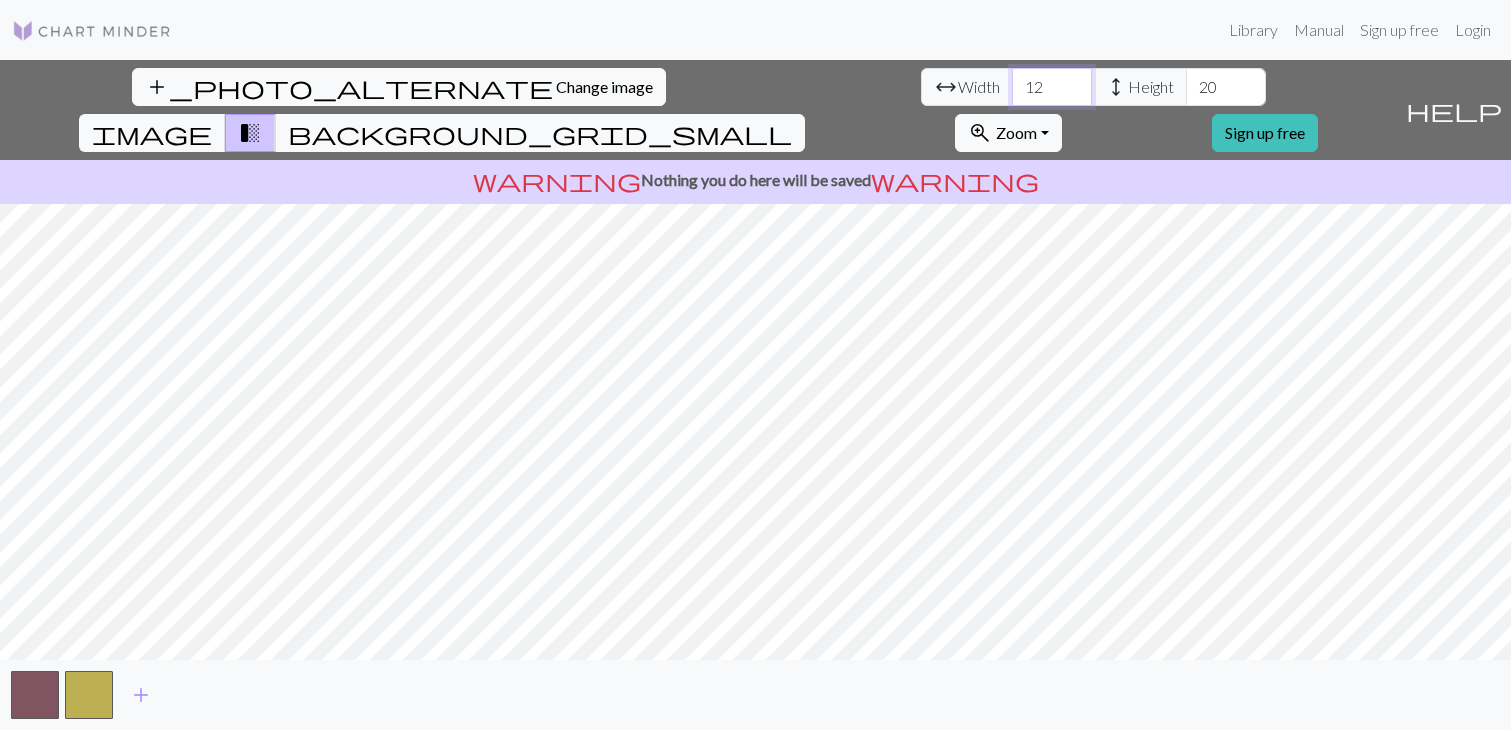 click on "12" at bounding box center (1052, 87) 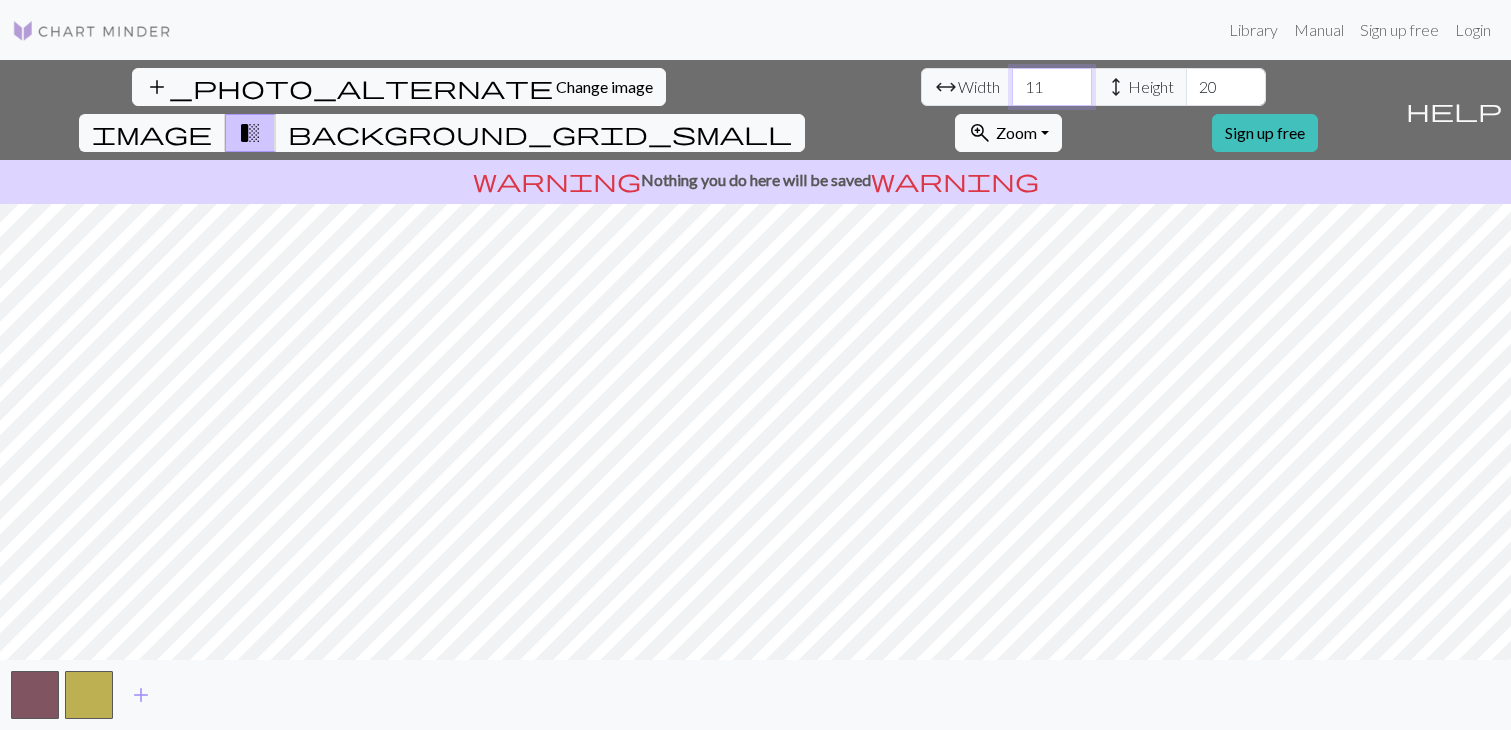 click on "11" at bounding box center [1052, 87] 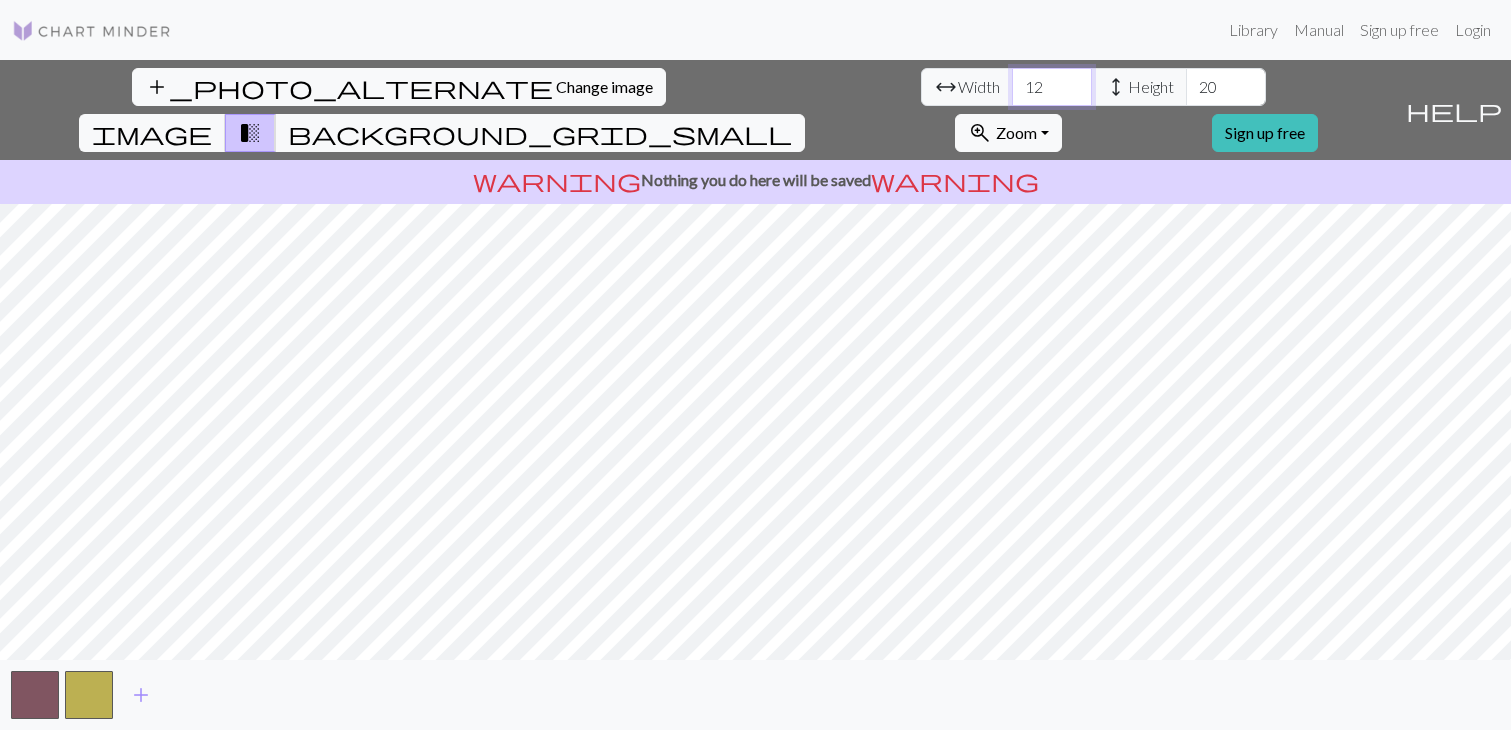 click on "12" at bounding box center (1052, 87) 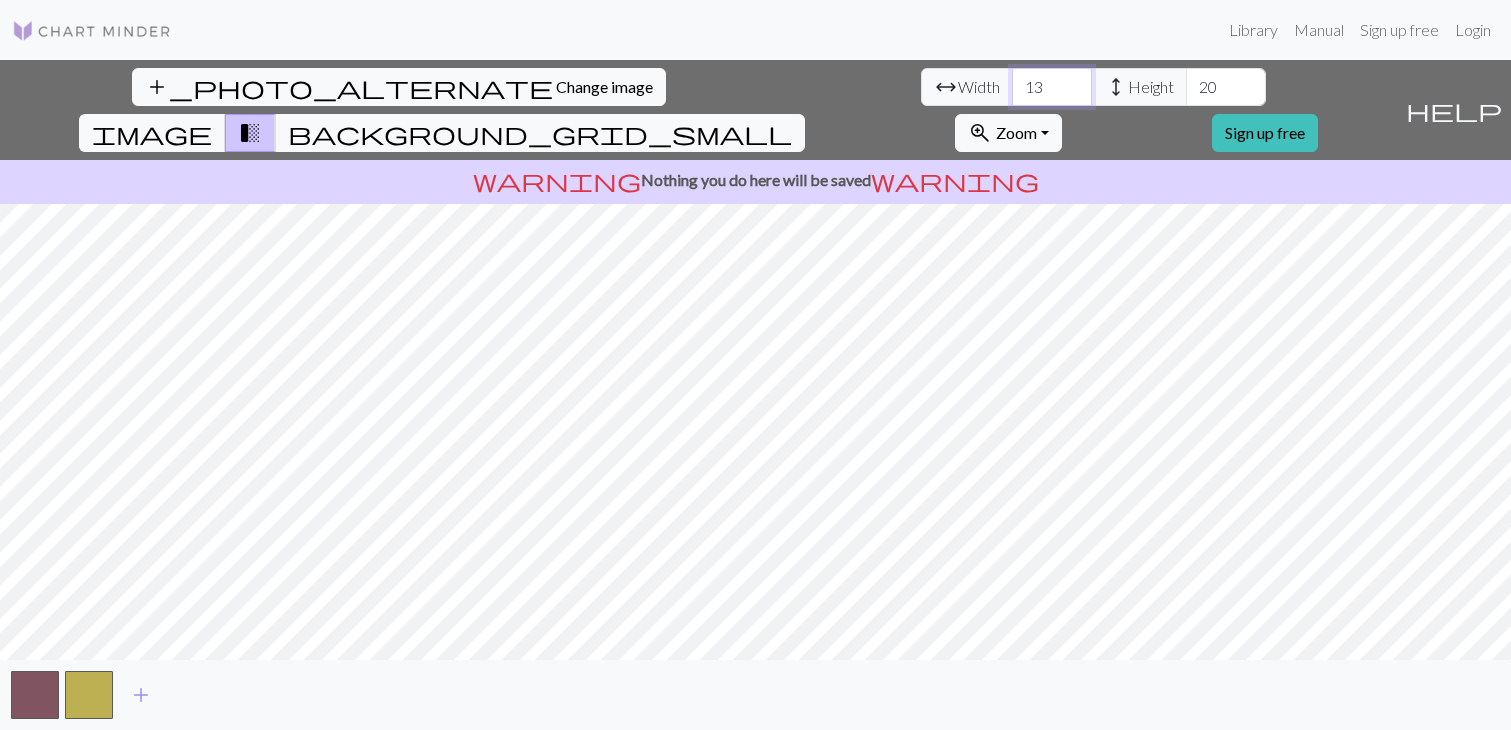 click on "13" at bounding box center [1052, 87] 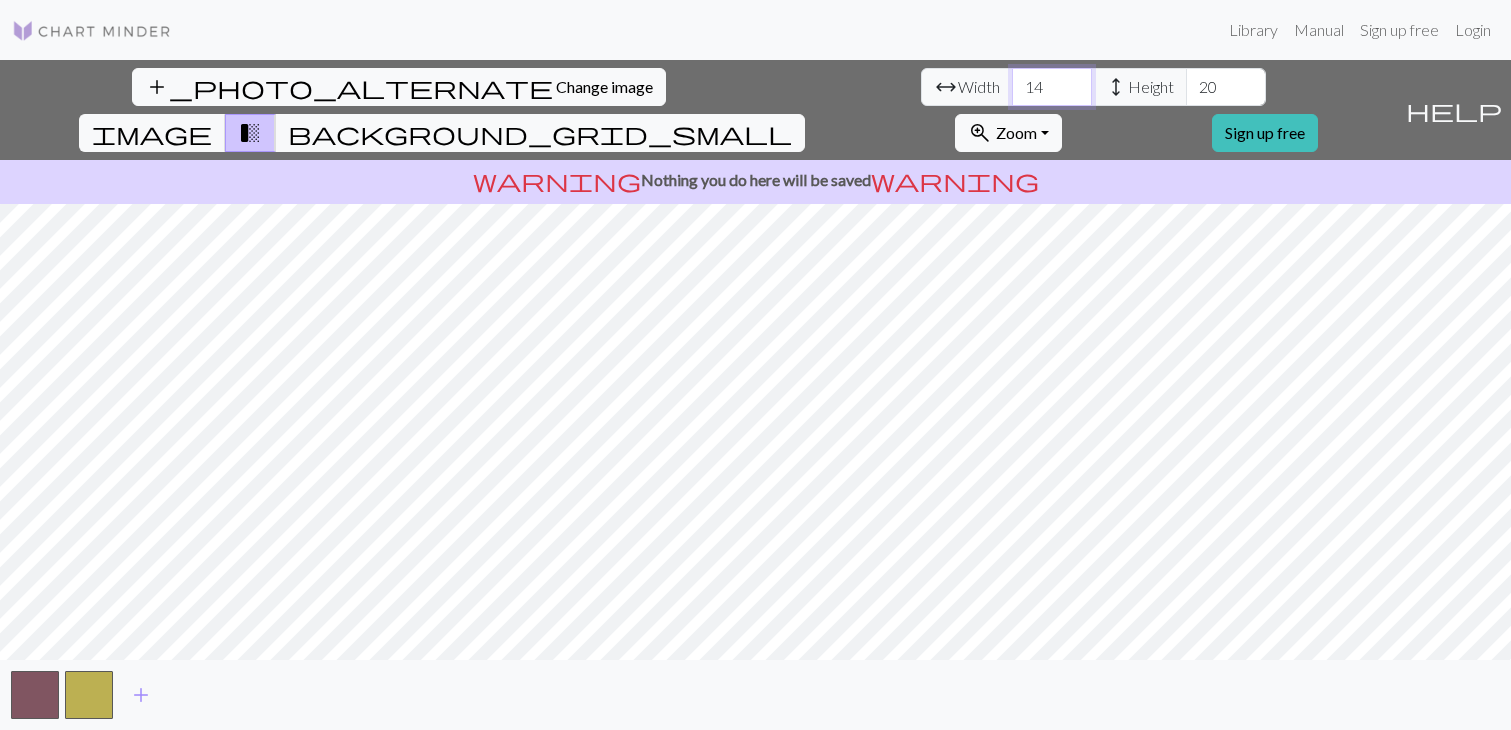 click on "14" at bounding box center (1052, 87) 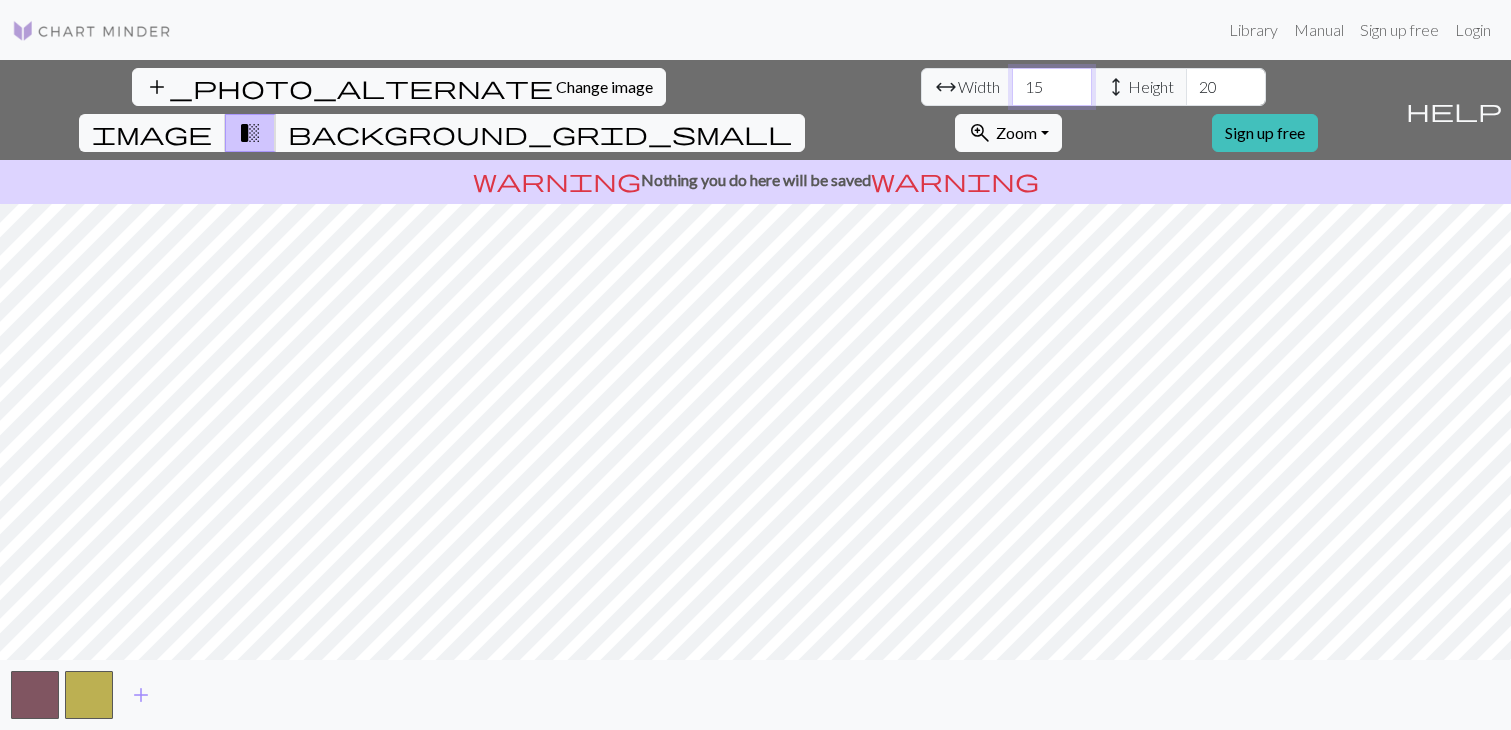 click on "15" at bounding box center (1052, 87) 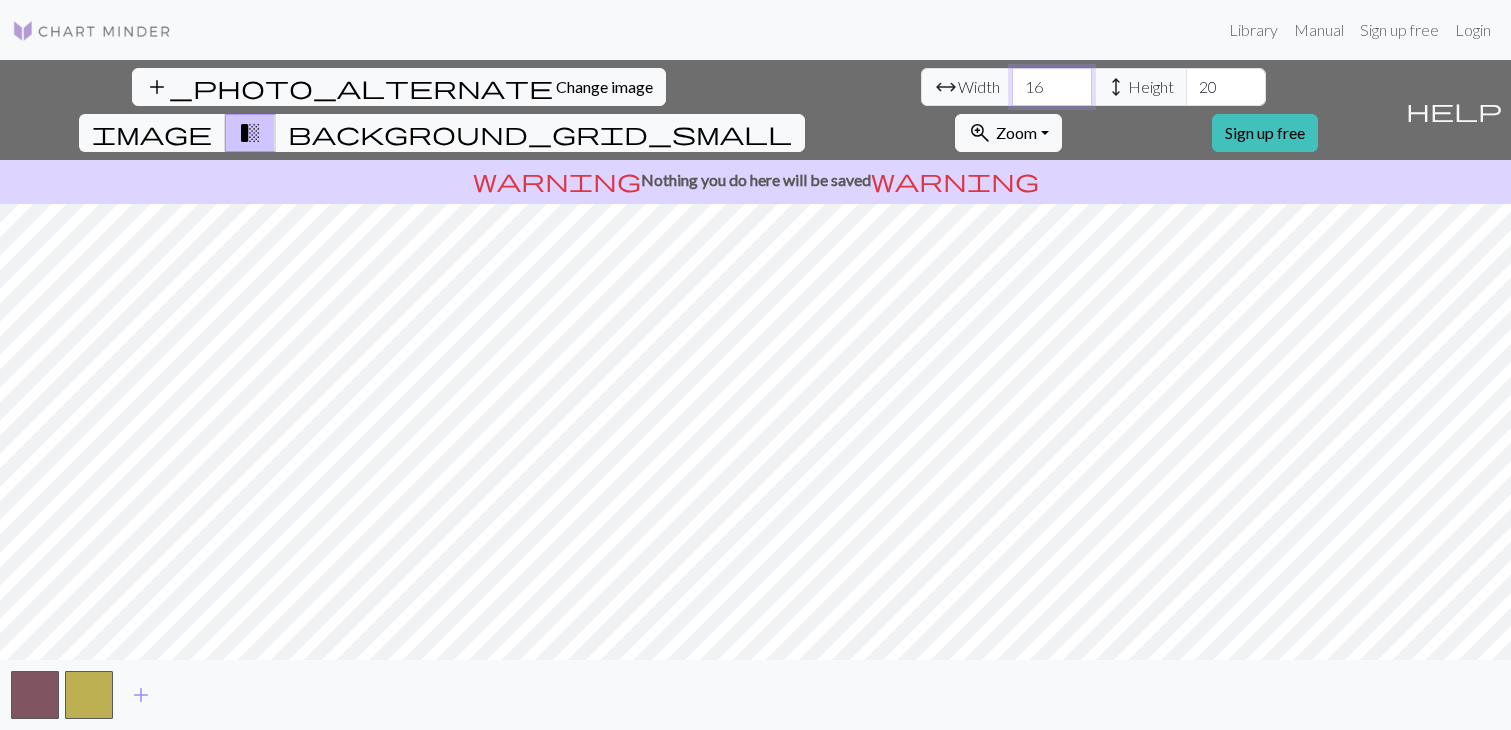 click on "16" at bounding box center (1052, 87) 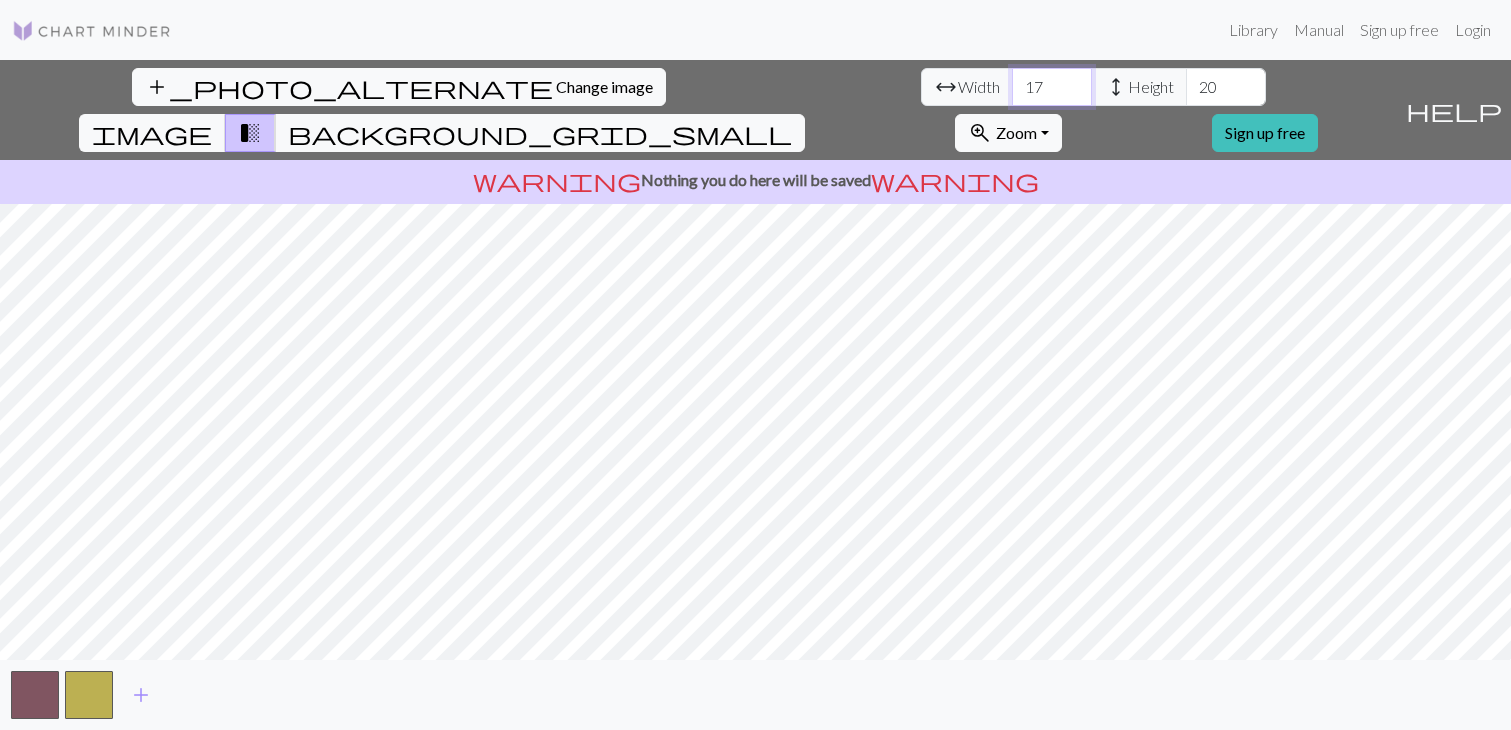 click on "17" at bounding box center [1052, 87] 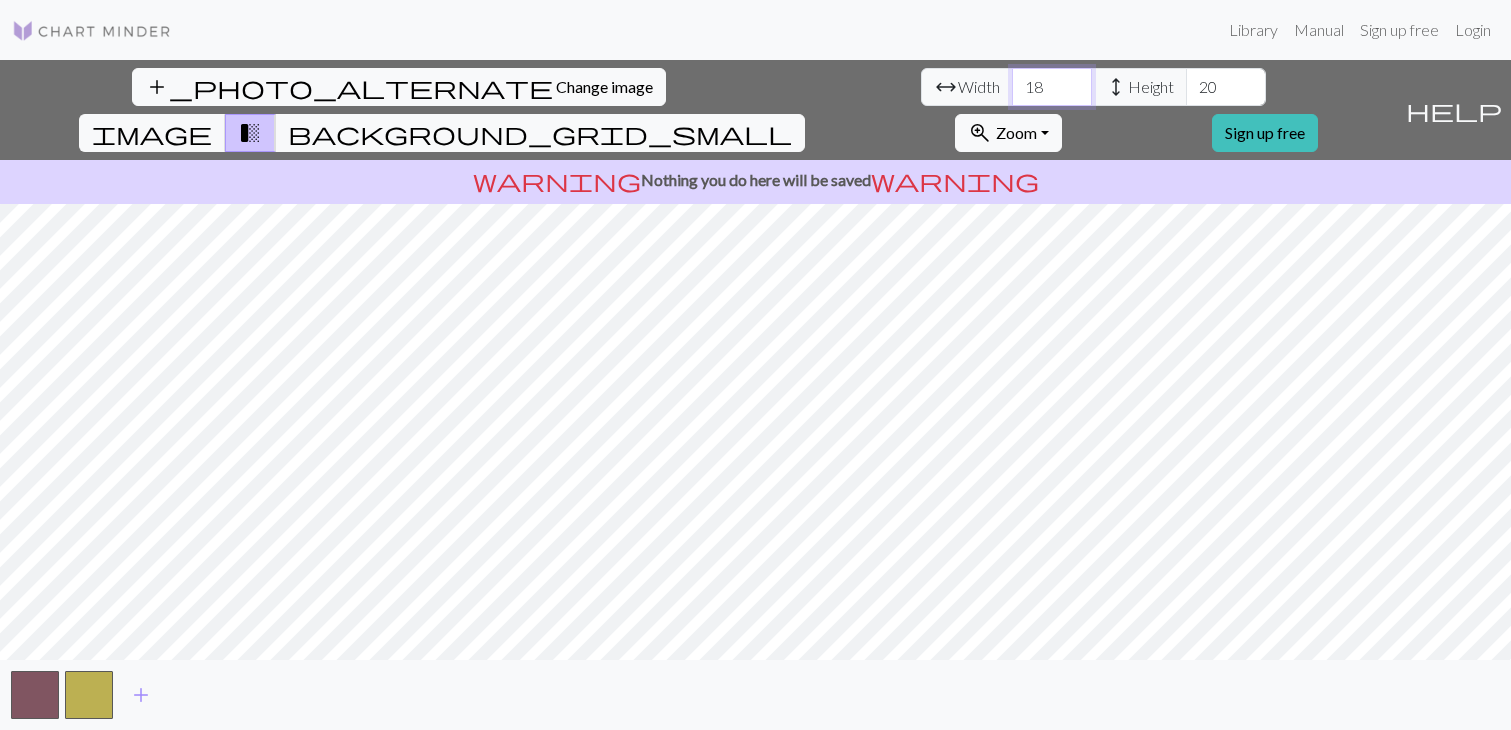 click on "18" at bounding box center [1052, 87] 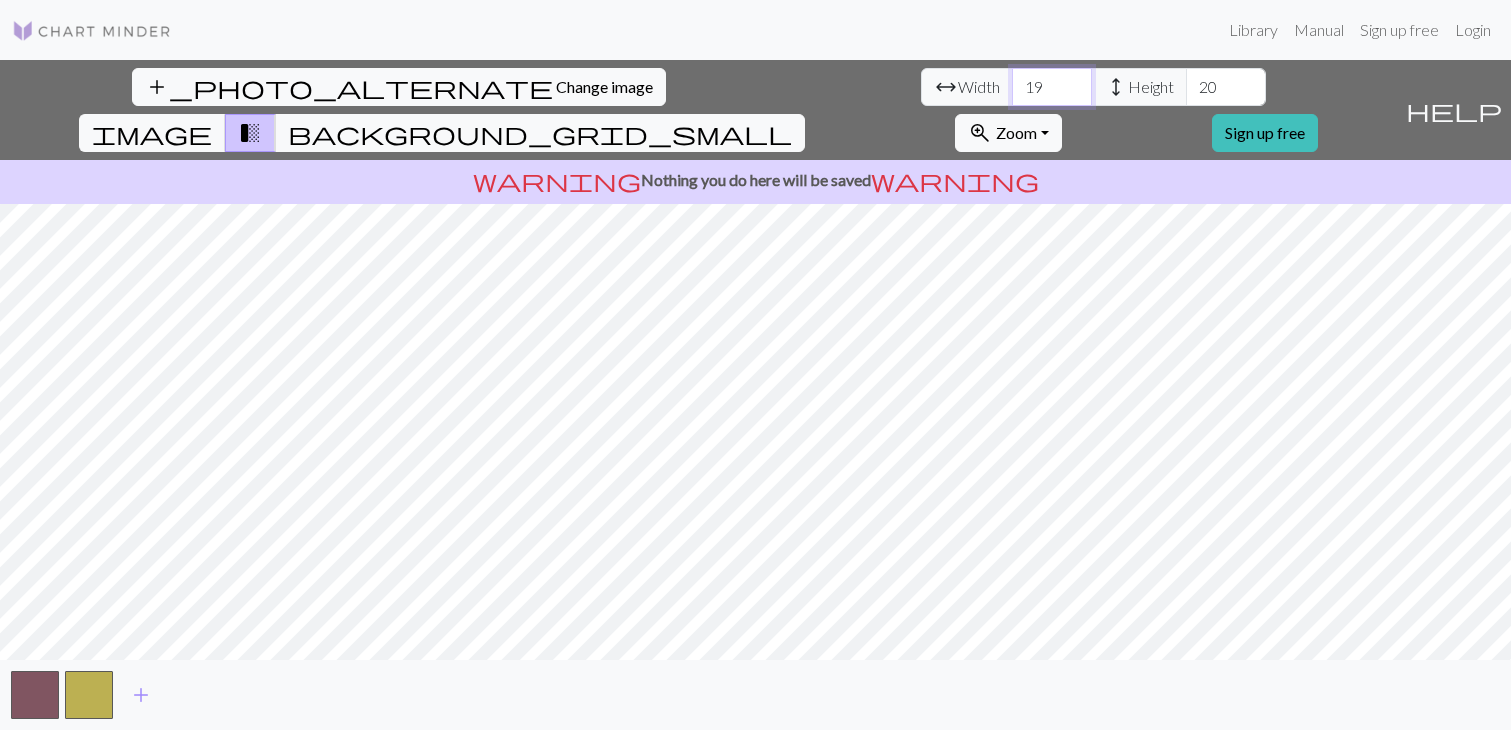 click on "19" at bounding box center (1052, 87) 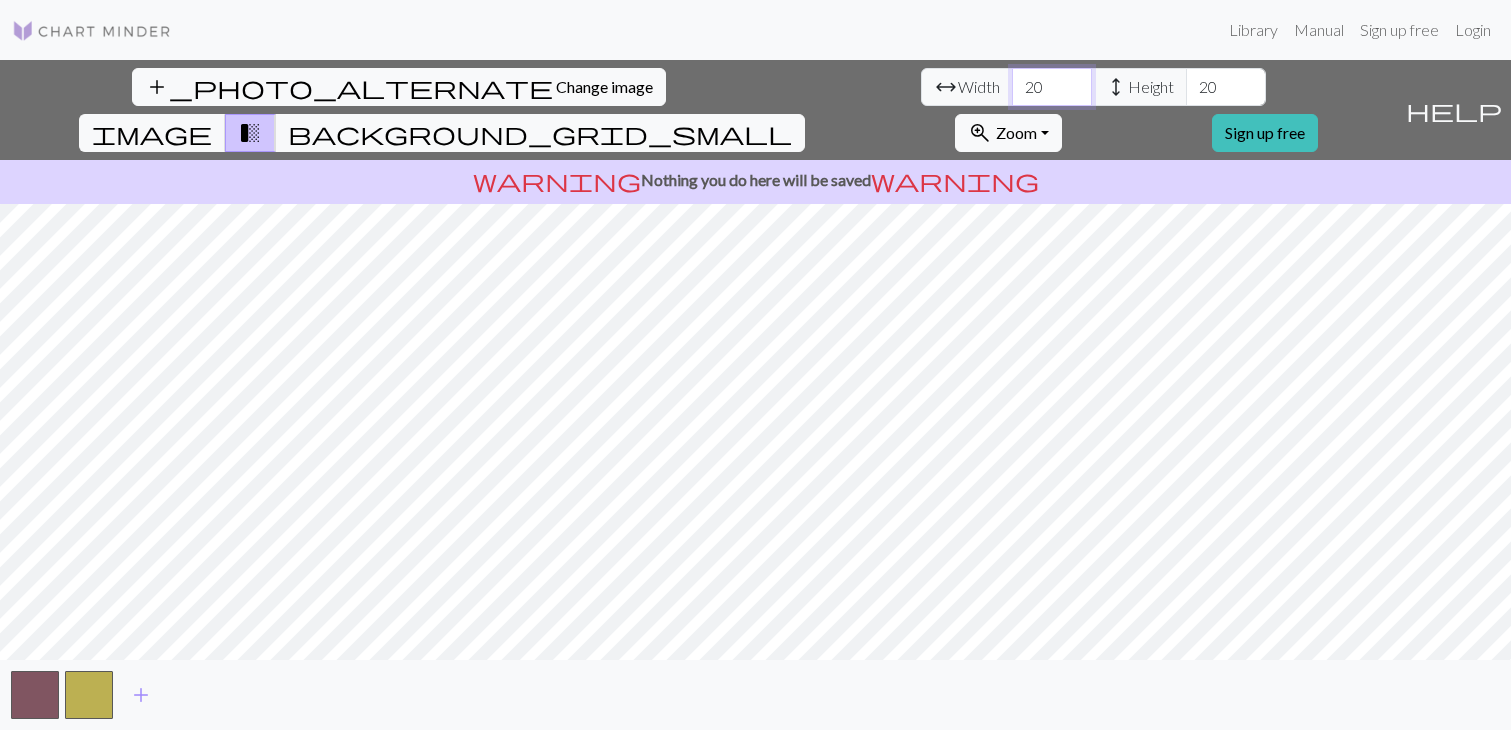 click on "20" at bounding box center [1052, 87] 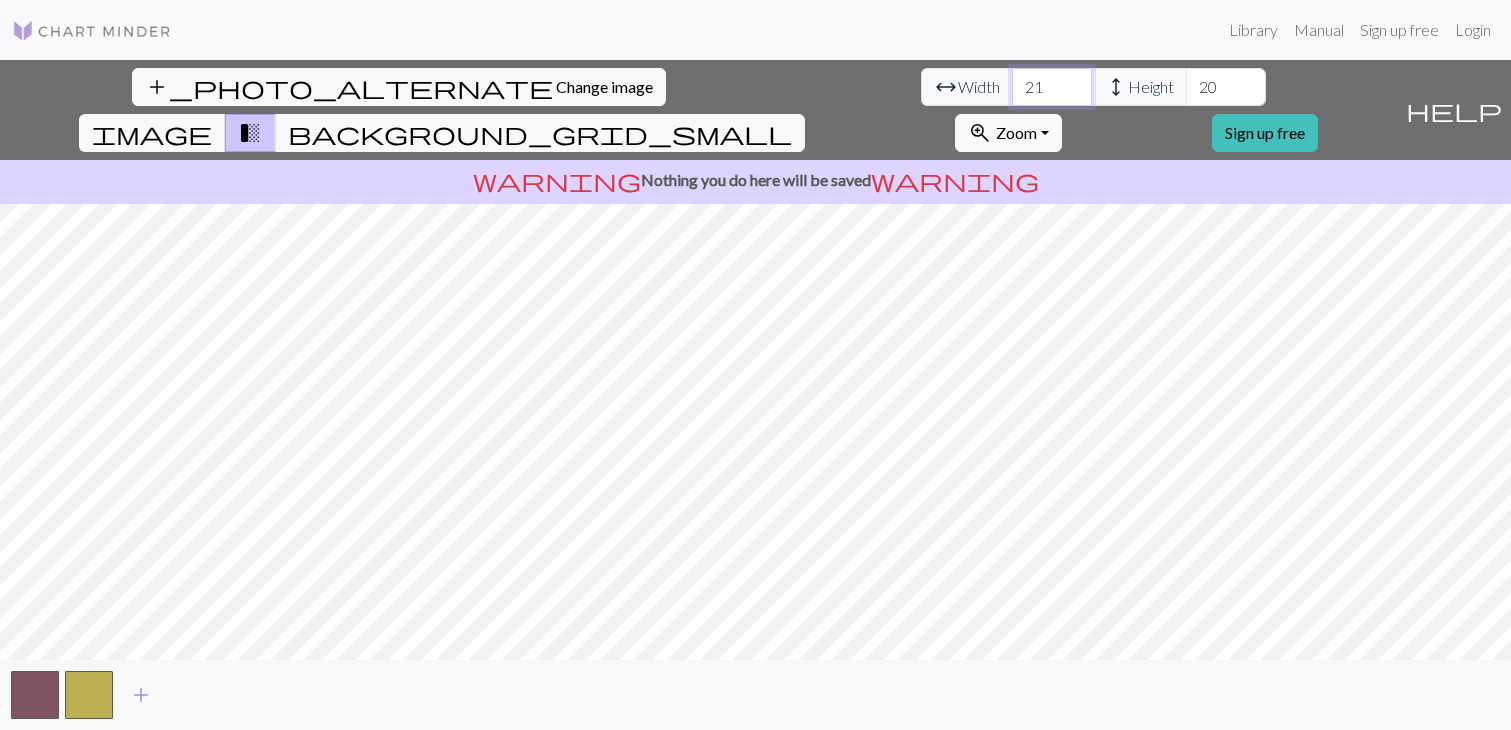 click on "21" at bounding box center [1052, 87] 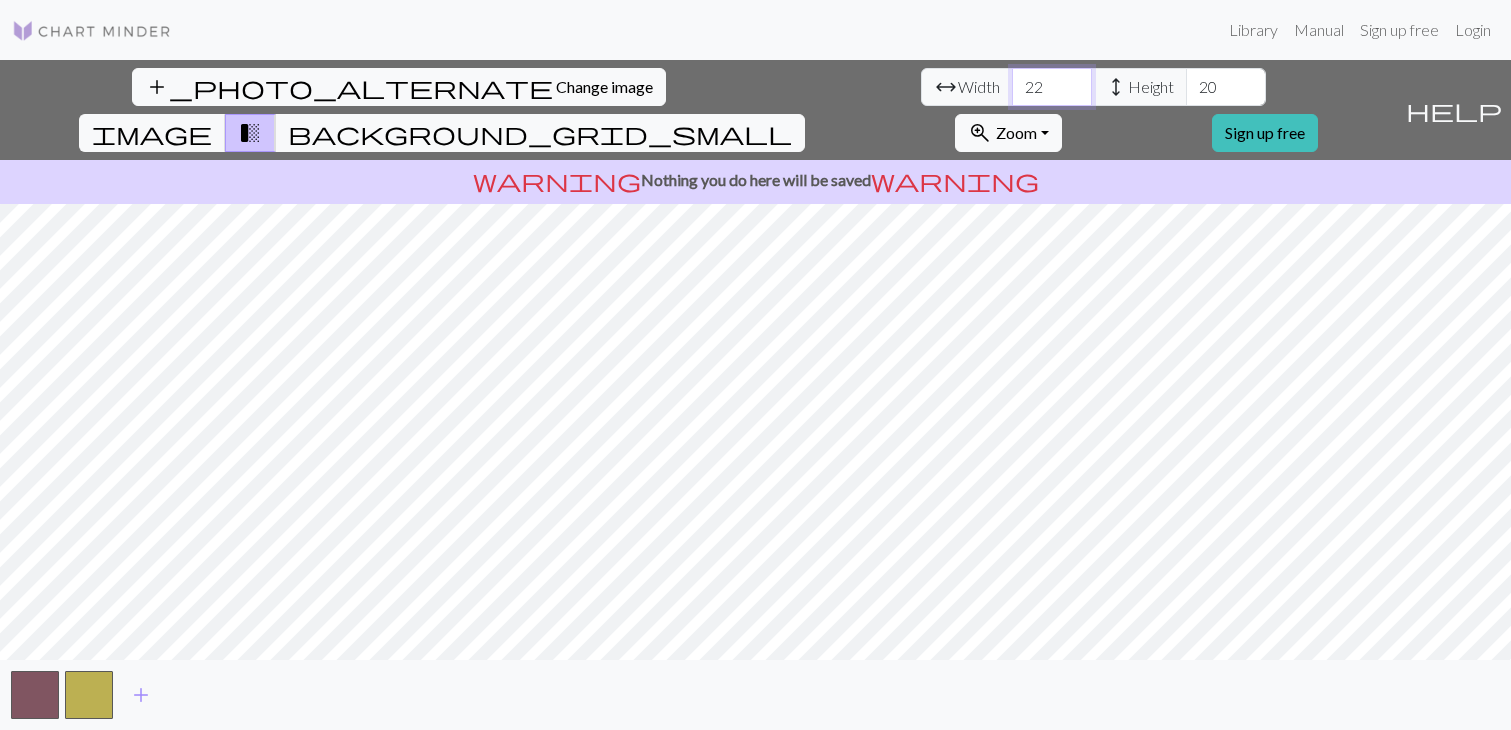 click on "22" at bounding box center [1052, 87] 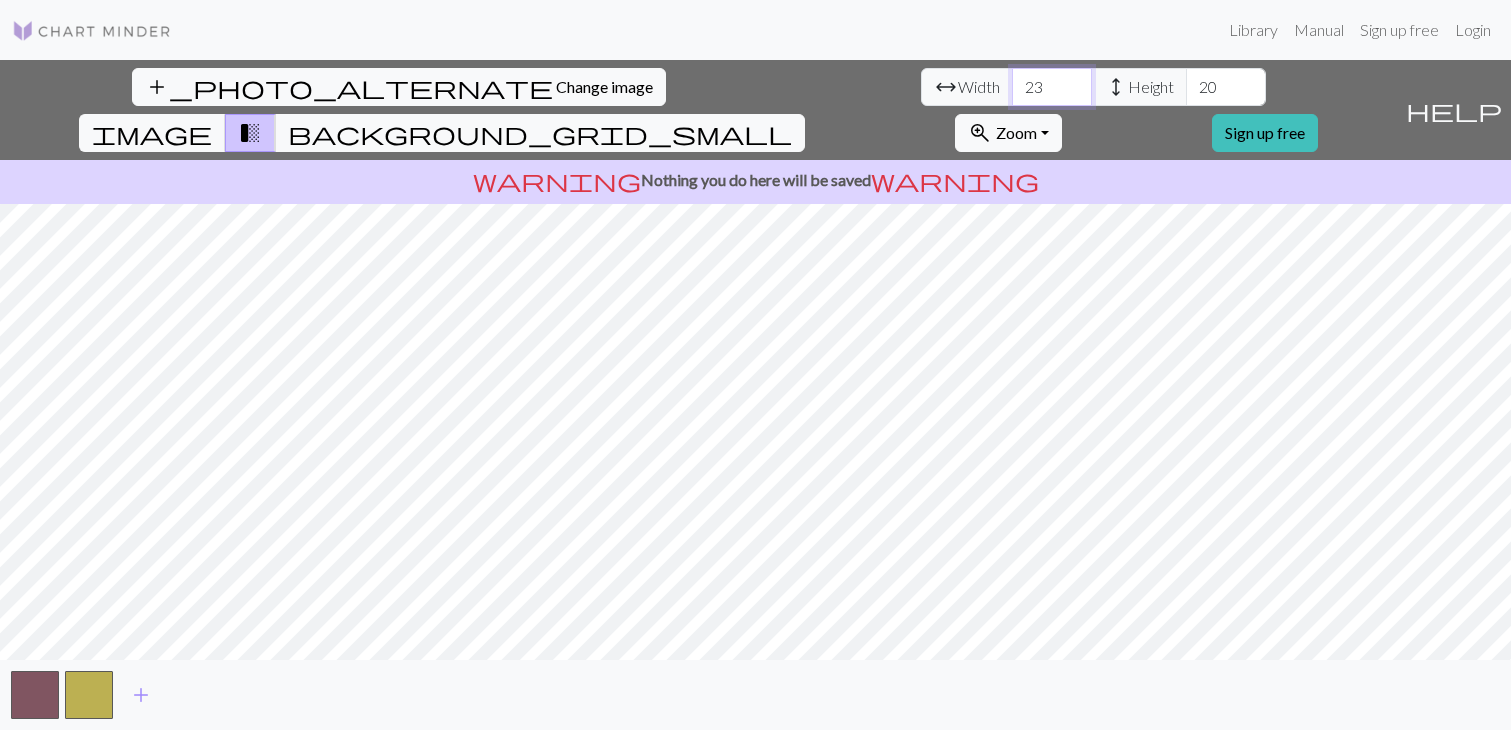 click on "23" at bounding box center (1052, 87) 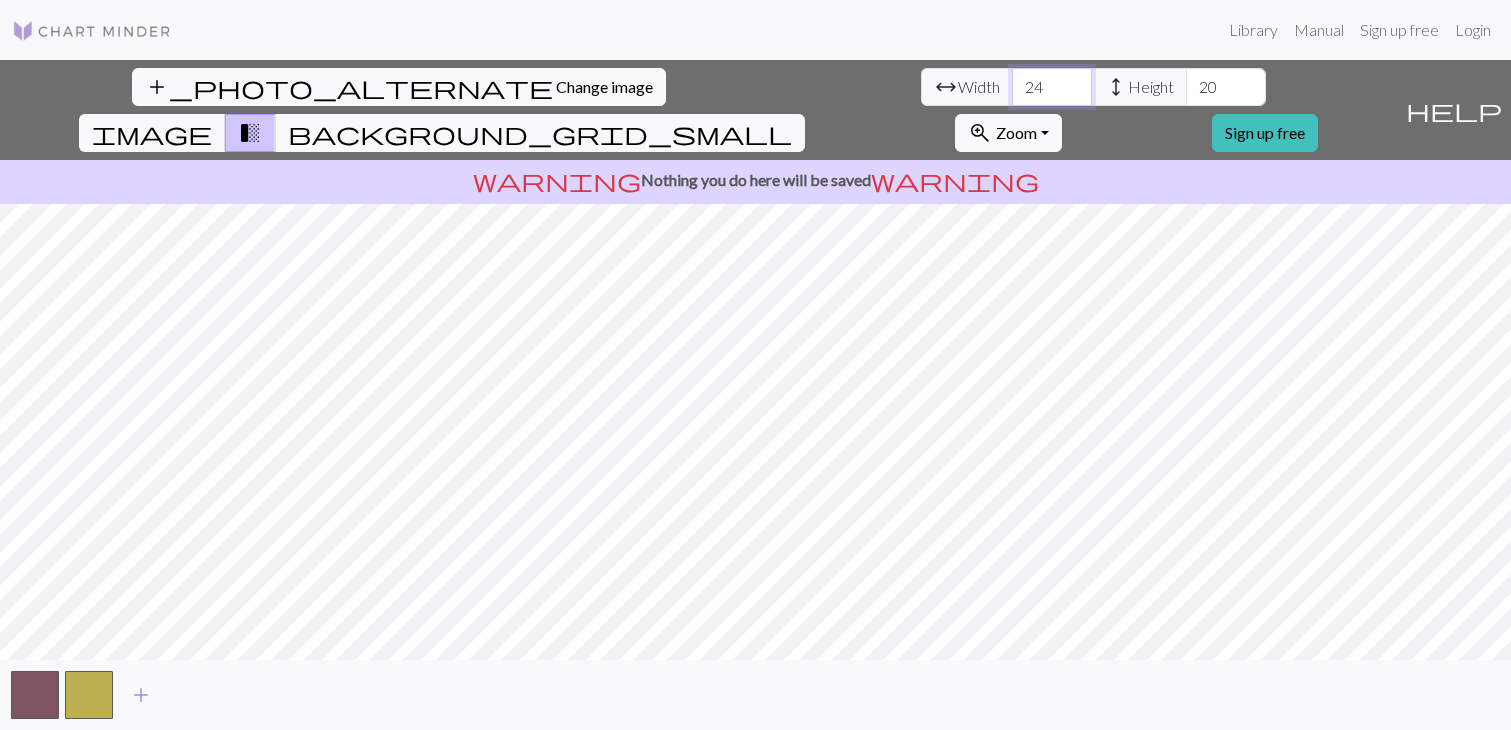 click on "24" at bounding box center [1052, 87] 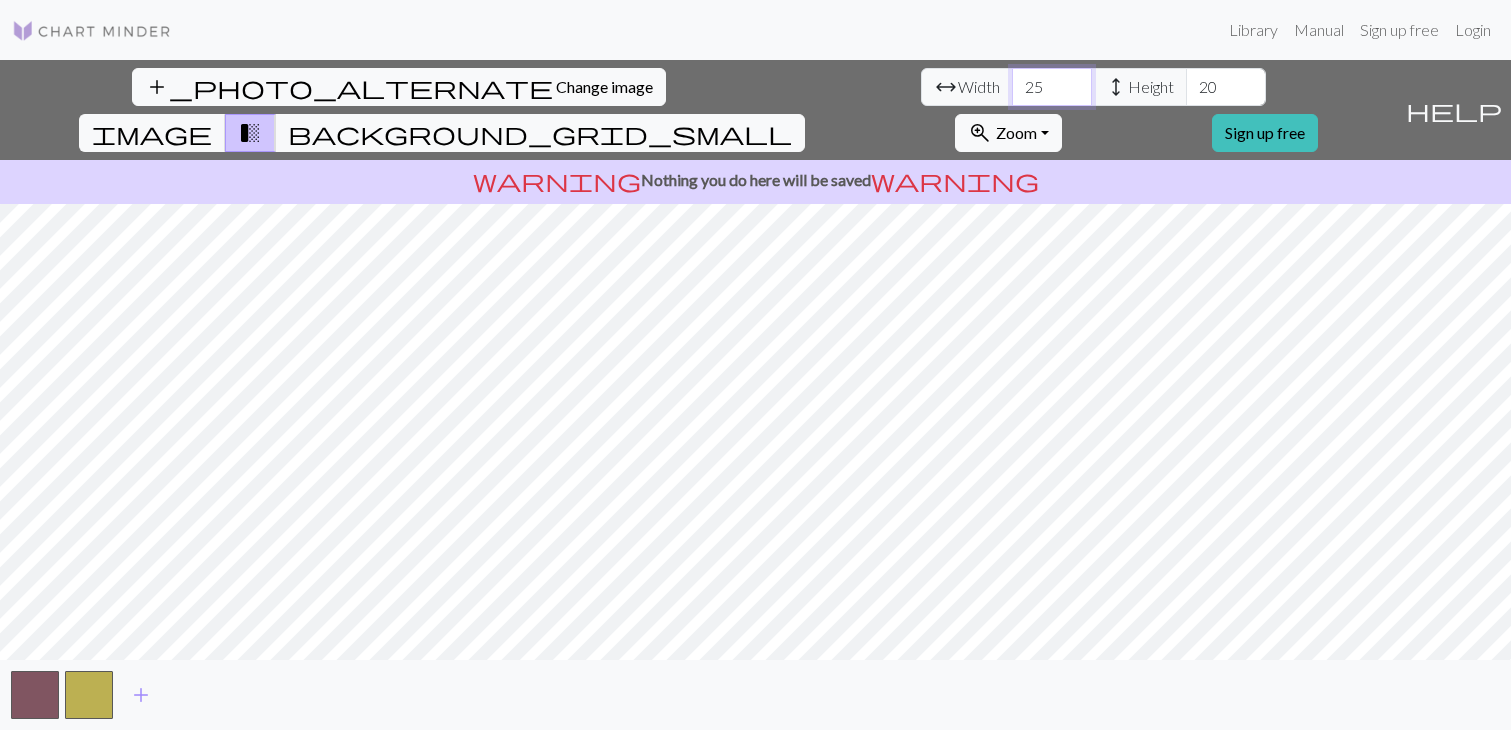 click on "25" at bounding box center [1052, 87] 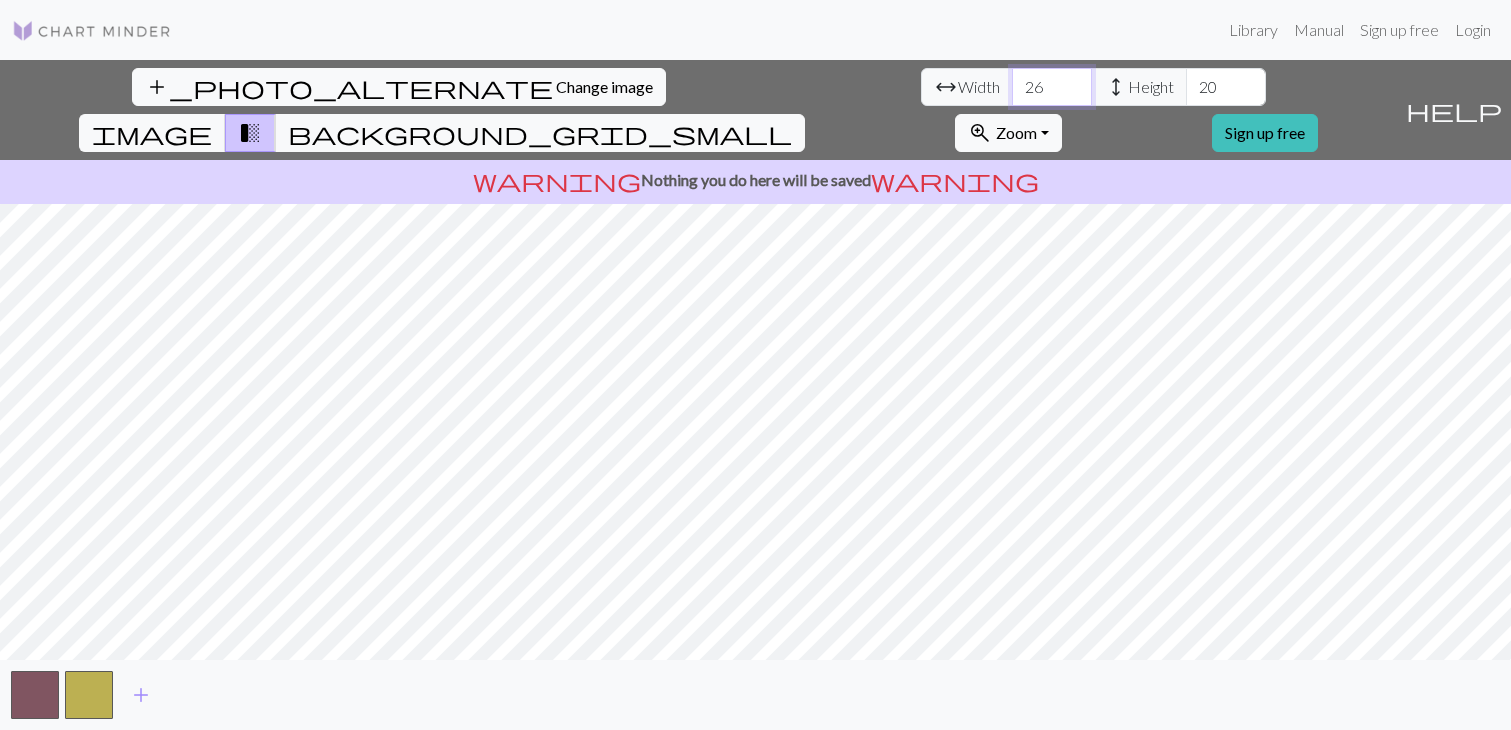 type on "26" 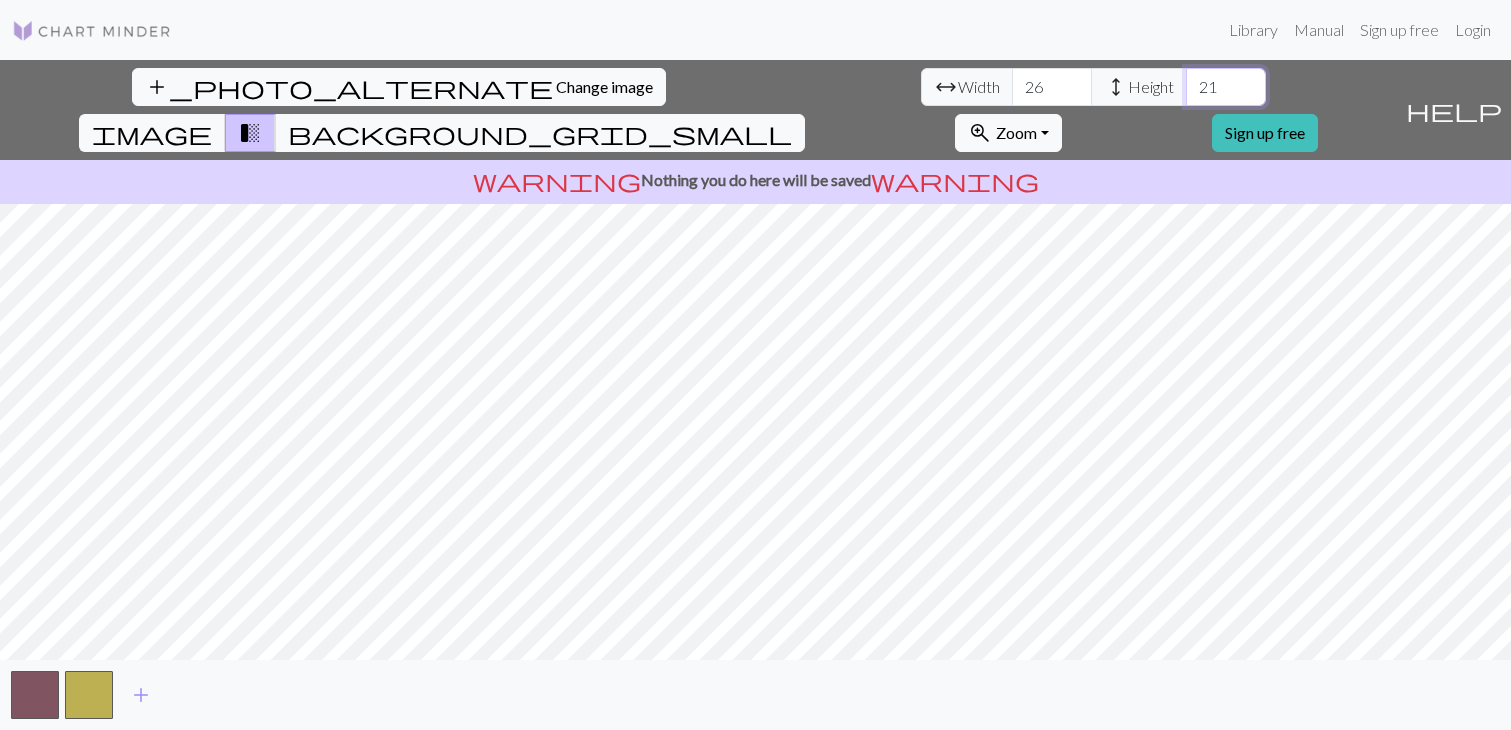 click on "21" at bounding box center [1226, 87] 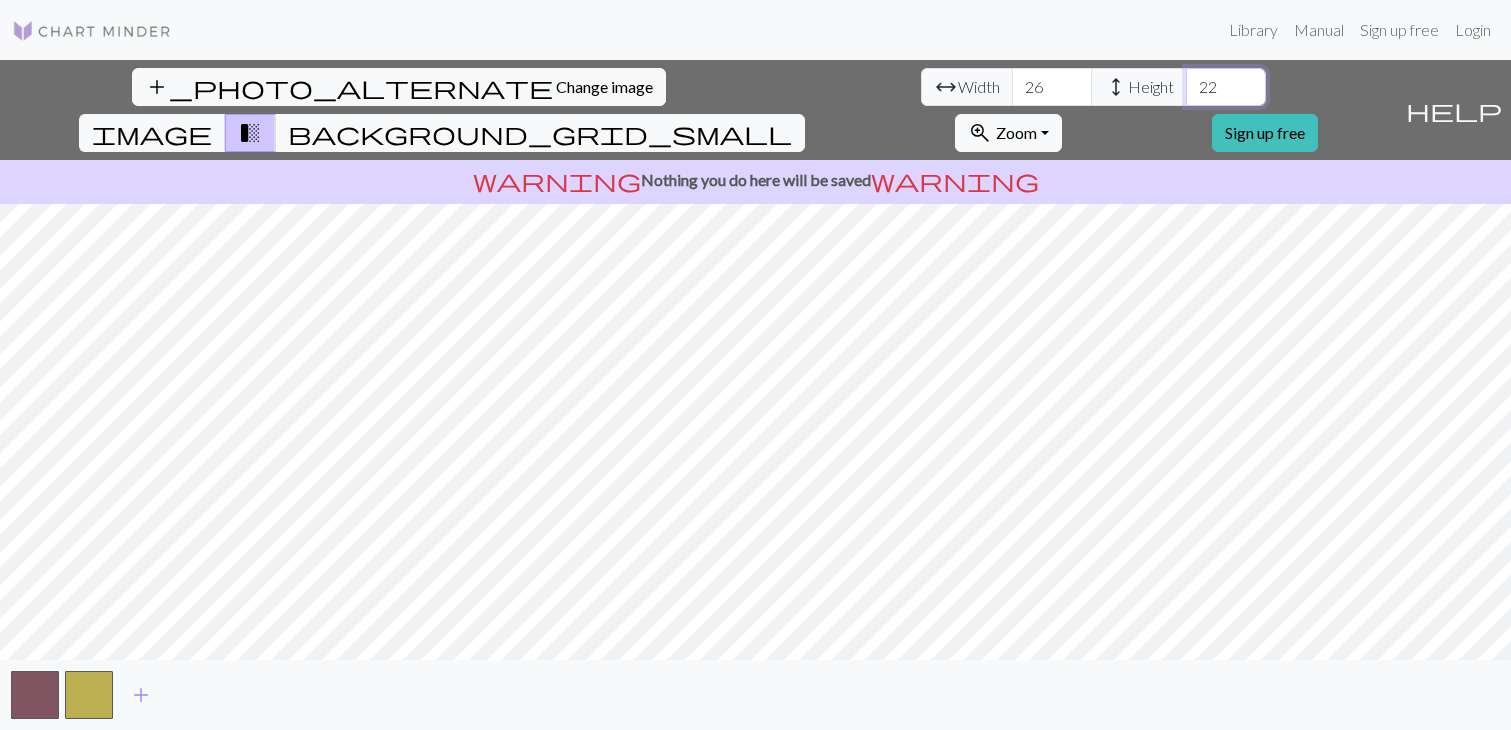 click on "22" at bounding box center (1226, 87) 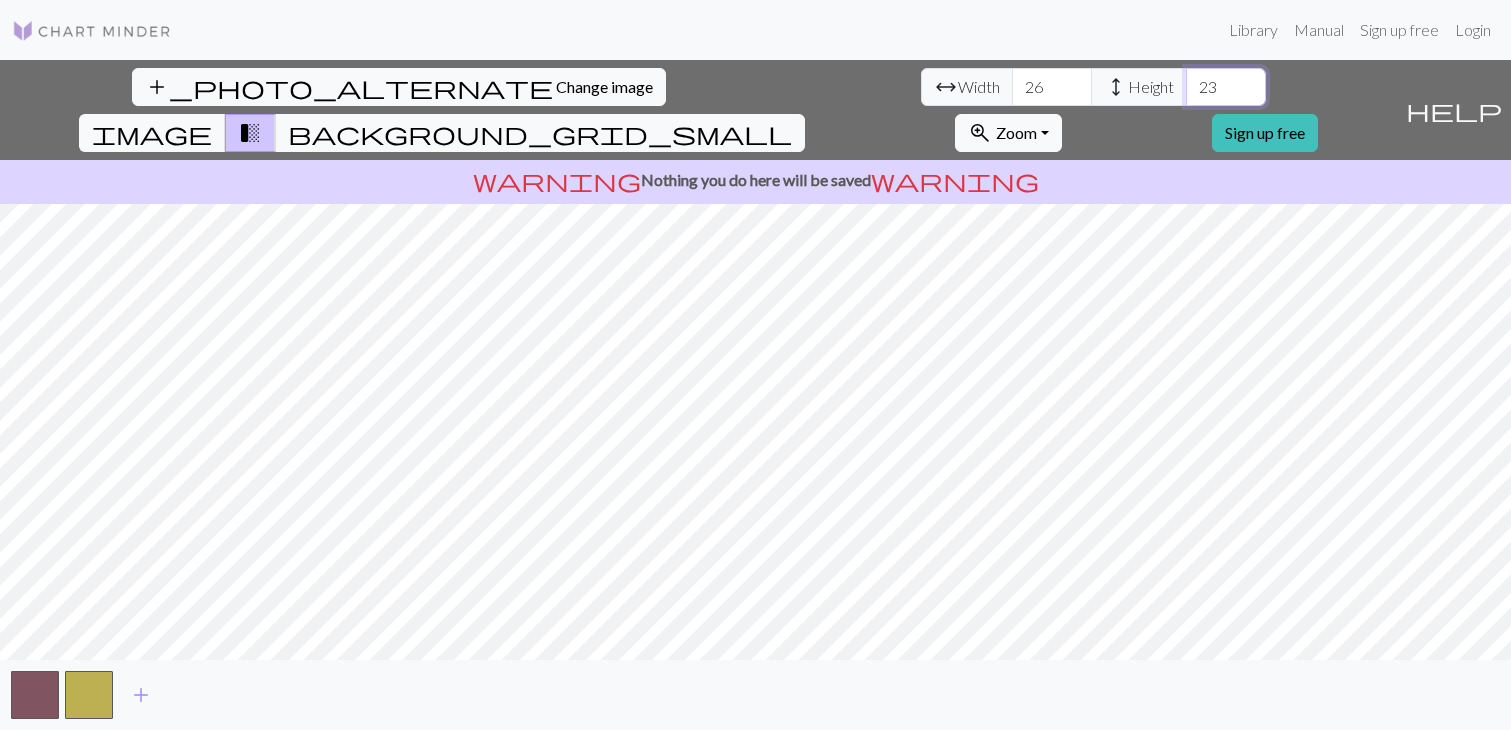 click on "23" at bounding box center (1226, 87) 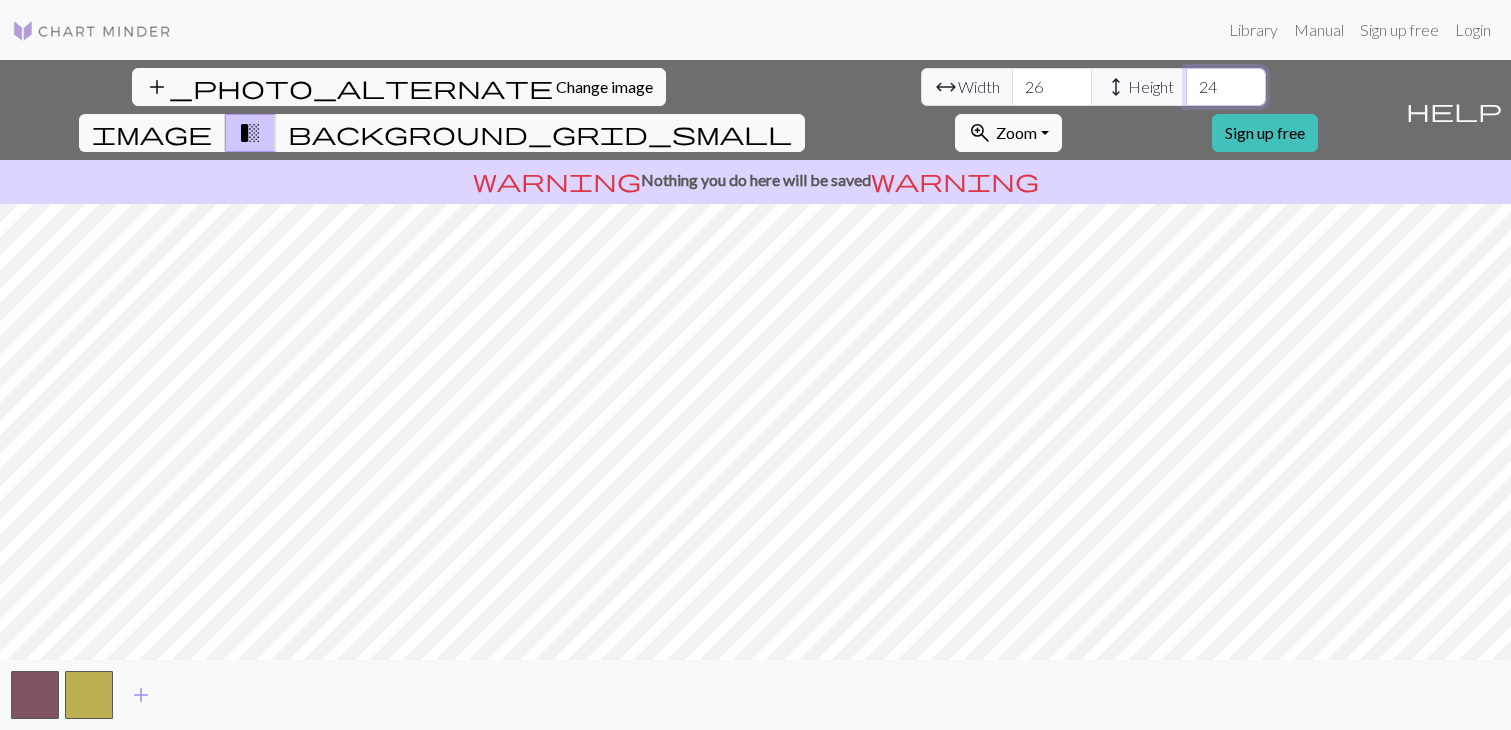 click on "24" at bounding box center [1226, 87] 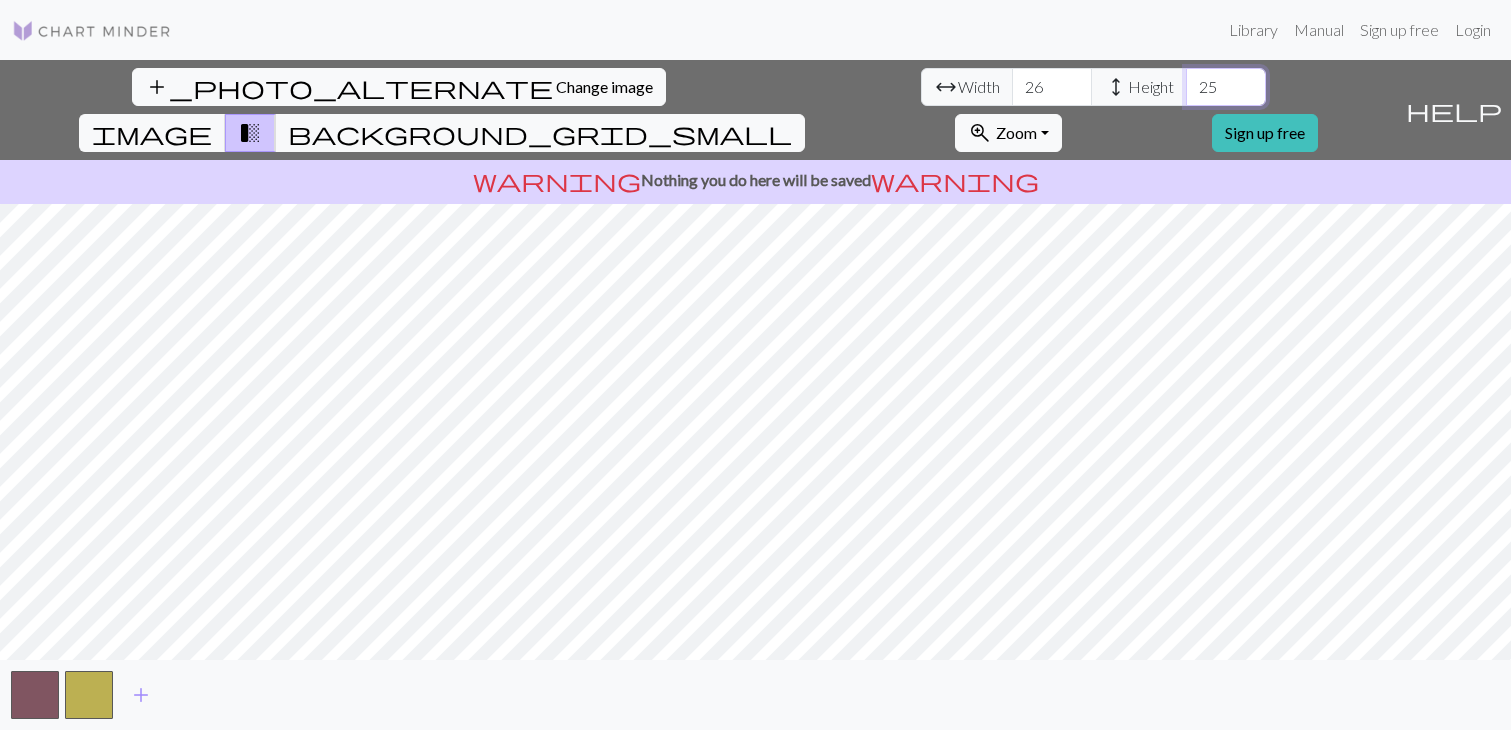 click on "25" at bounding box center (1226, 87) 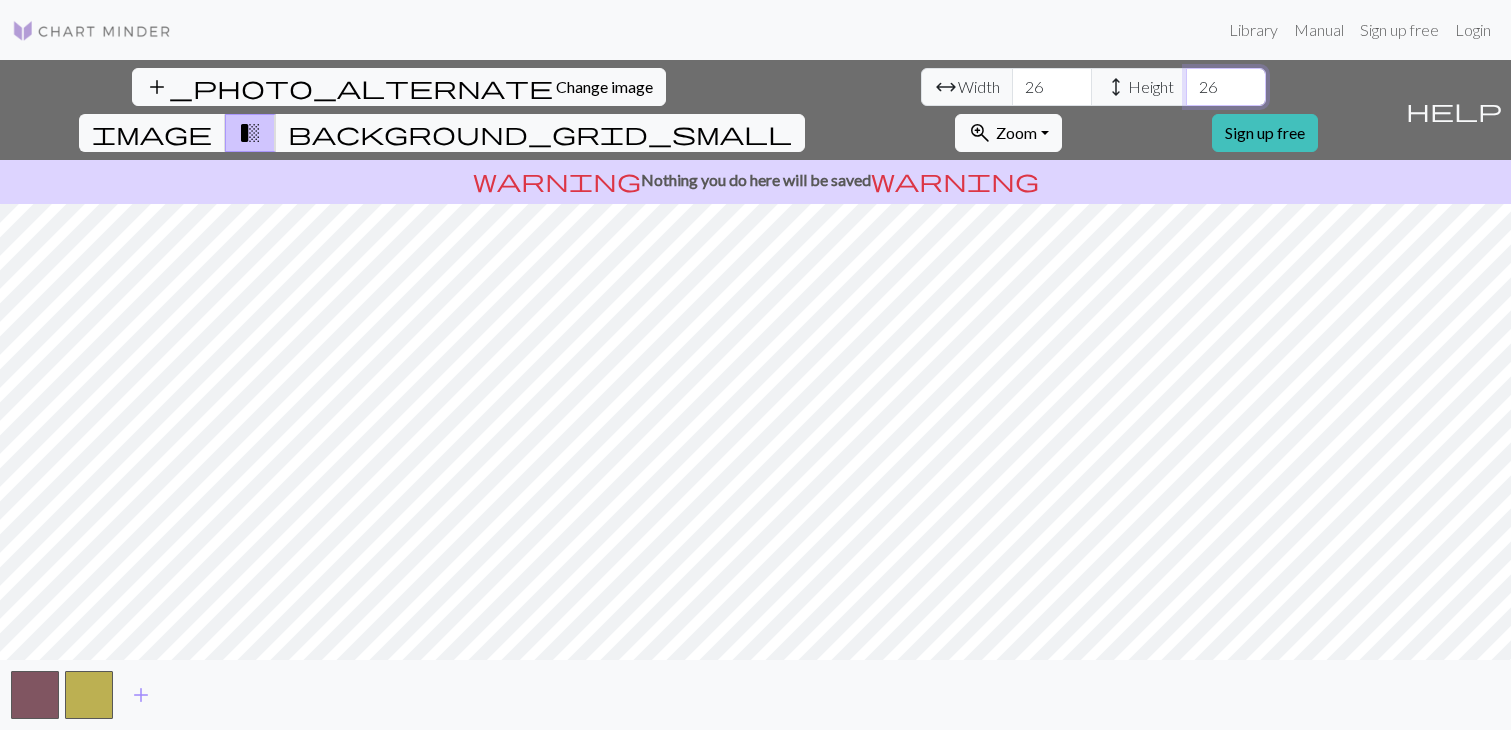 click on "26" at bounding box center (1226, 87) 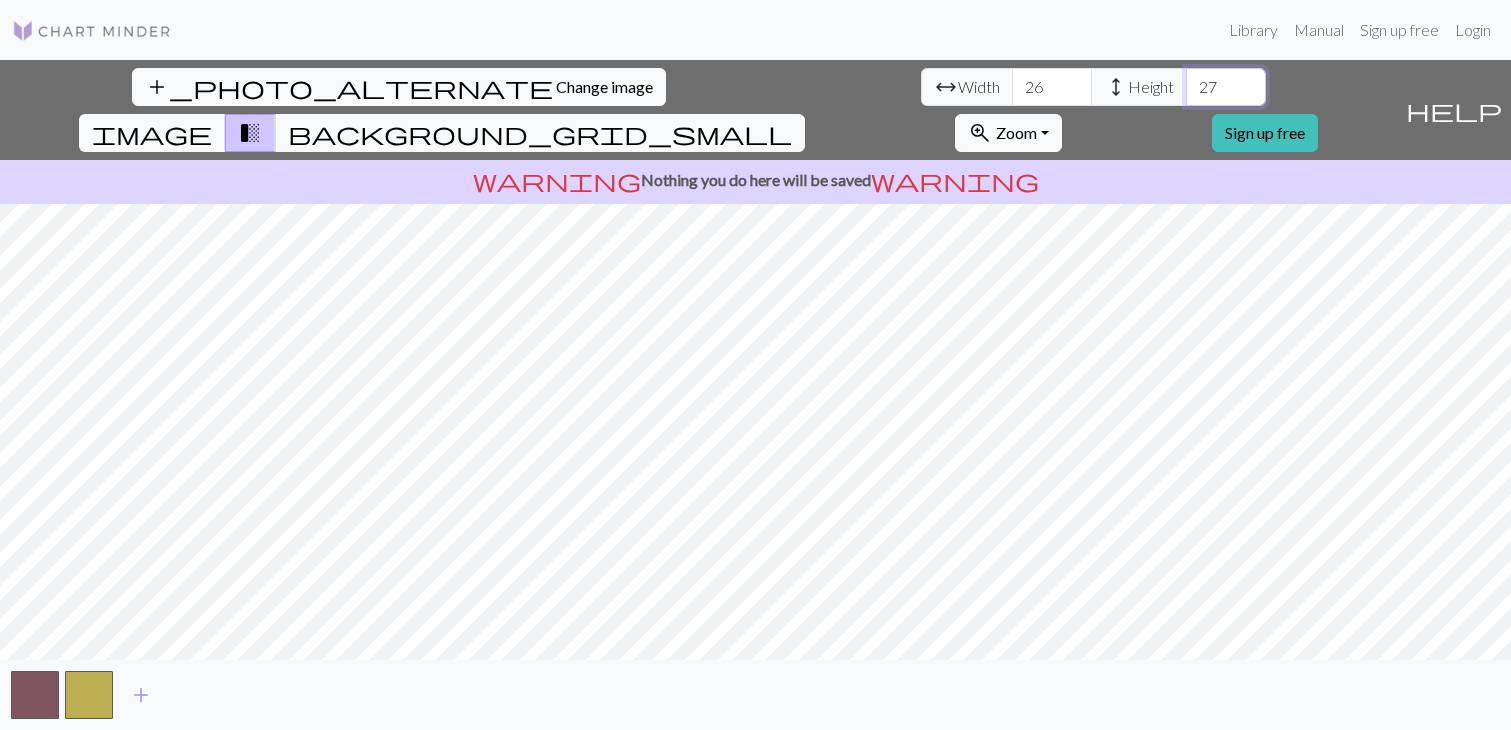 click on "27" at bounding box center [1226, 87] 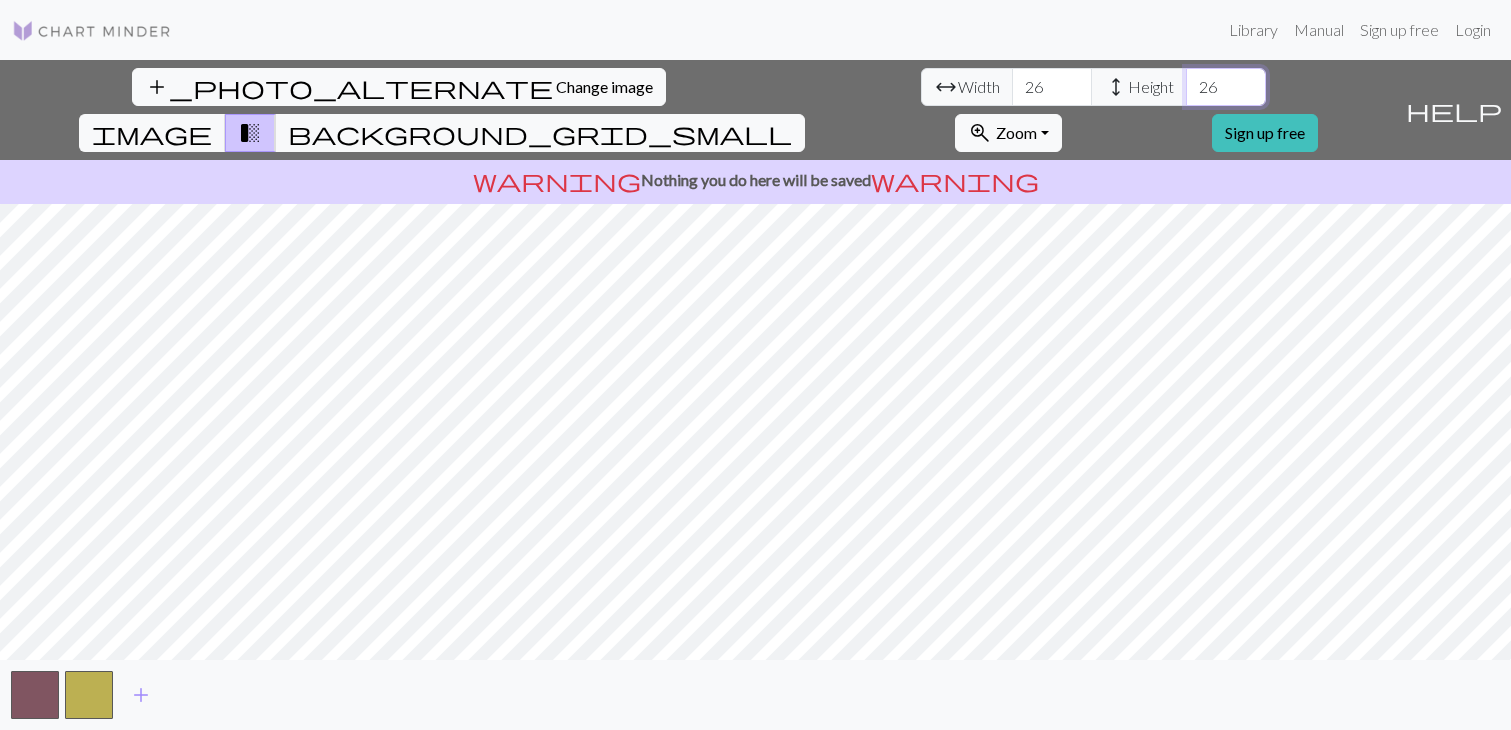 type on "26" 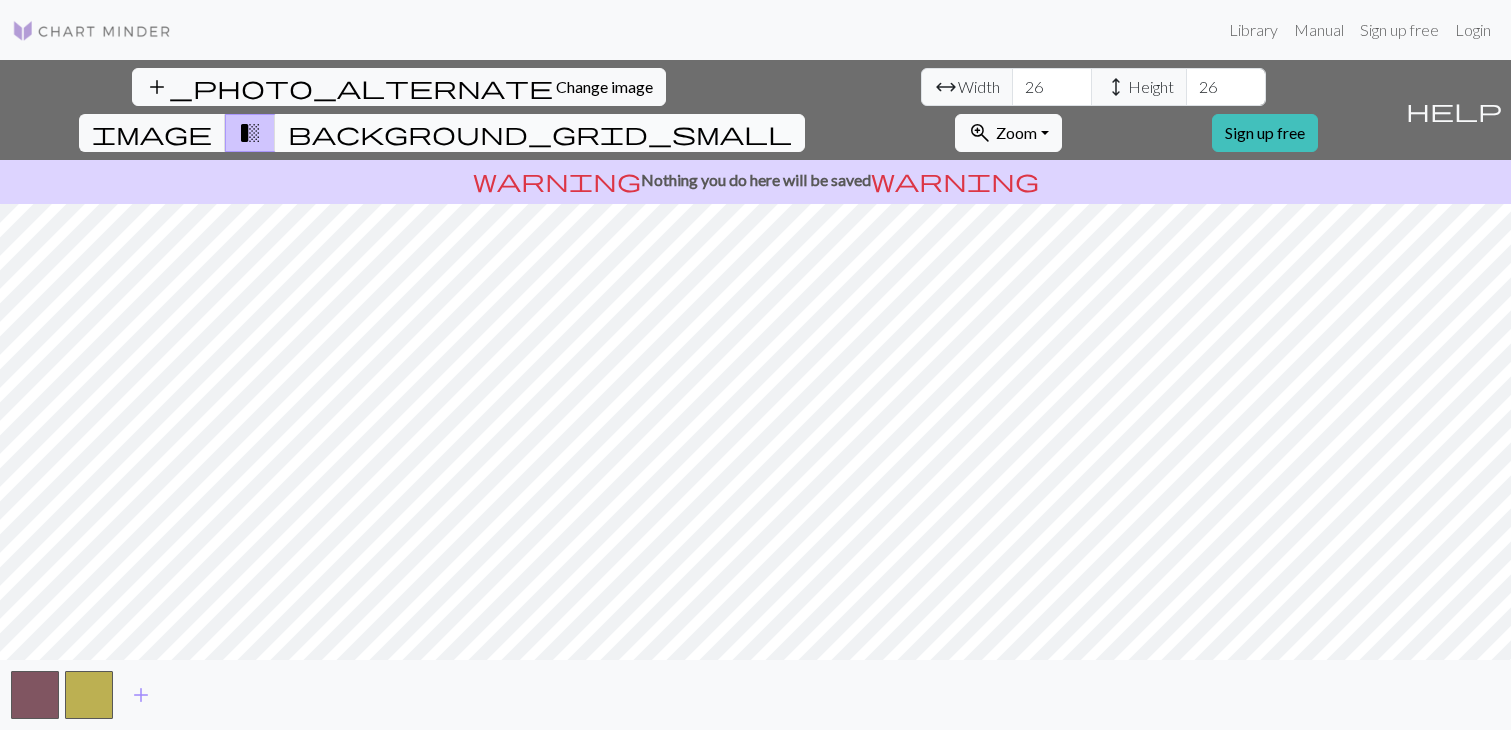 click on "background_grid_small" at bounding box center (540, 133) 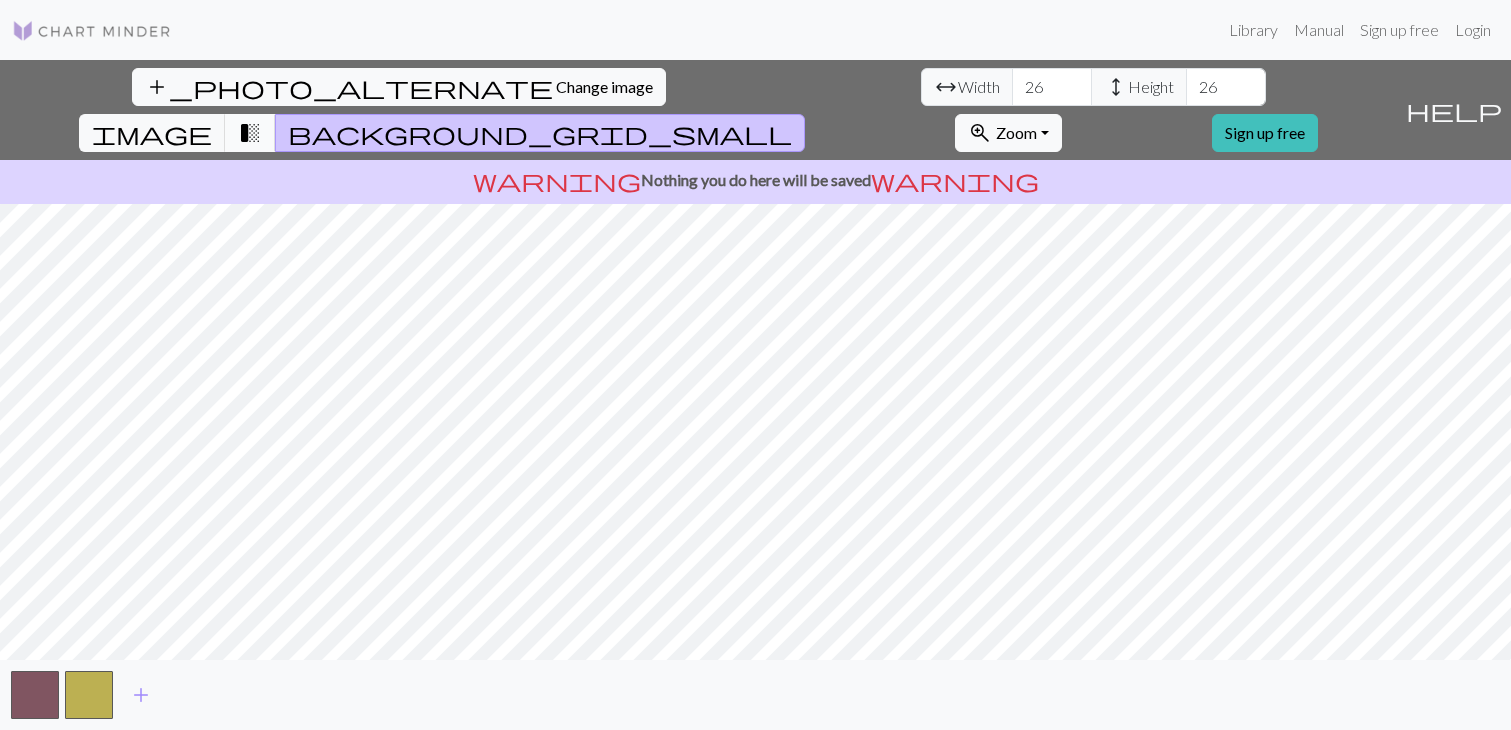 click on "transition_fade" at bounding box center [250, 133] 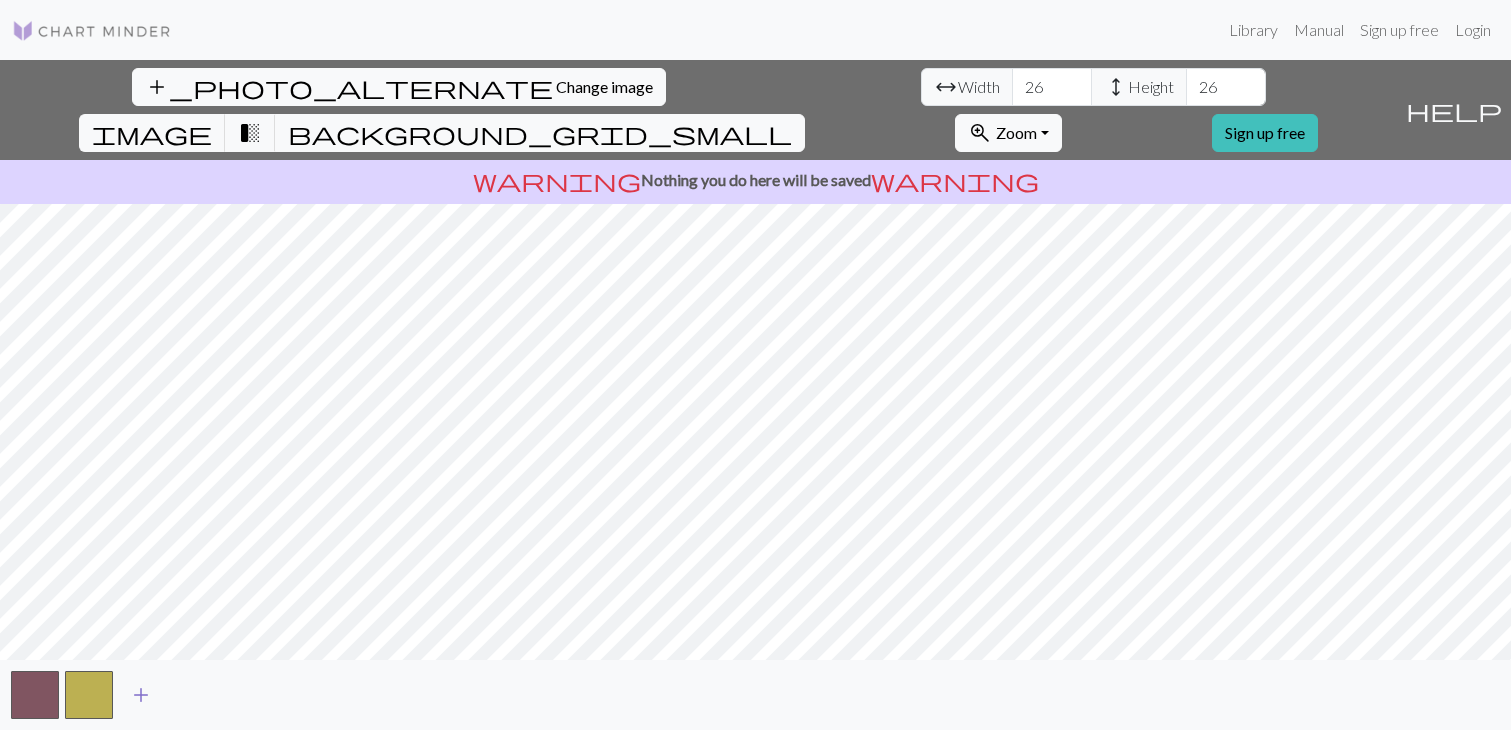 click on "add" at bounding box center (141, 695) 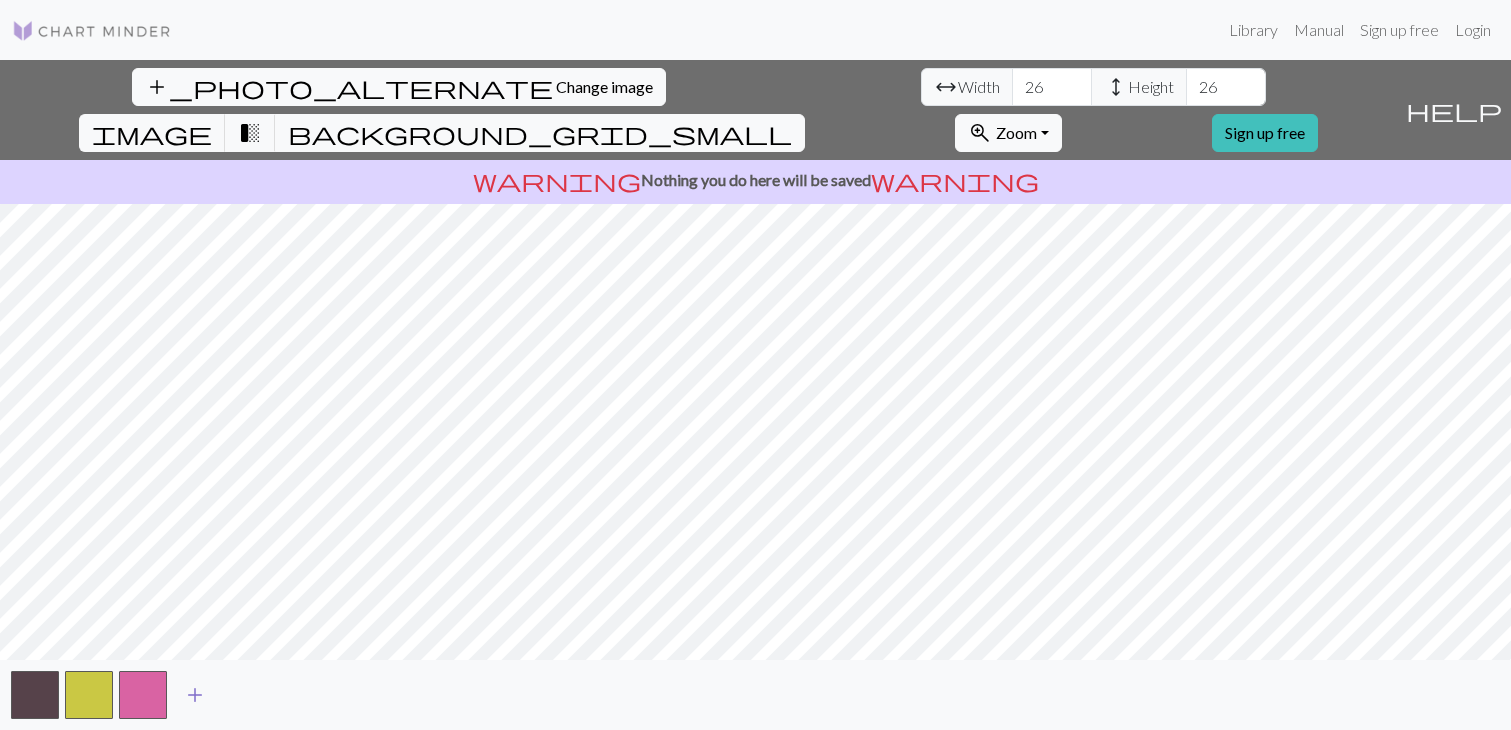 click on "add" at bounding box center [195, 695] 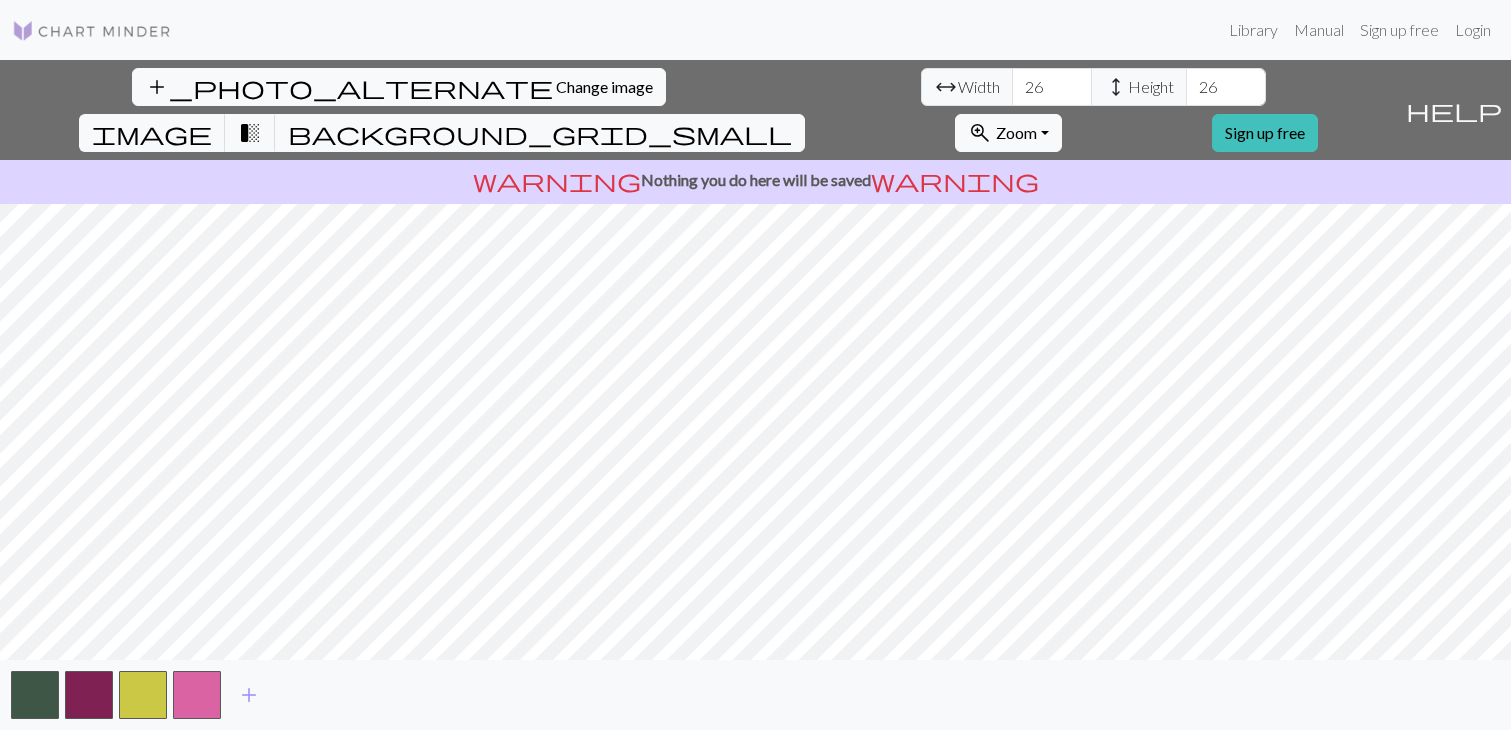 click at bounding box center [92, 31] 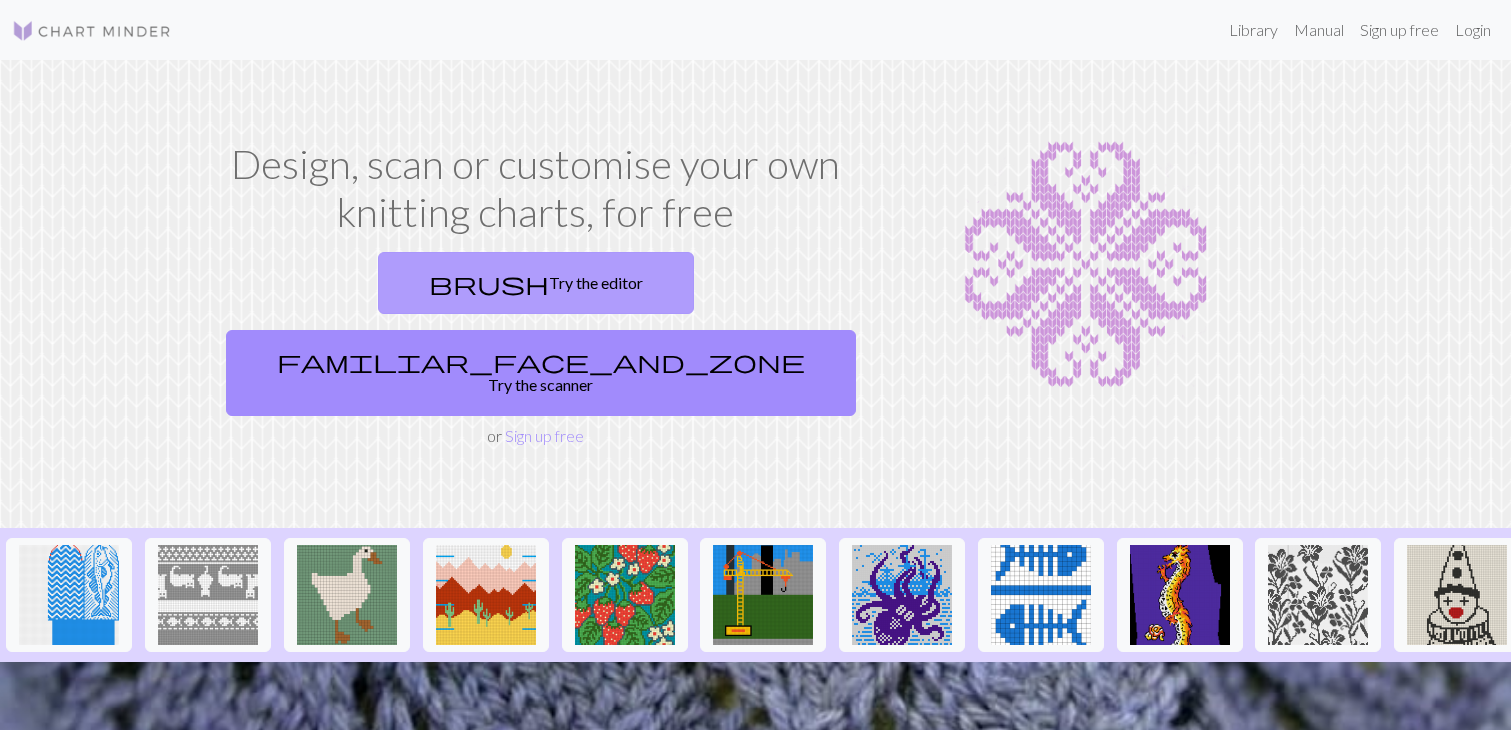 click on "brush  Try the editor" at bounding box center [536, 283] 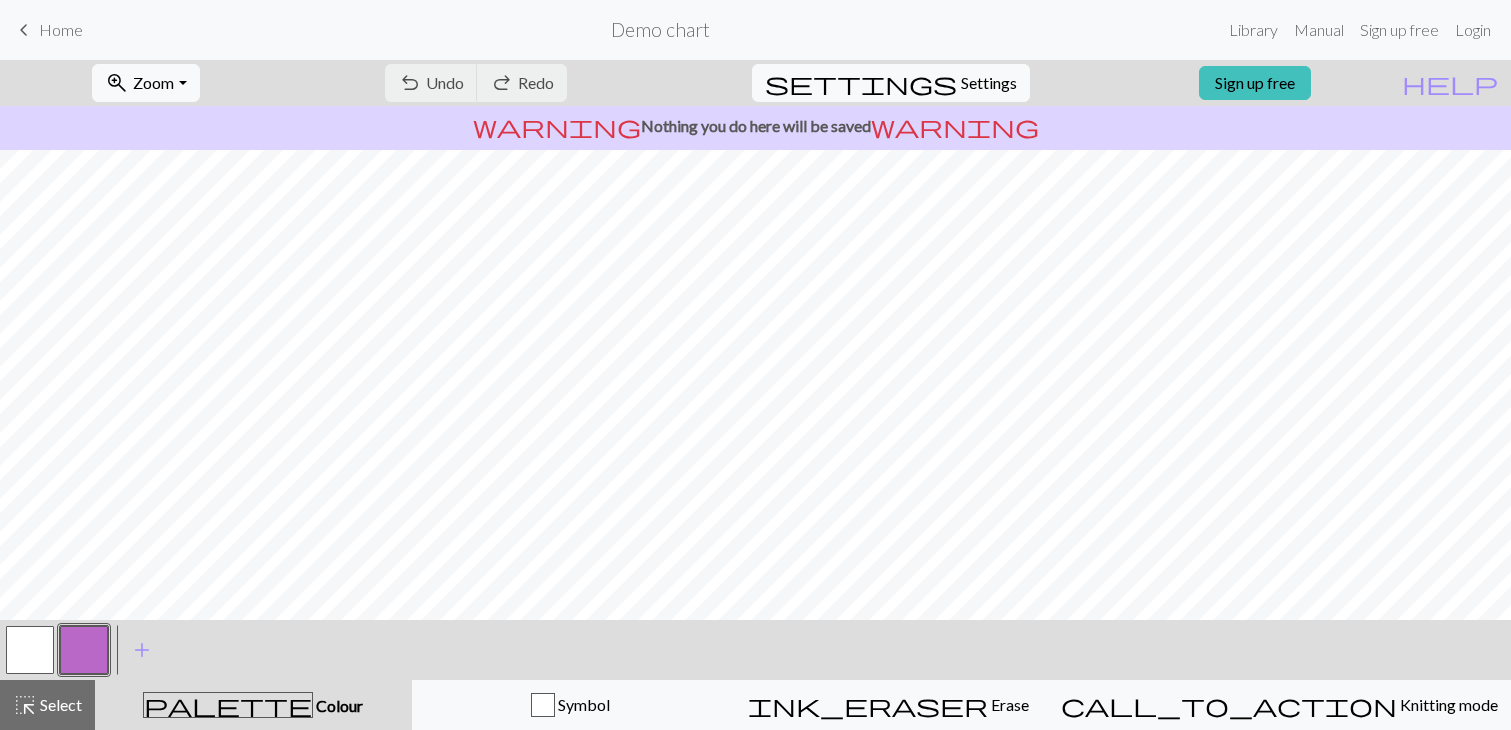 click on "undo Undo Undo redo Redo Redo" at bounding box center (476, 83) 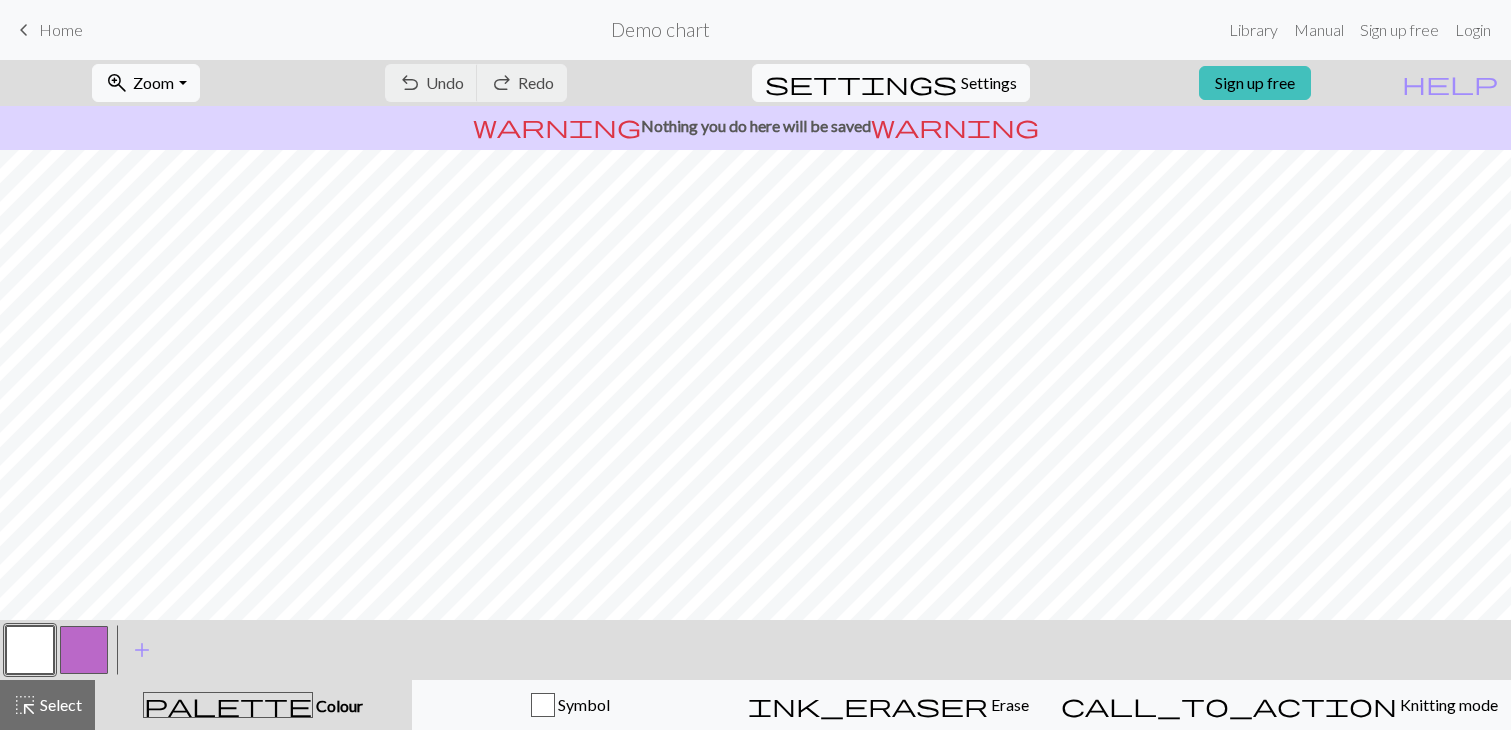 click at bounding box center [30, 650] 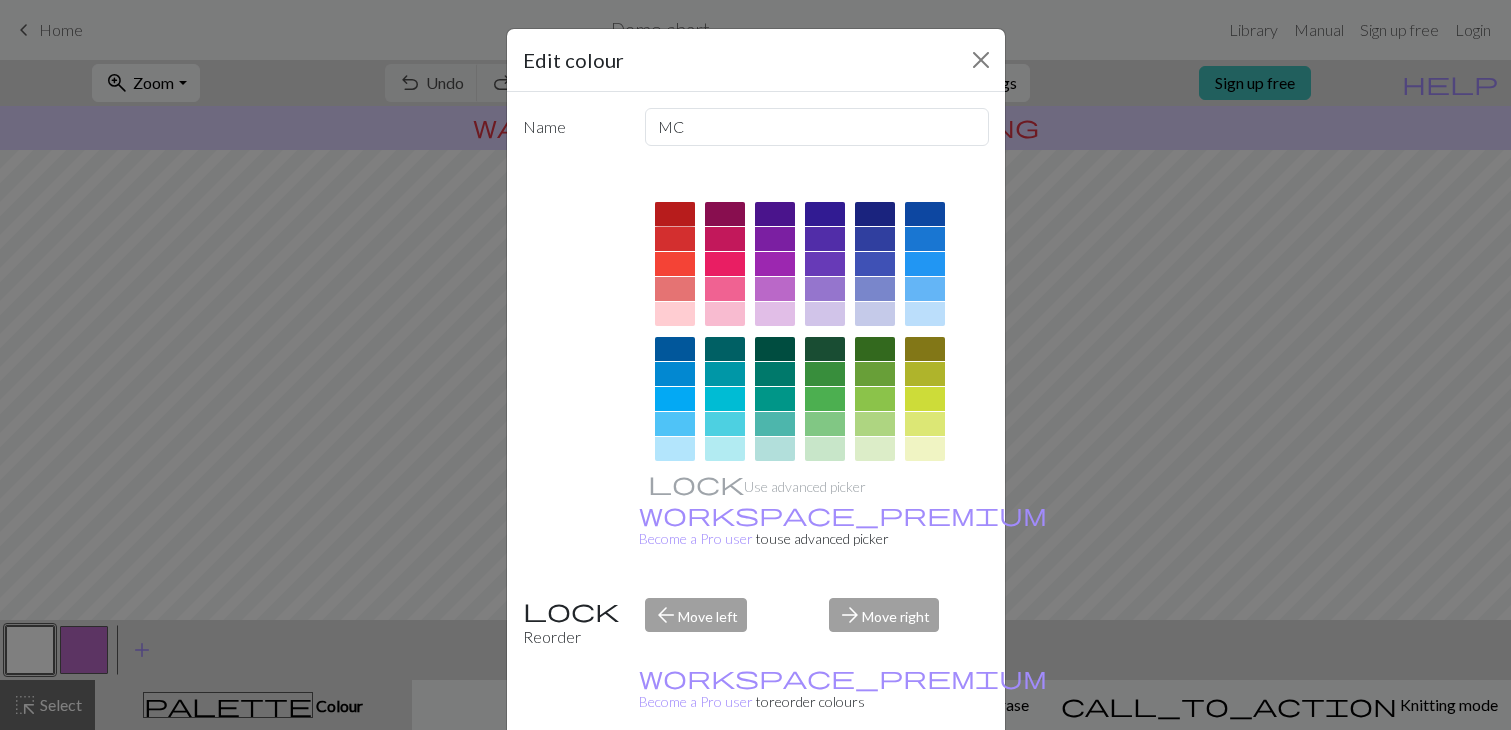 click at bounding box center (675, 214) 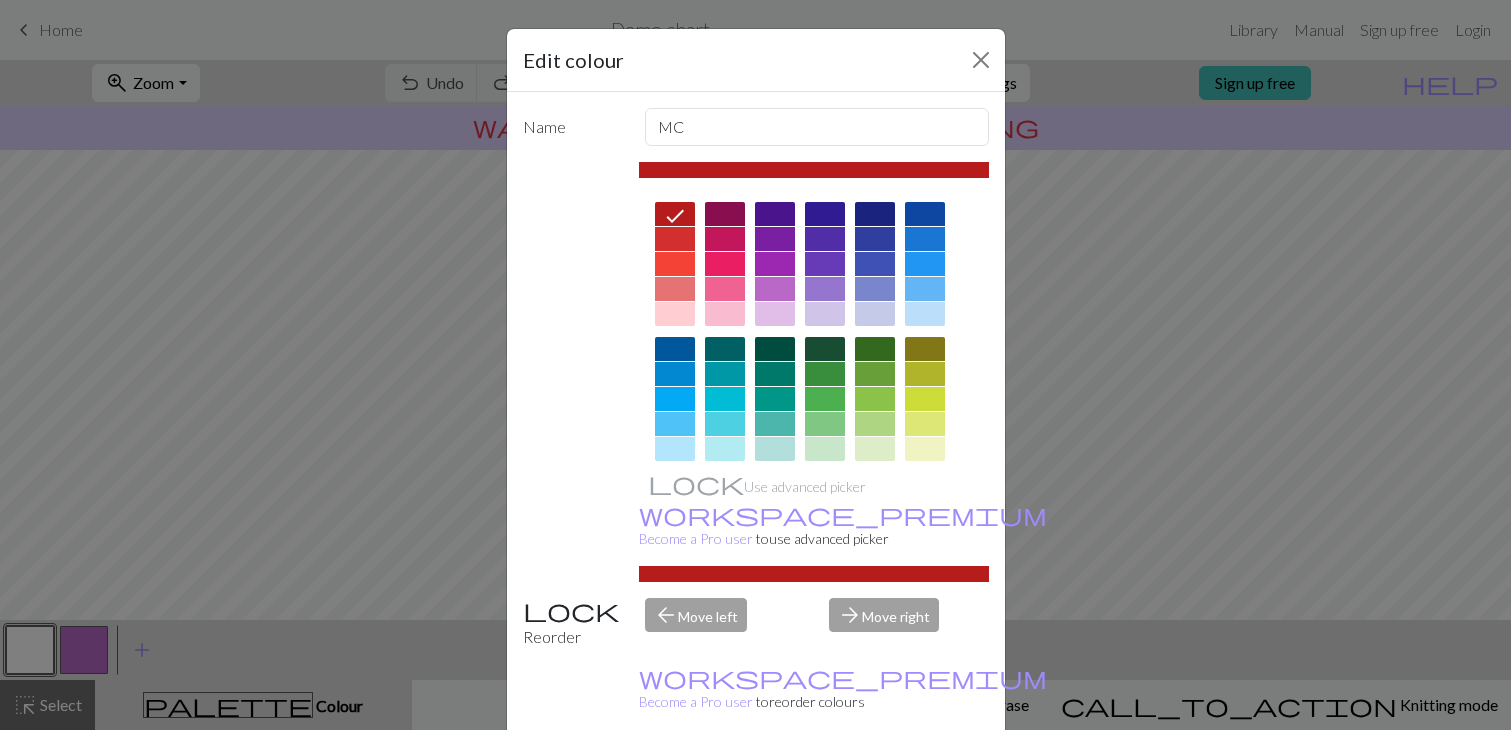 click on "Delete Done Cancel" at bounding box center (756, 780) 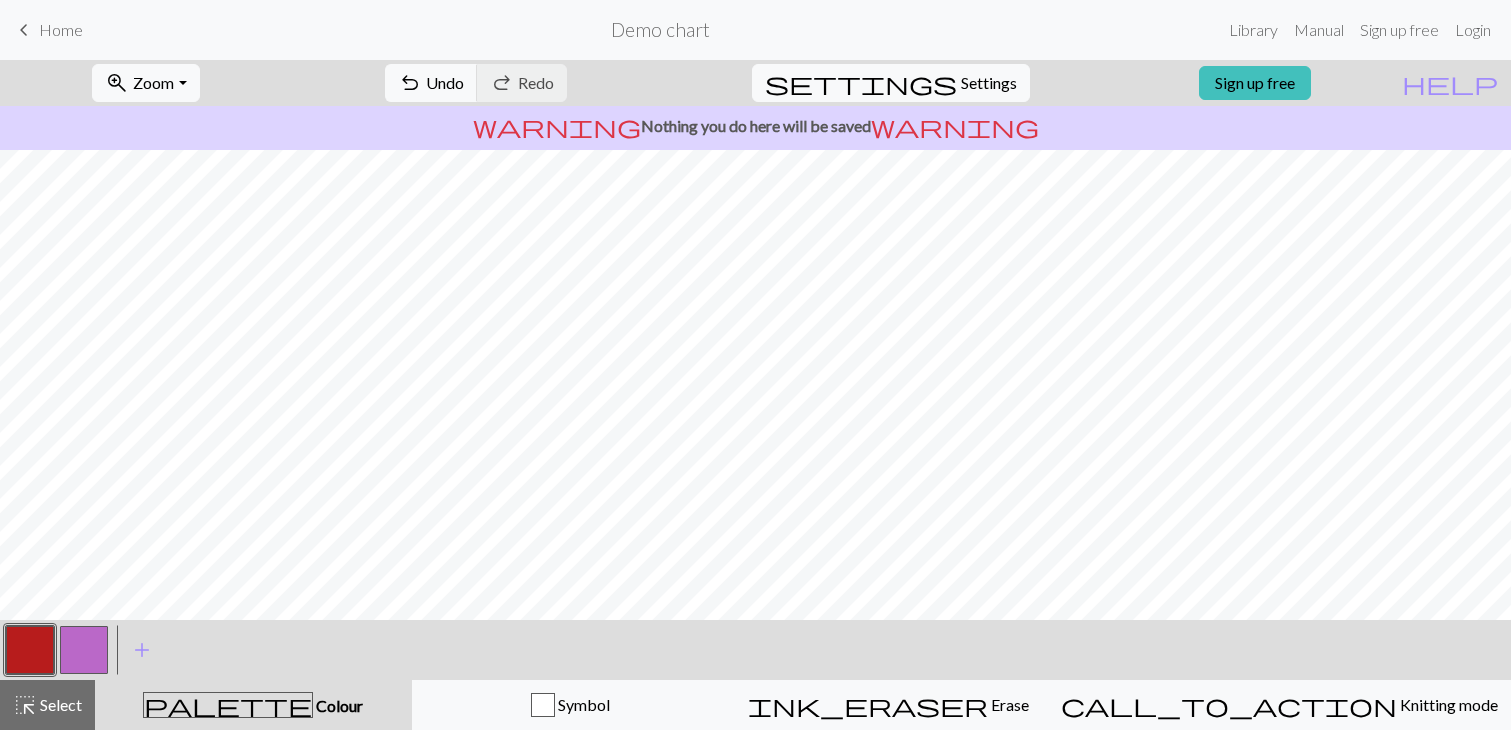 click at bounding box center (84, 650) 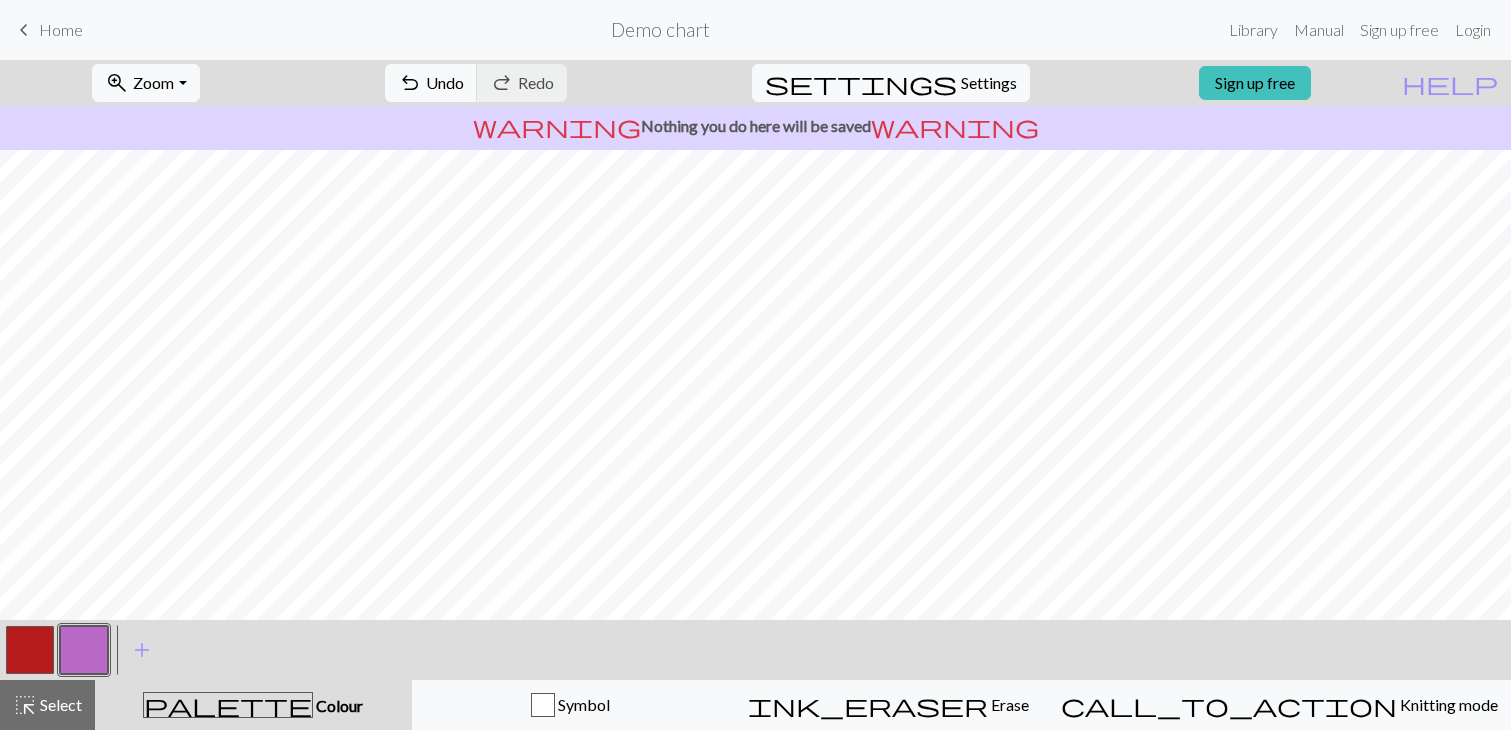 click at bounding box center (84, 650) 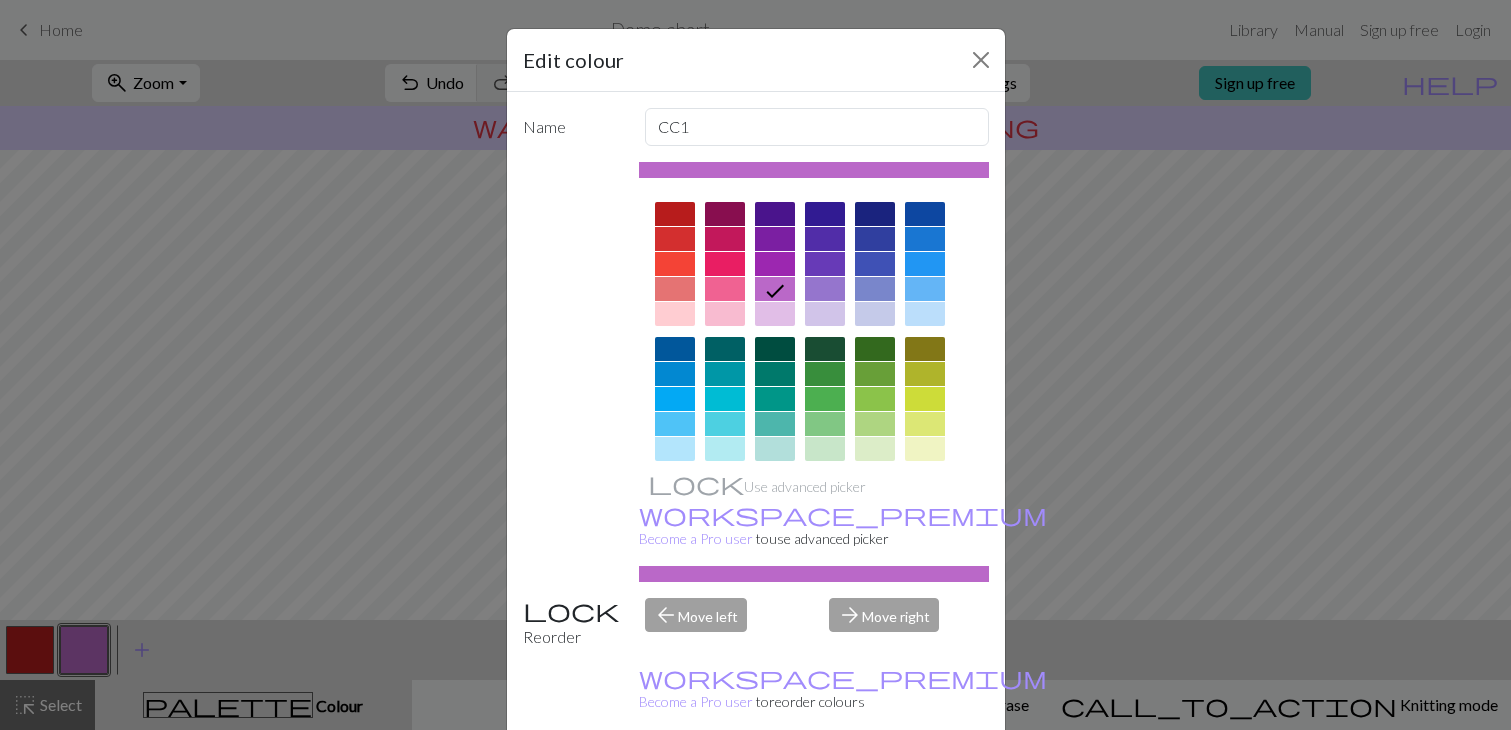 click at bounding box center [875, 214] 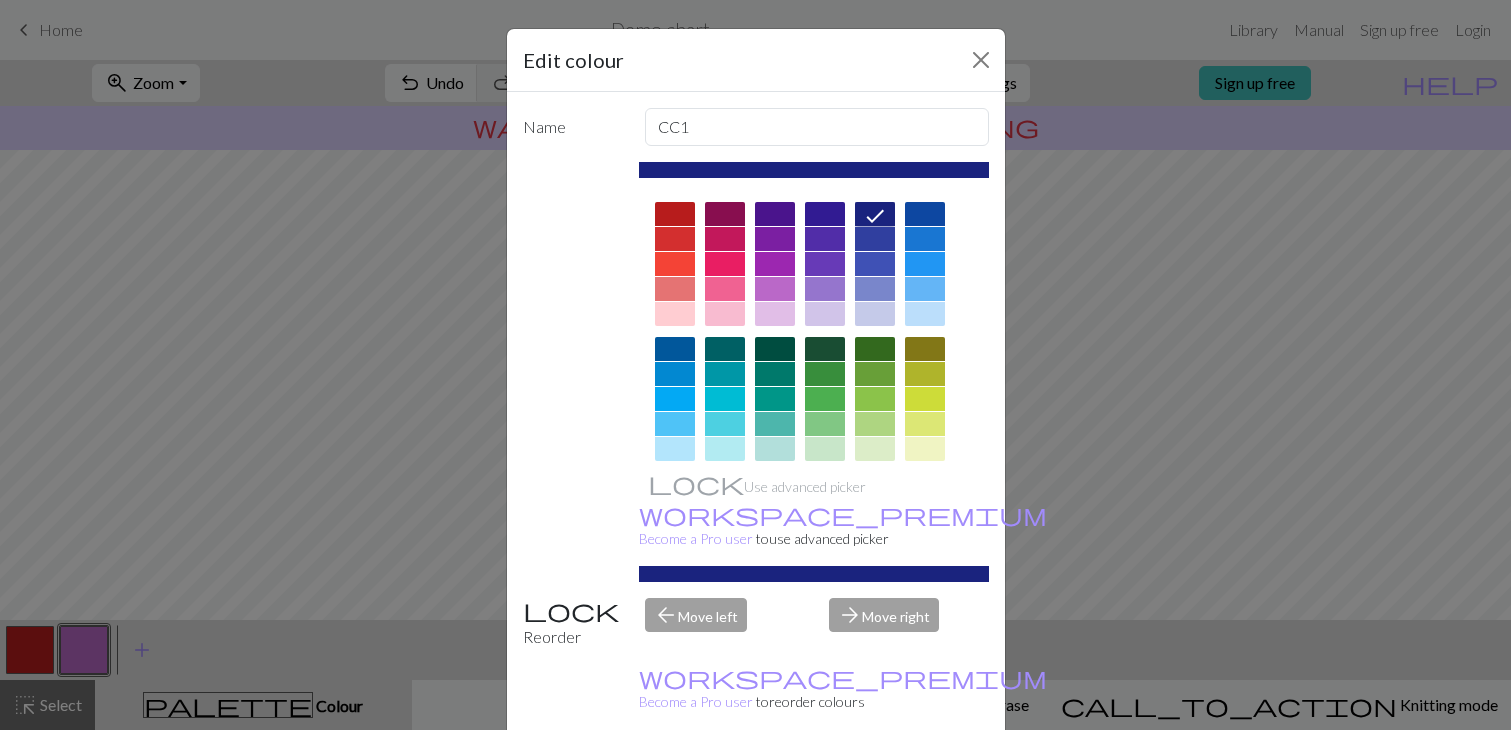 click on "Done" at bounding box center (876, 781) 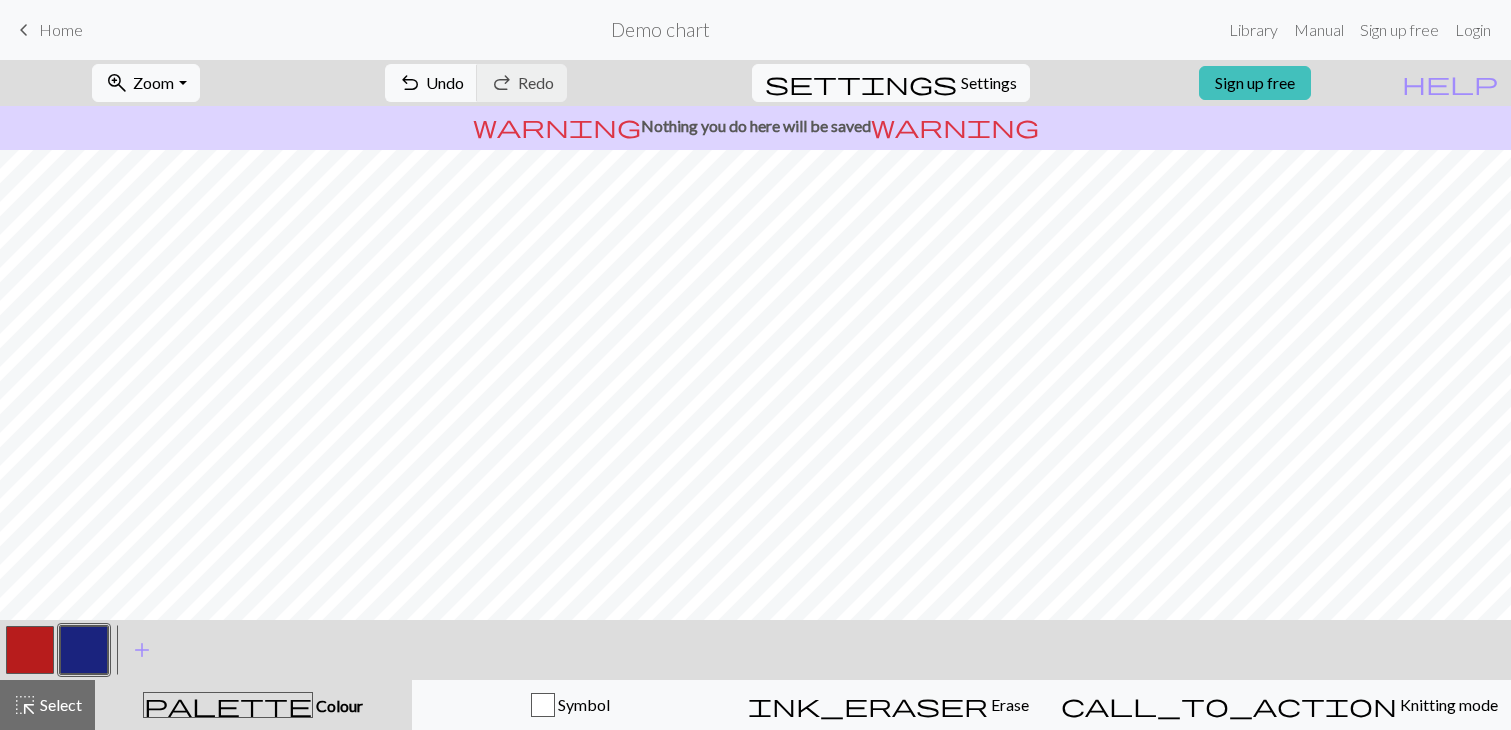 scroll, scrollTop: 0, scrollLeft: 0, axis: both 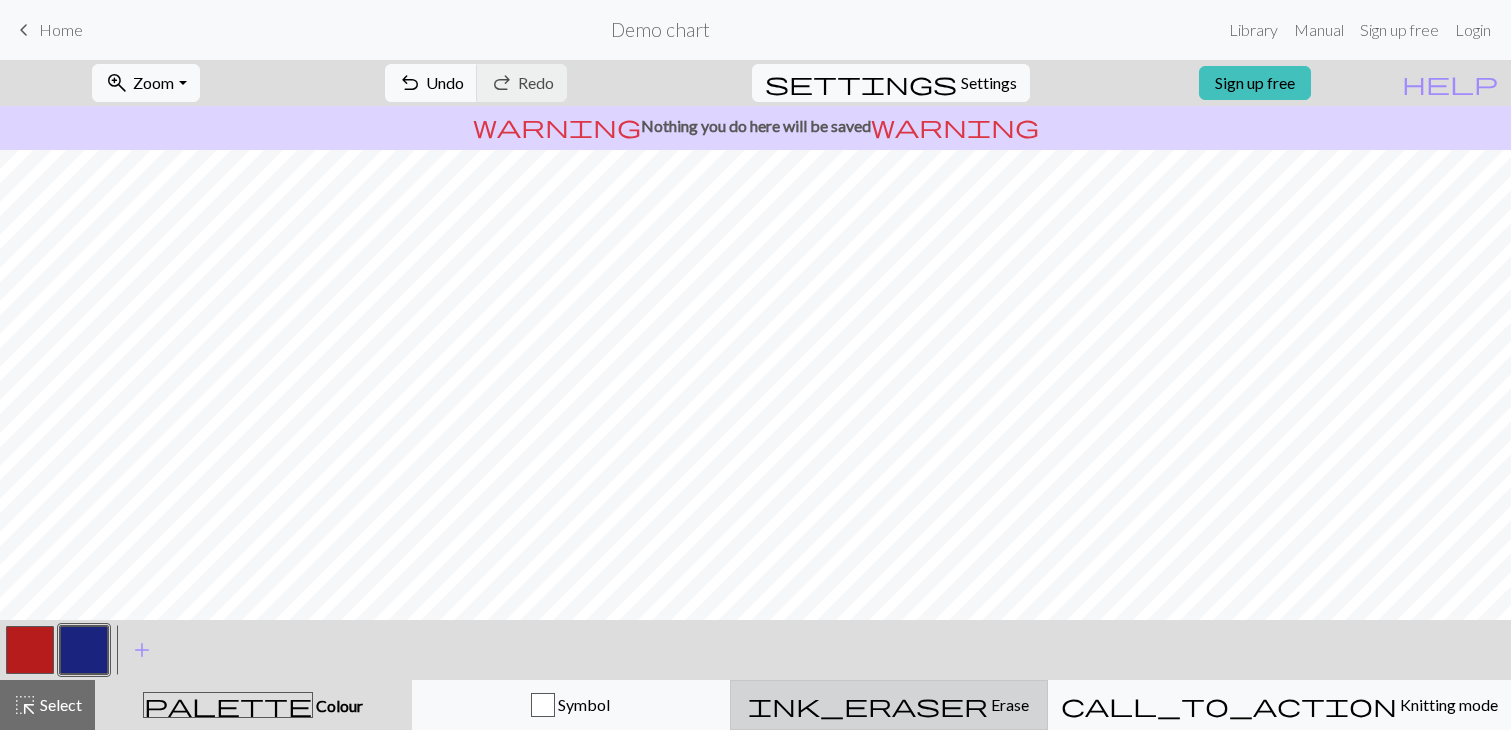 click on "ink_eraser   Erase   Erase" at bounding box center (889, 705) 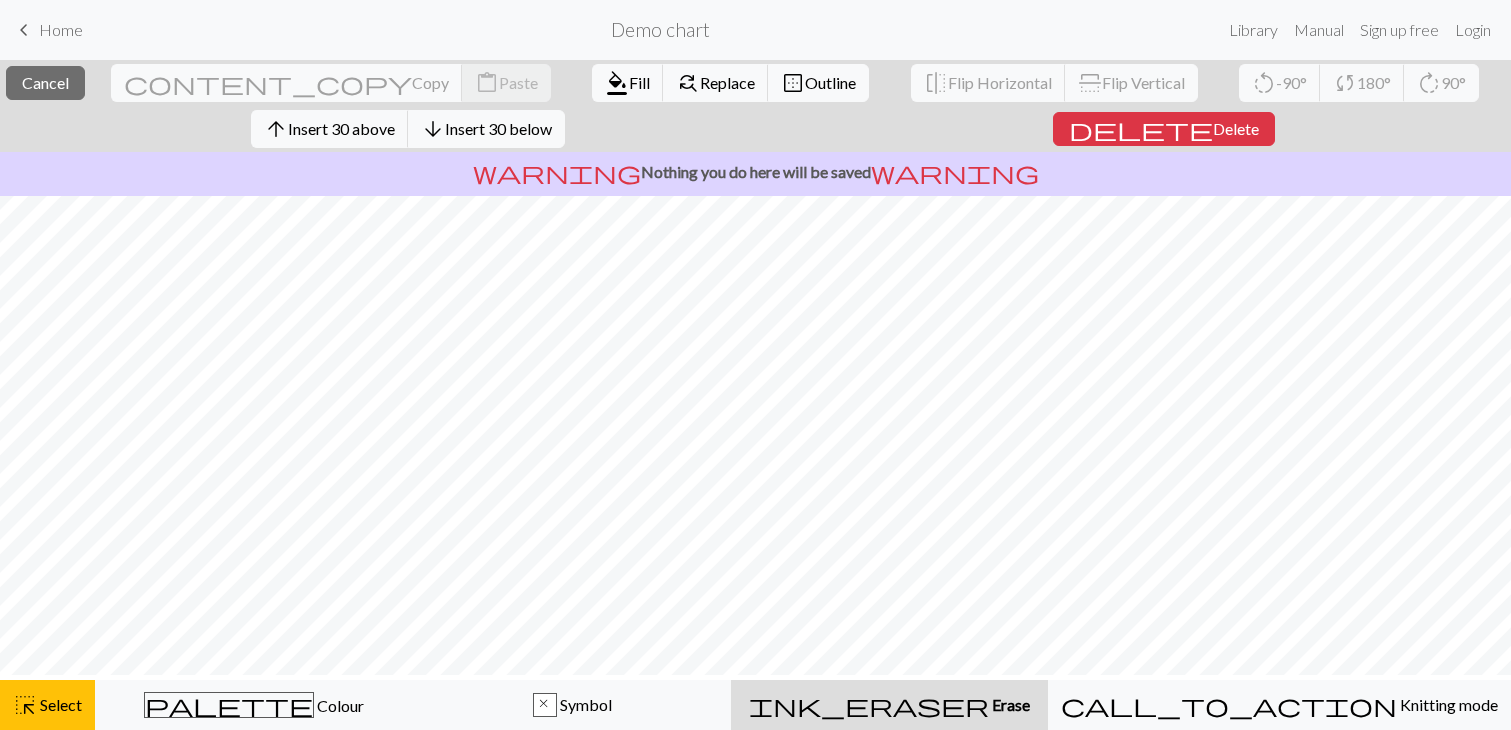 scroll, scrollTop: 0, scrollLeft: 0, axis: both 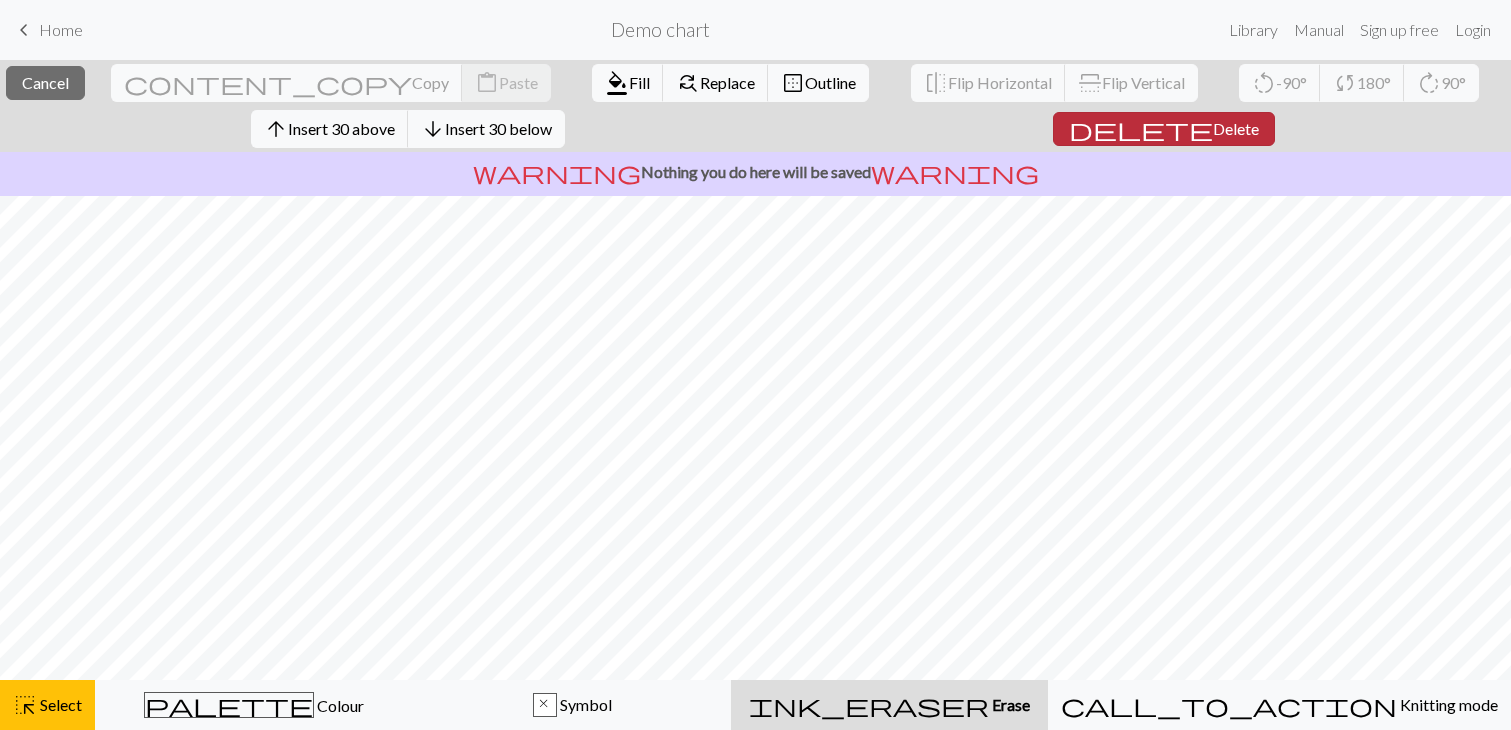 click on "delete  Delete" at bounding box center (1164, 129) 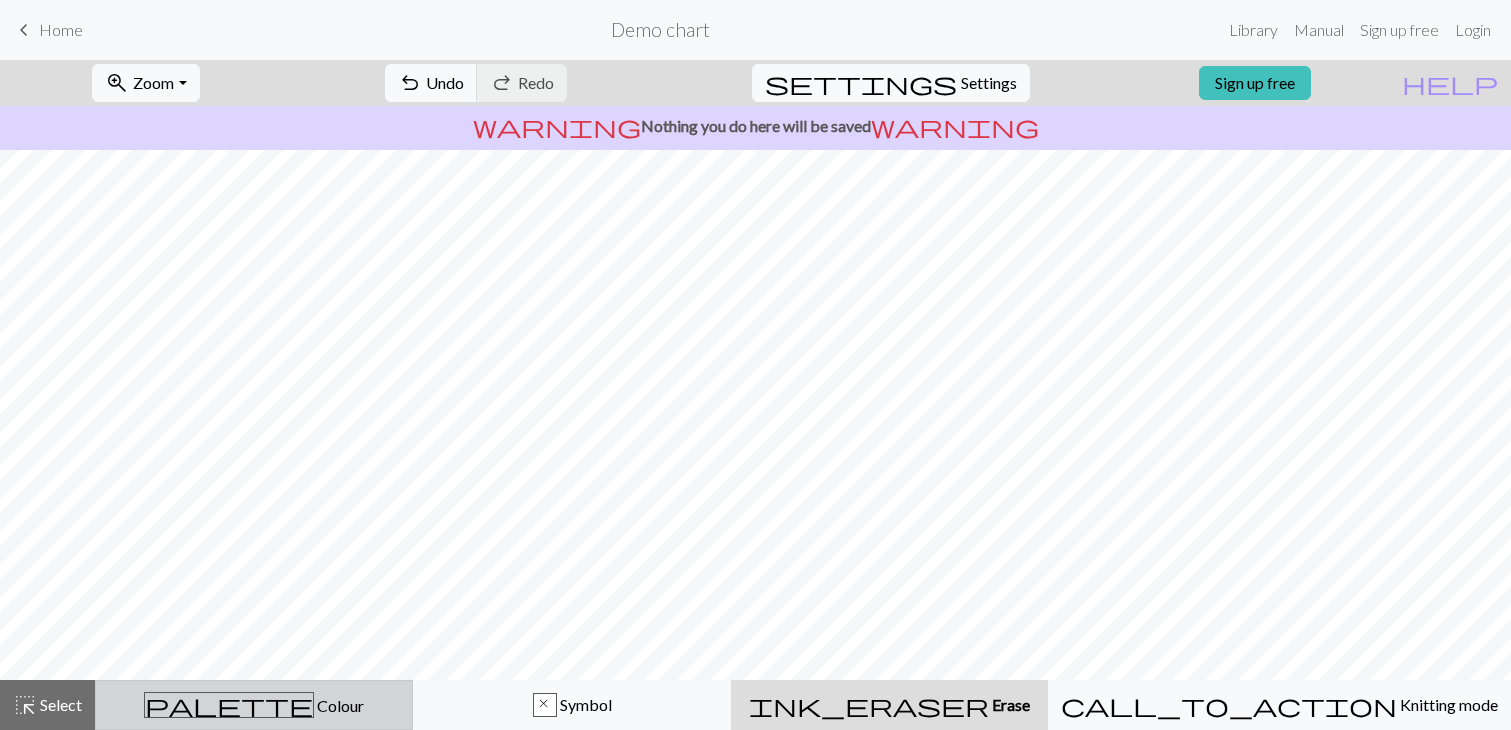 click on "palette   Colour   Colour" at bounding box center (254, 705) 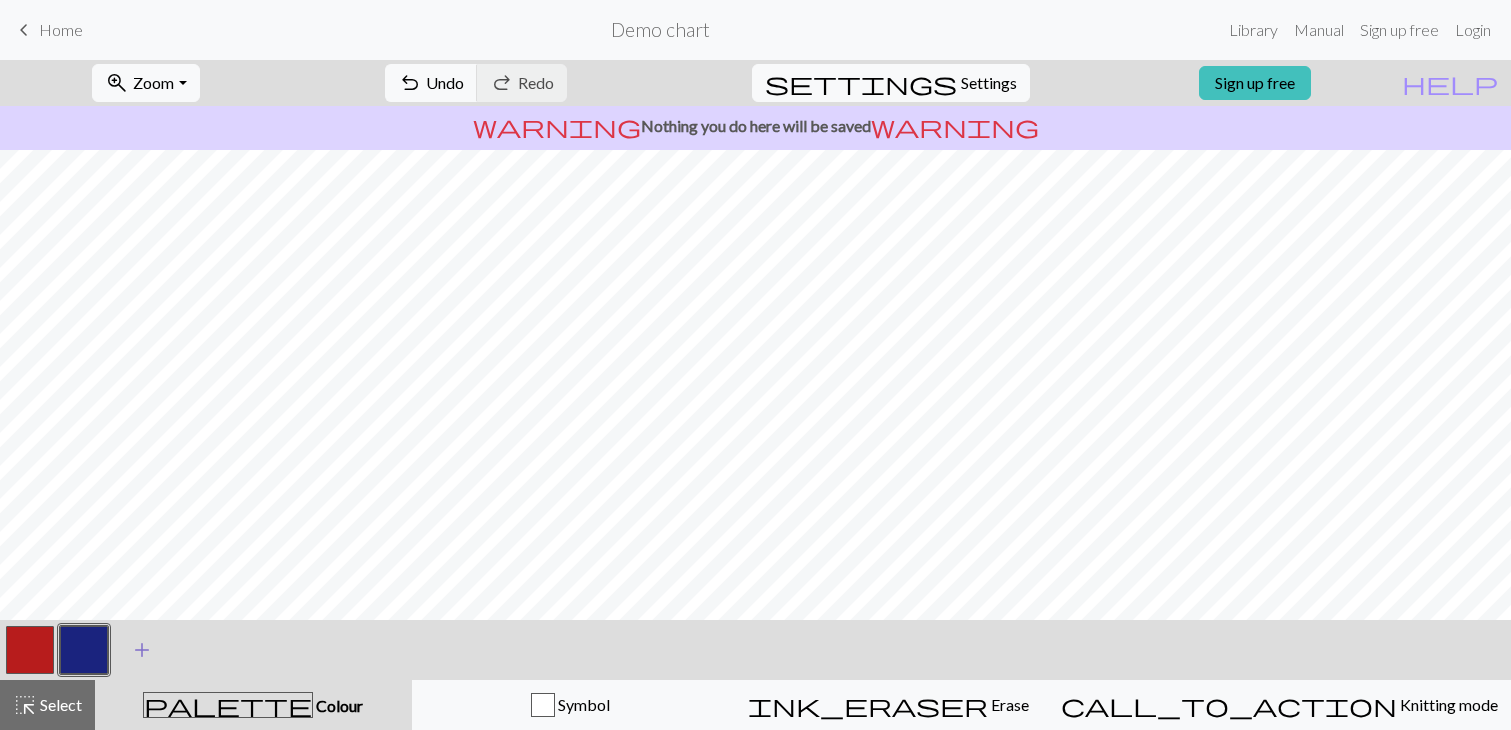 click on "add Add a  colour" at bounding box center (142, 650) 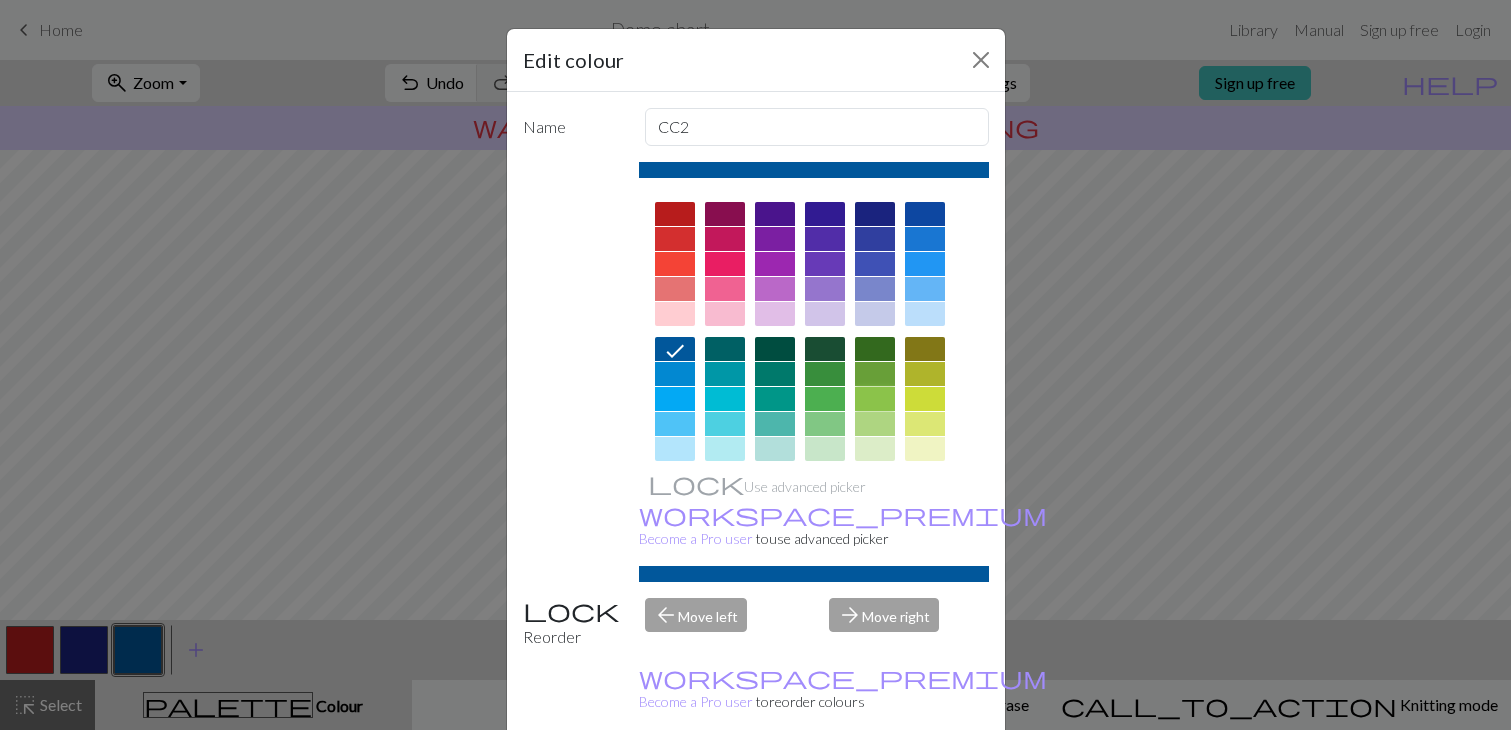 click at bounding box center (875, 399) 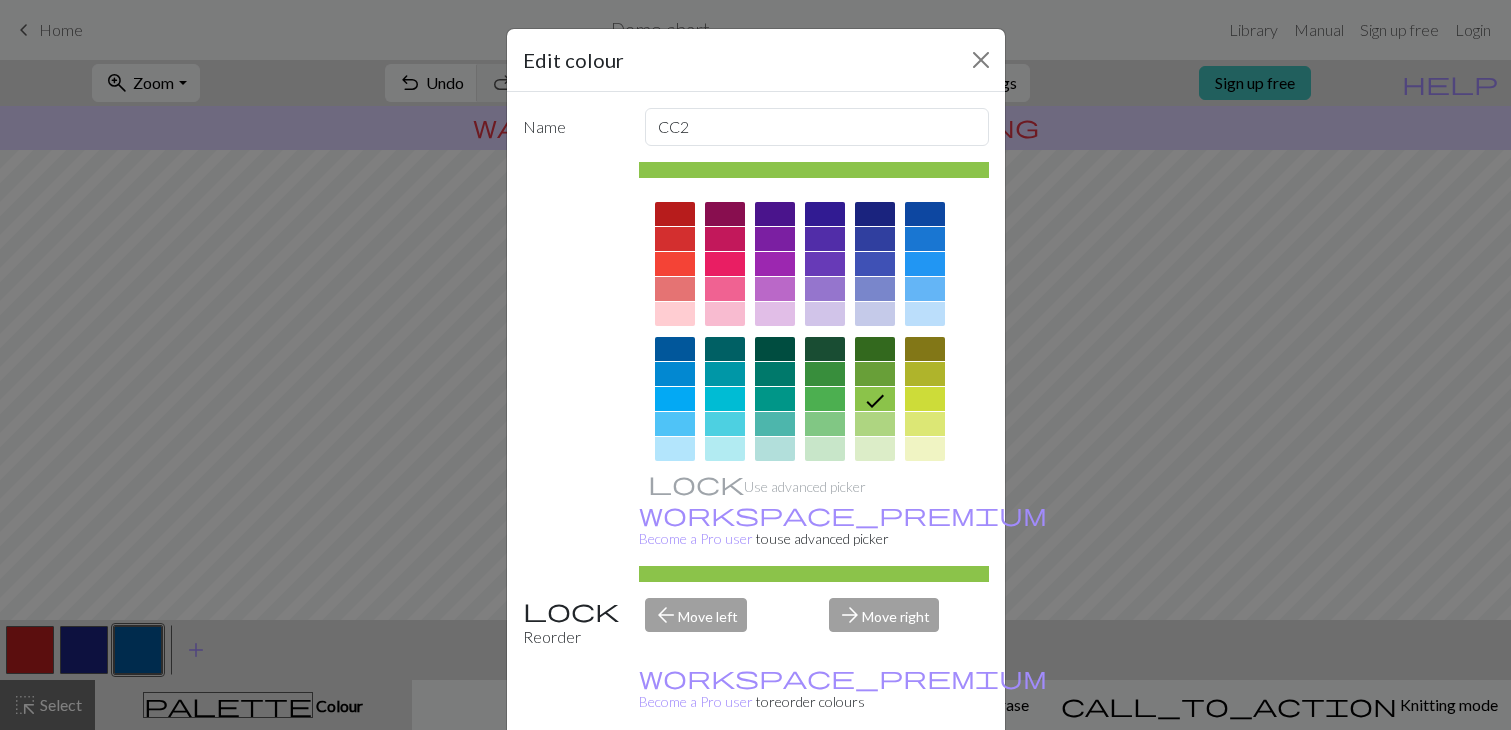 click on "Done" at bounding box center (876, 781) 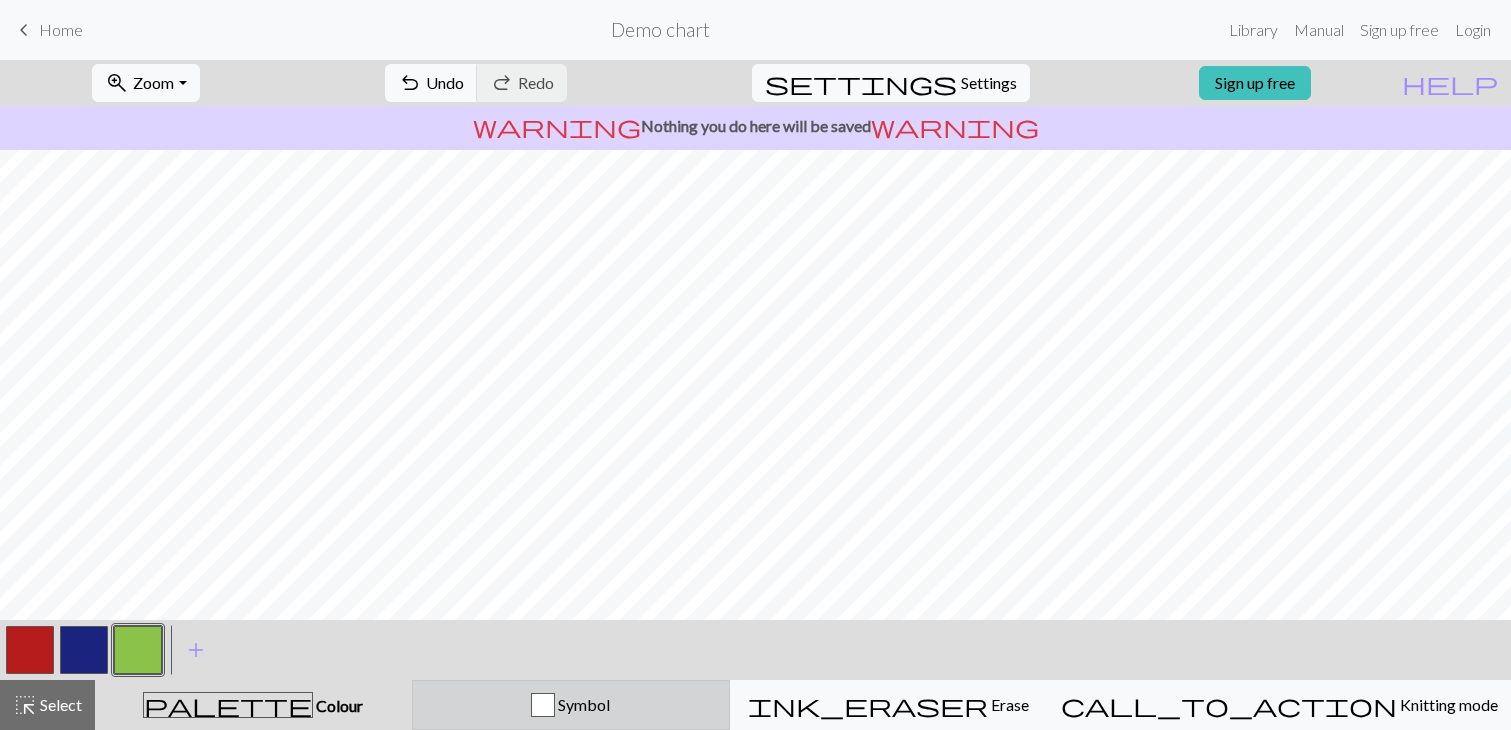 click on "Symbol" at bounding box center [571, 705] 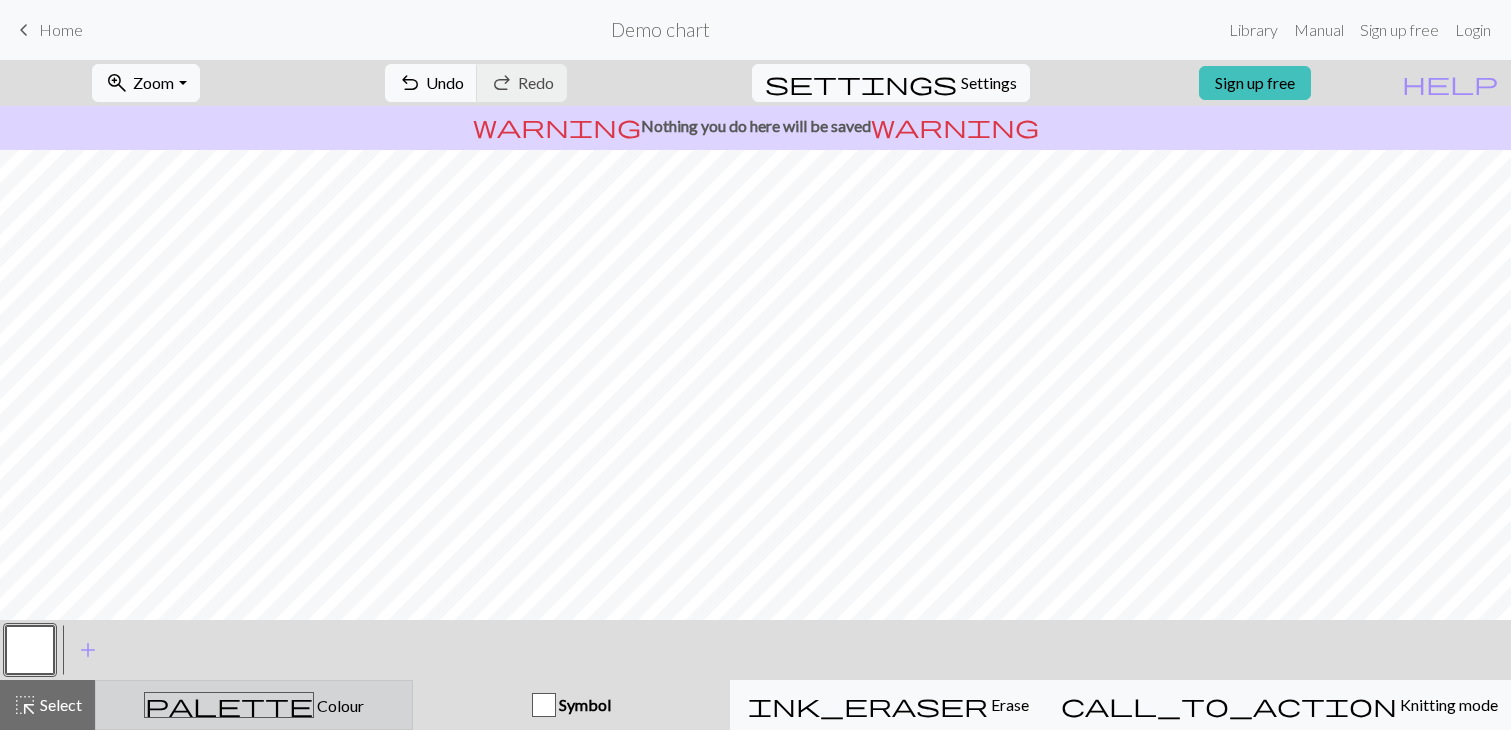click on "palette   Colour   Colour" at bounding box center (254, 705) 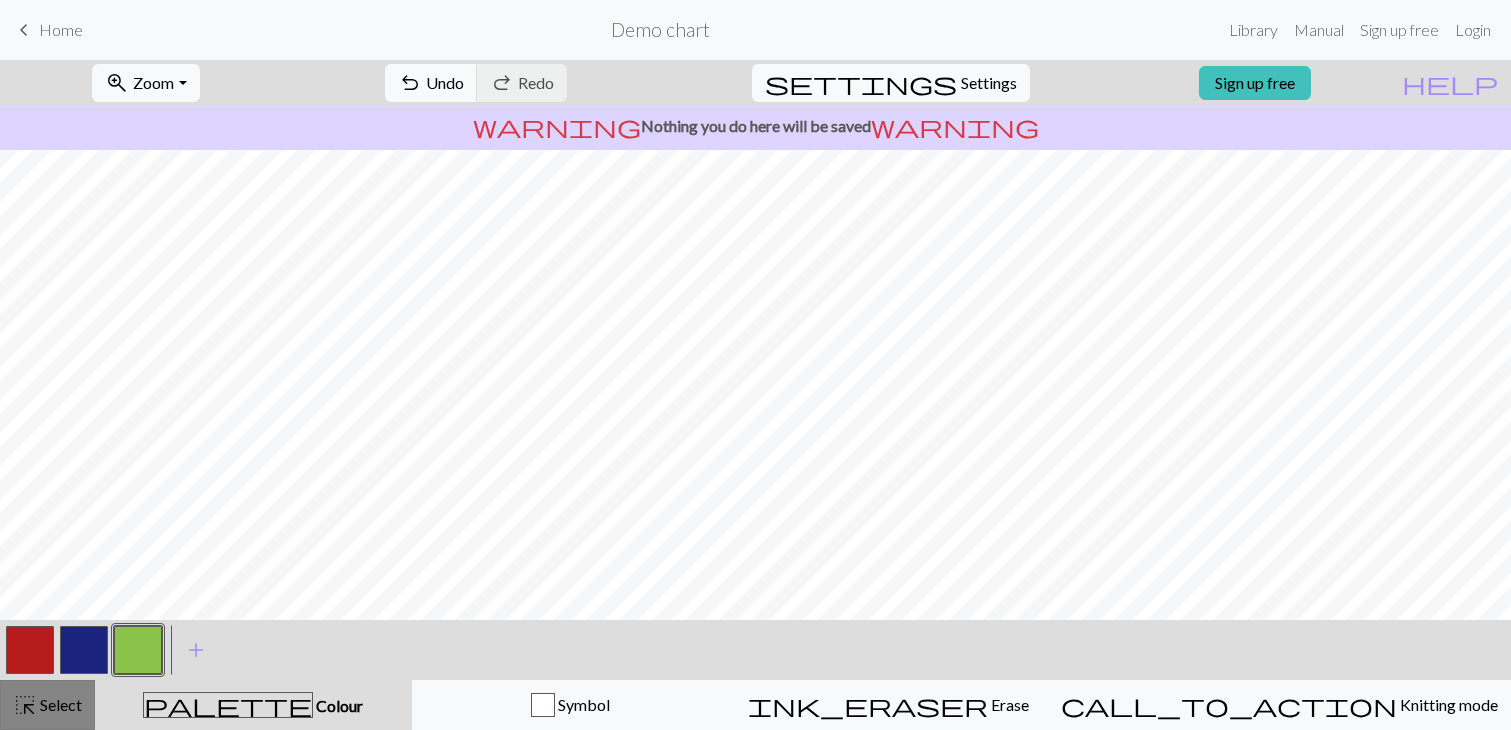 click on "Select" at bounding box center [59, 704] 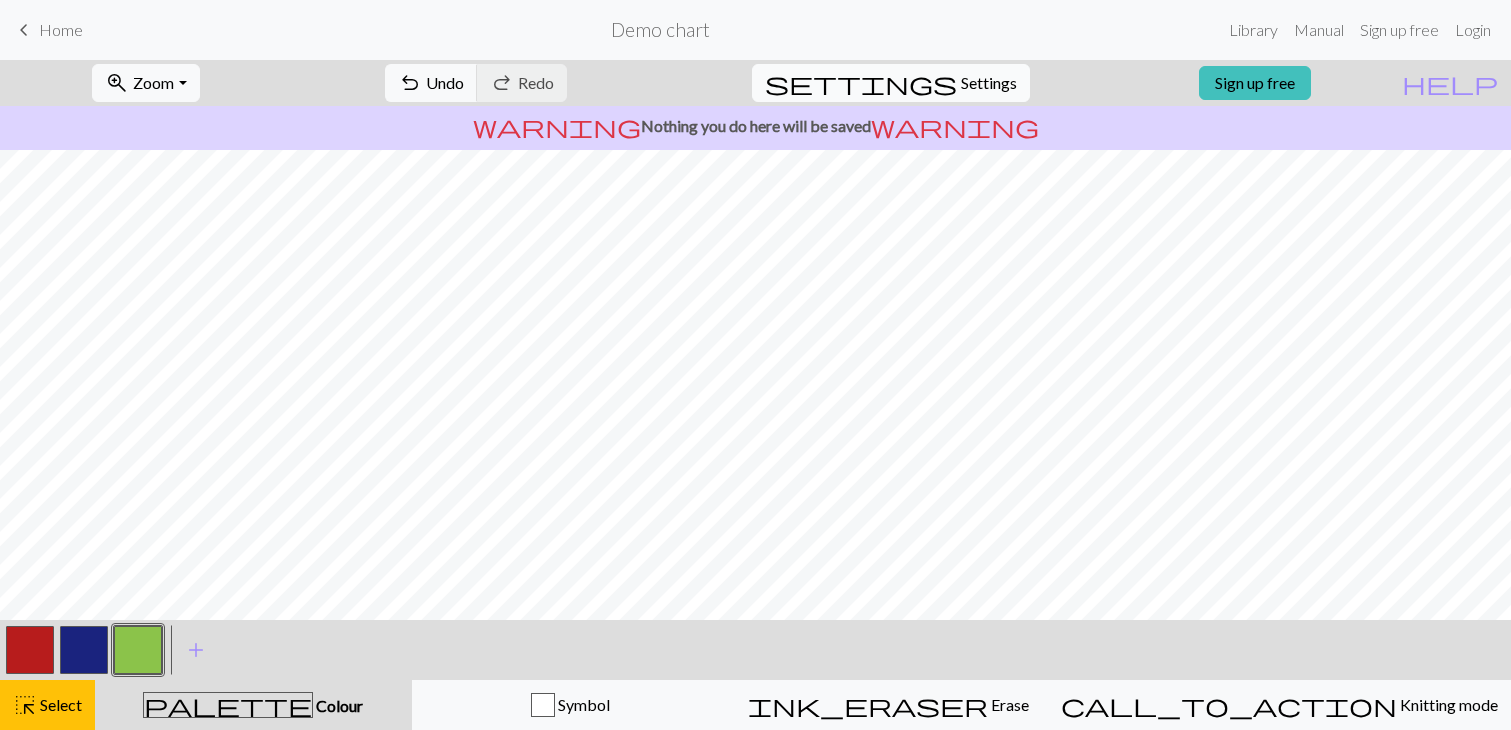 click on "settings" at bounding box center (861, 83) 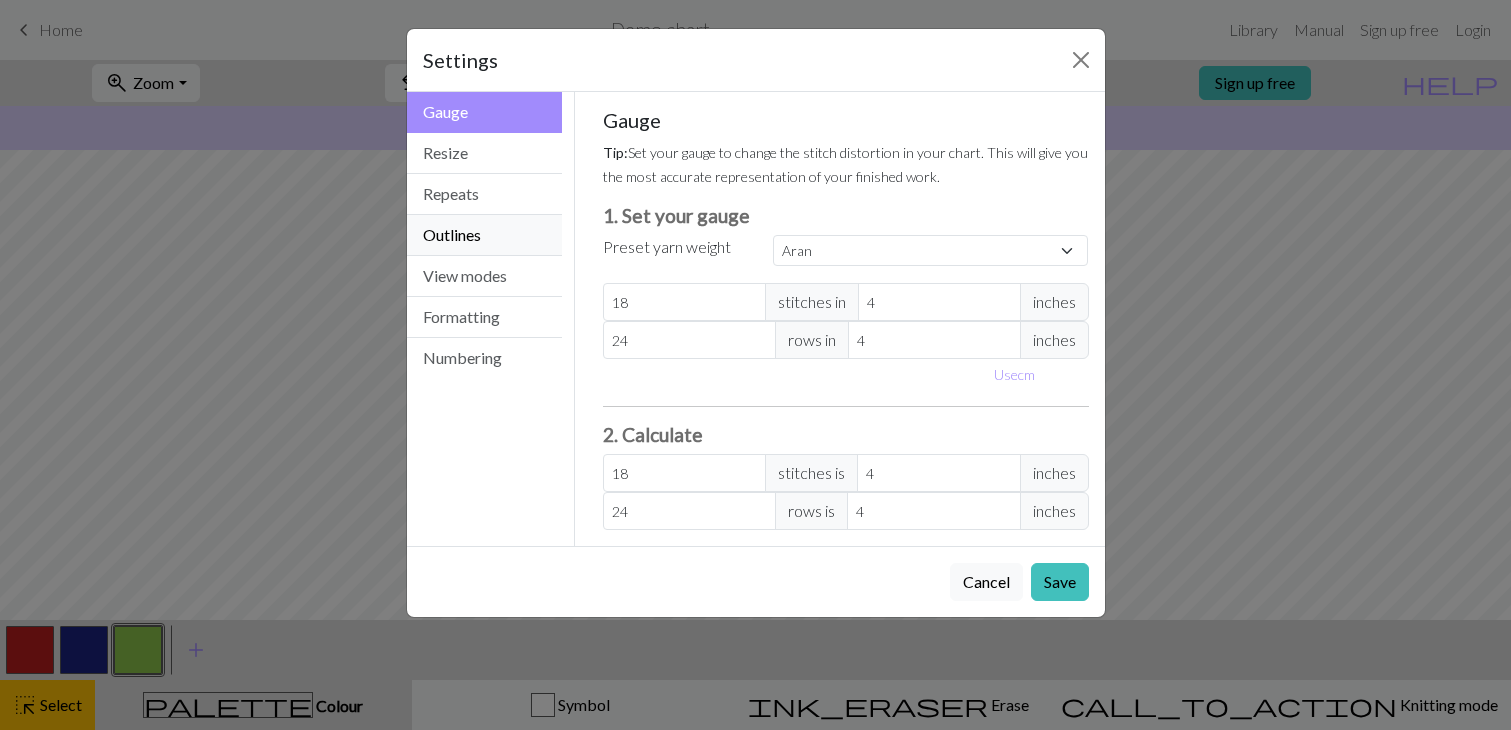 click on "Outlines" at bounding box center (485, 235) 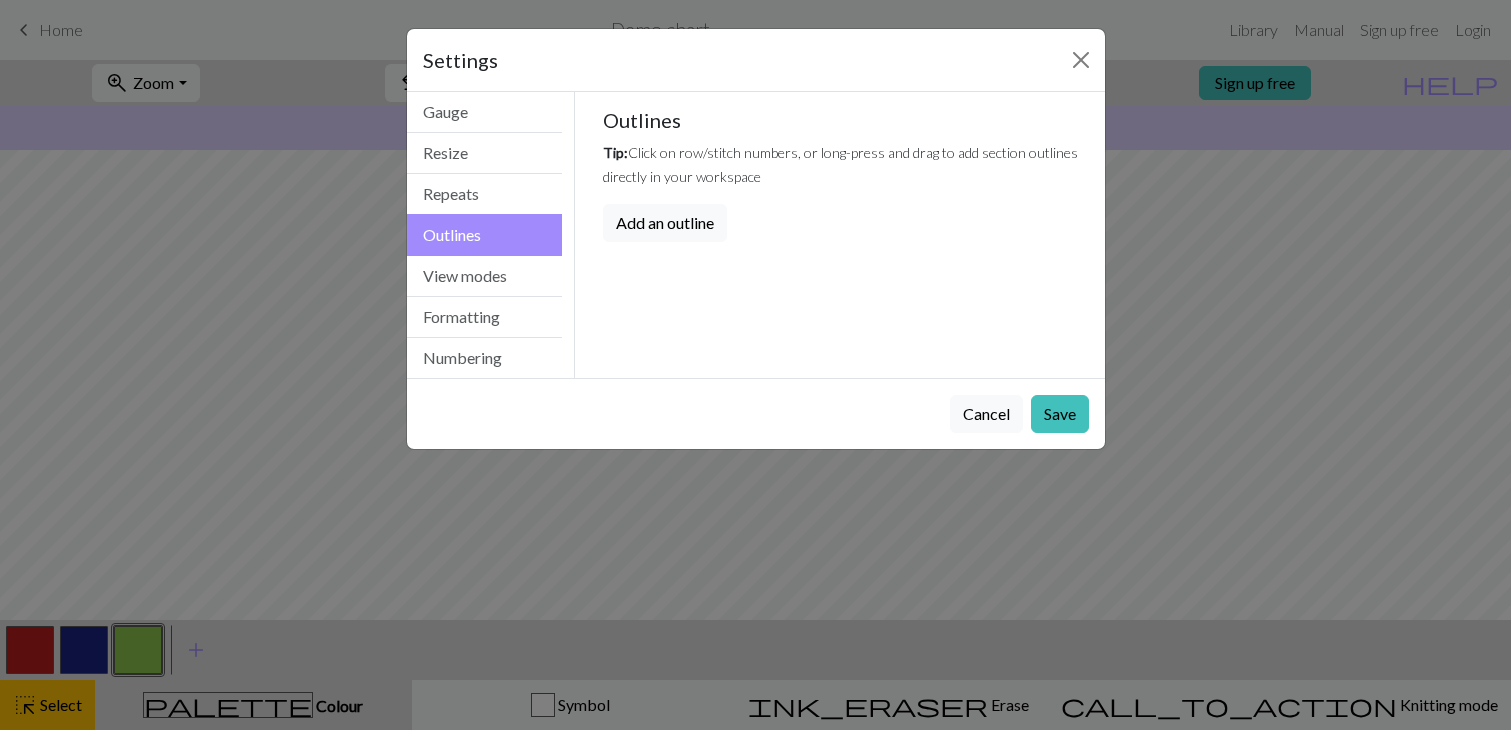 click on "Outlines" at bounding box center [485, 235] 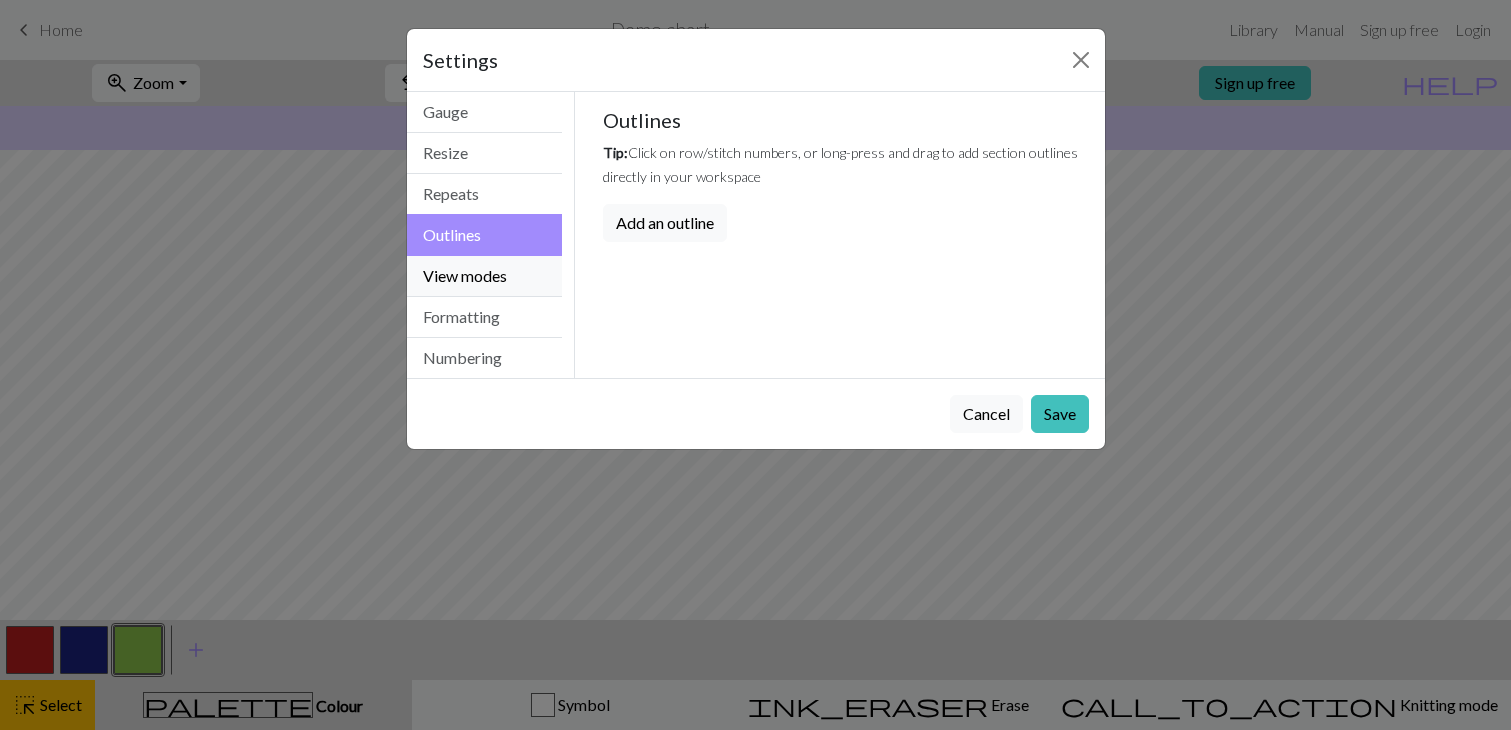 click on "View modes" at bounding box center [485, 276] 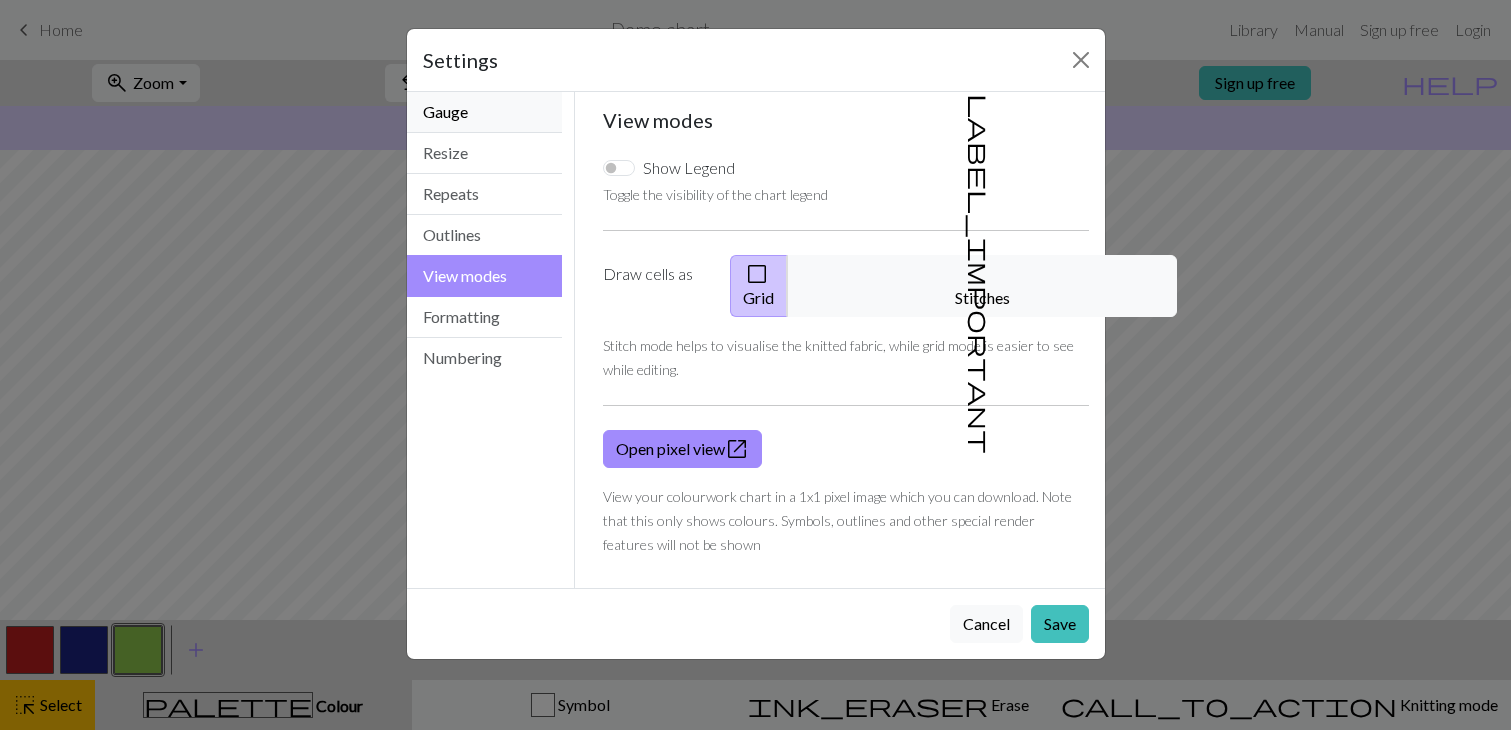 click on "Gauge" at bounding box center (485, 112) 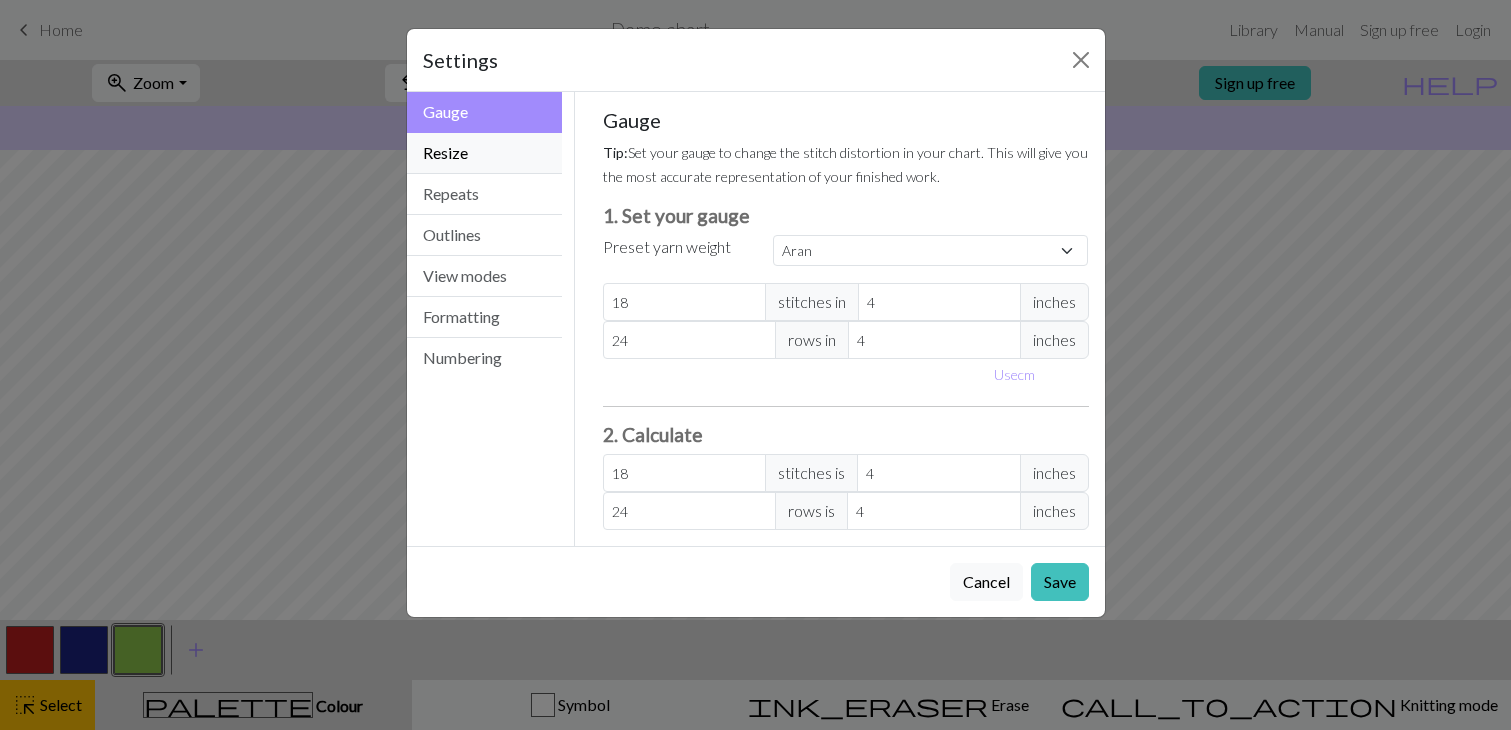 click on "Resize" at bounding box center (485, 153) 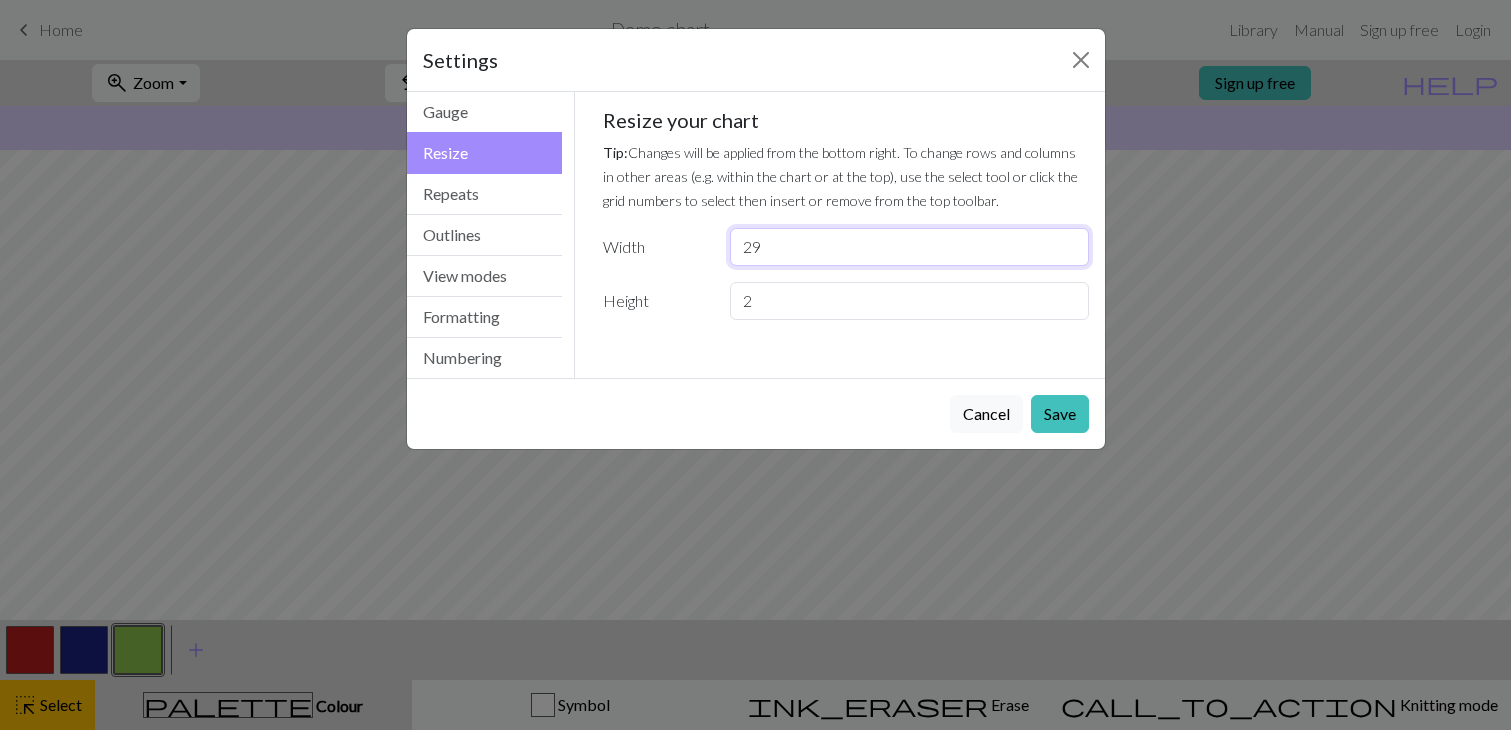 click on "29" at bounding box center [909, 247] 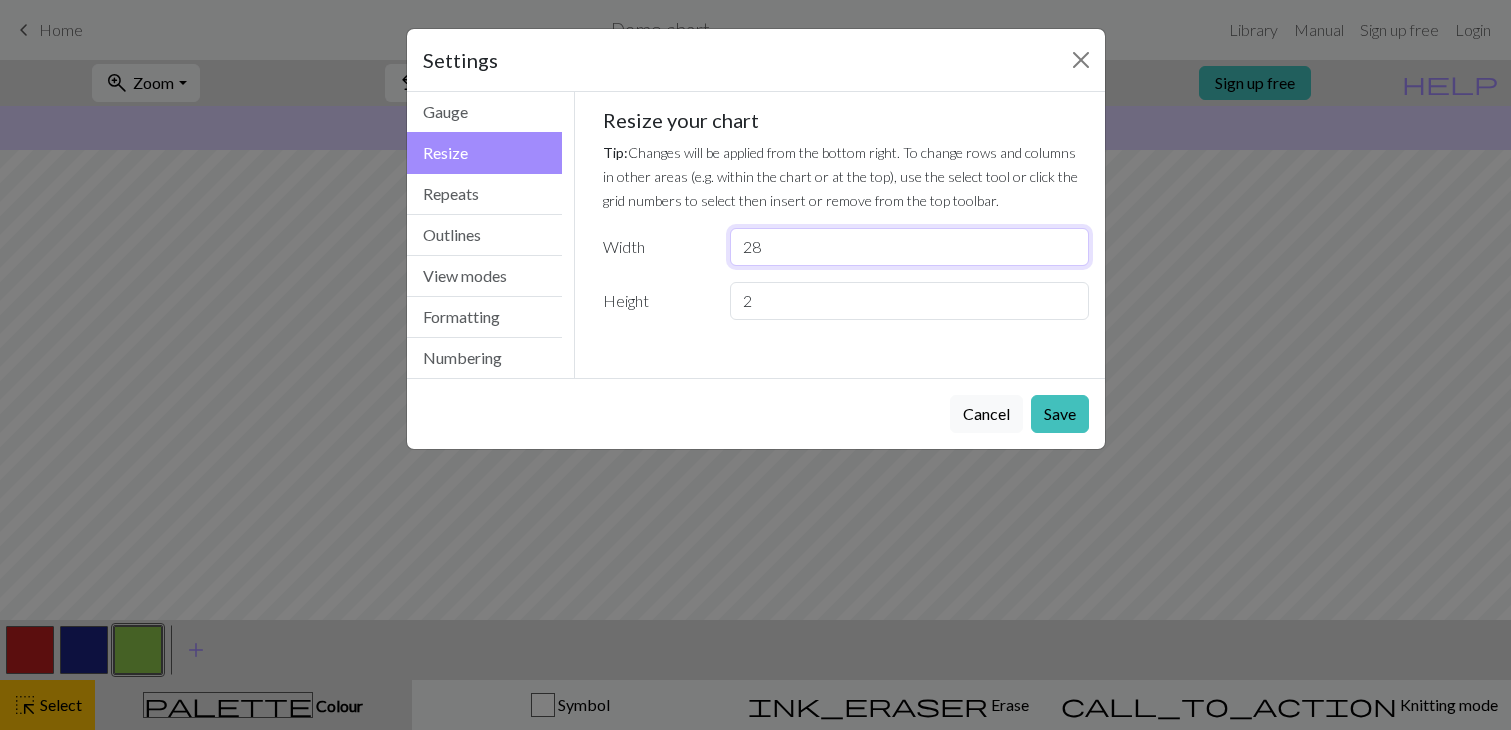 click on "28" at bounding box center [909, 247] 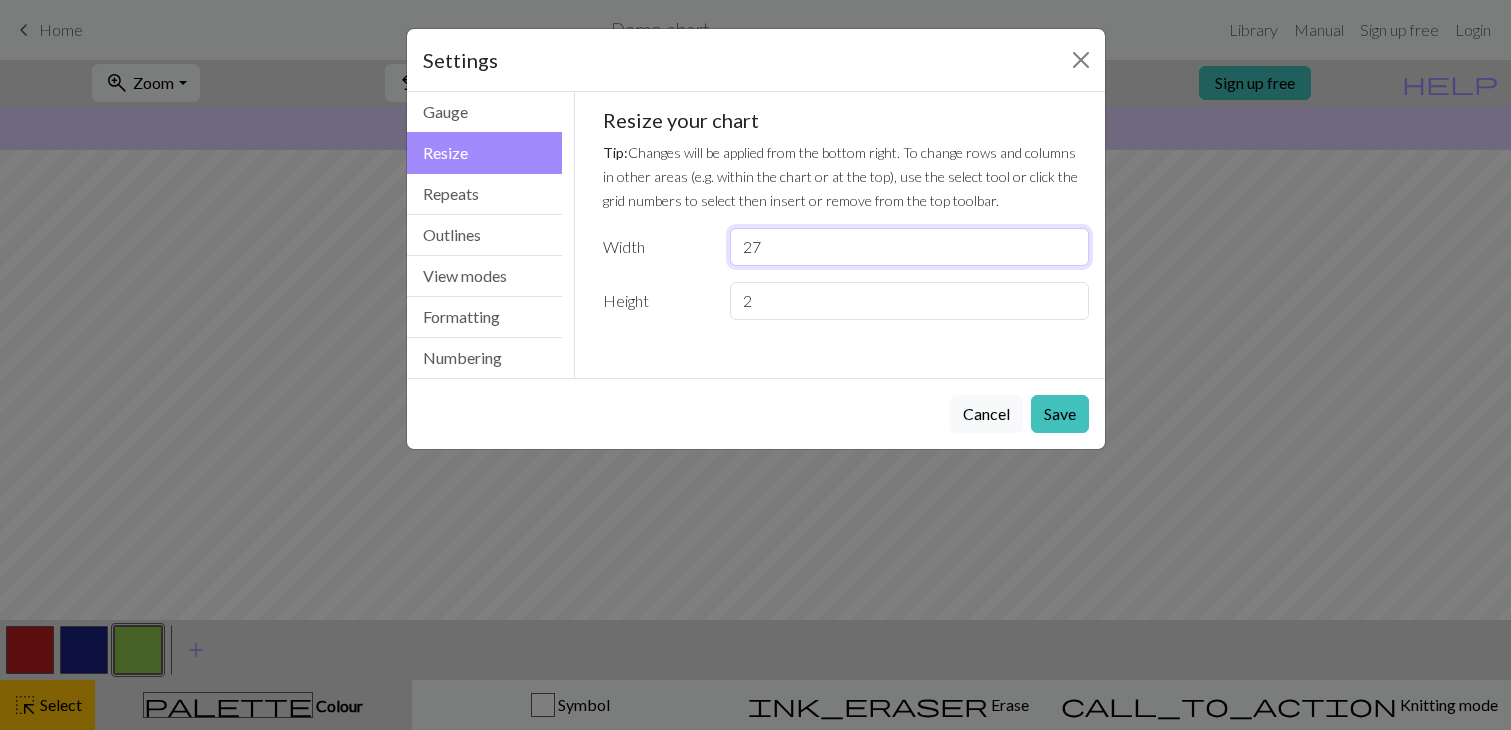 click on "27" at bounding box center (909, 247) 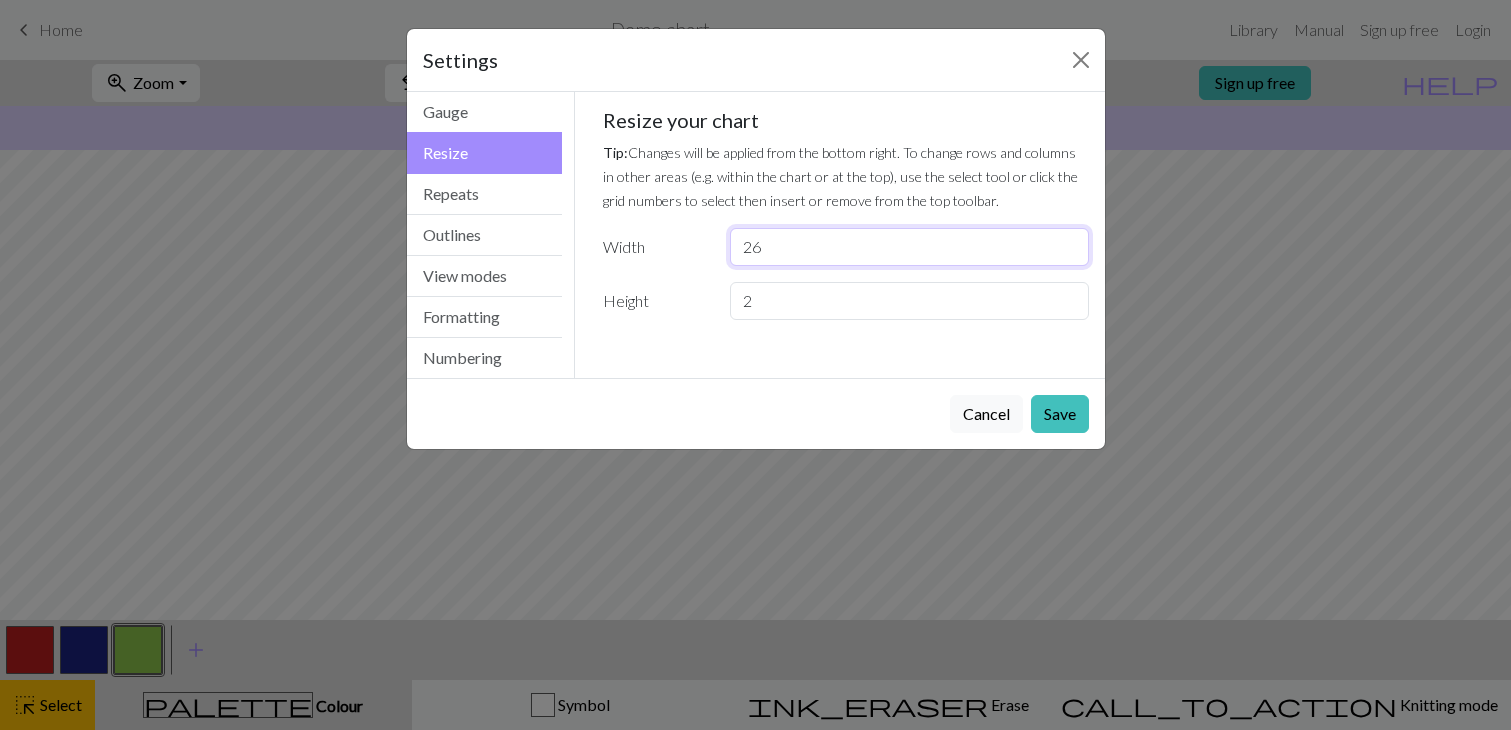 type on "26" 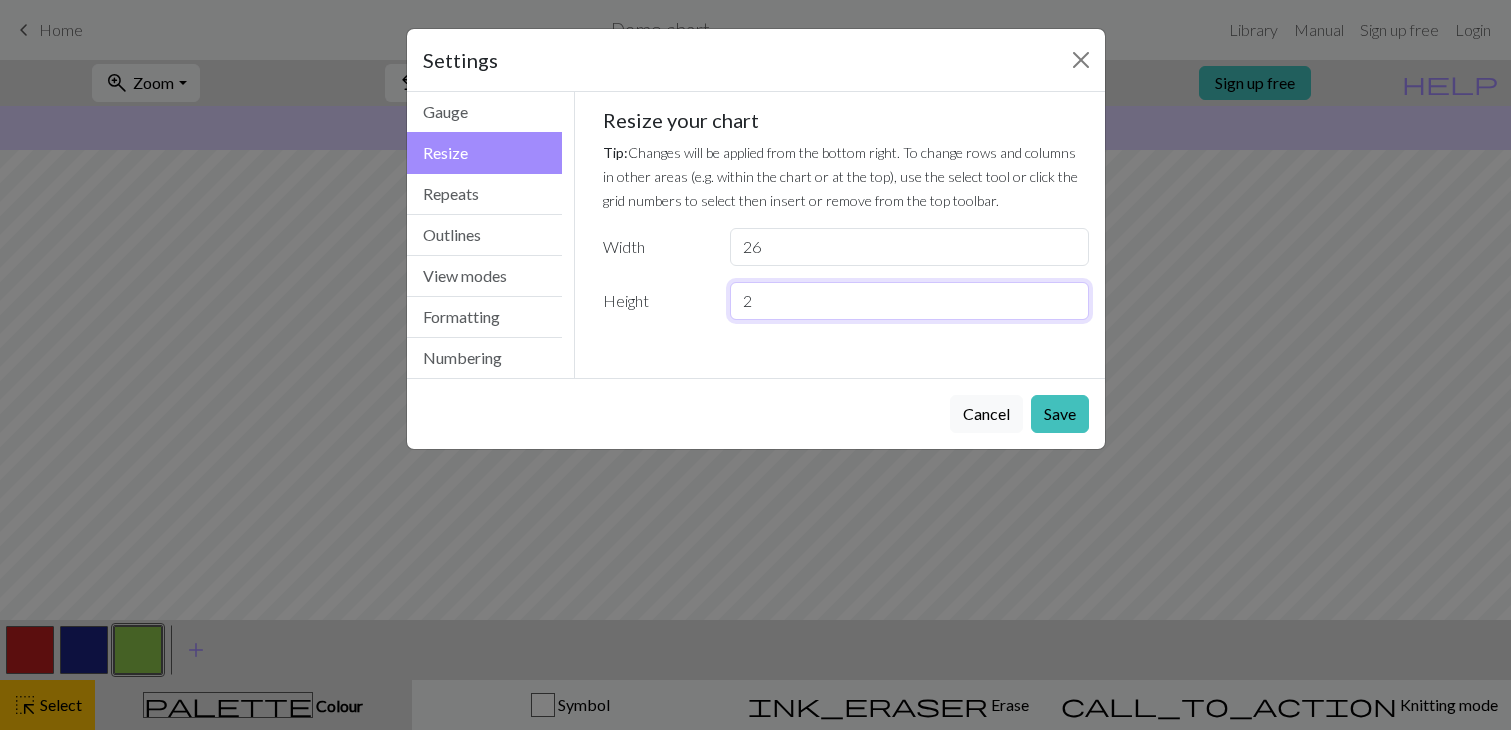 click on "2" at bounding box center [909, 301] 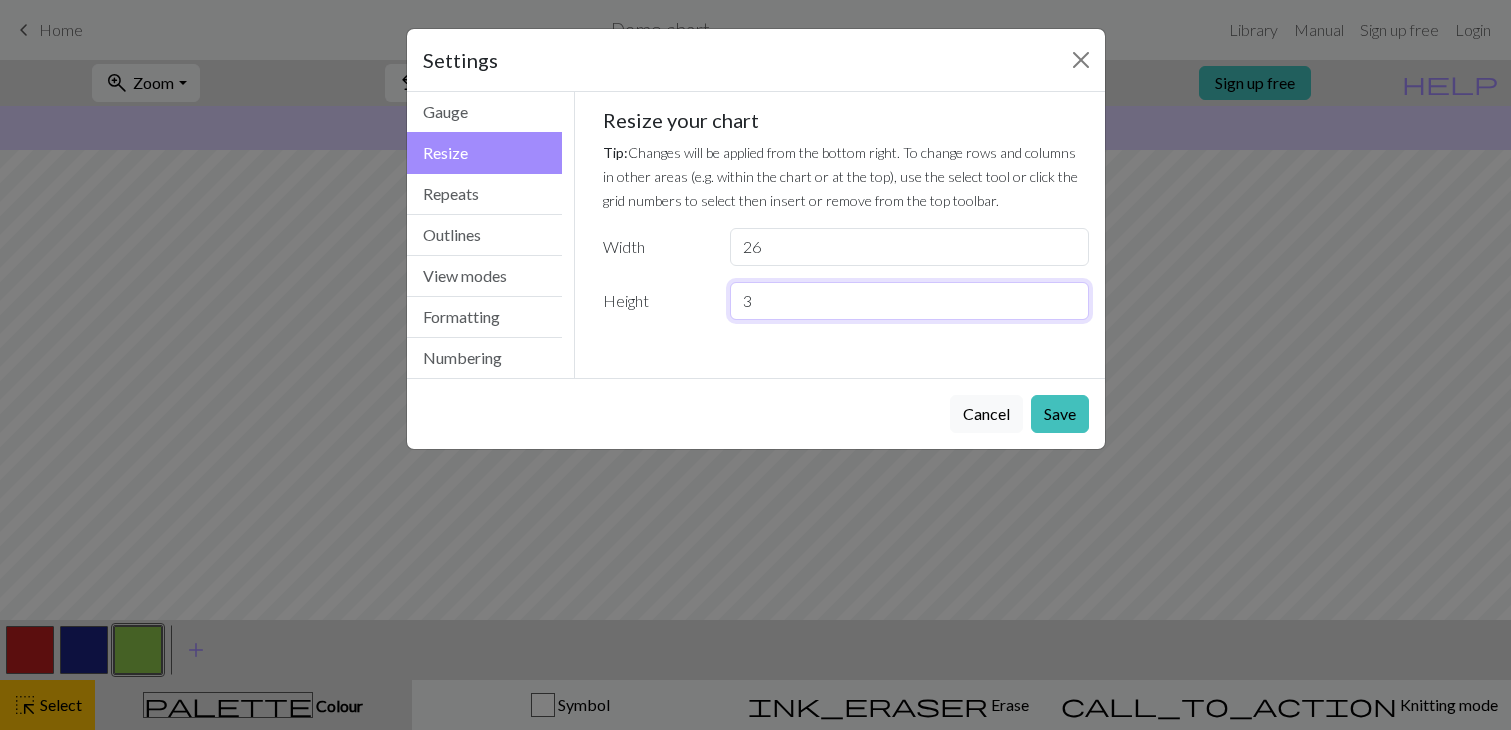 click on "3" at bounding box center (909, 301) 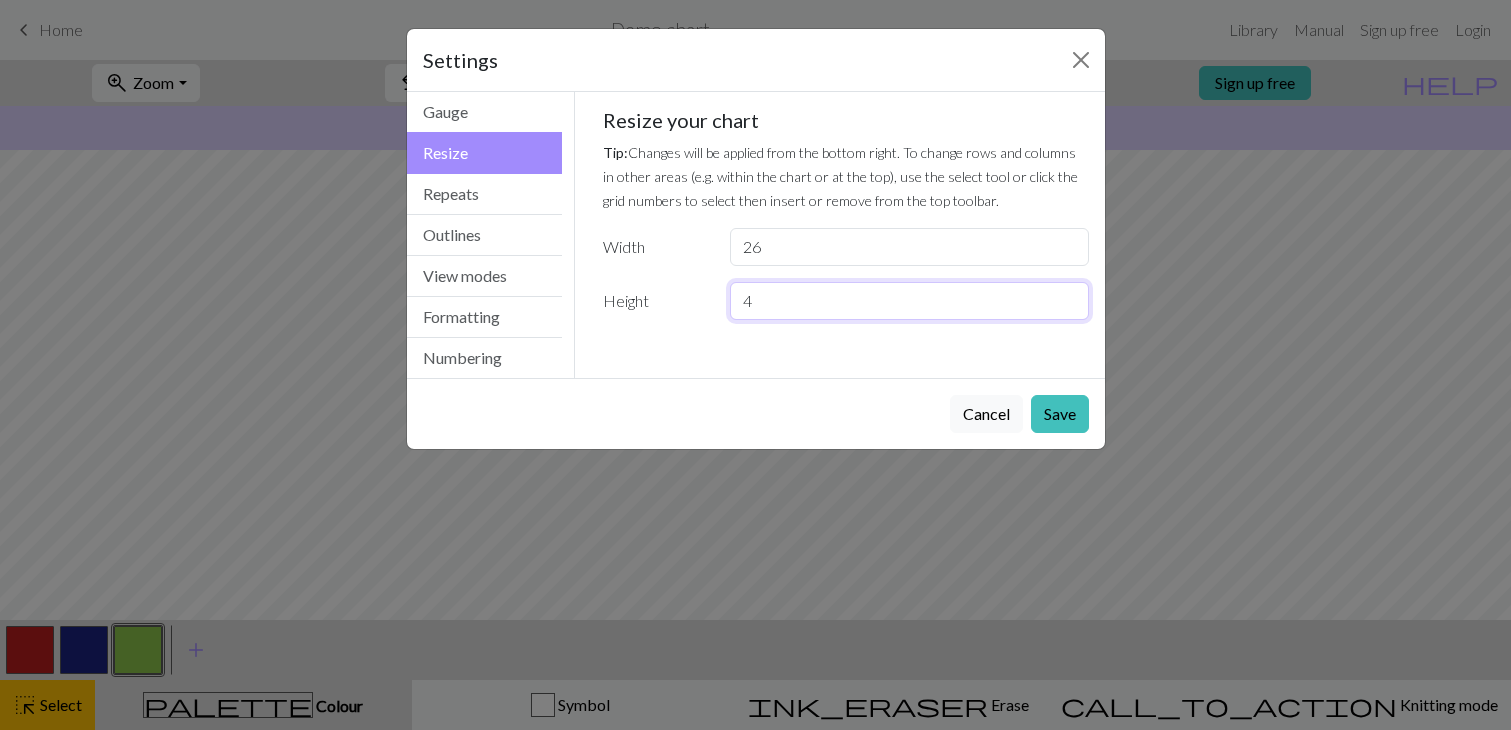 click on "4" at bounding box center [909, 301] 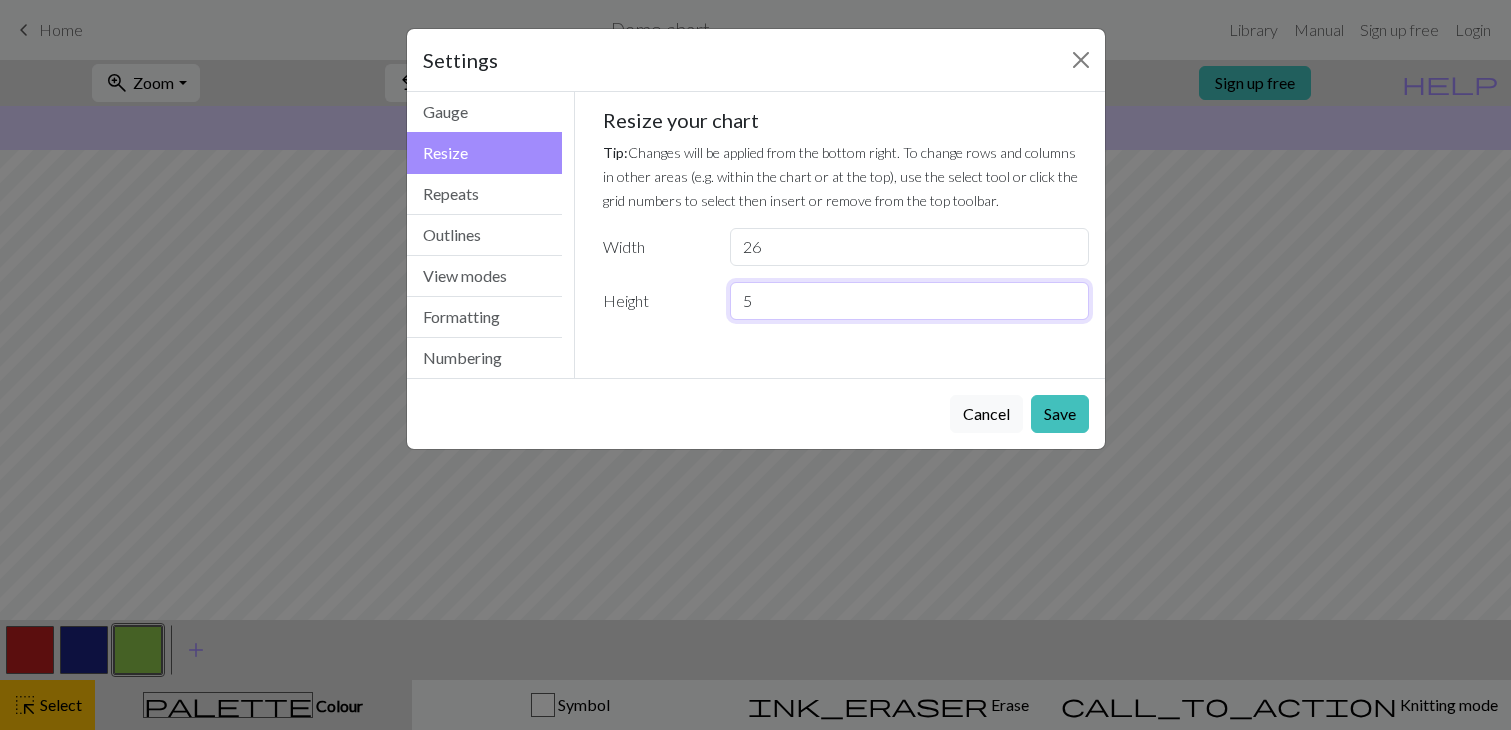 click on "5" at bounding box center [909, 301] 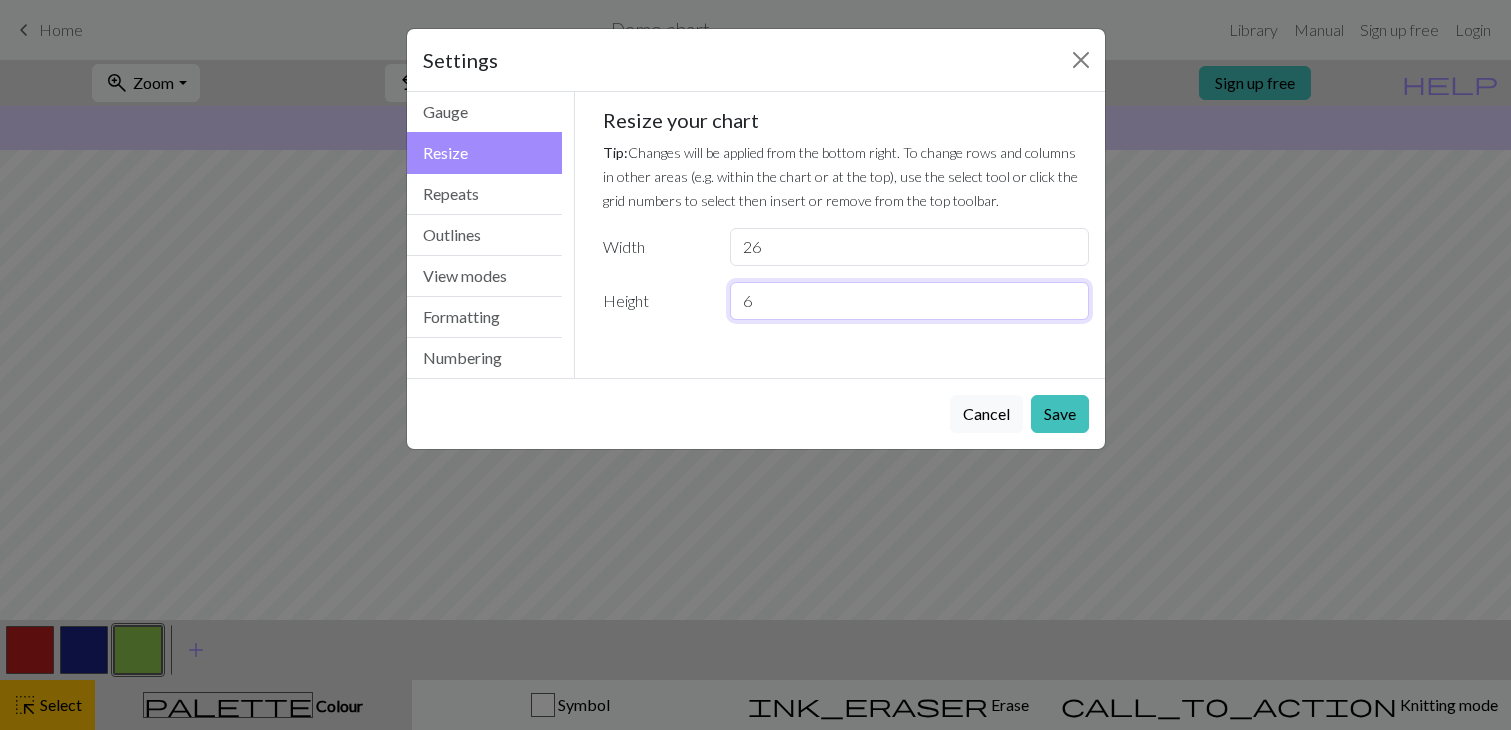 click on "6" at bounding box center (909, 301) 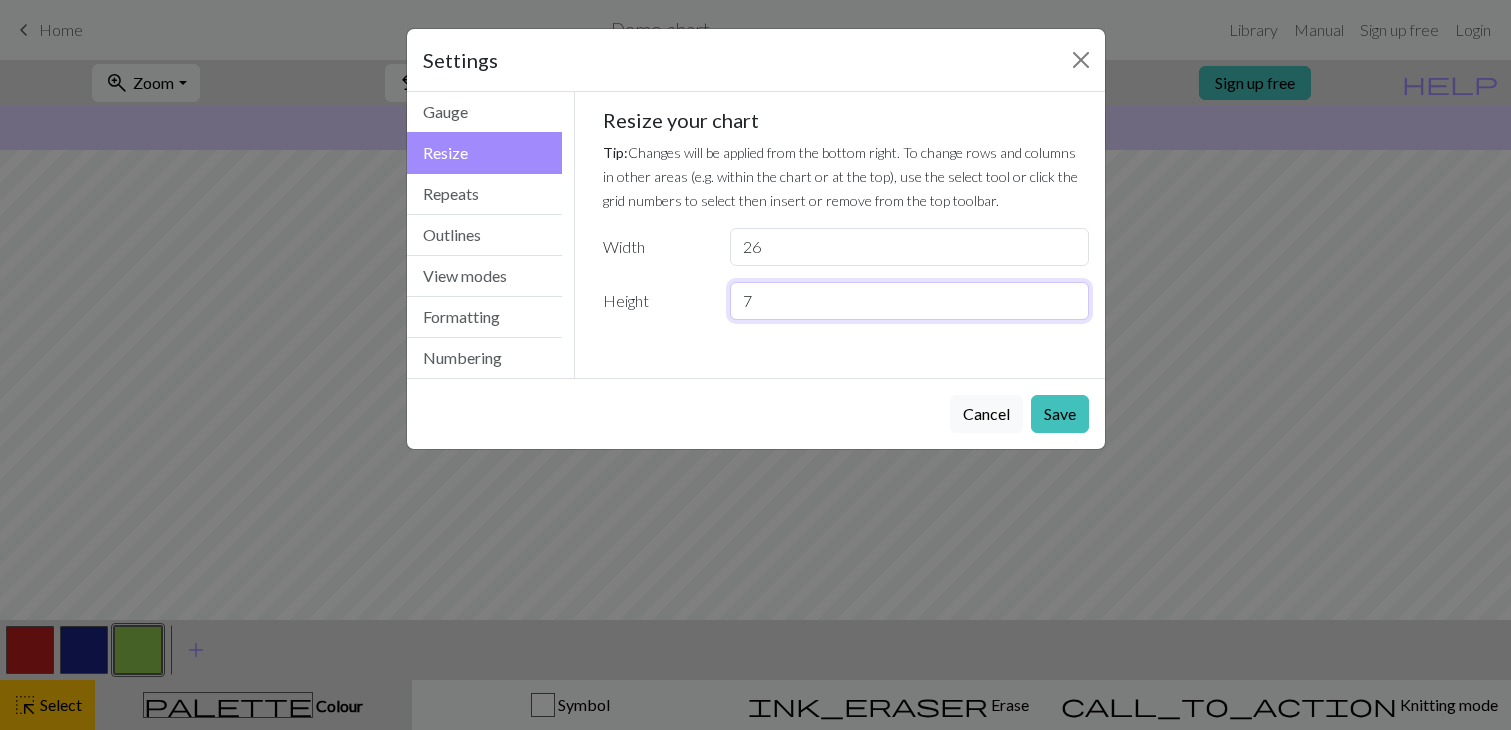 click on "7" at bounding box center (909, 301) 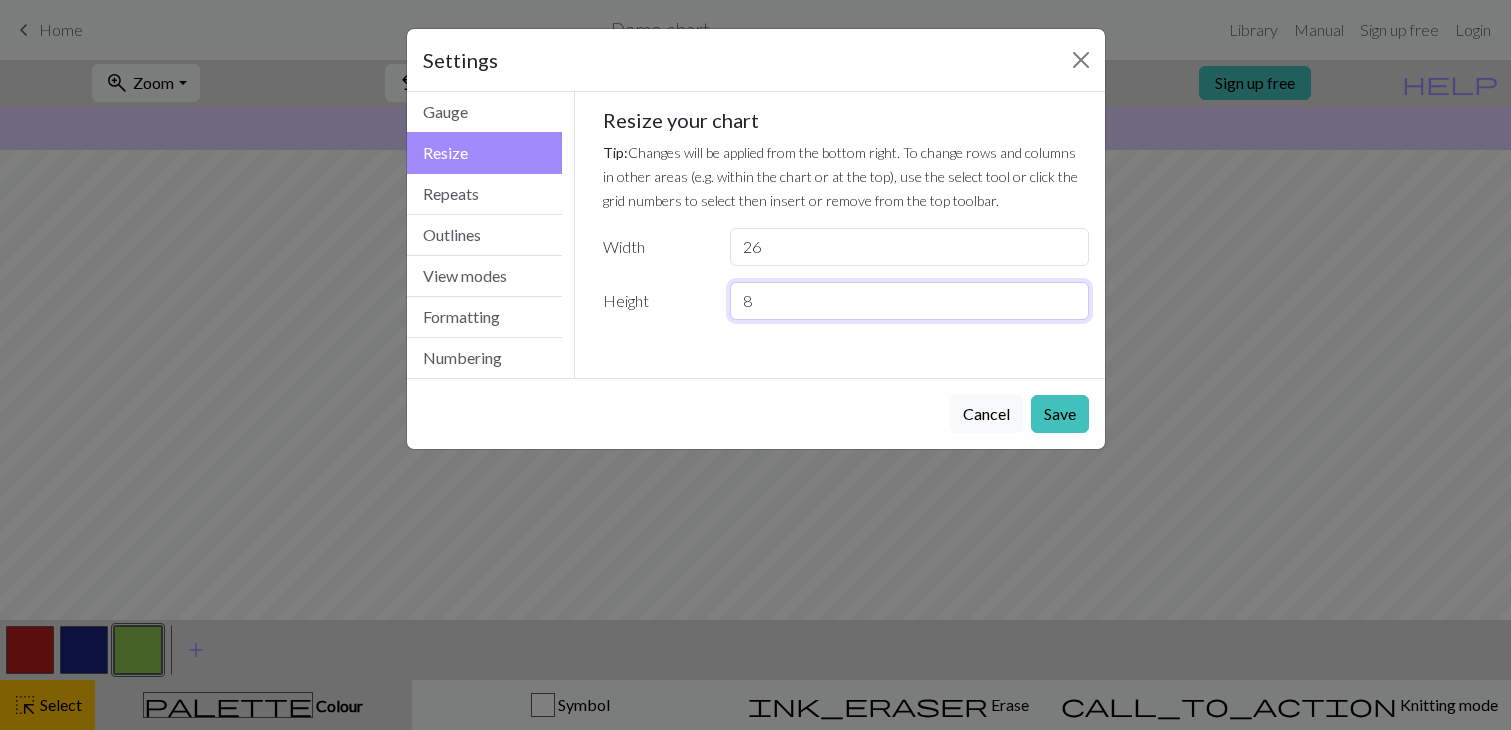 click on "8" at bounding box center (909, 301) 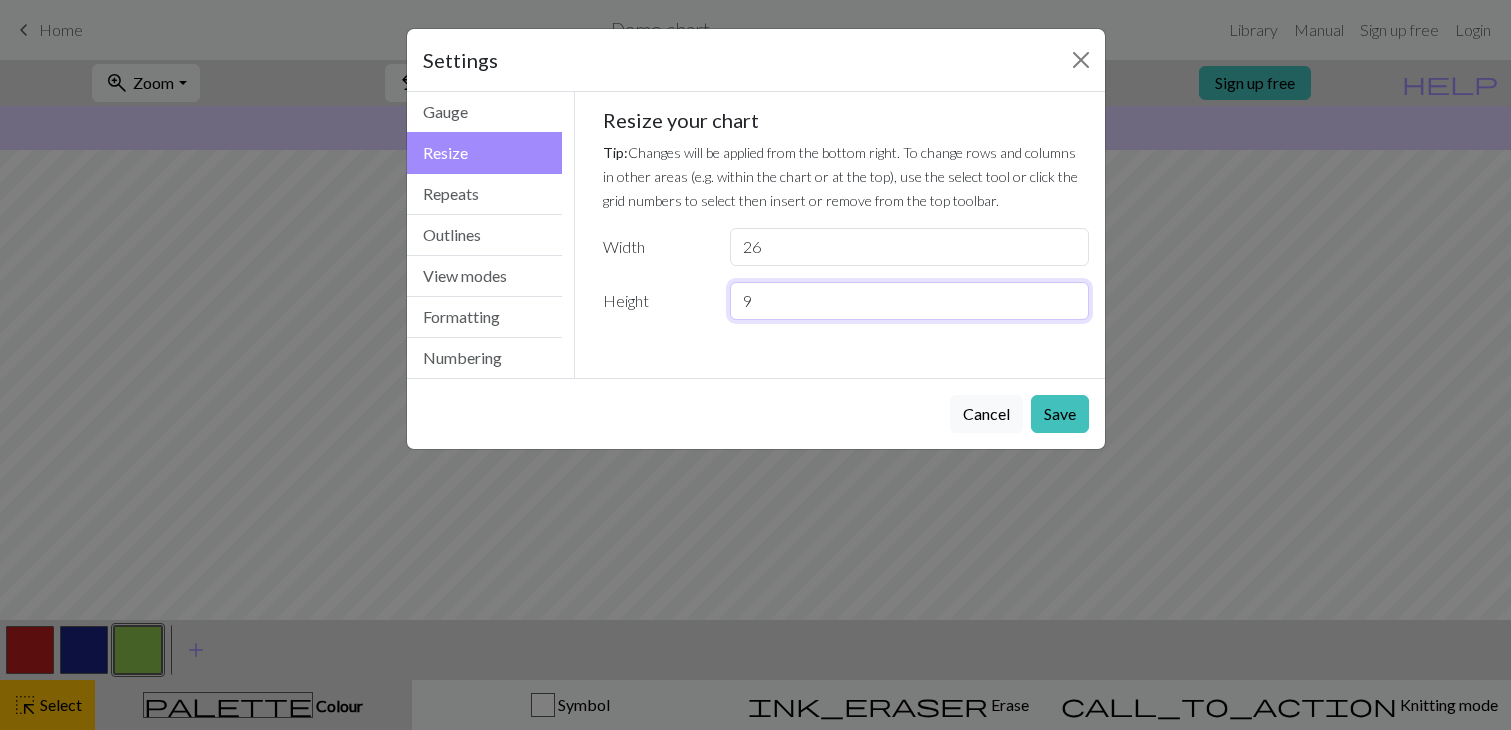 click on "9" at bounding box center [909, 301] 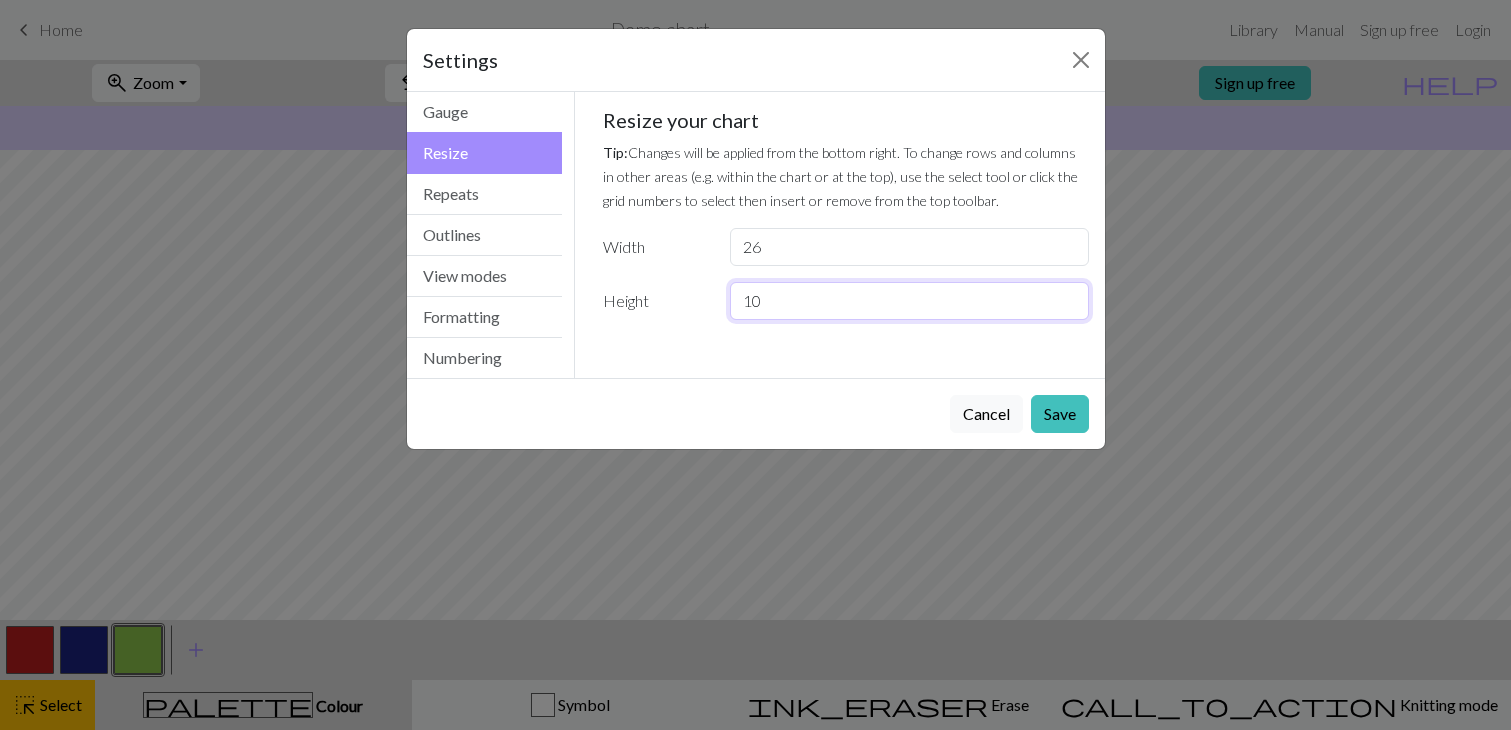 click on "10" at bounding box center [909, 301] 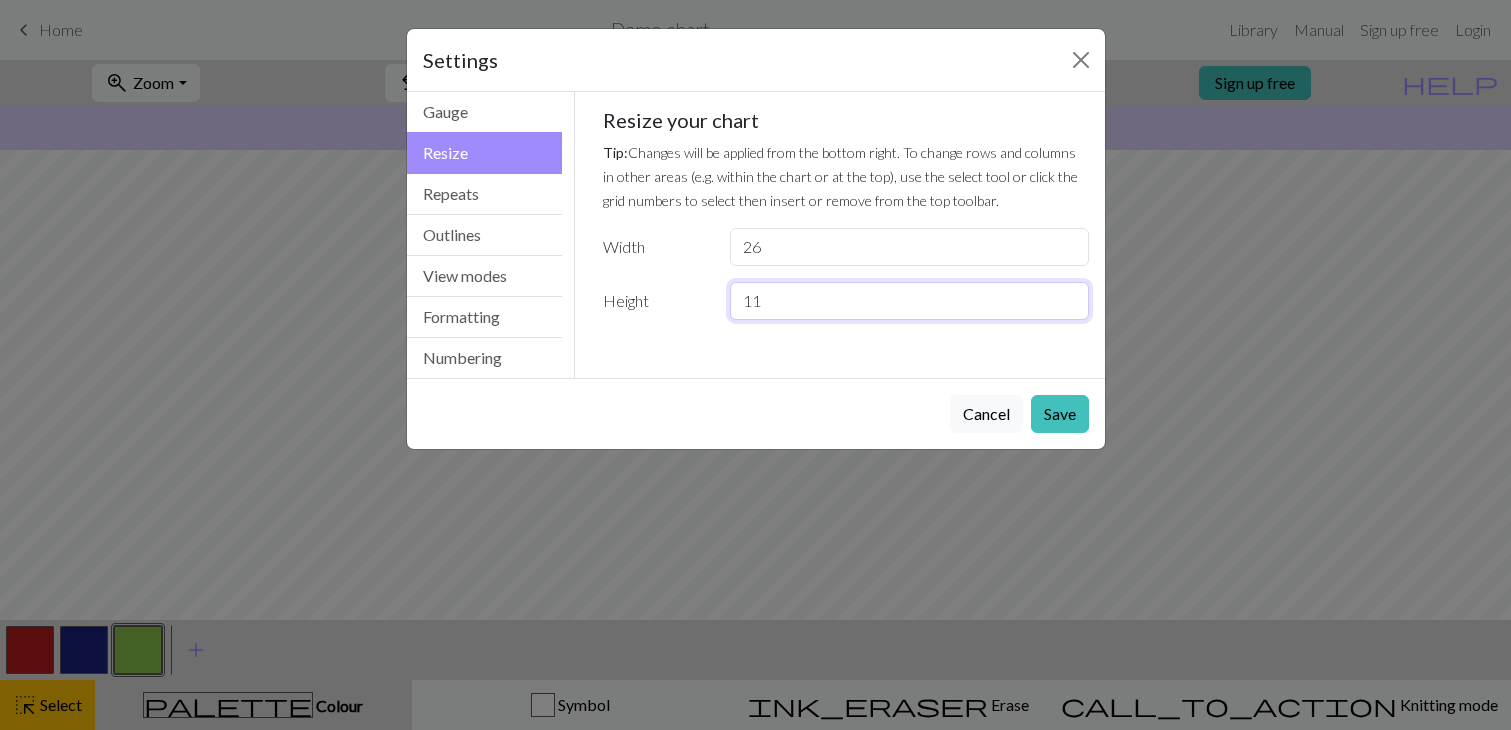 click on "11" at bounding box center [909, 301] 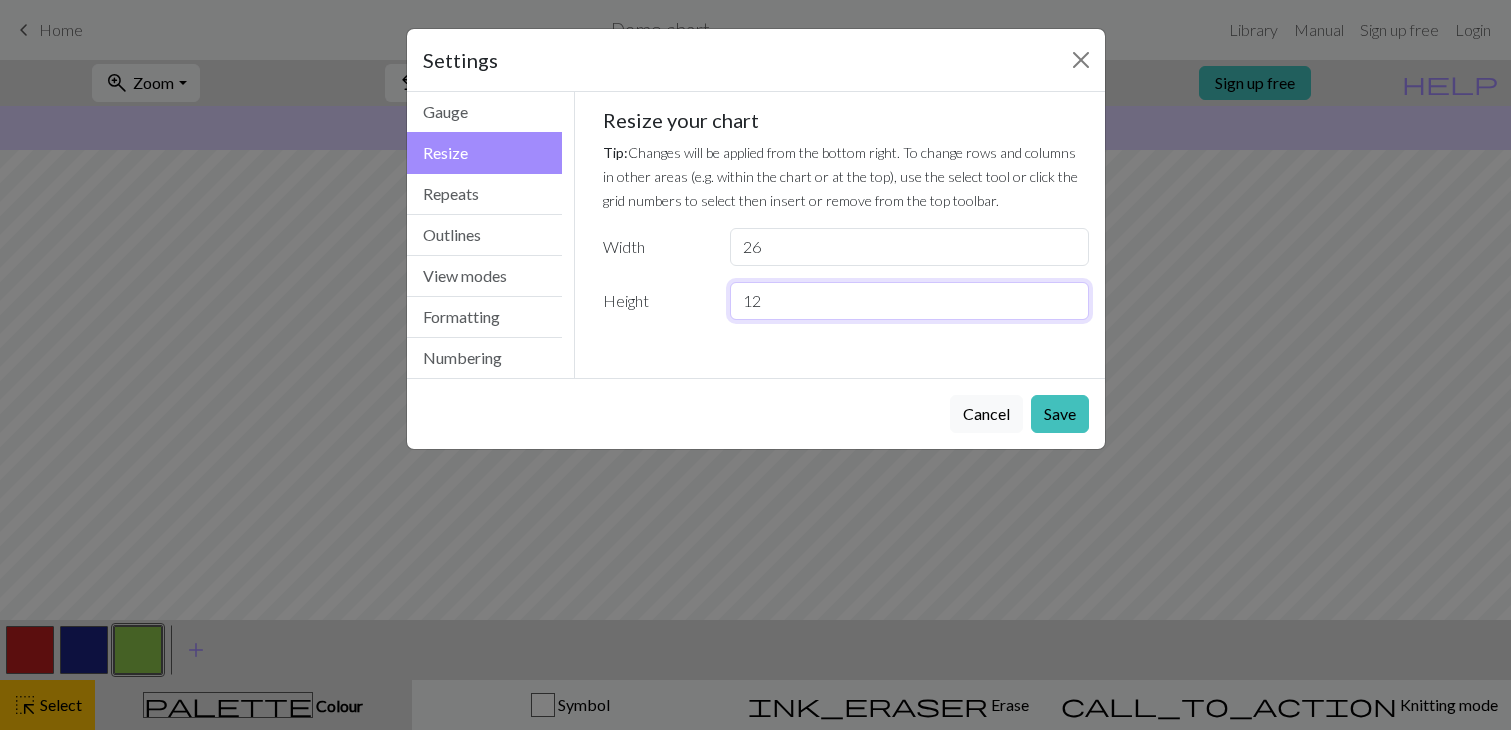 click on "12" at bounding box center [909, 301] 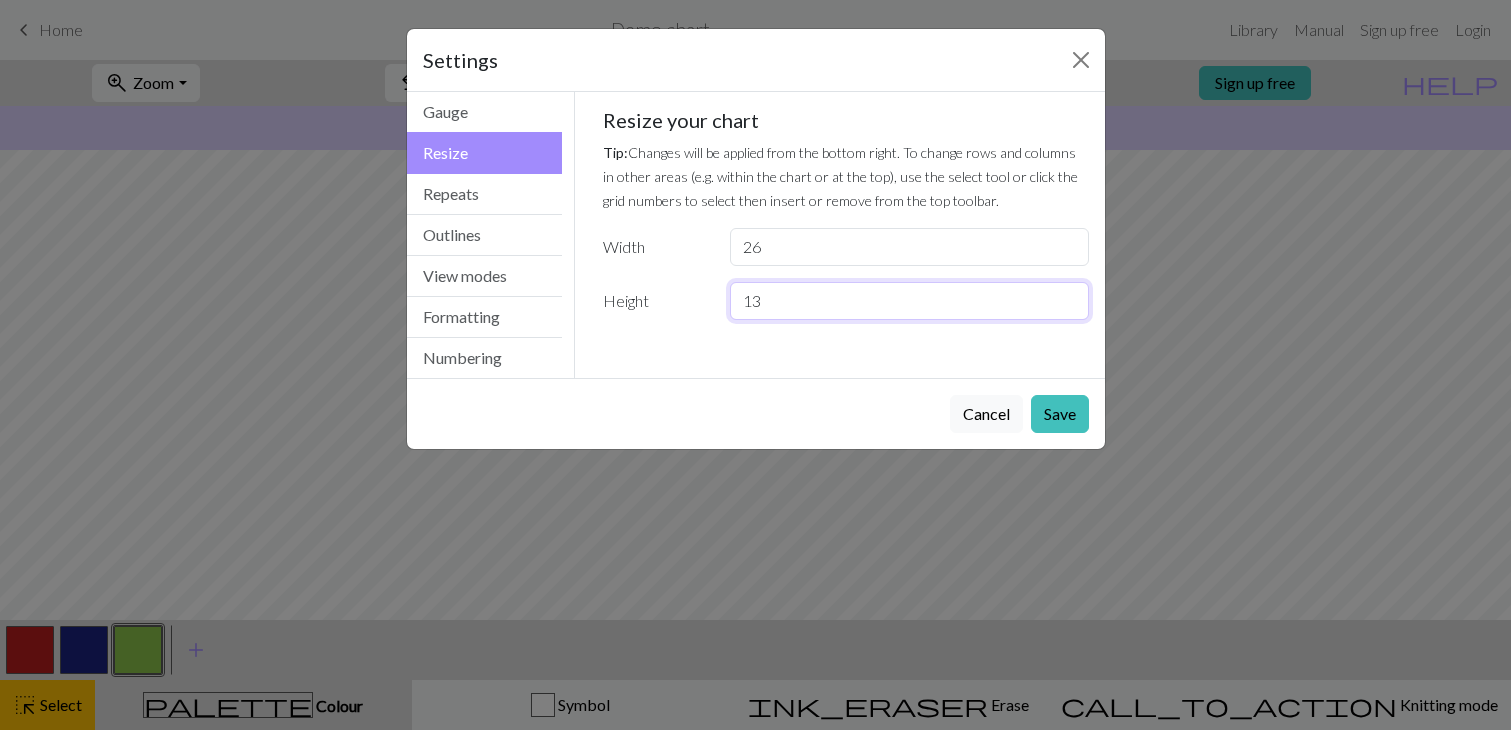 click on "13" at bounding box center [909, 301] 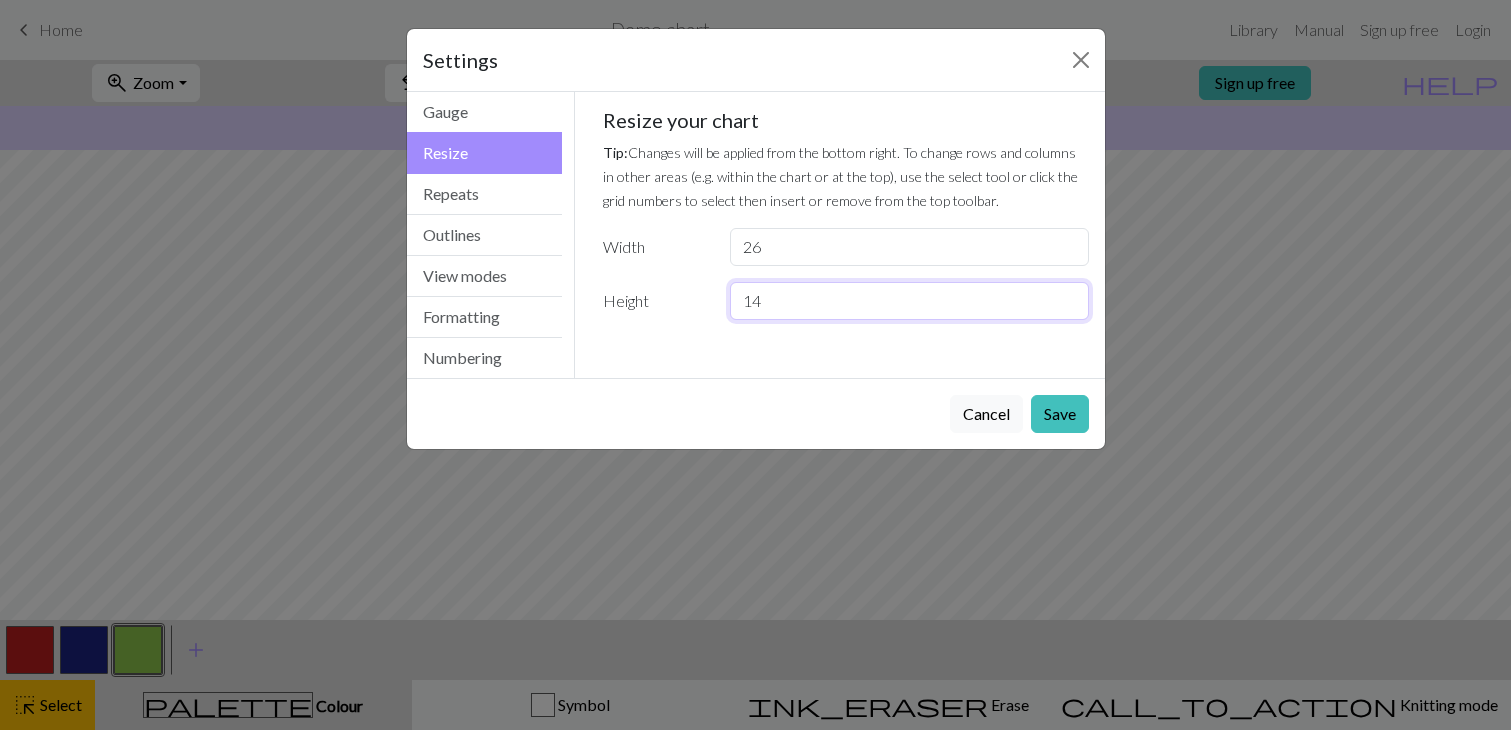 click on "14" at bounding box center (909, 301) 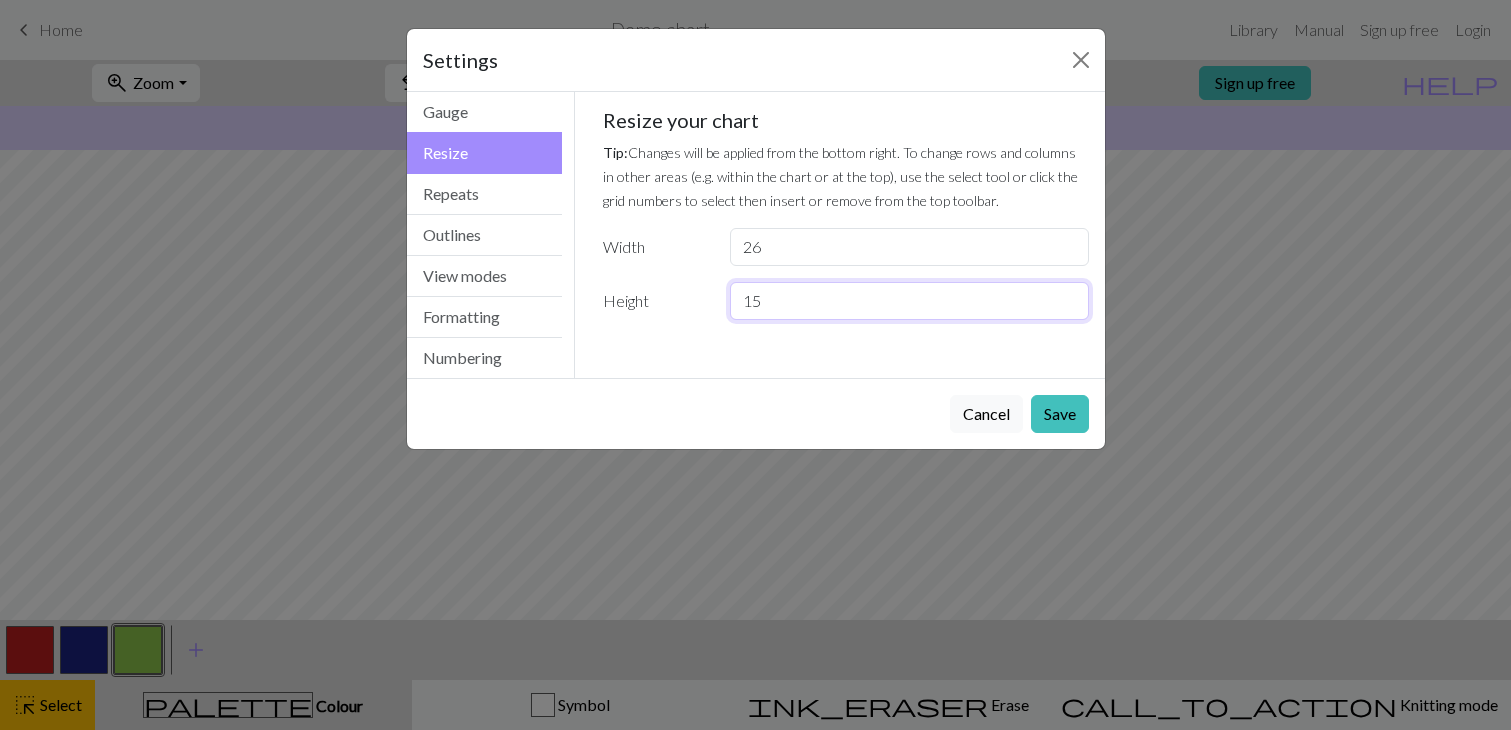 click on "15" at bounding box center (909, 301) 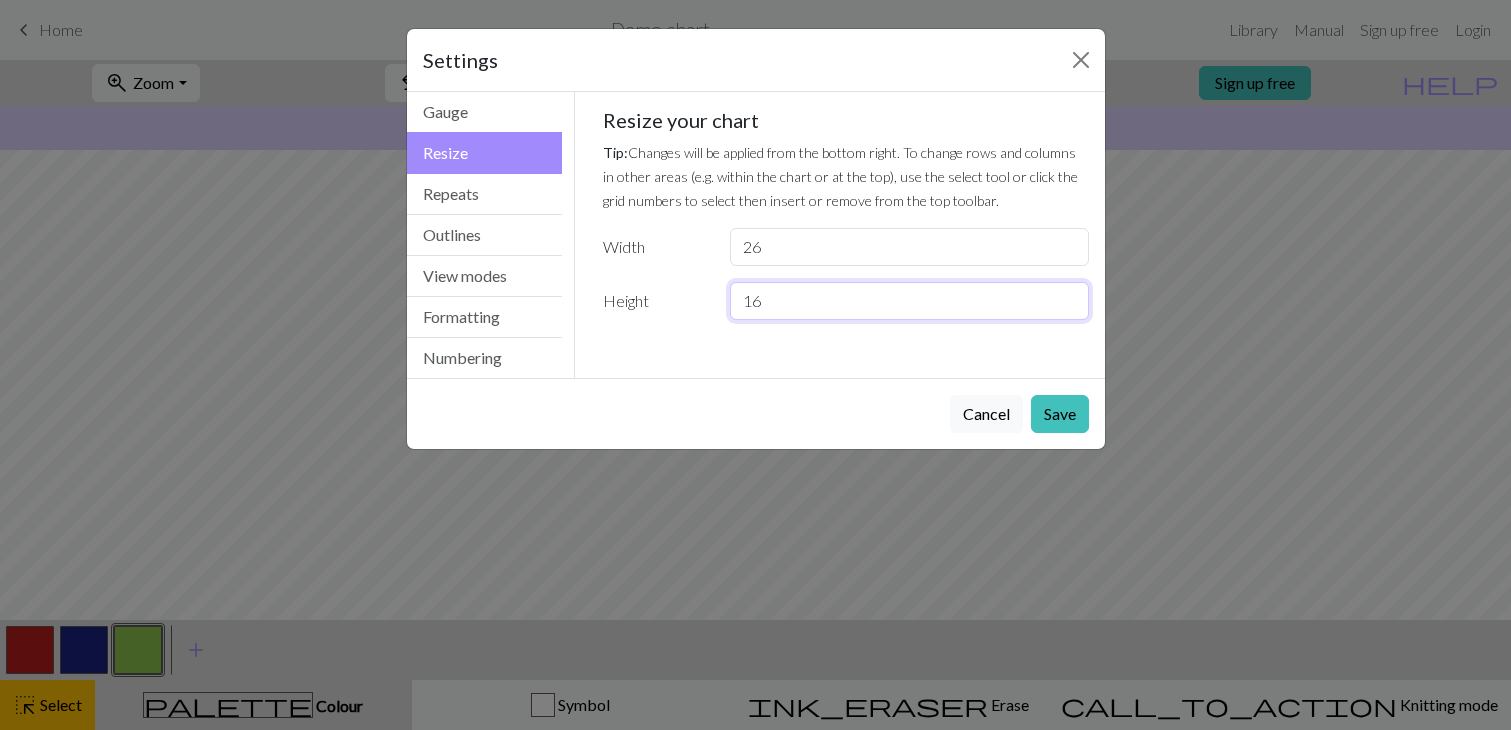 click on "16" at bounding box center (909, 301) 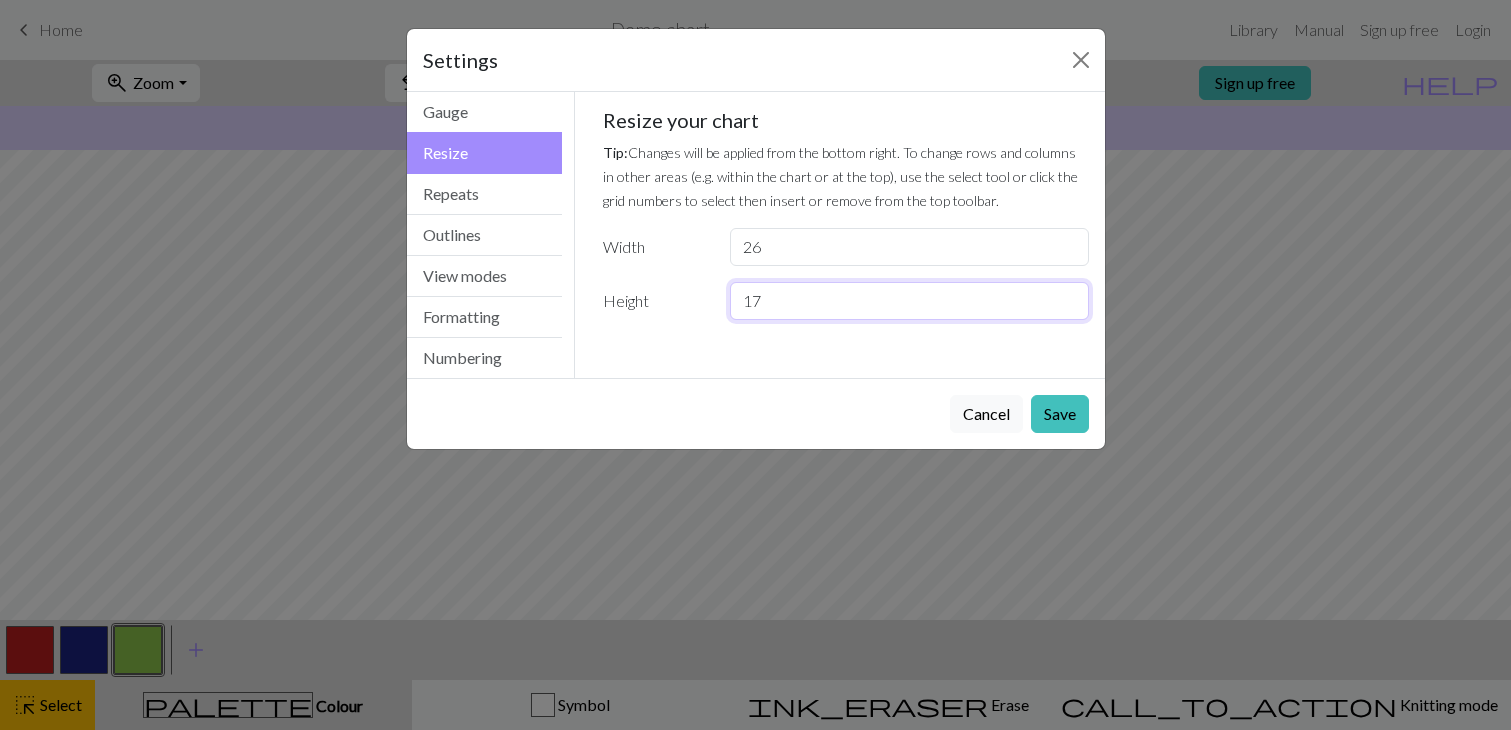 click on "17" at bounding box center [909, 301] 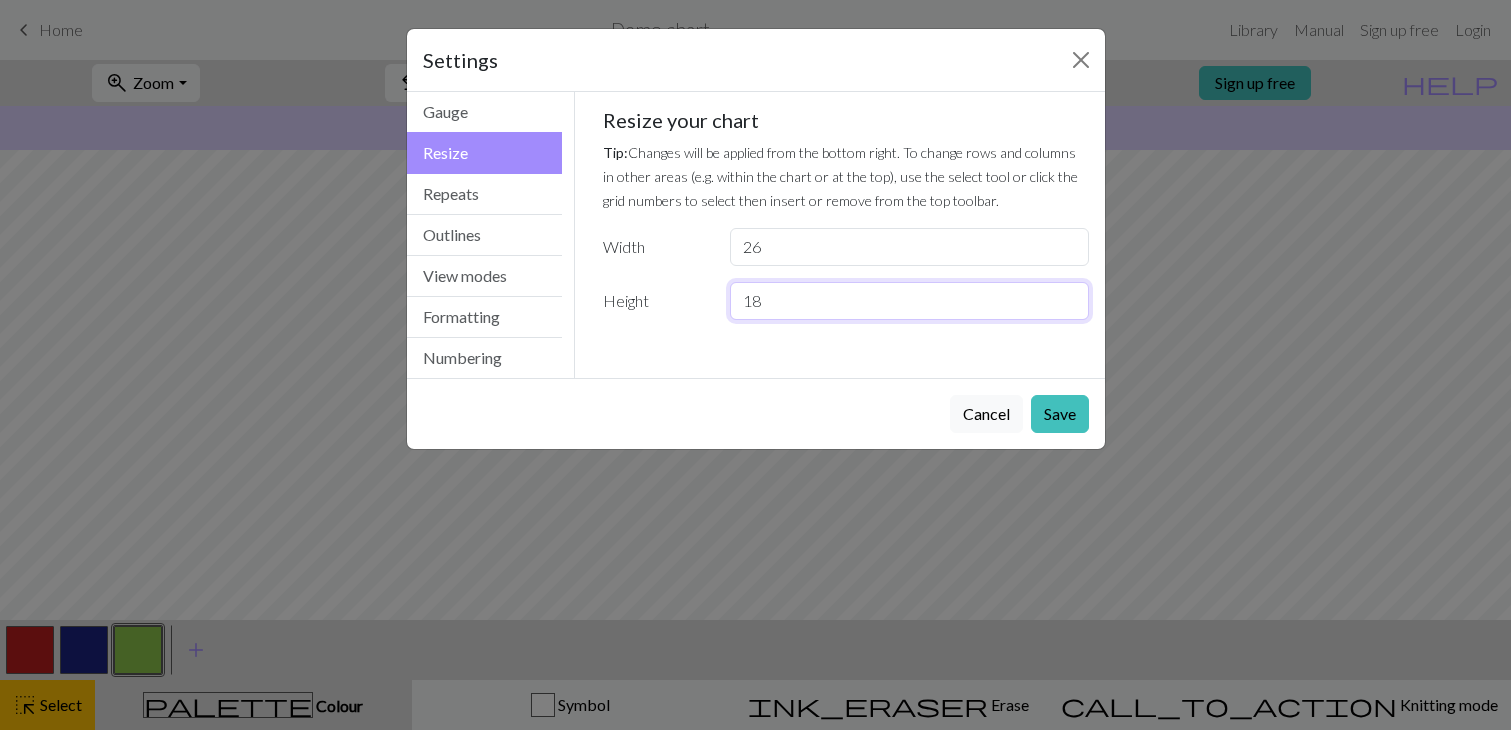click on "18" at bounding box center (909, 301) 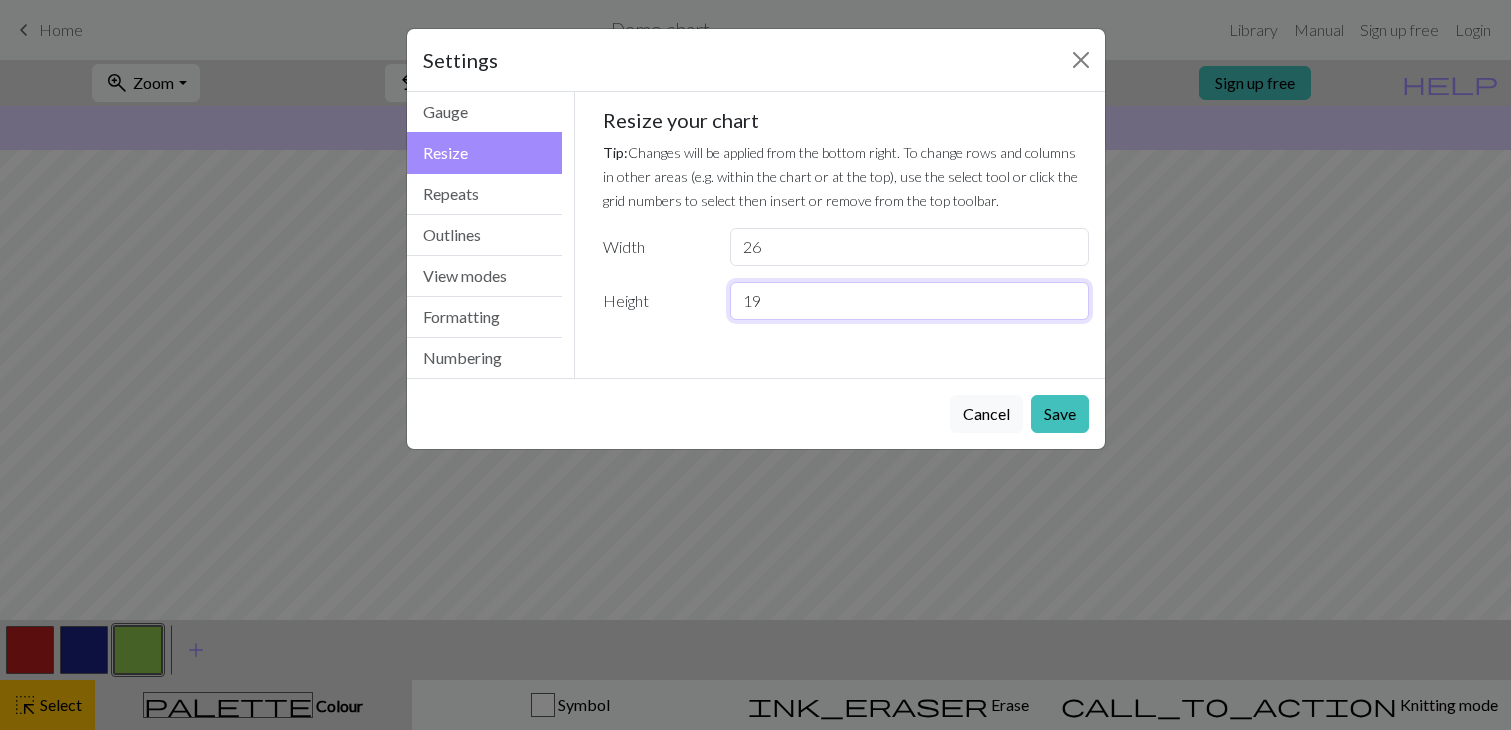click on "19" at bounding box center (909, 301) 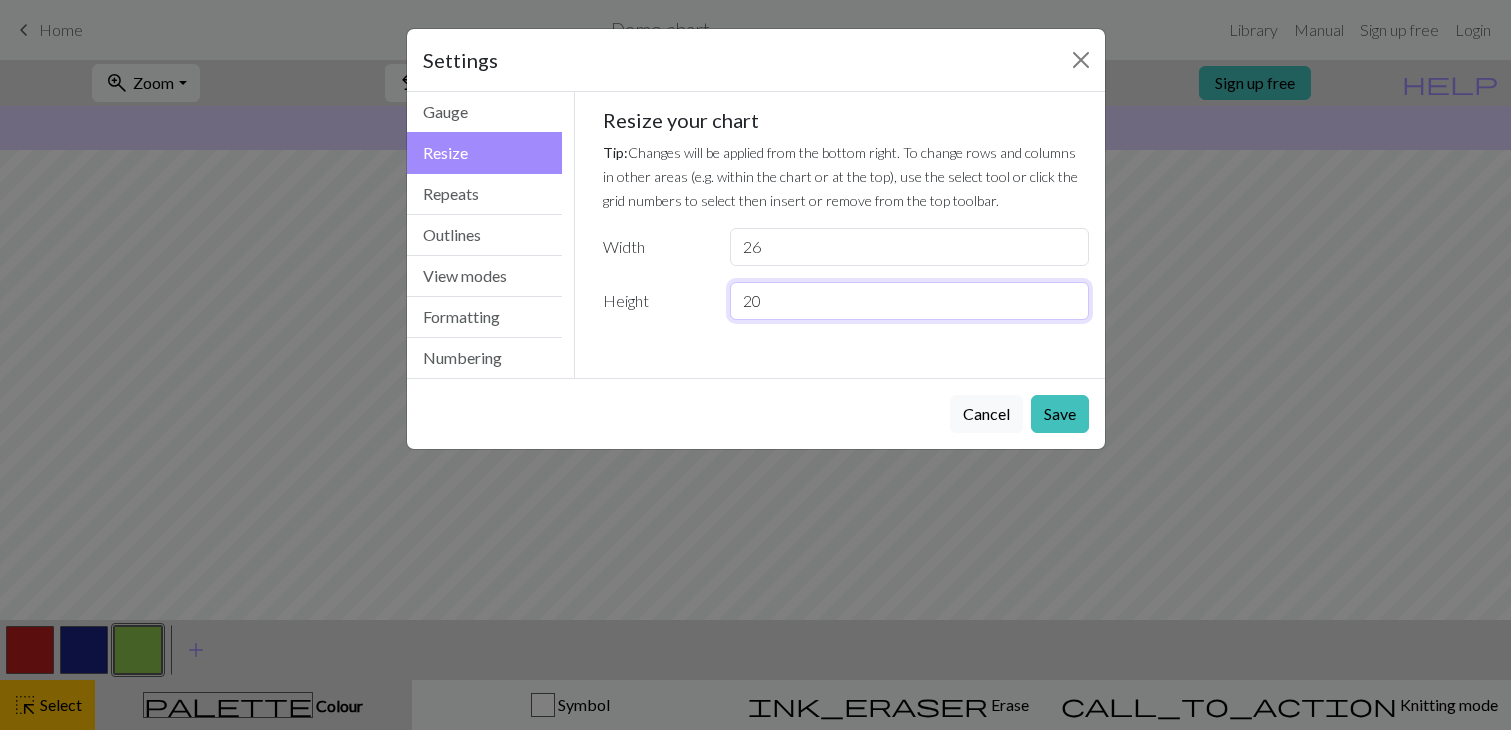 click on "20" at bounding box center [909, 301] 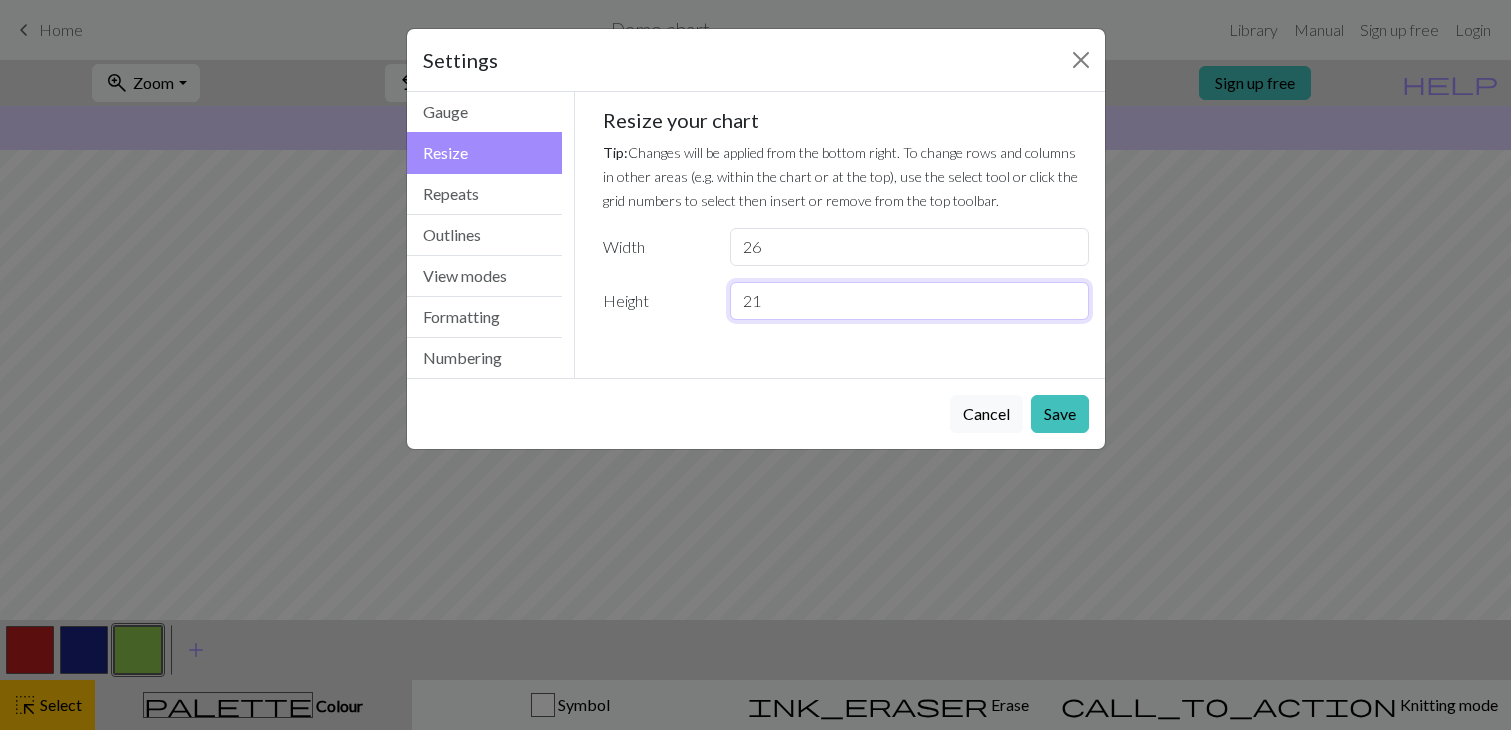 click on "21" at bounding box center (909, 301) 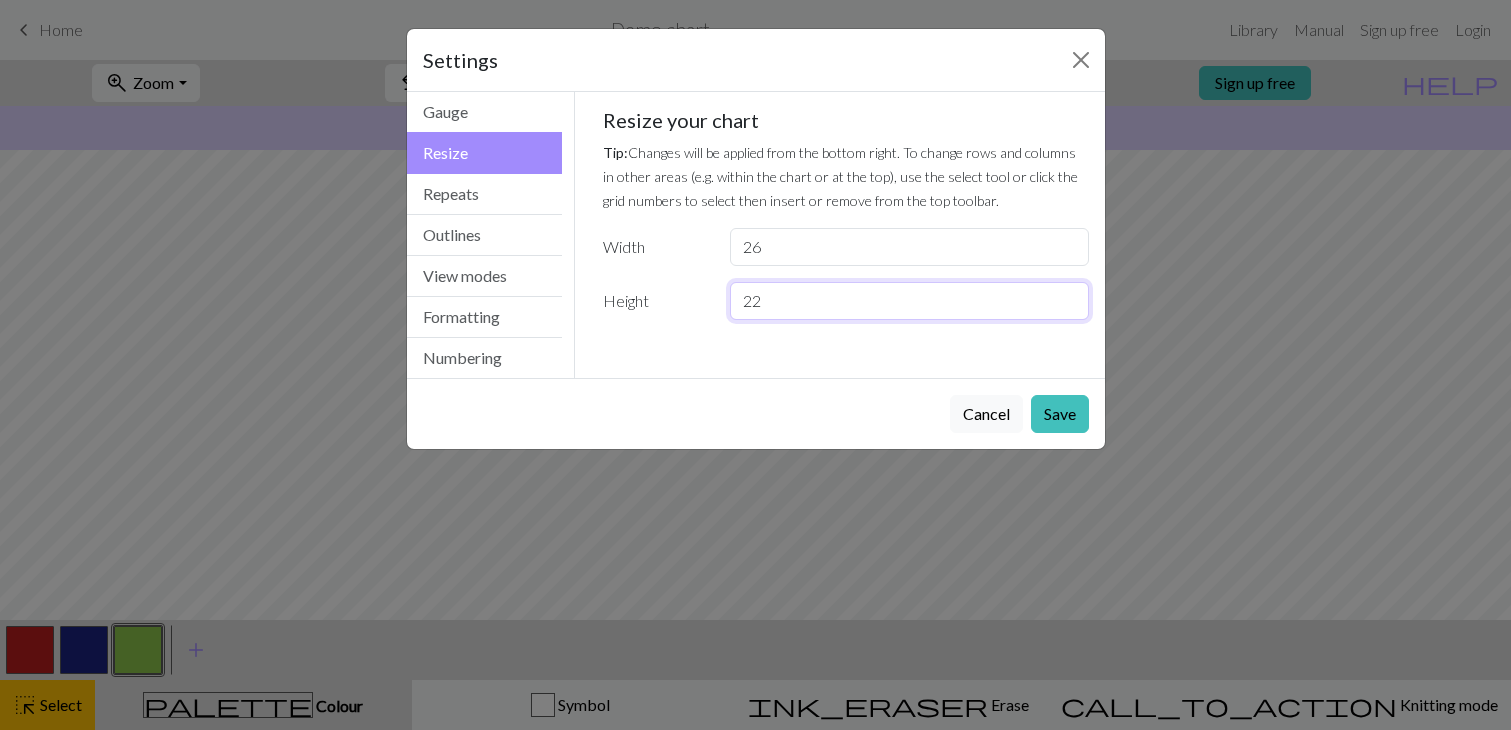 click on "22" at bounding box center (909, 301) 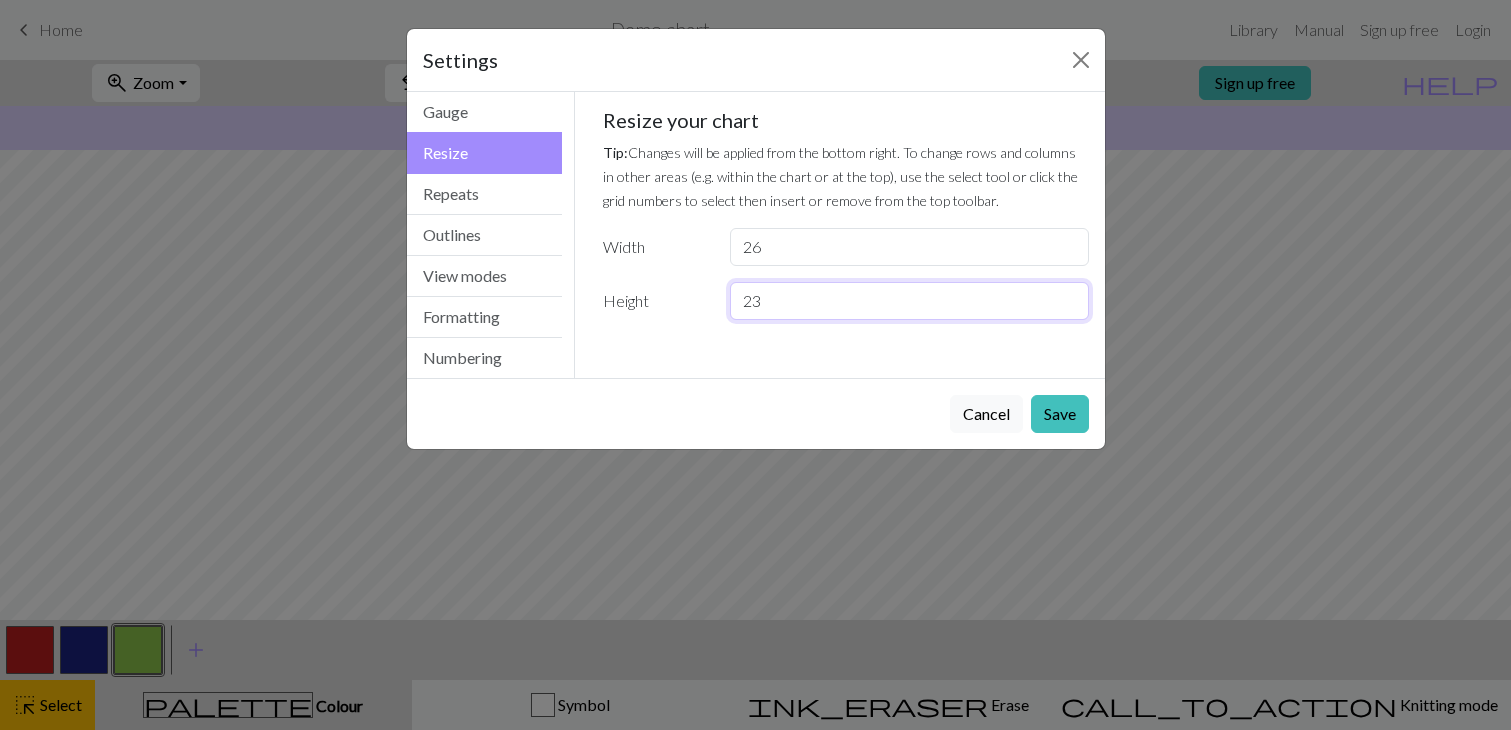 click on "23" at bounding box center (909, 301) 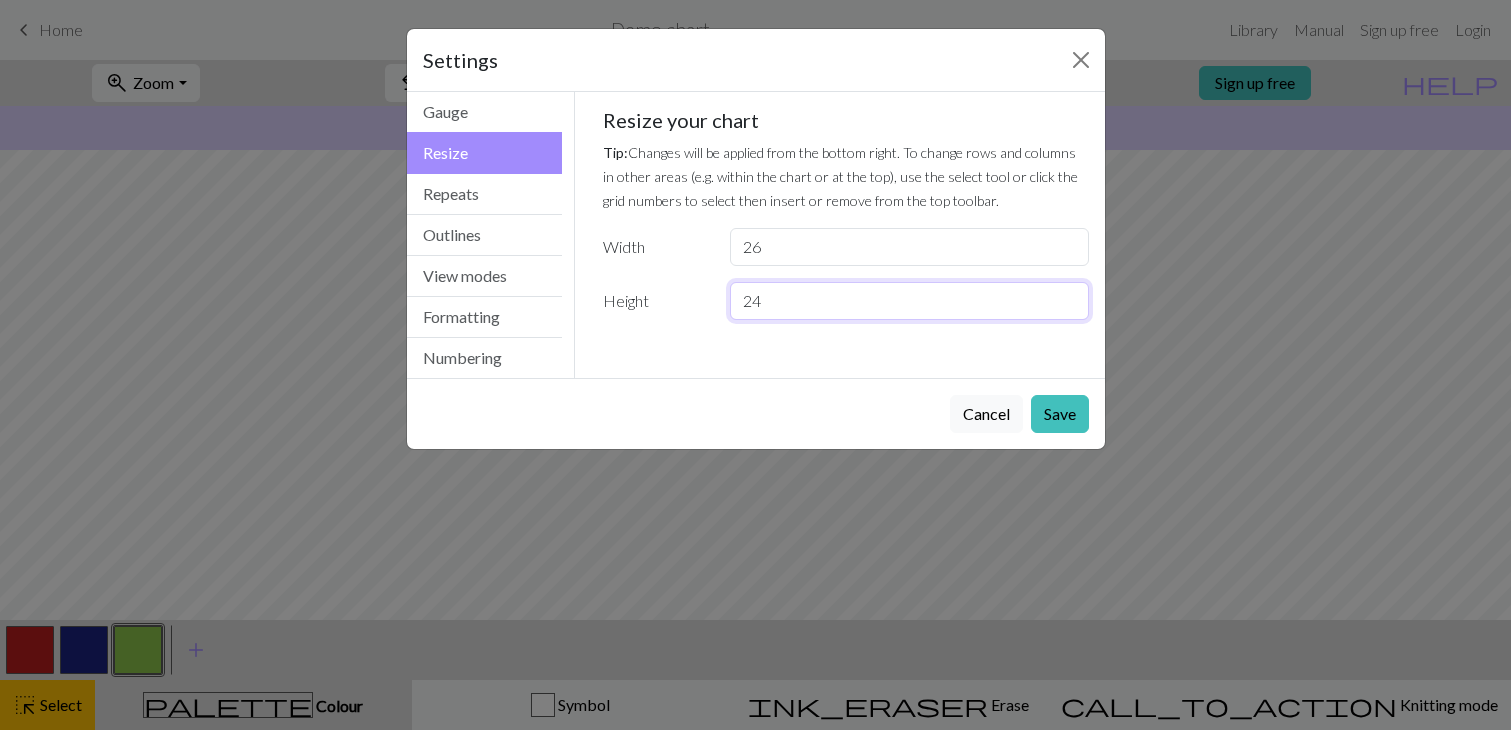 click on "24" at bounding box center [909, 301] 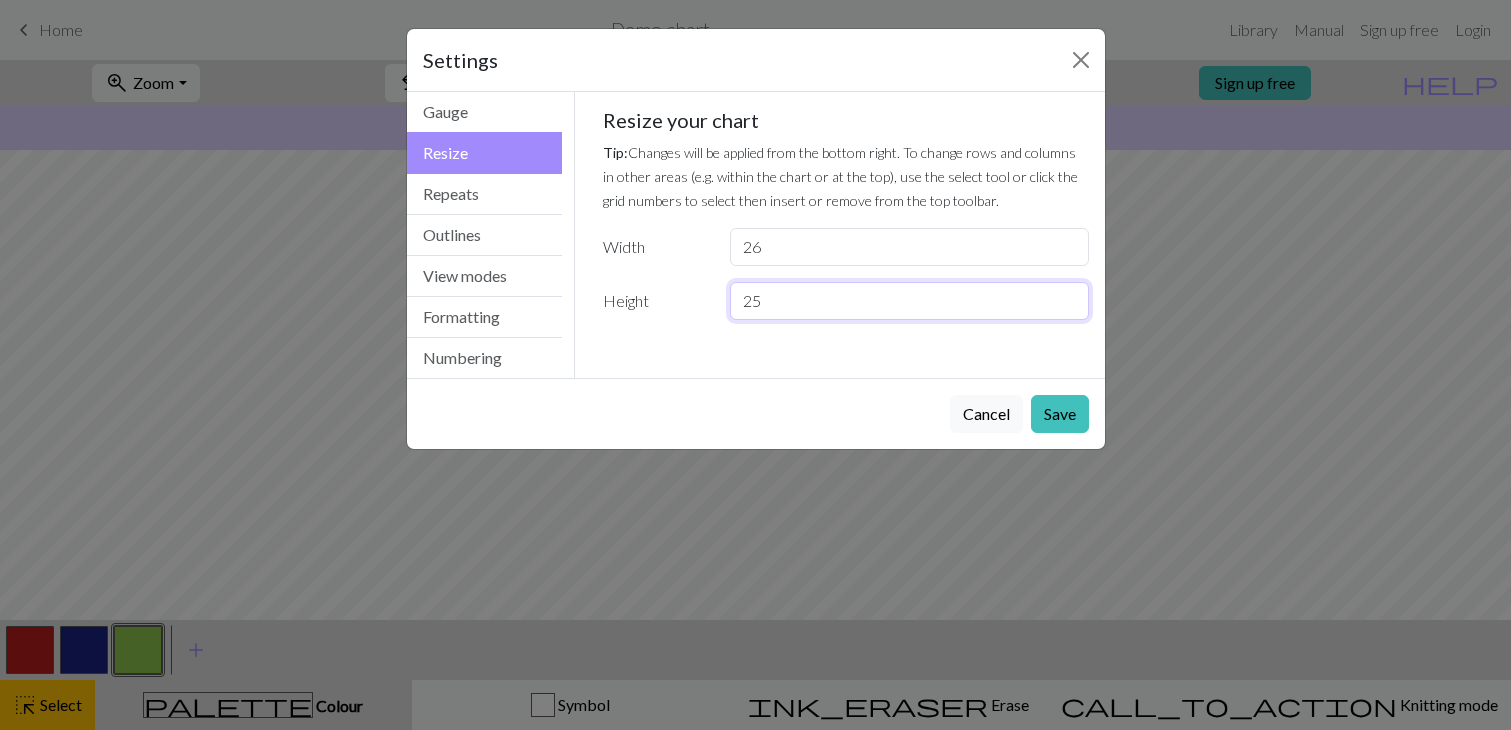 click on "25" at bounding box center [909, 301] 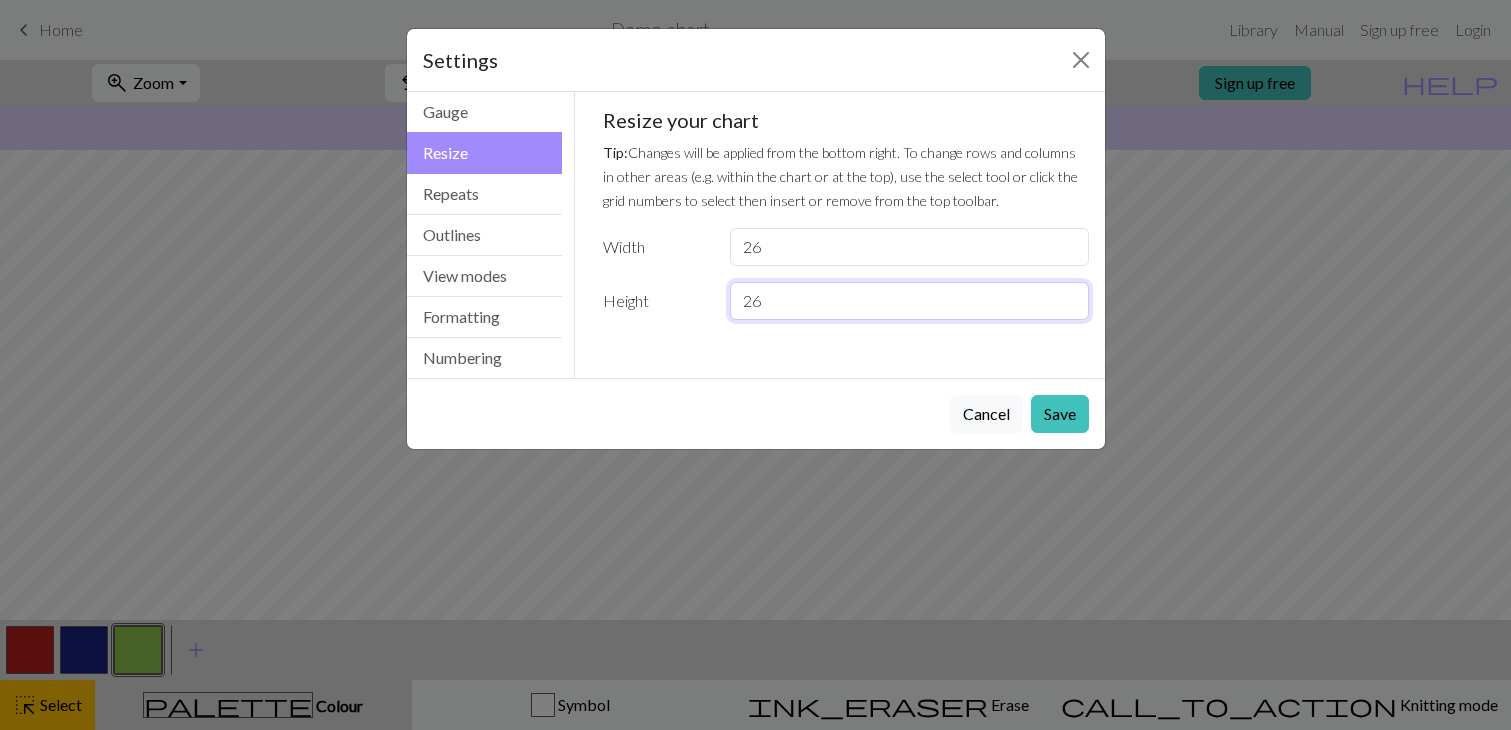 type on "26" 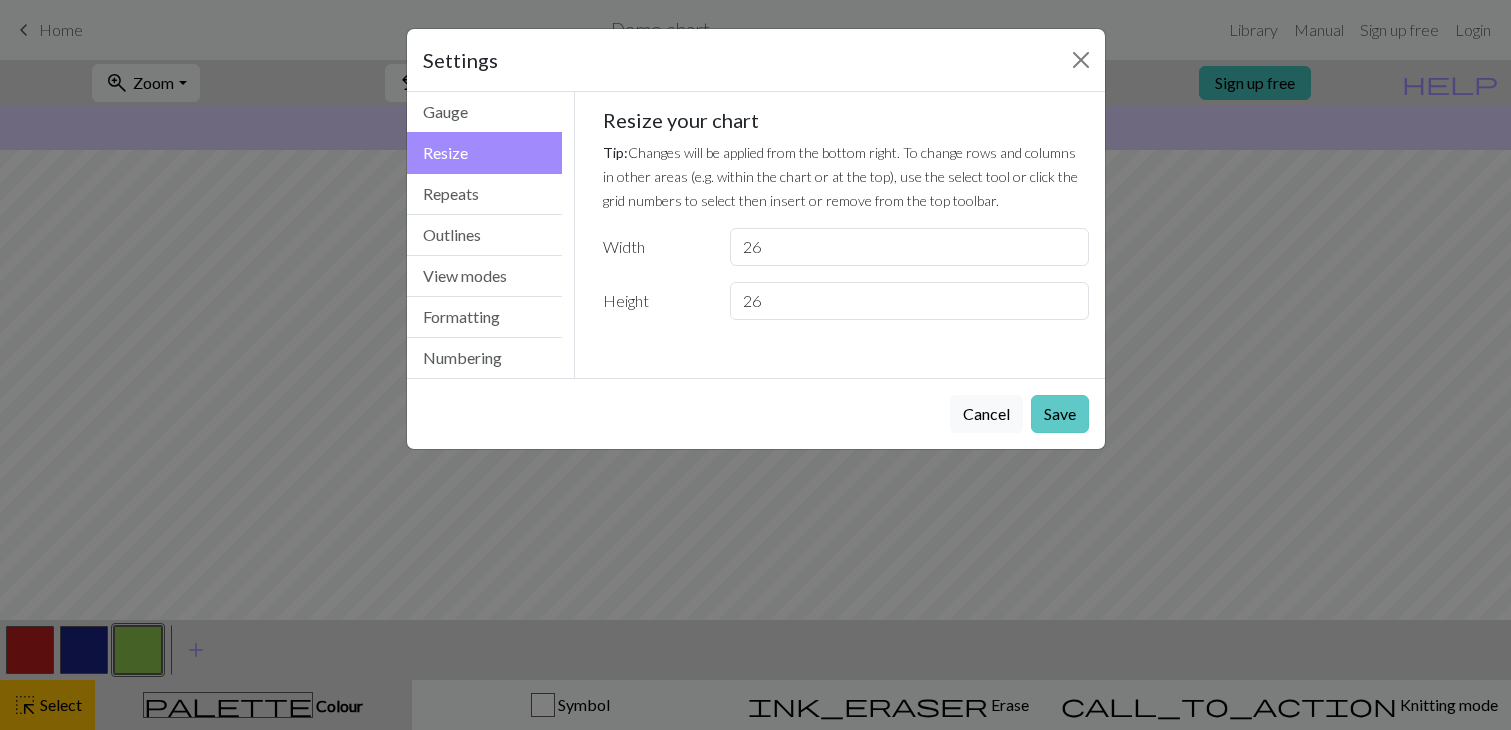 click on "Save" at bounding box center [1060, 414] 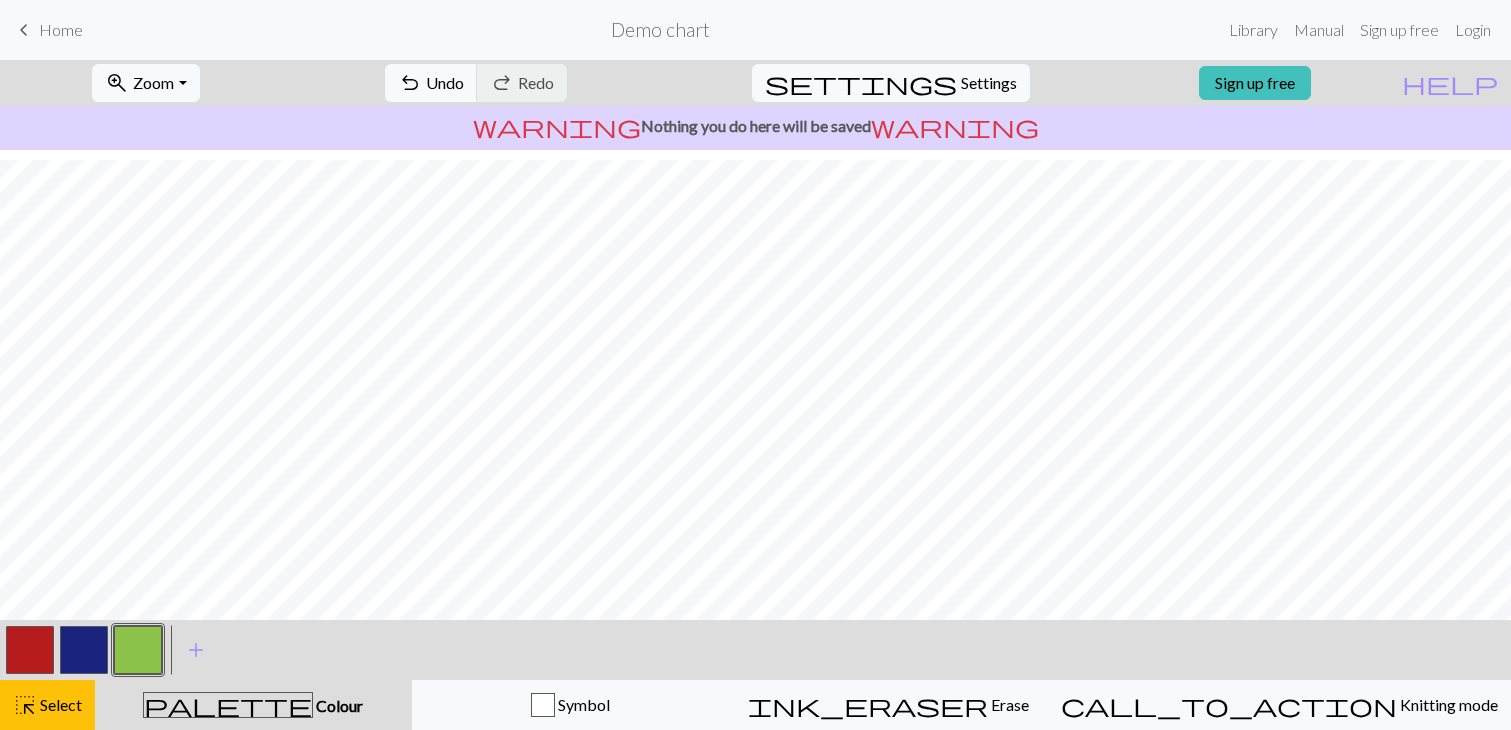 scroll, scrollTop: 140, scrollLeft: 0, axis: vertical 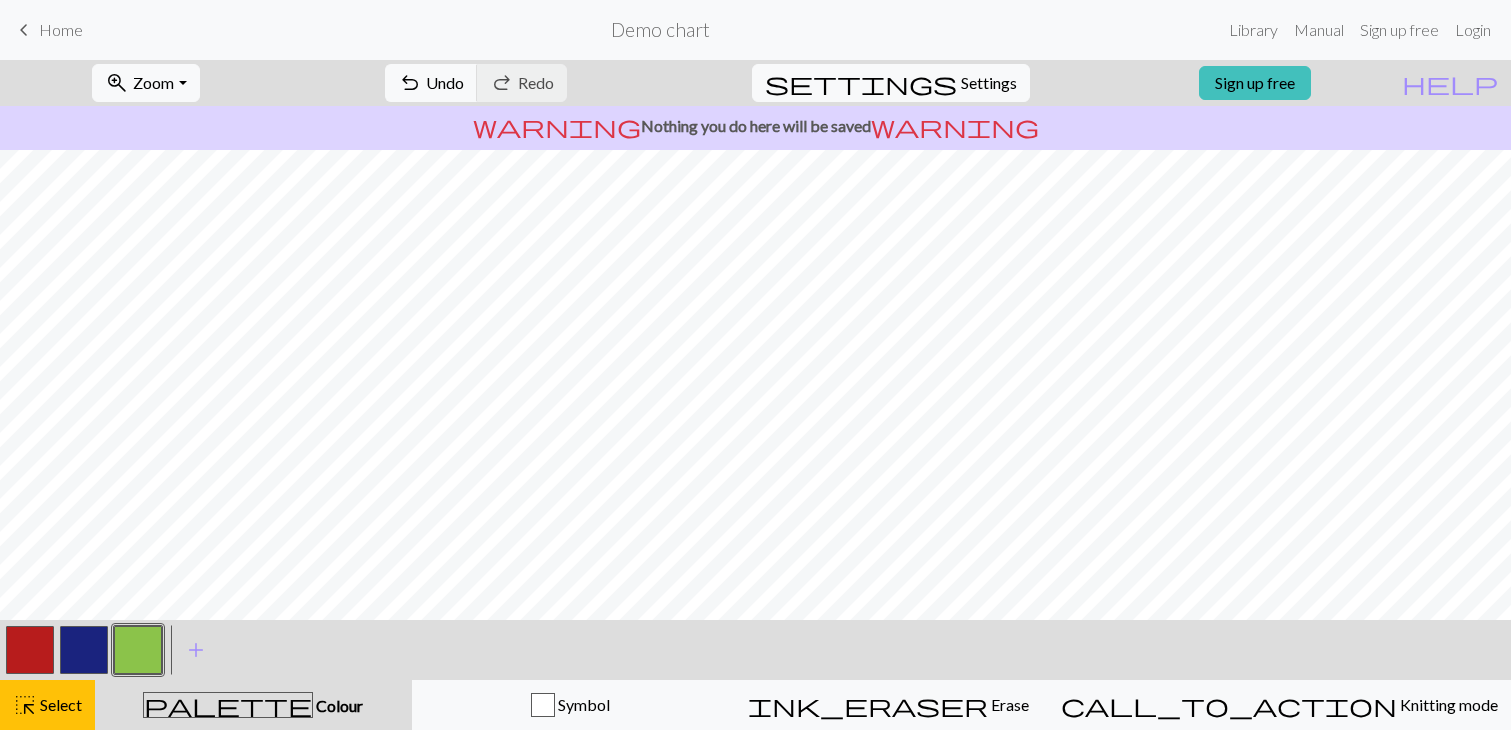 click at bounding box center (84, 650) 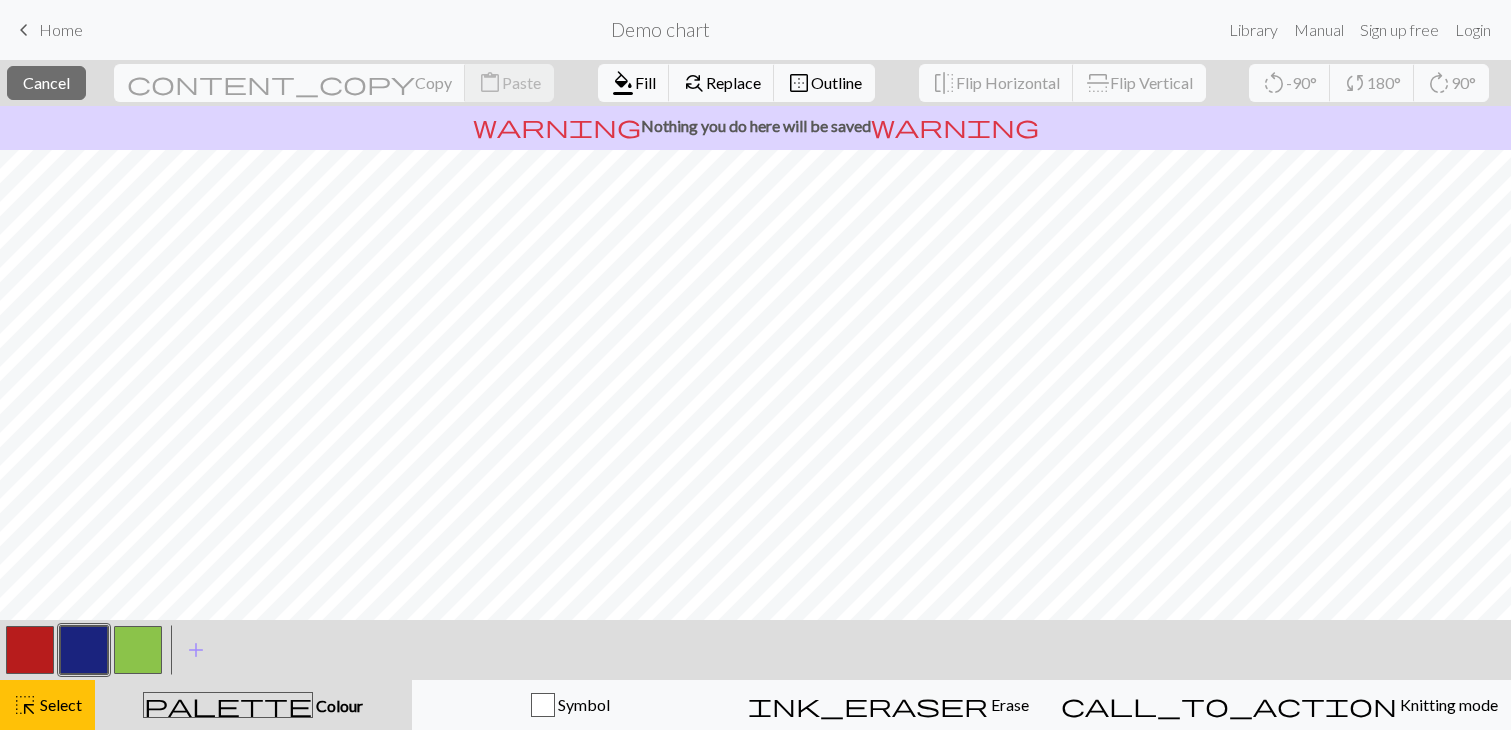 click at bounding box center (84, 650) 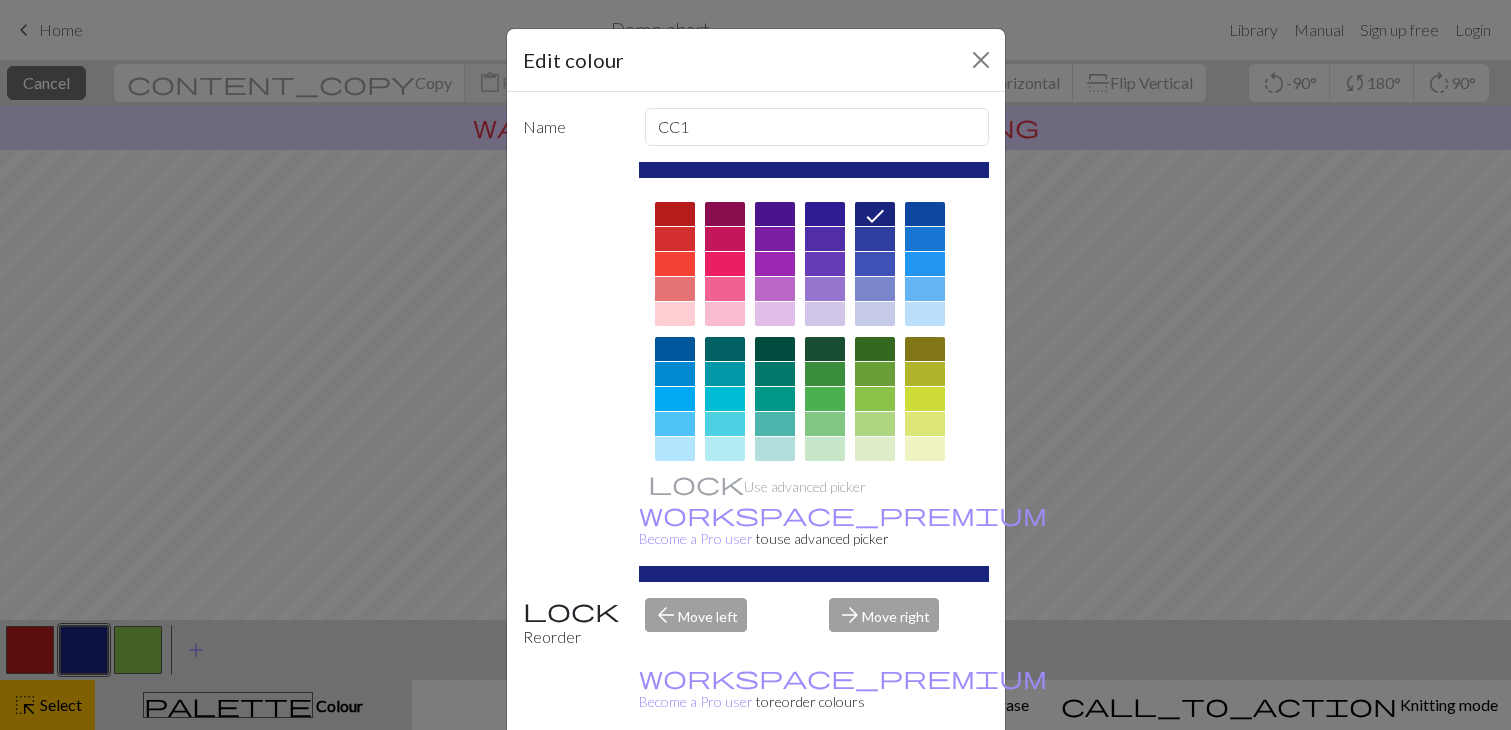 click on "Done" at bounding box center [876, 781] 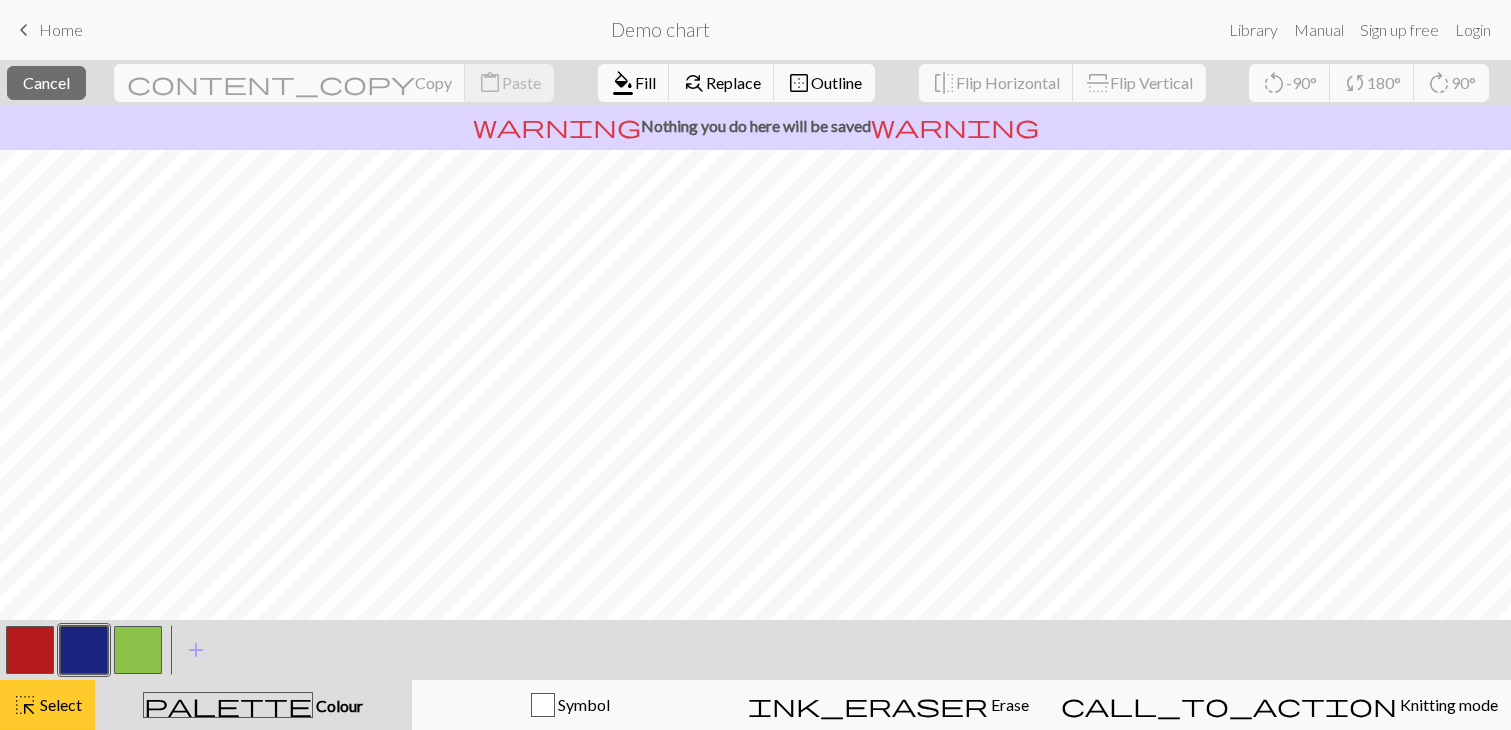 click on "highlight_alt" at bounding box center [25, 705] 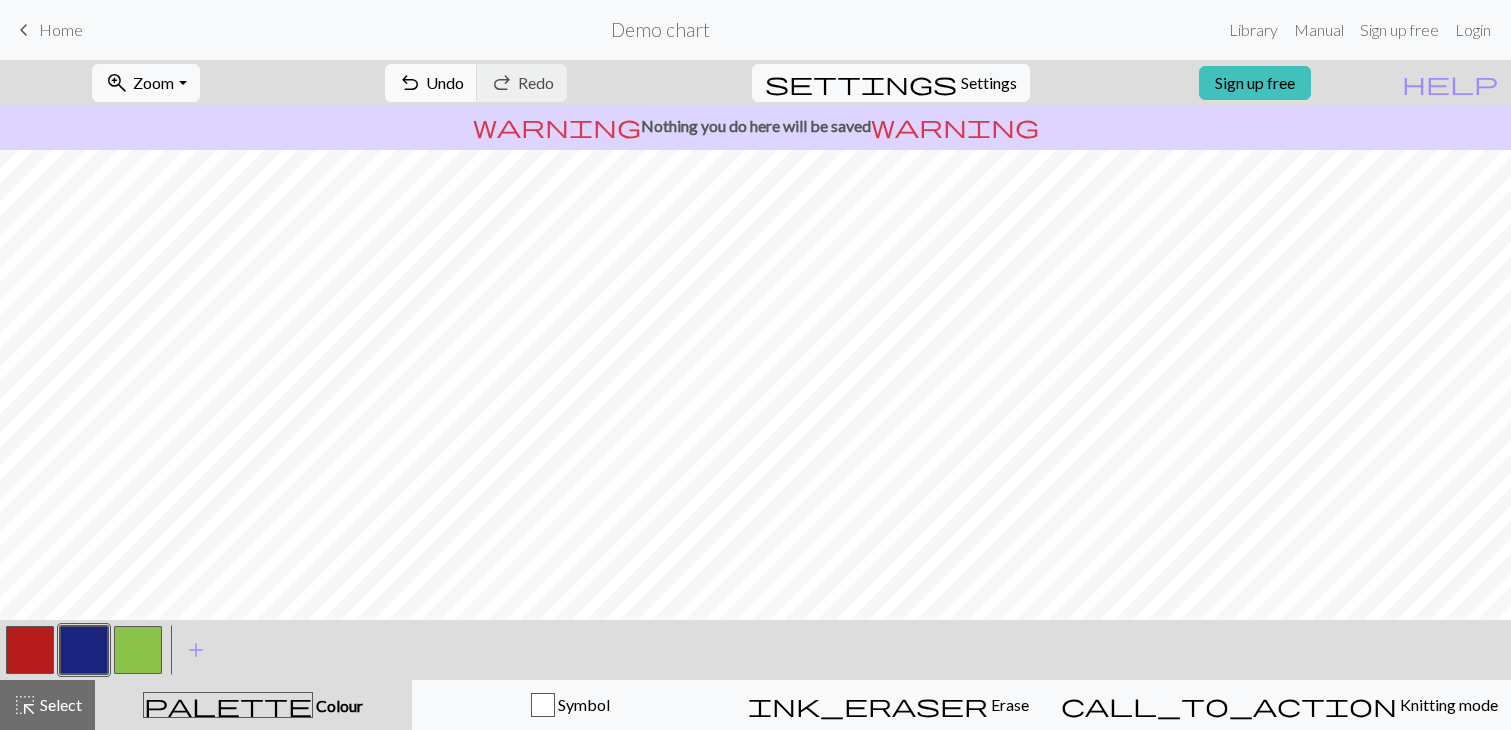 click at bounding box center [84, 650] 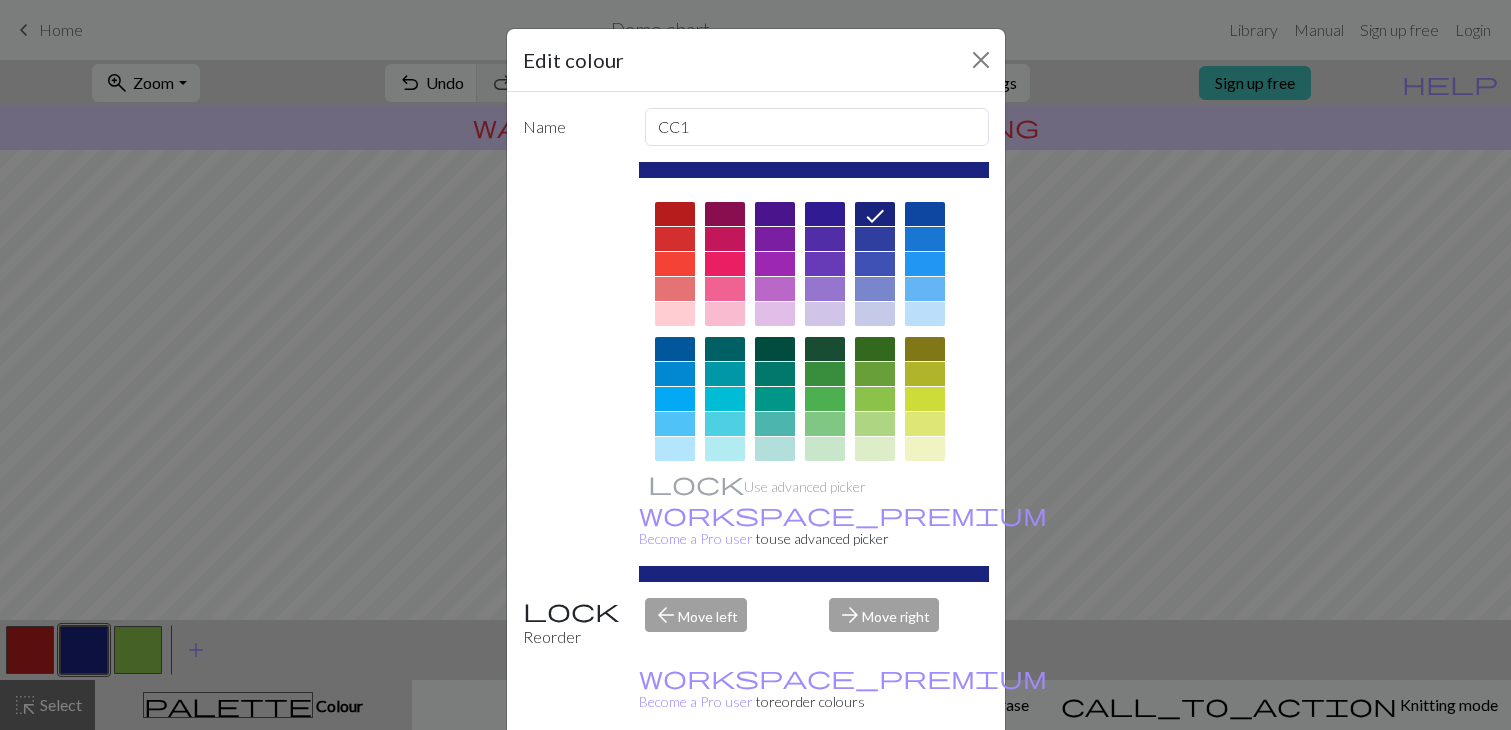 click on "Done" at bounding box center [876, 781] 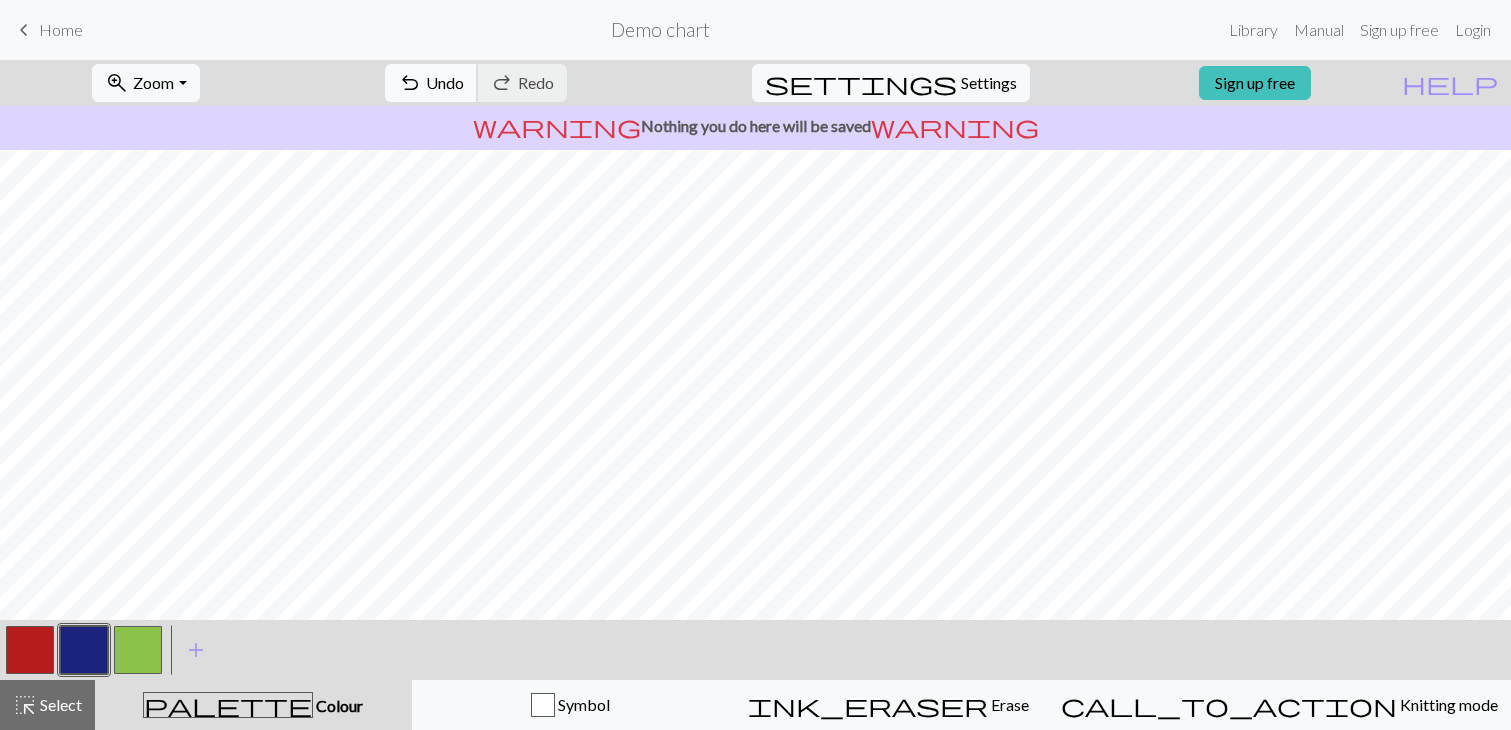 click on "Undo" at bounding box center (445, 82) 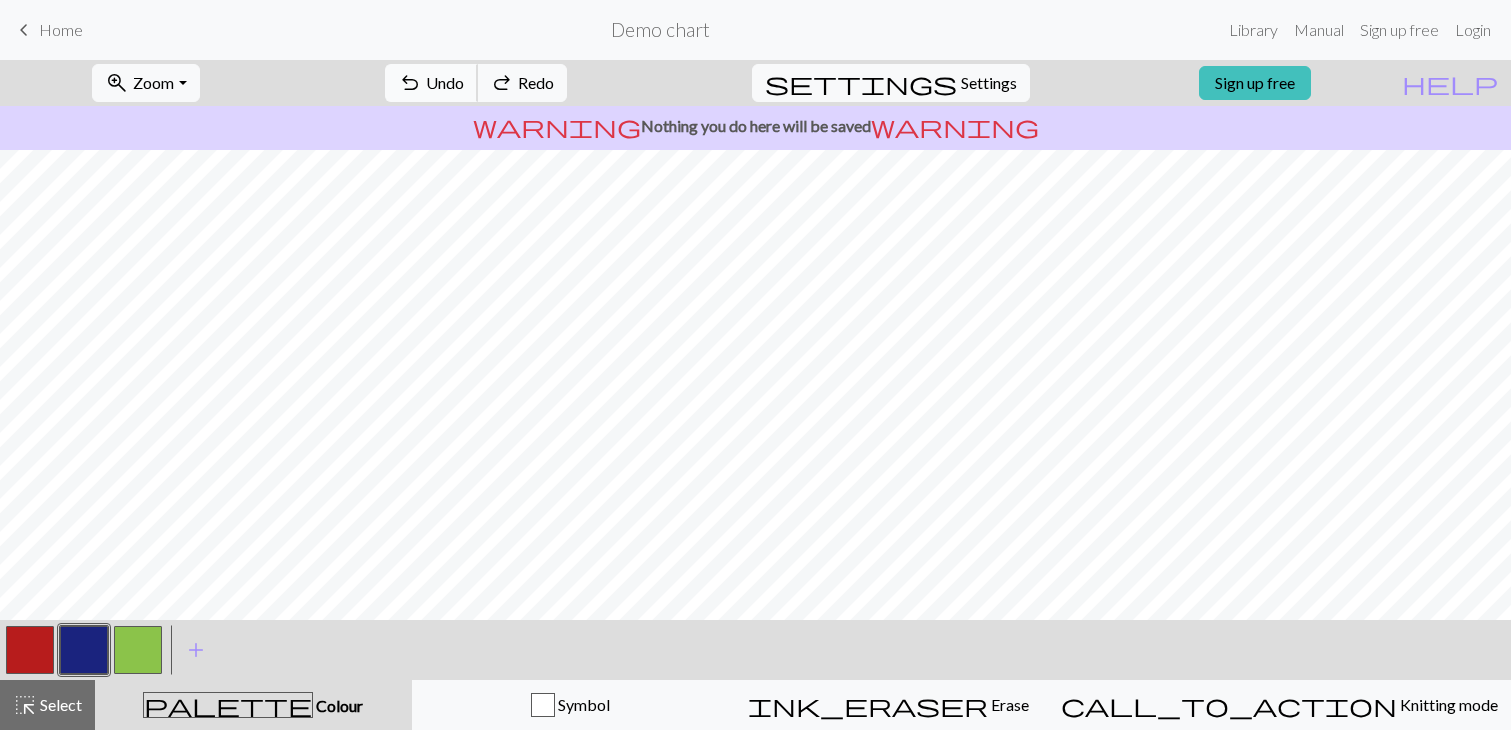 click on "Undo" at bounding box center [445, 82] 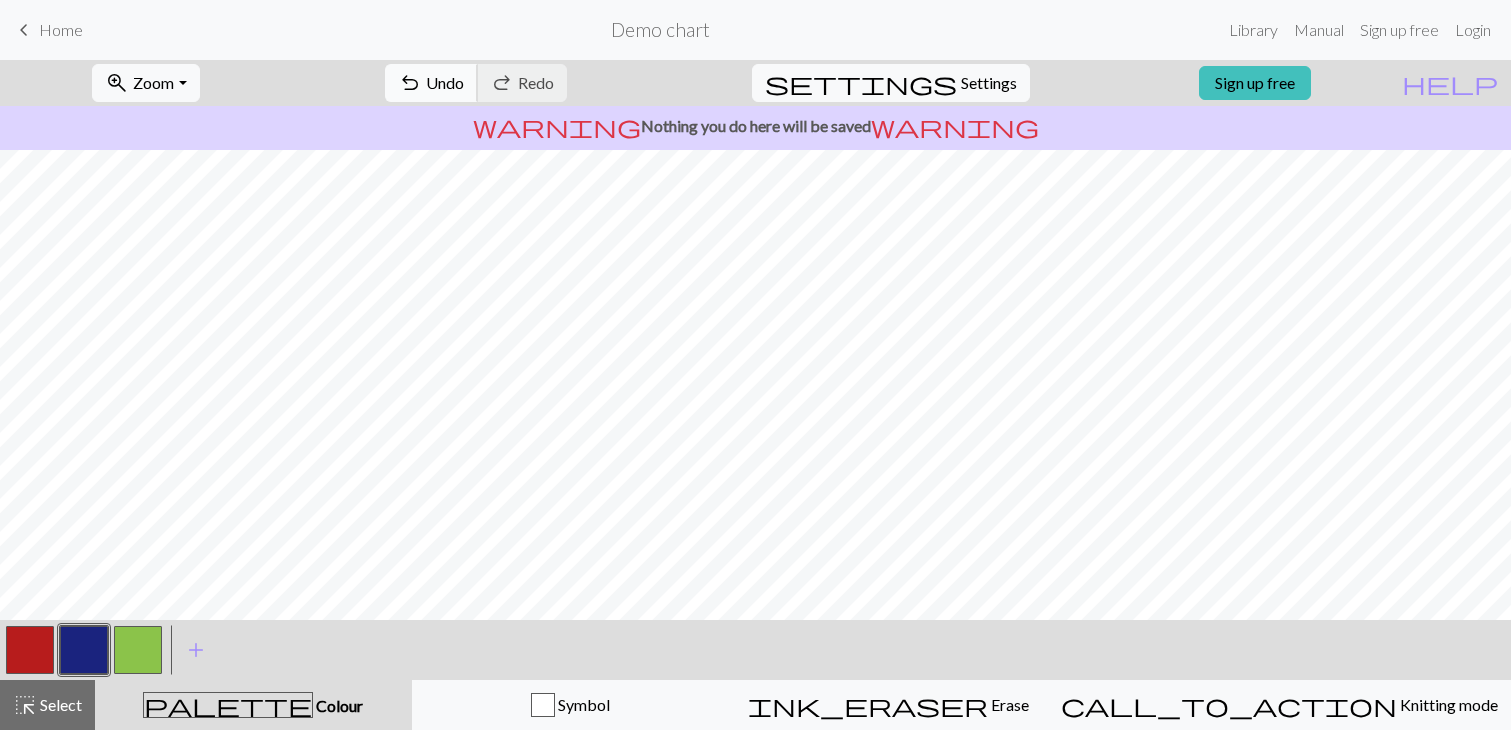 click on "undo" at bounding box center [410, 83] 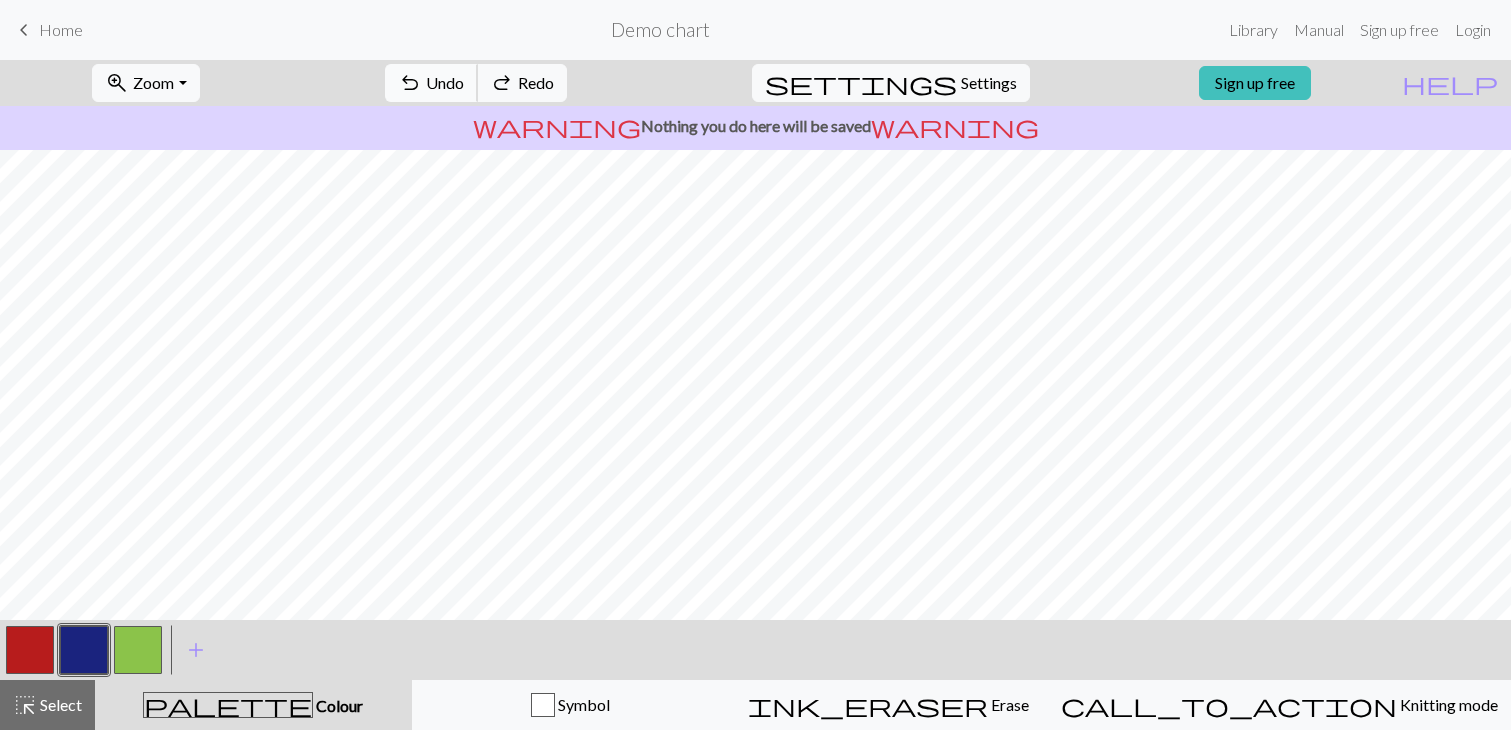 click on "Undo" at bounding box center [445, 82] 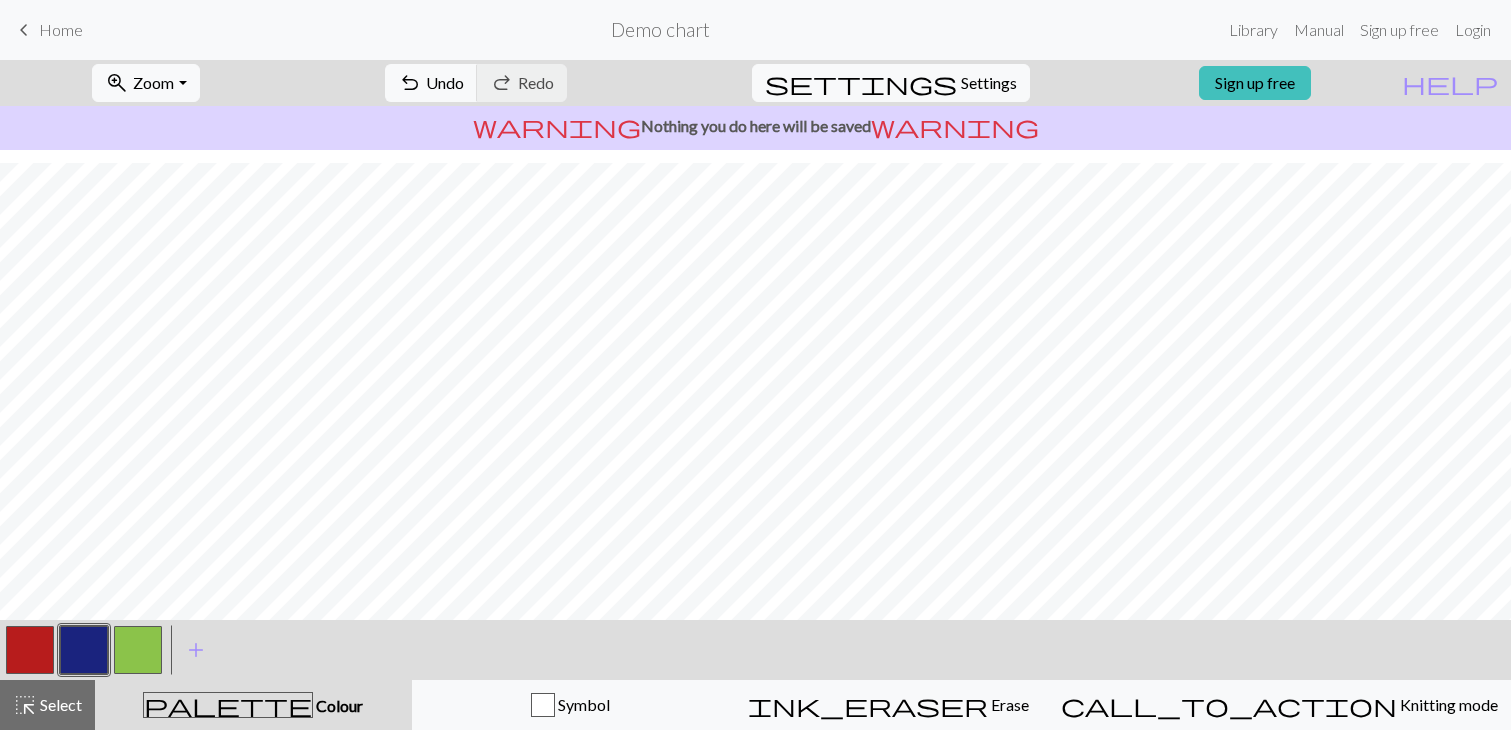 scroll, scrollTop: 140, scrollLeft: 0, axis: vertical 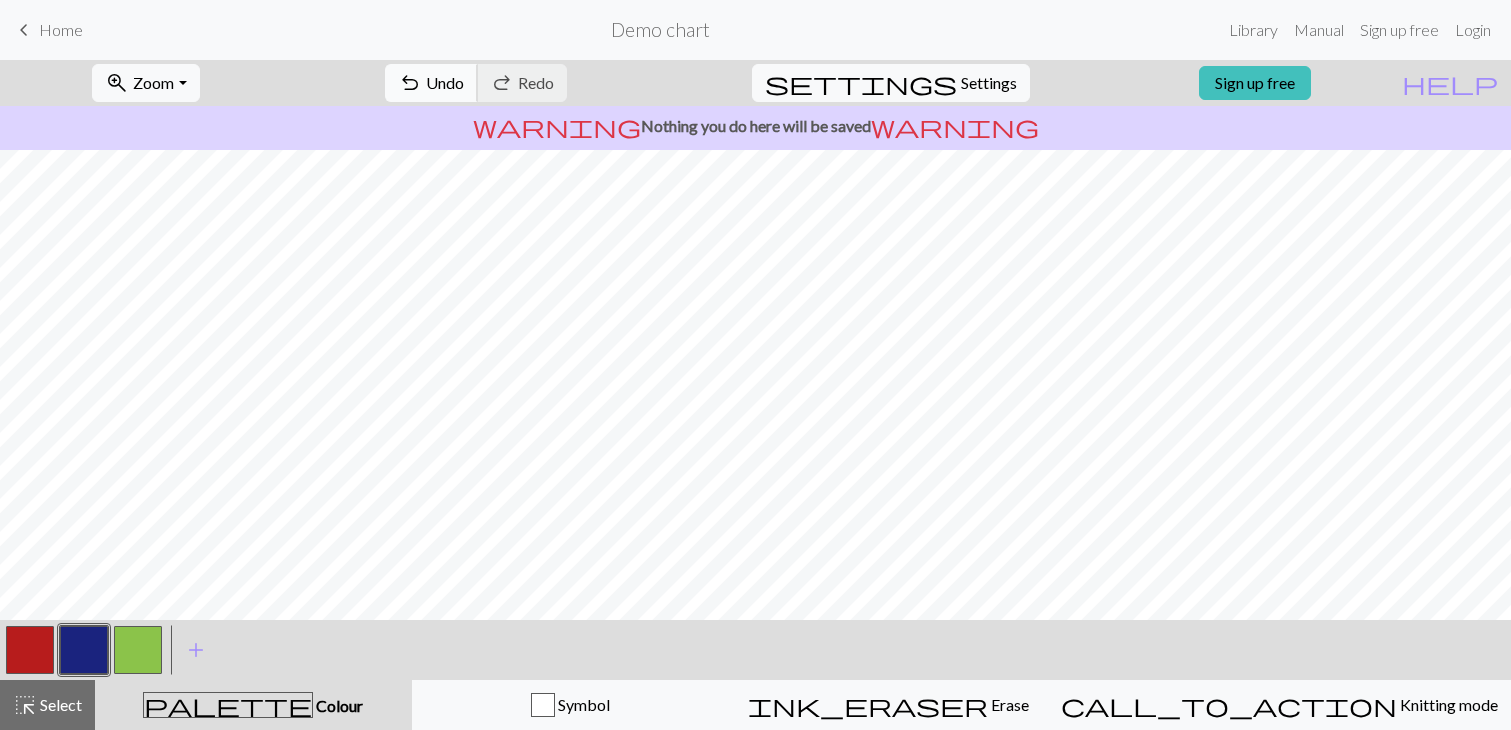 click on "undo" at bounding box center [410, 83] 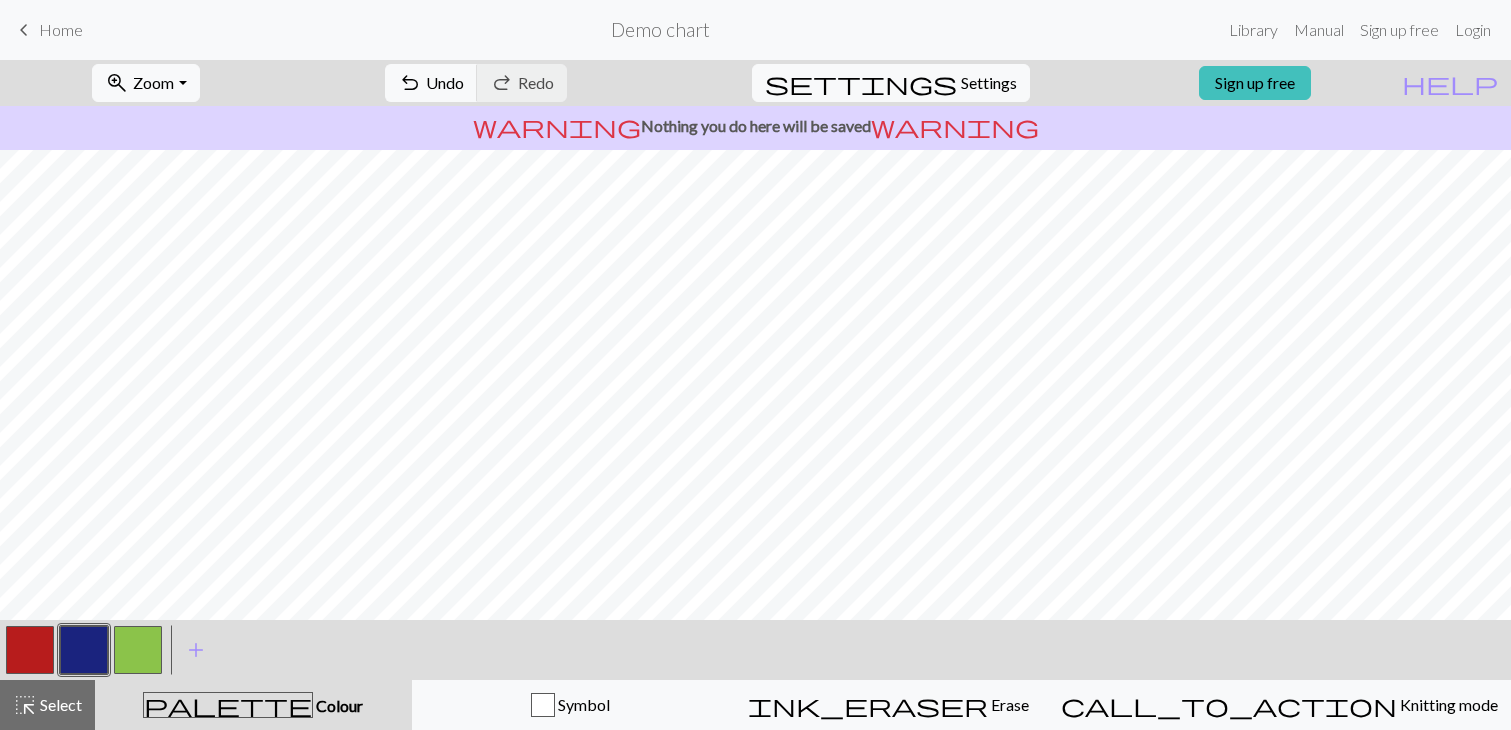 scroll, scrollTop: 140, scrollLeft: 0, axis: vertical 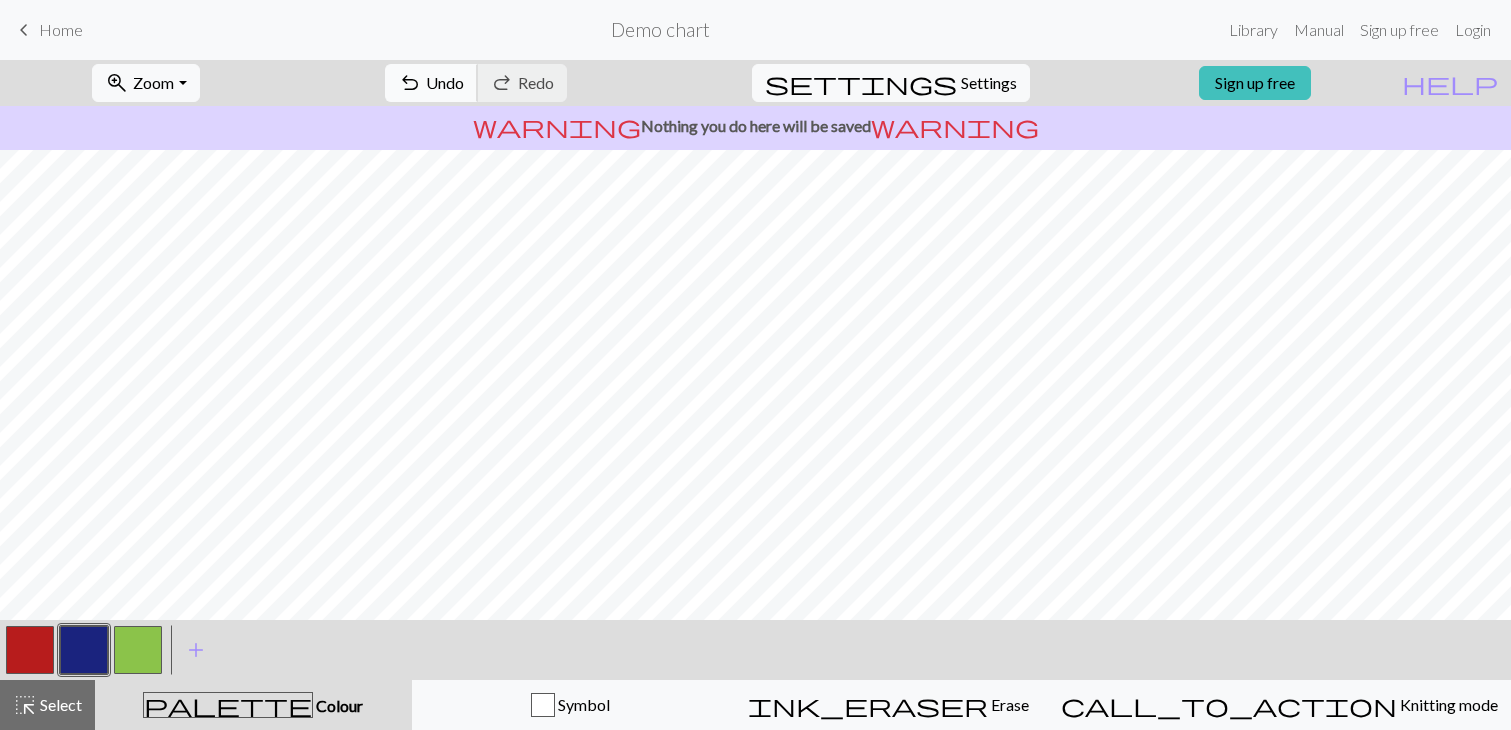 click on "undo Undo Undo" at bounding box center [431, 83] 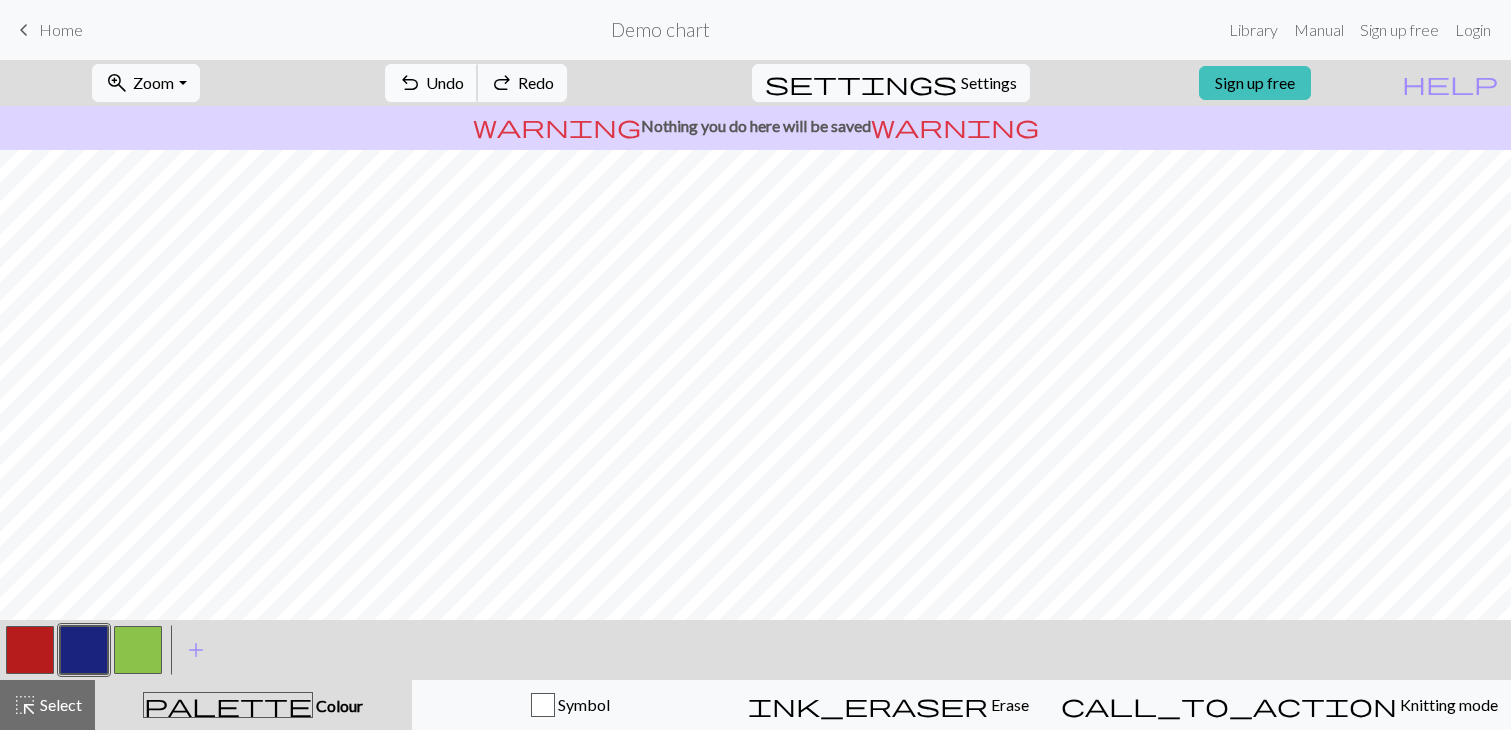 click on "Undo" at bounding box center (445, 82) 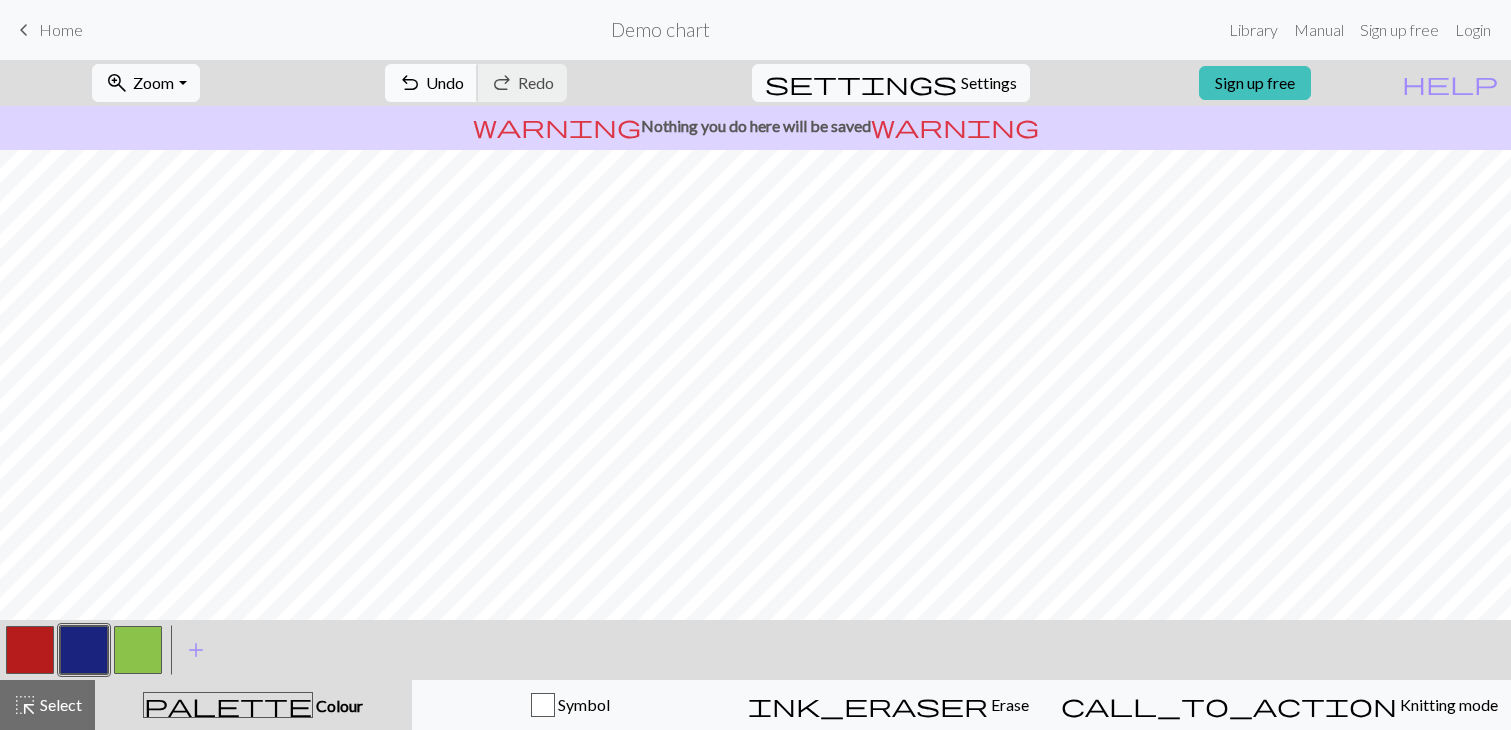 click on "undo" at bounding box center (410, 83) 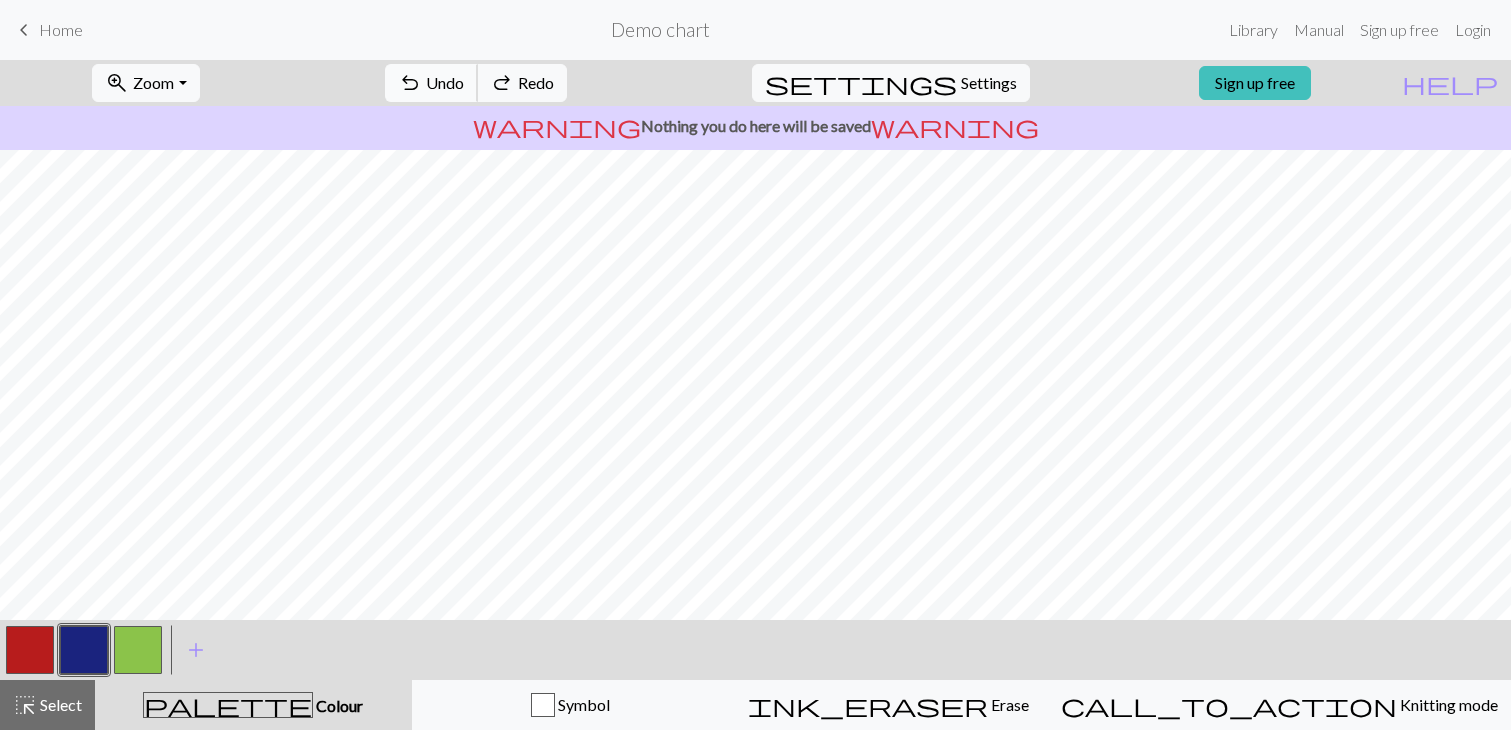 click on "Undo" at bounding box center [445, 82] 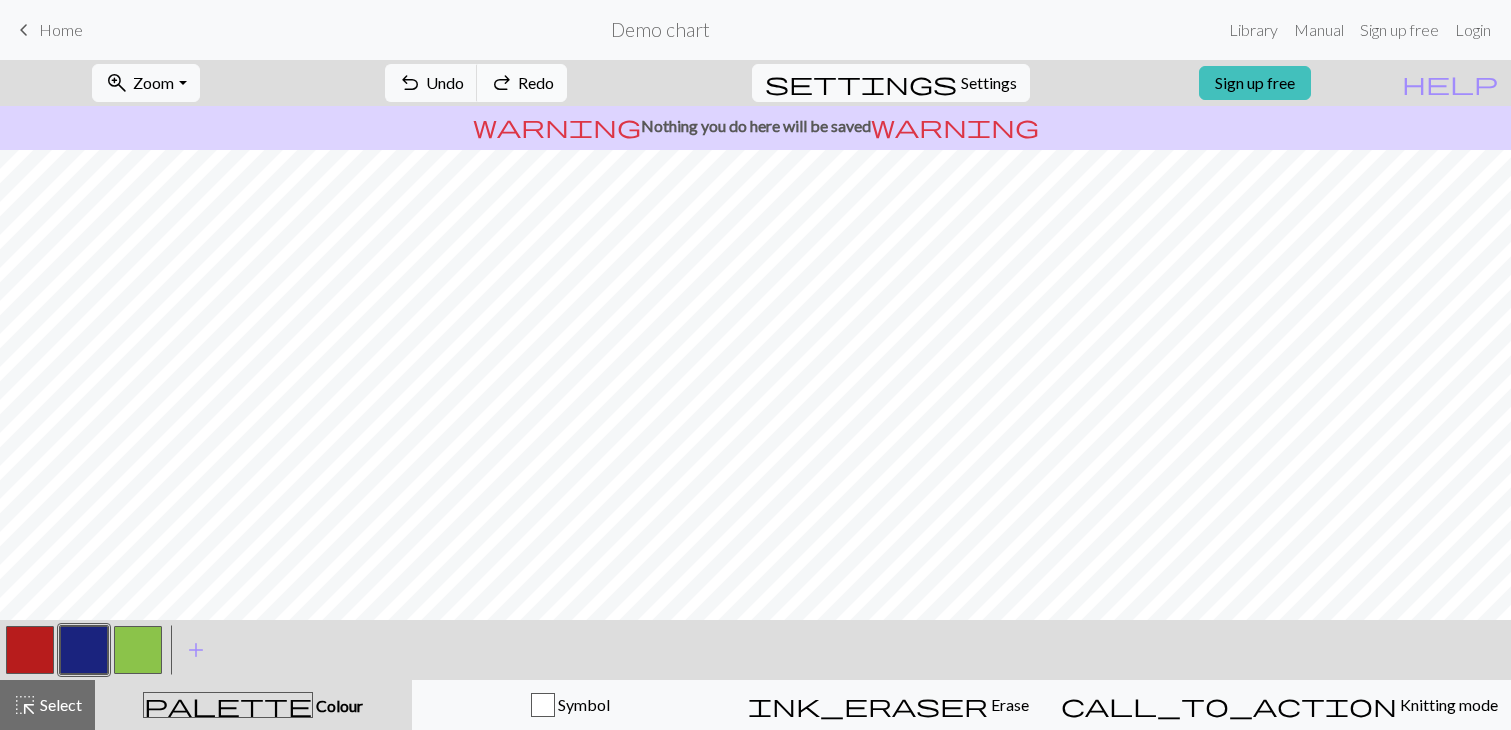 click on "Redo" at bounding box center [536, 82] 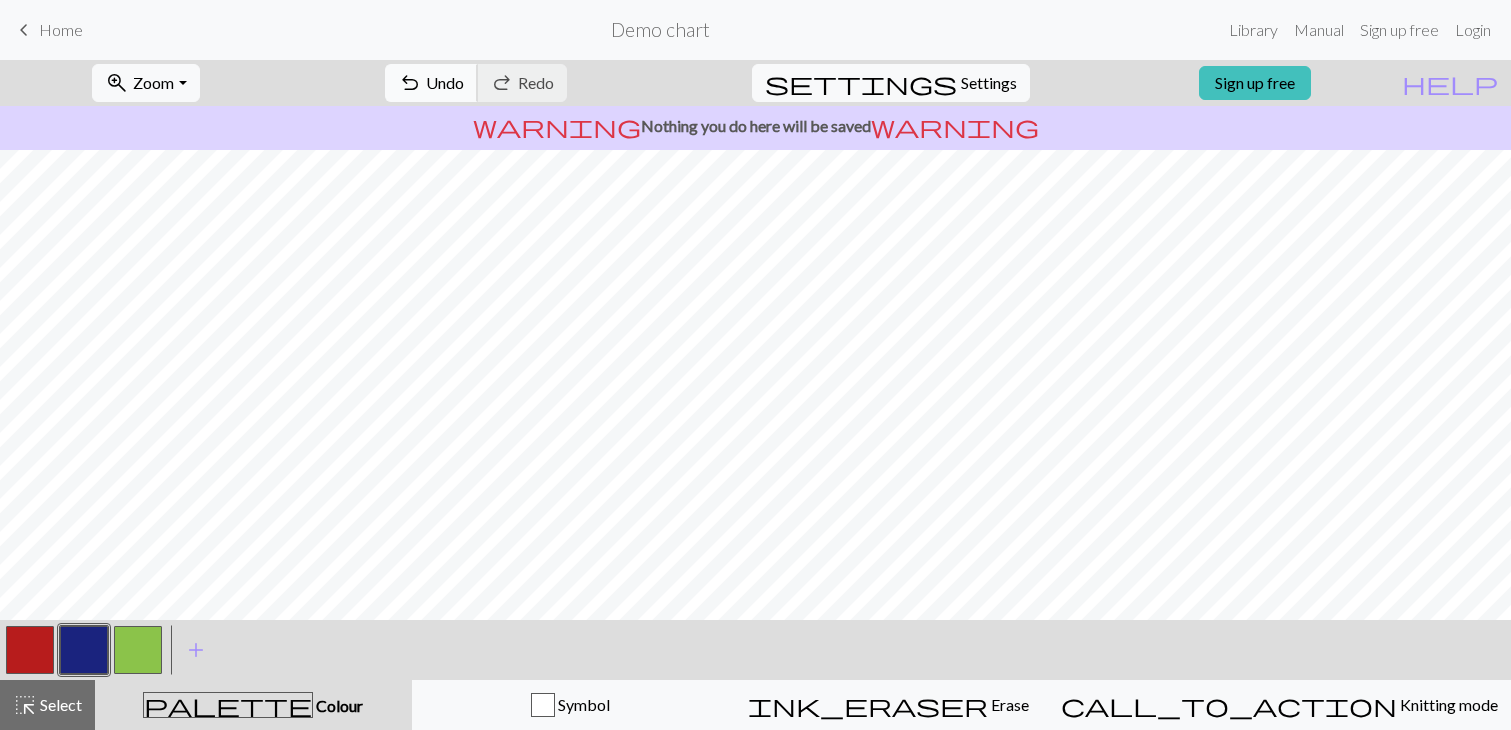 click on "undo Undo Undo" at bounding box center [431, 83] 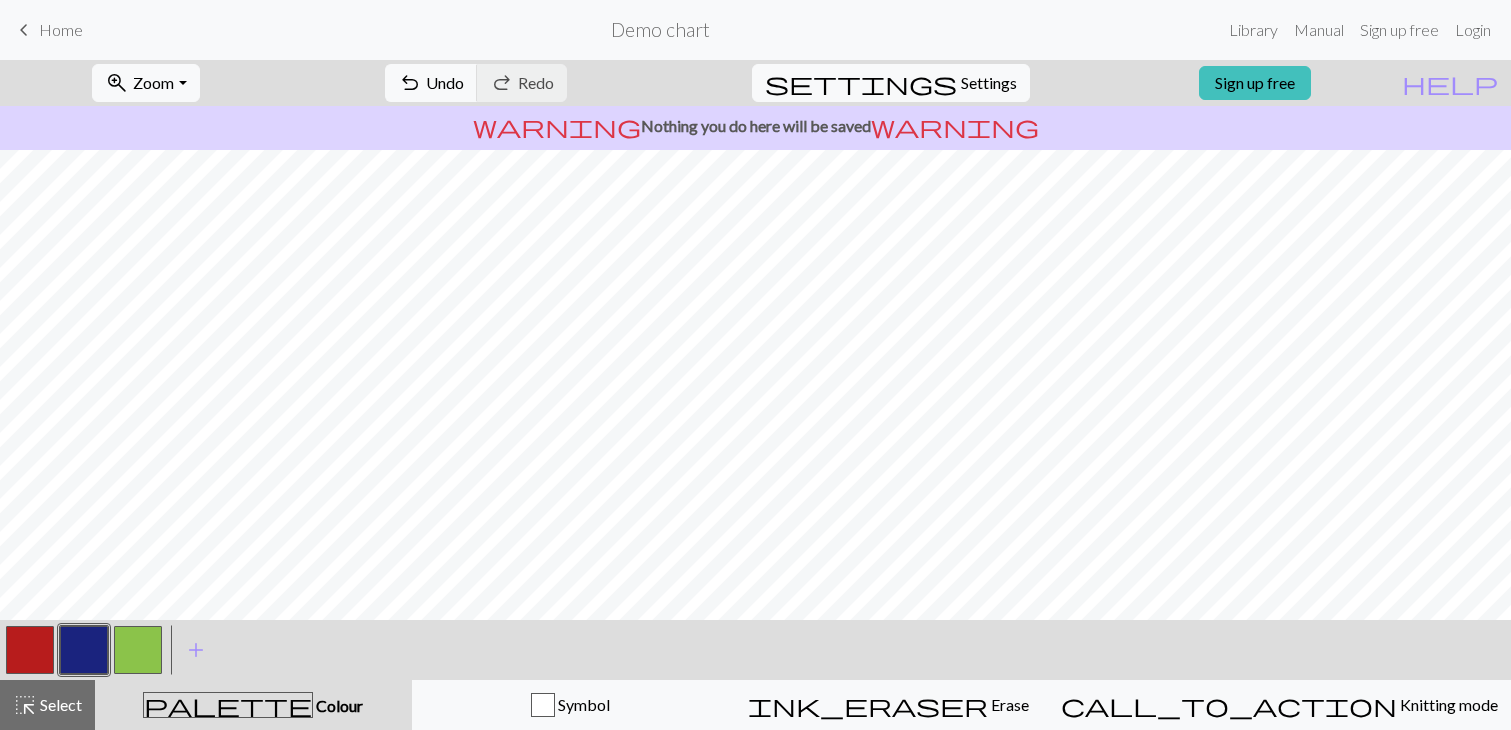 click on "keyboard_arrow_left" at bounding box center (24, 30) 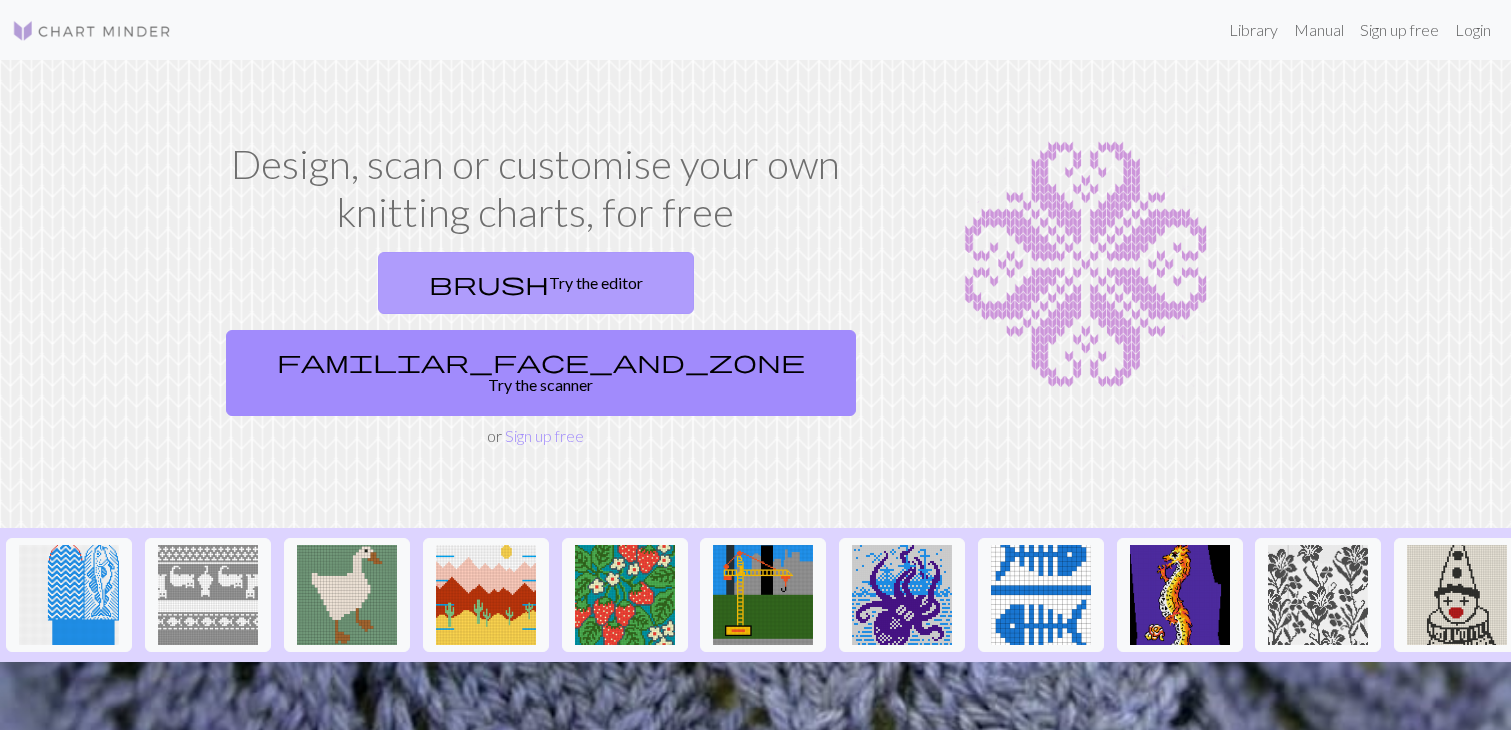 click on "brush  Try the editor" at bounding box center [536, 283] 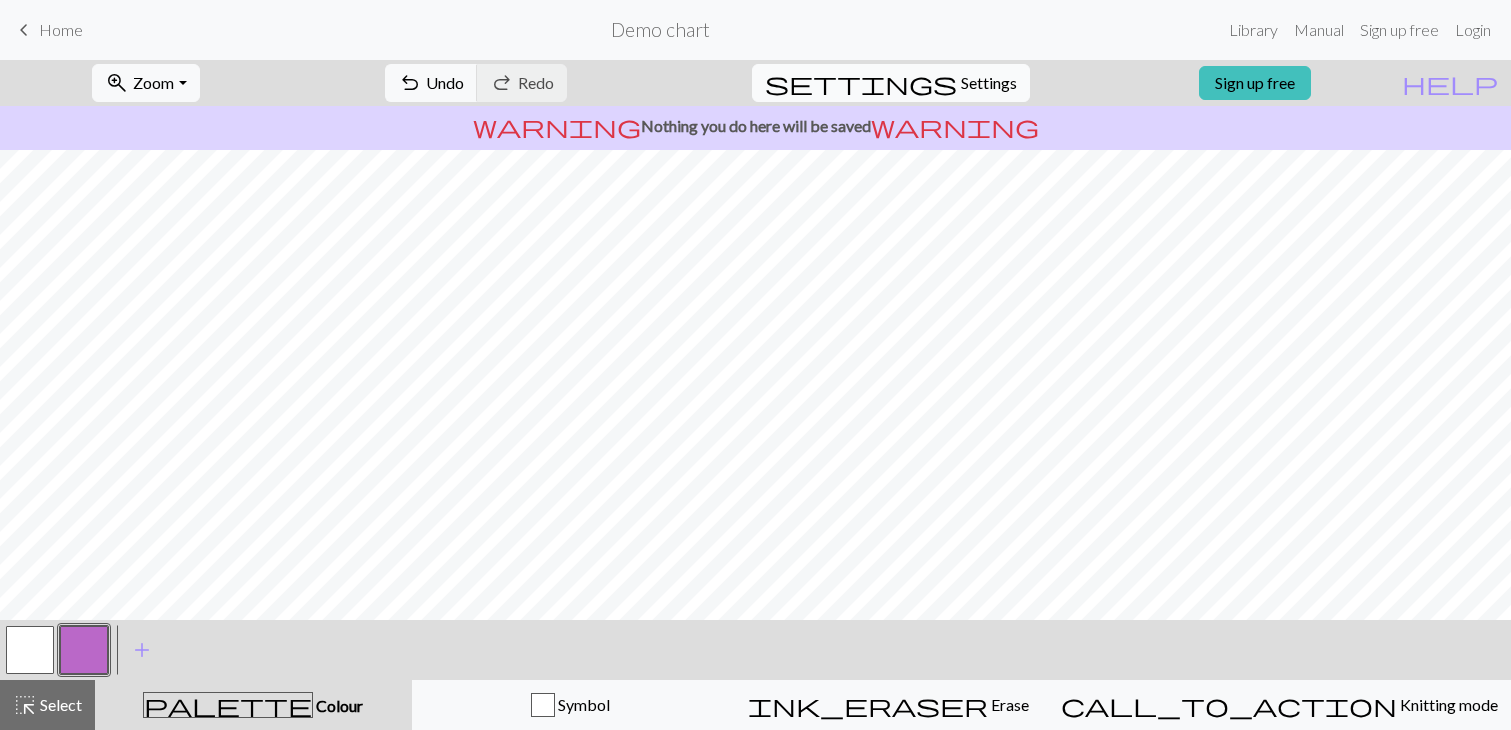 click on "settings  Settings" at bounding box center (891, 83) 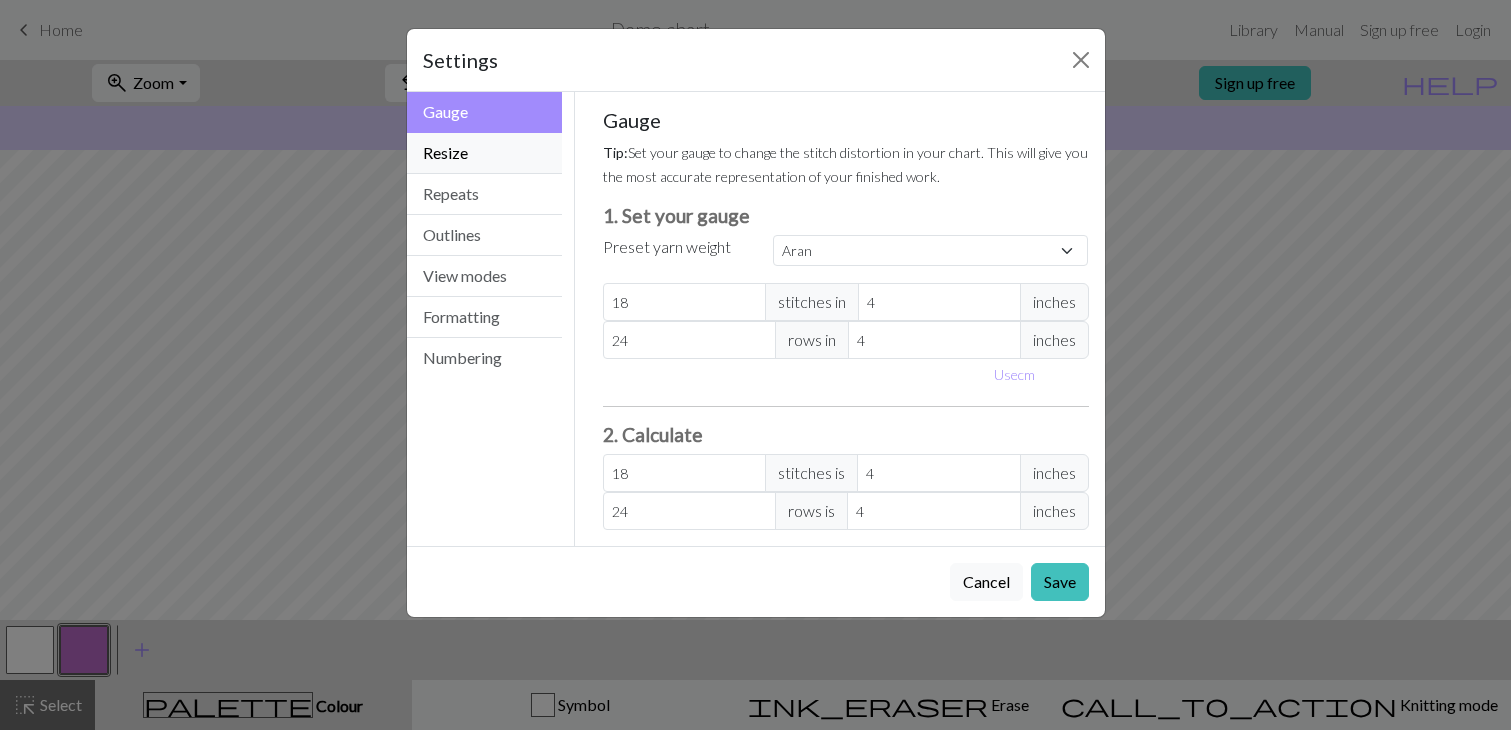 click on "Resize" at bounding box center (485, 153) 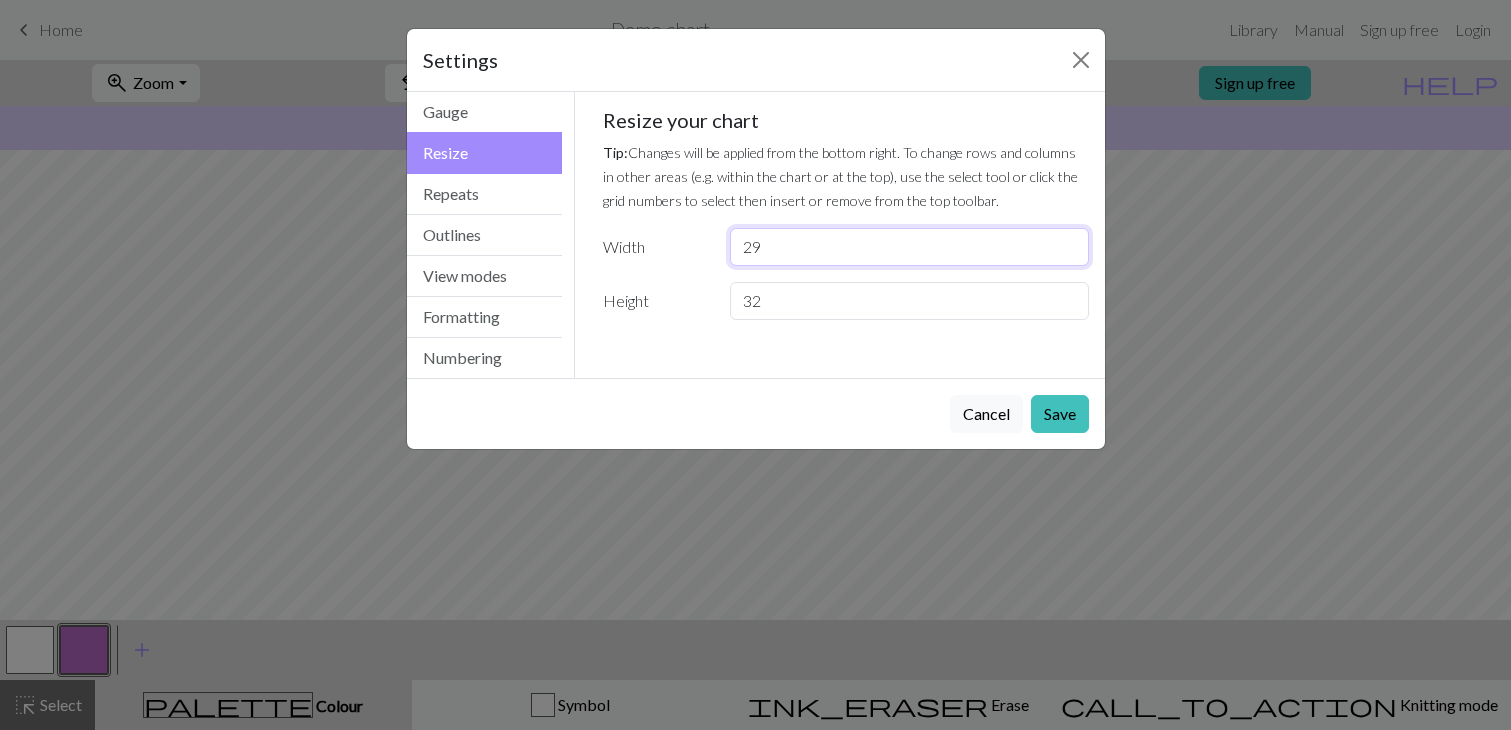 click on "29" at bounding box center (909, 247) 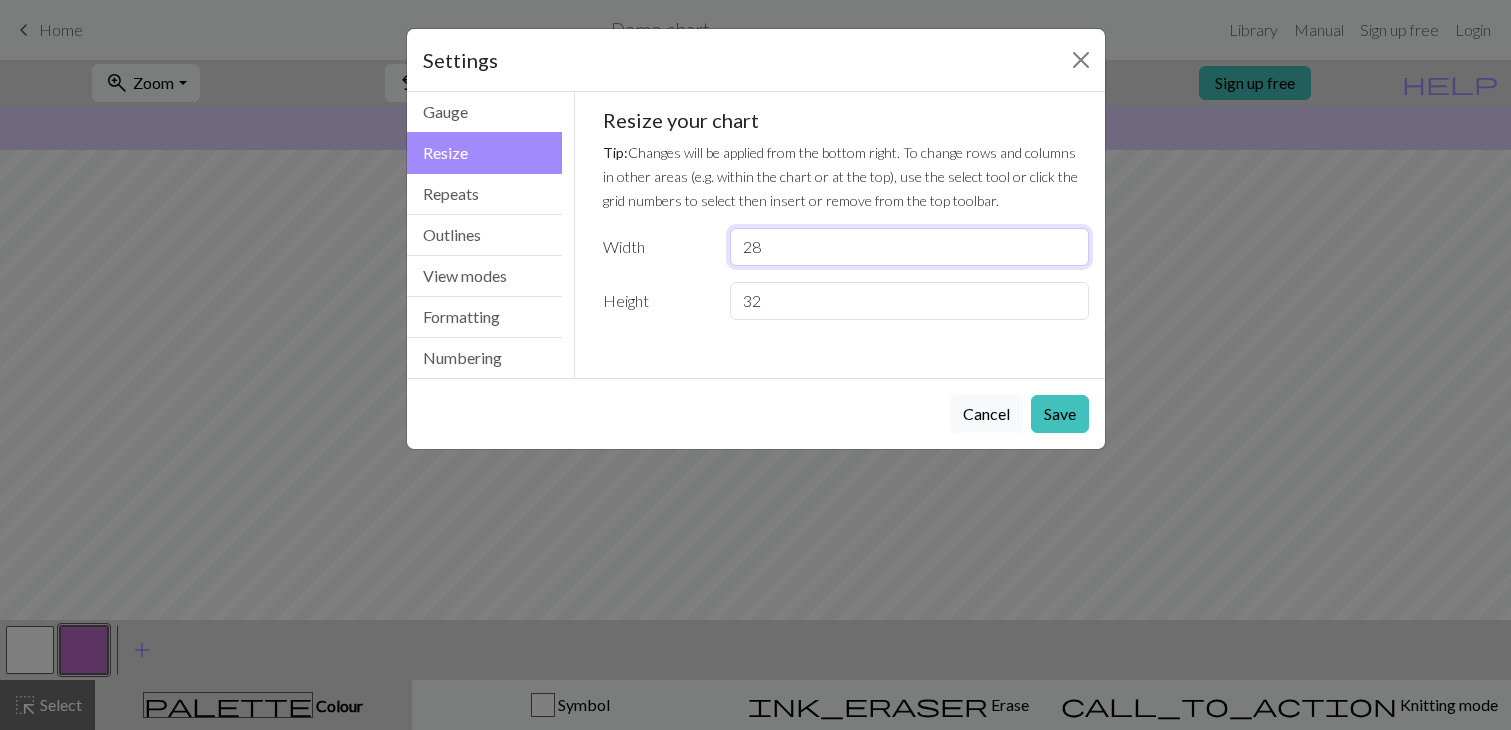 click on "28" at bounding box center (909, 247) 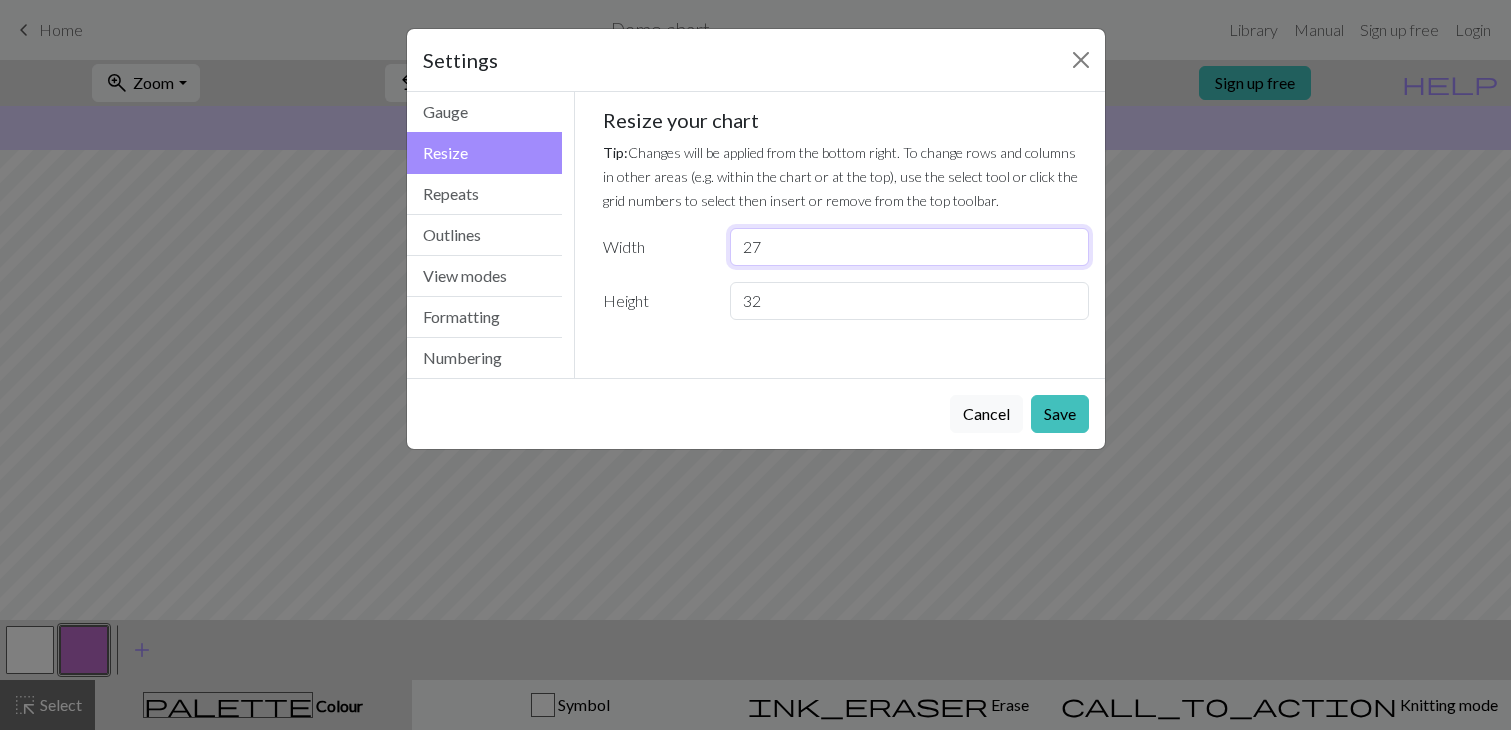 click on "27" at bounding box center (909, 247) 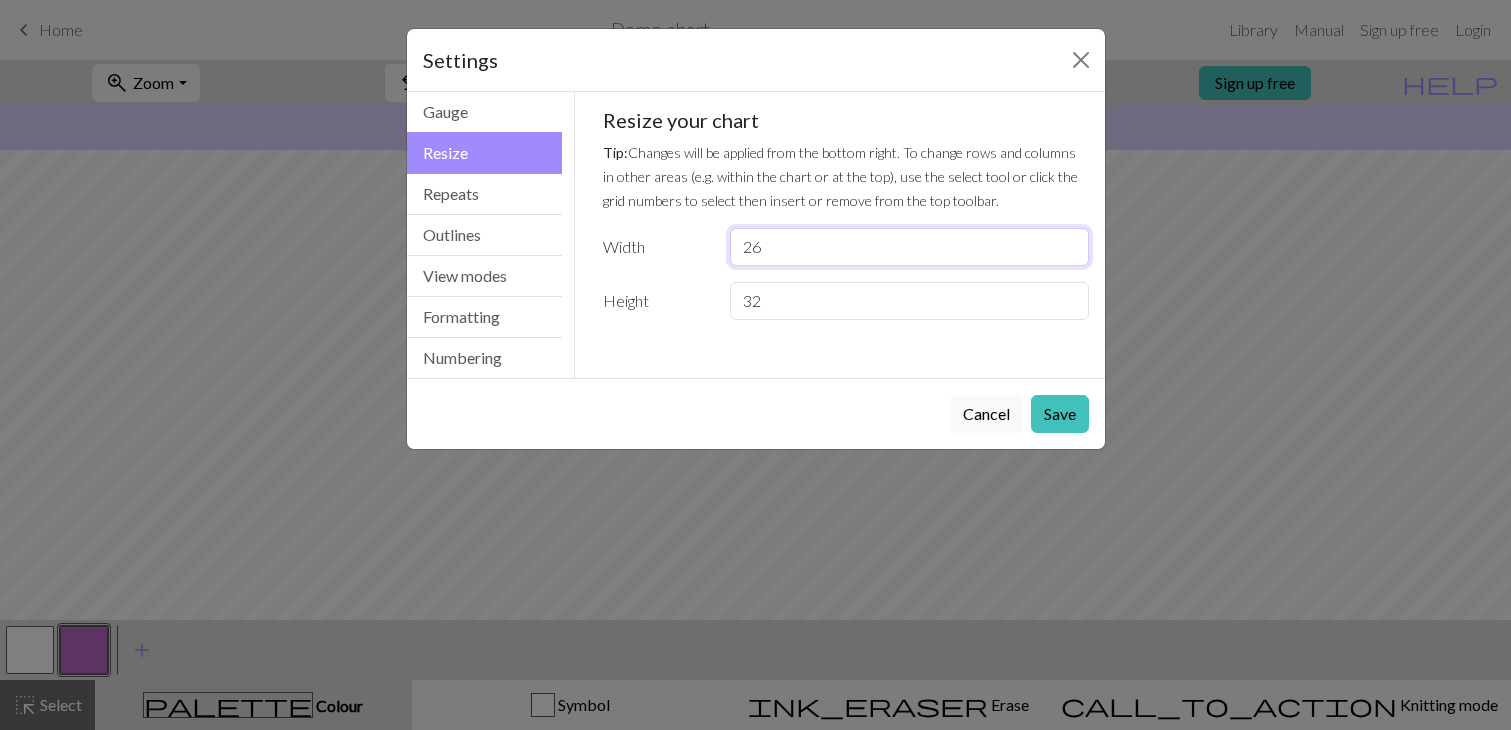 click on "26" at bounding box center (909, 247) 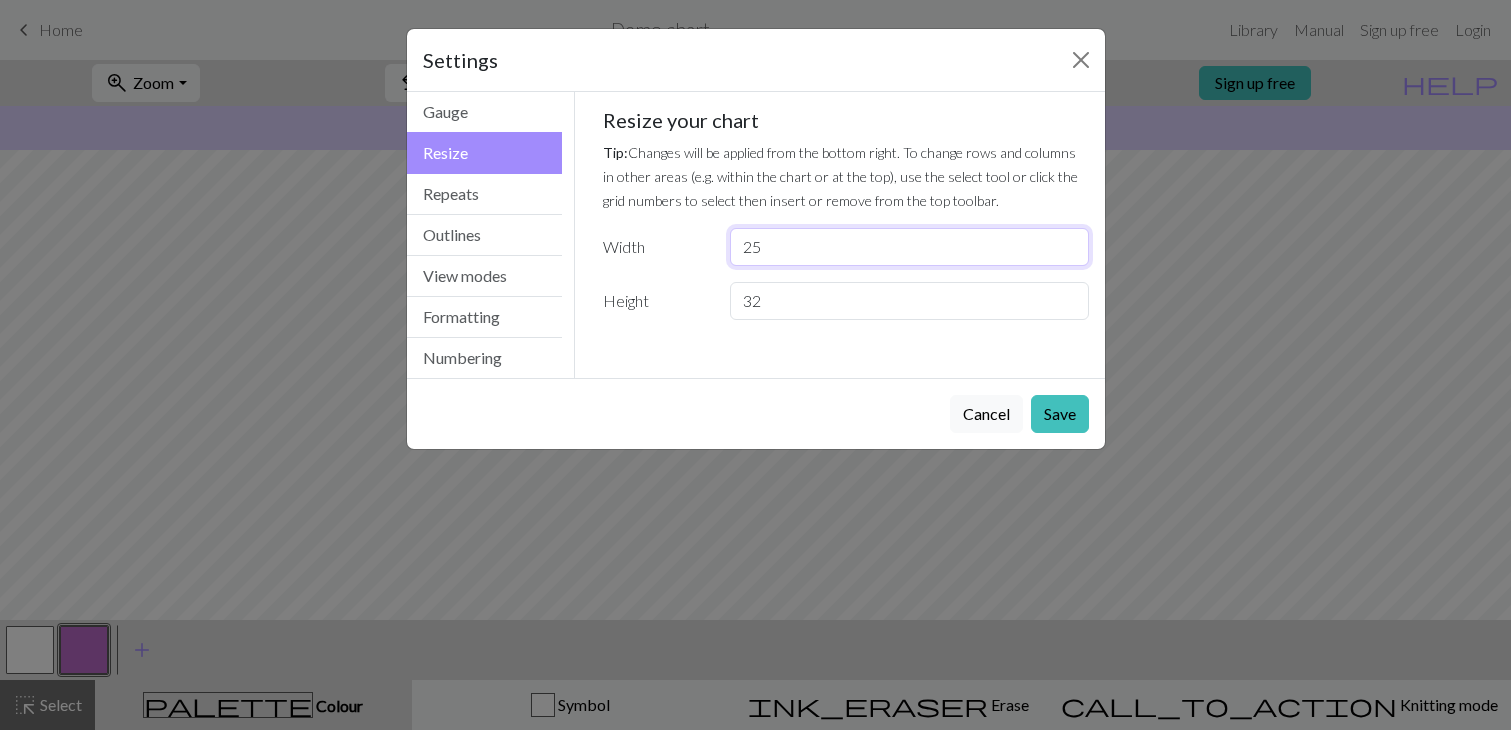 click on "25" at bounding box center [909, 247] 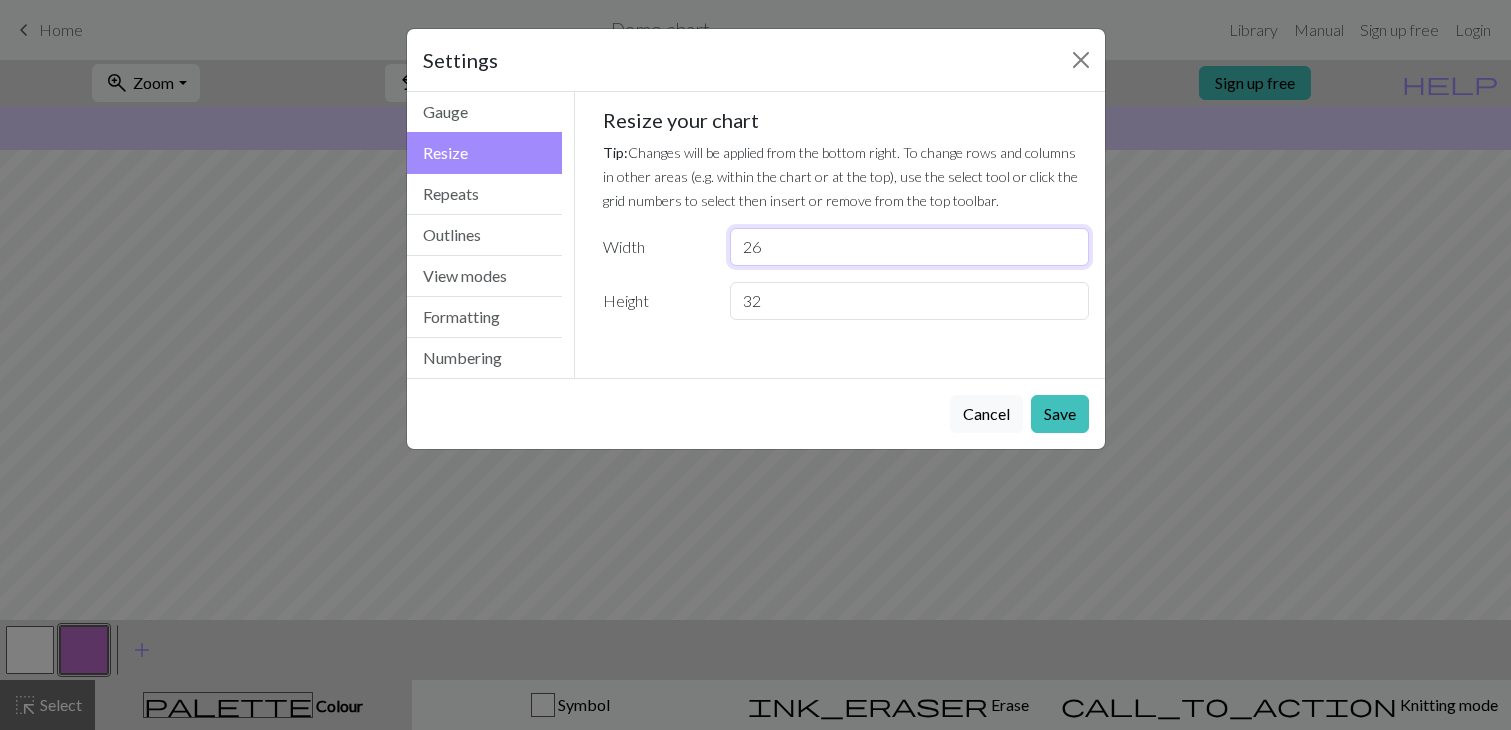 type on "26" 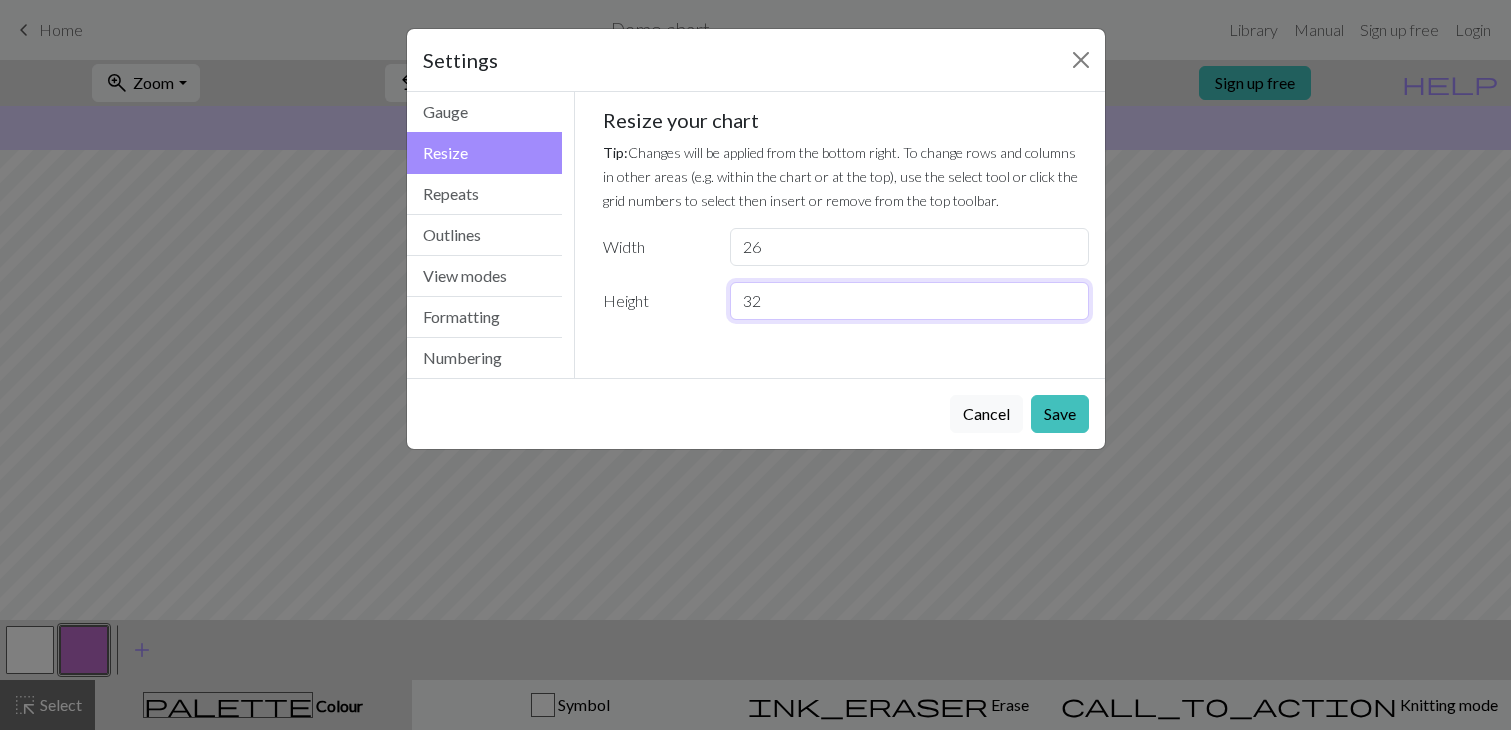 click on "32" at bounding box center [909, 301] 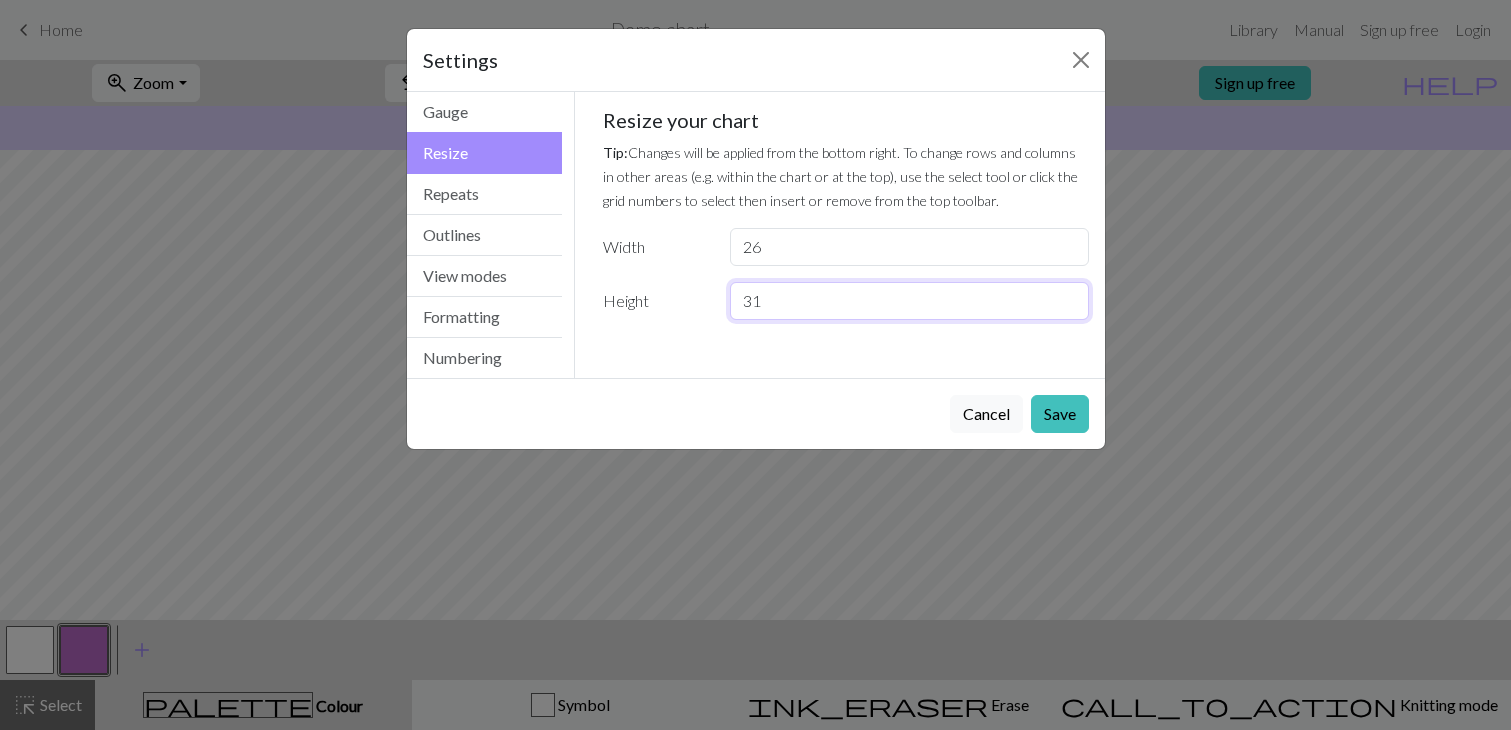 click on "31" at bounding box center (909, 301) 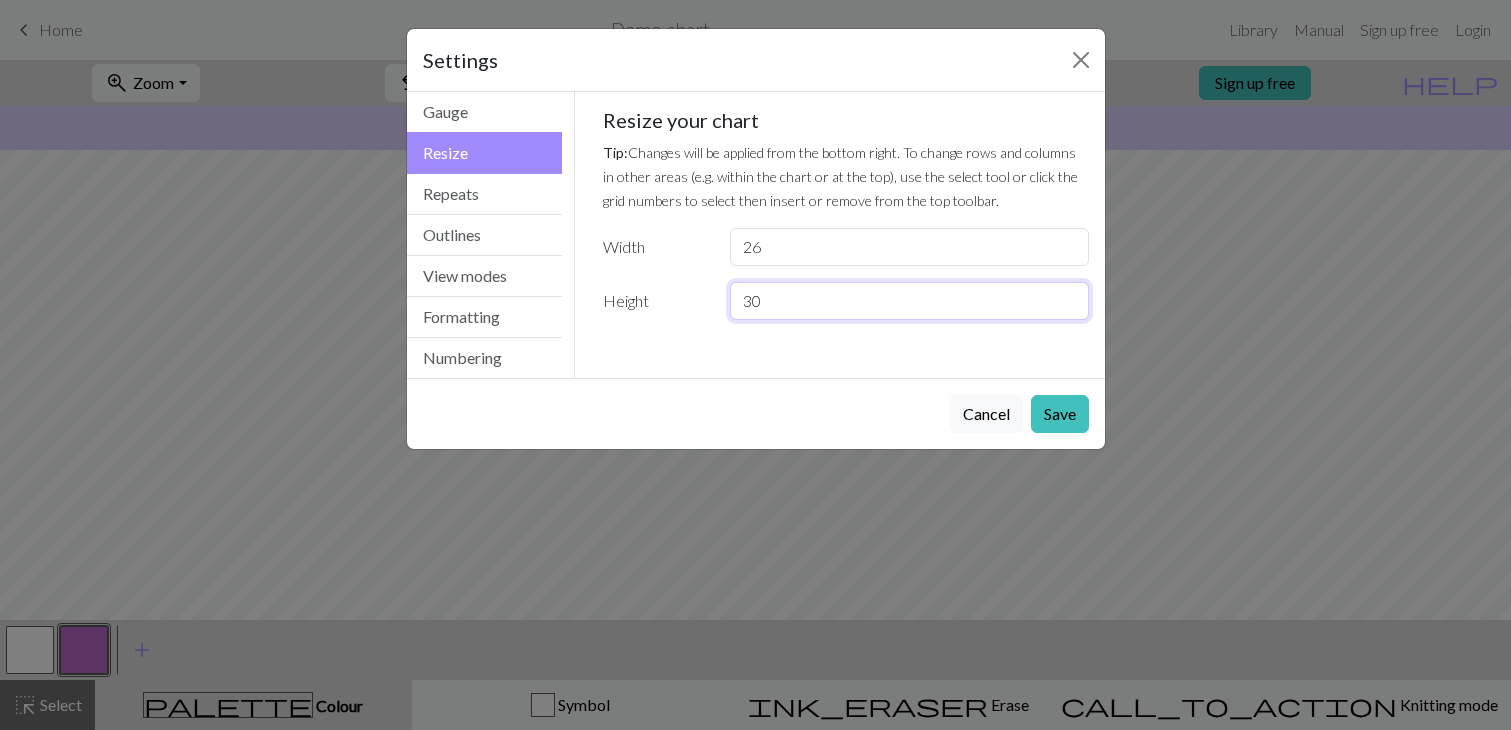 click on "30" at bounding box center [909, 301] 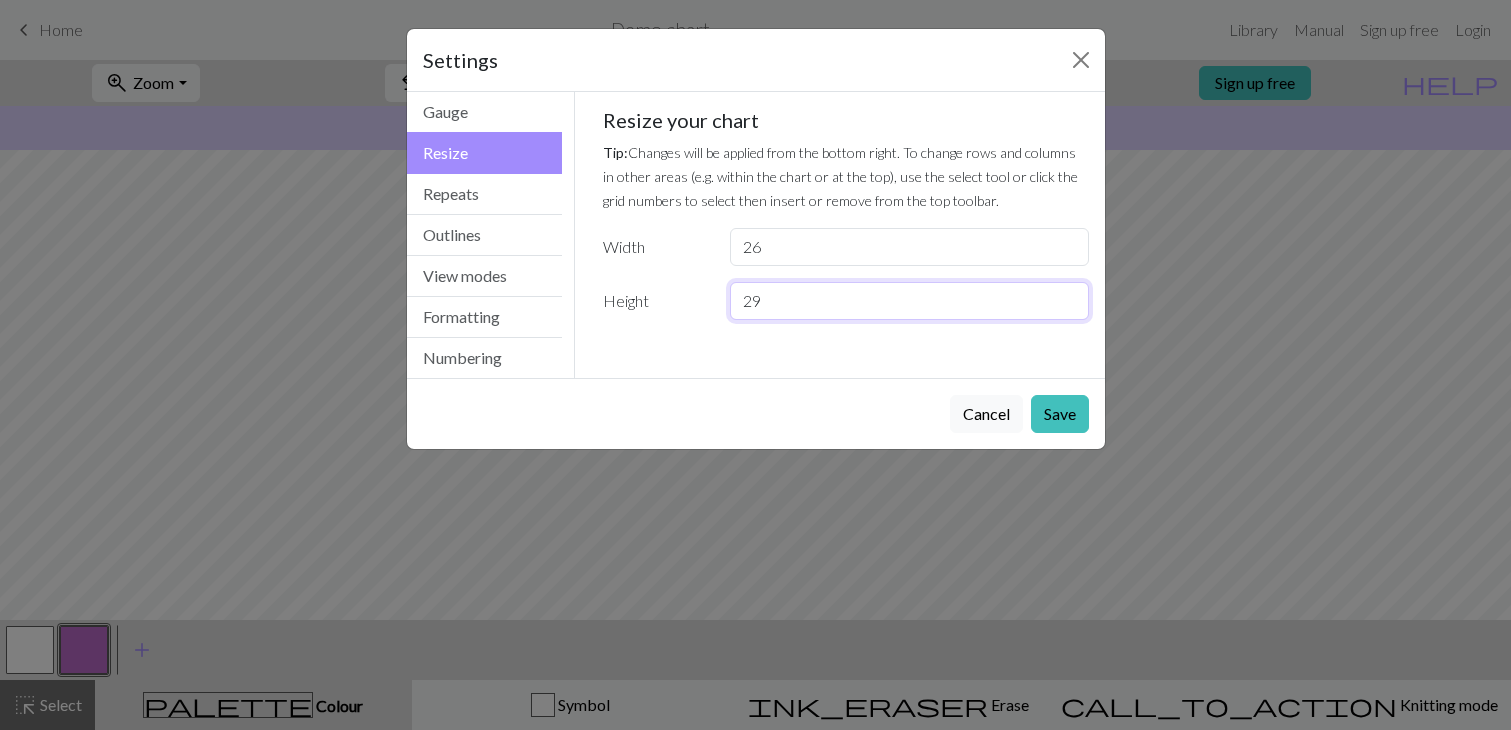 click on "29" at bounding box center (909, 301) 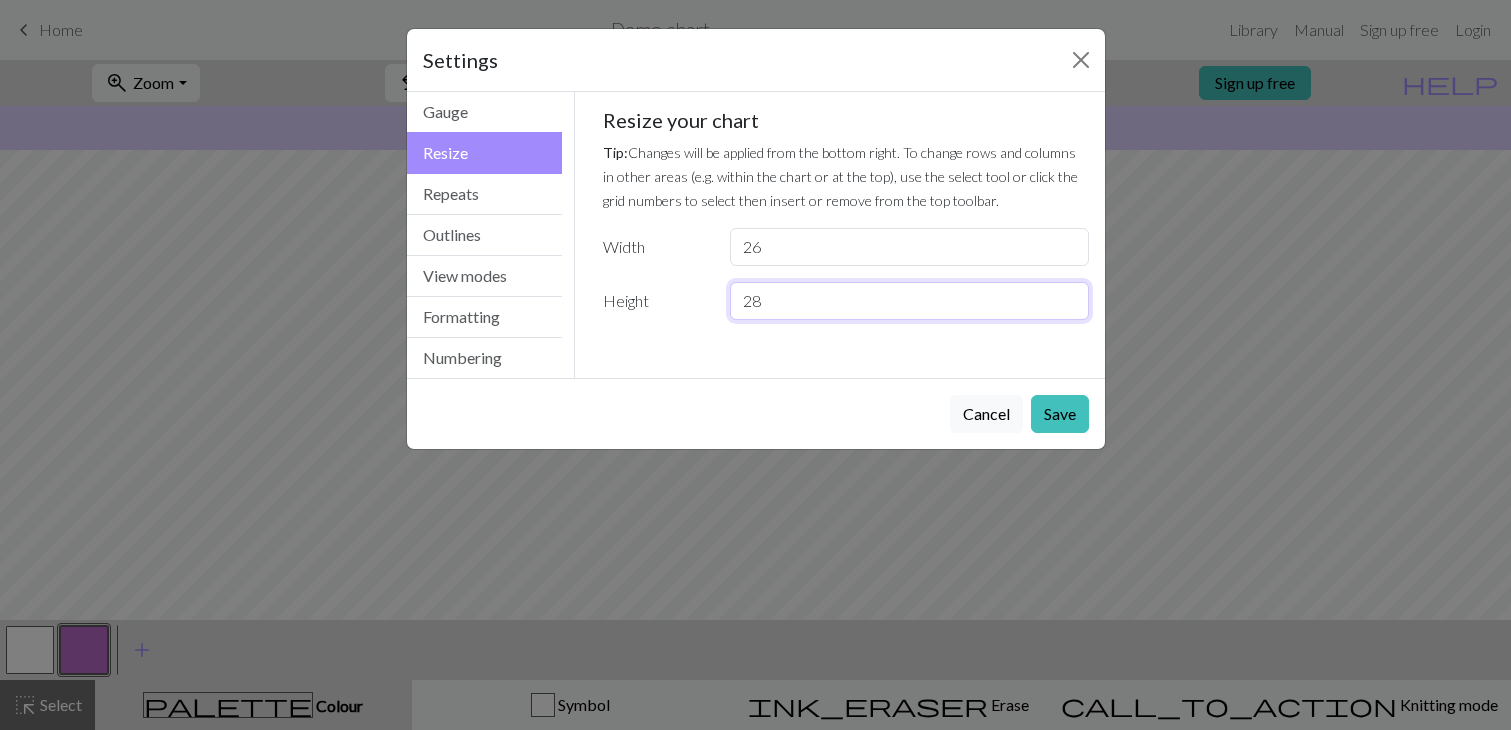 click on "28" at bounding box center (909, 301) 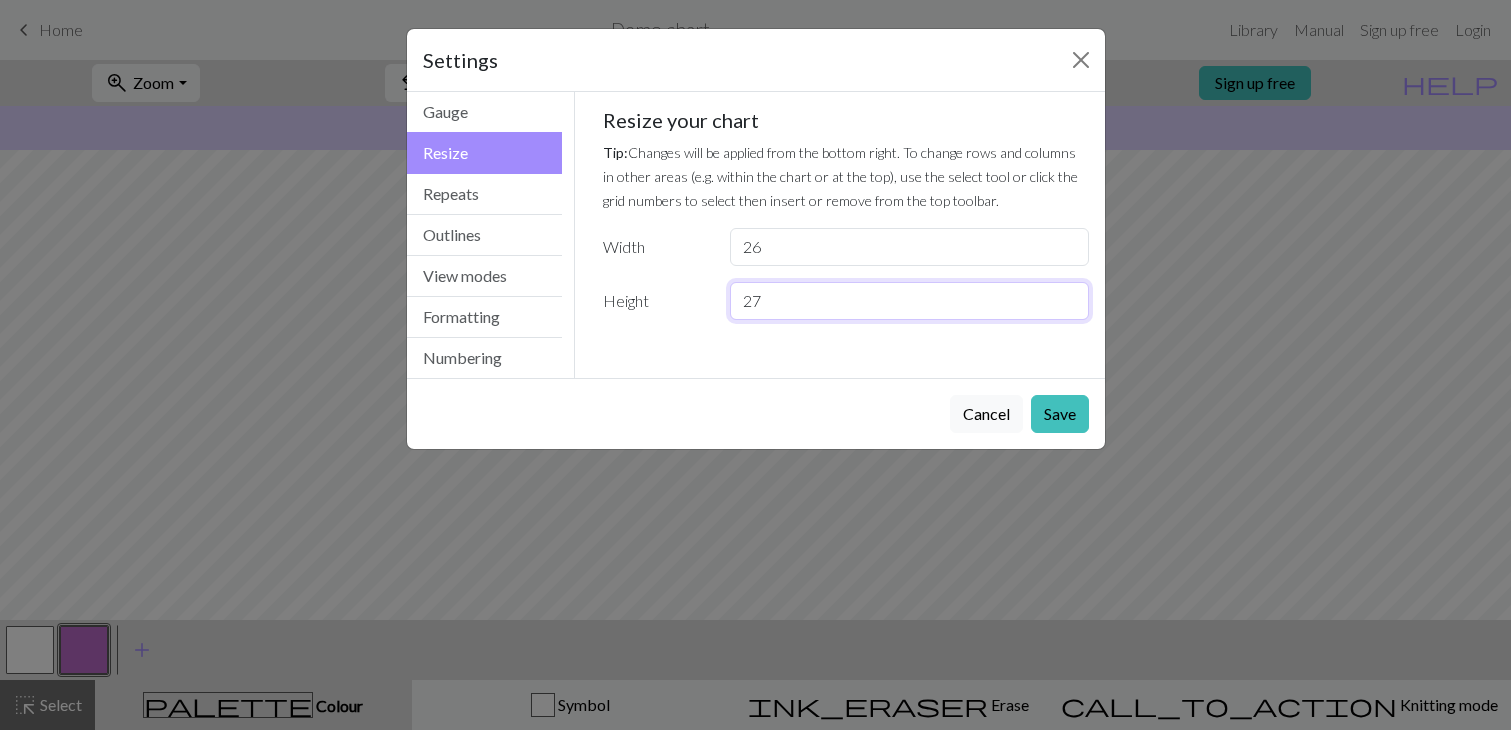 click on "27" at bounding box center (909, 301) 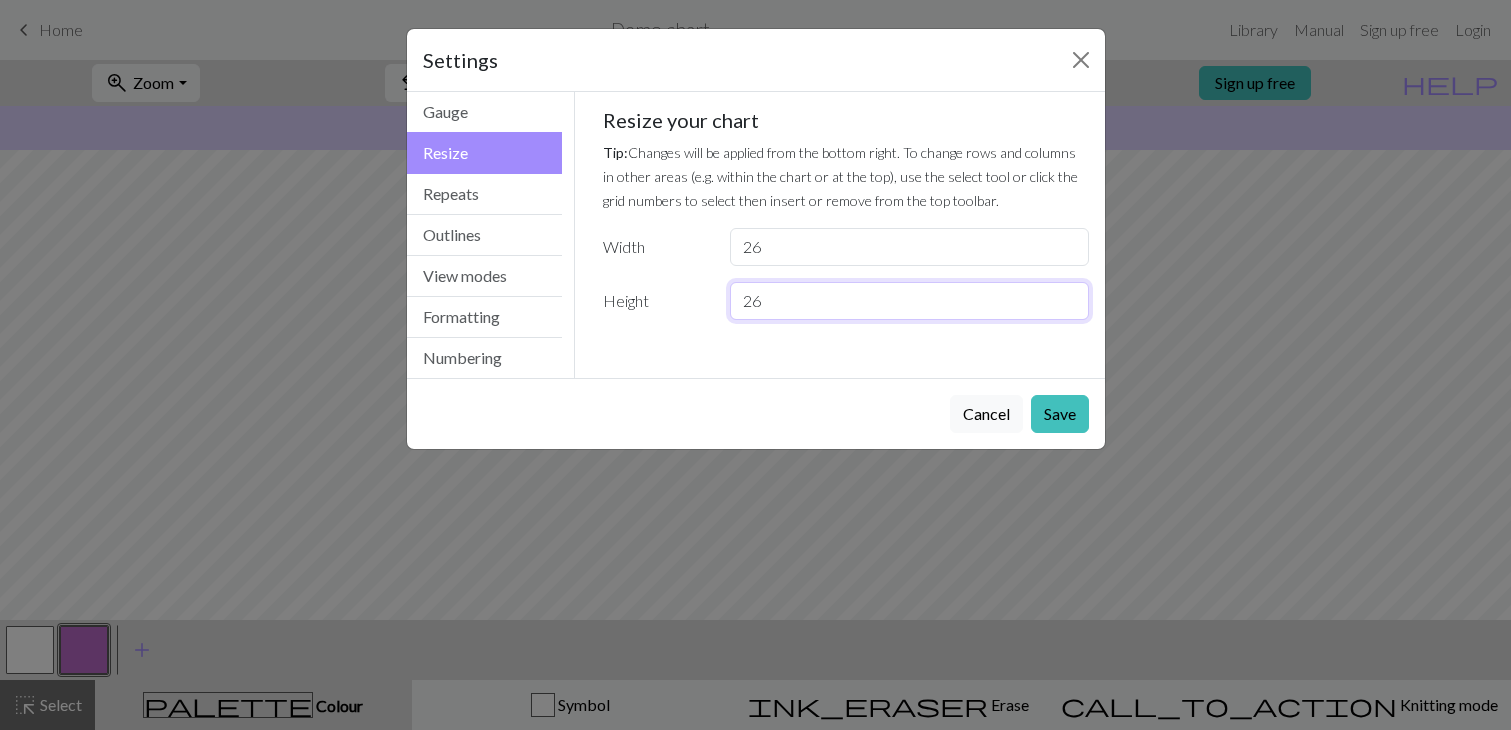 click on "26" at bounding box center [909, 301] 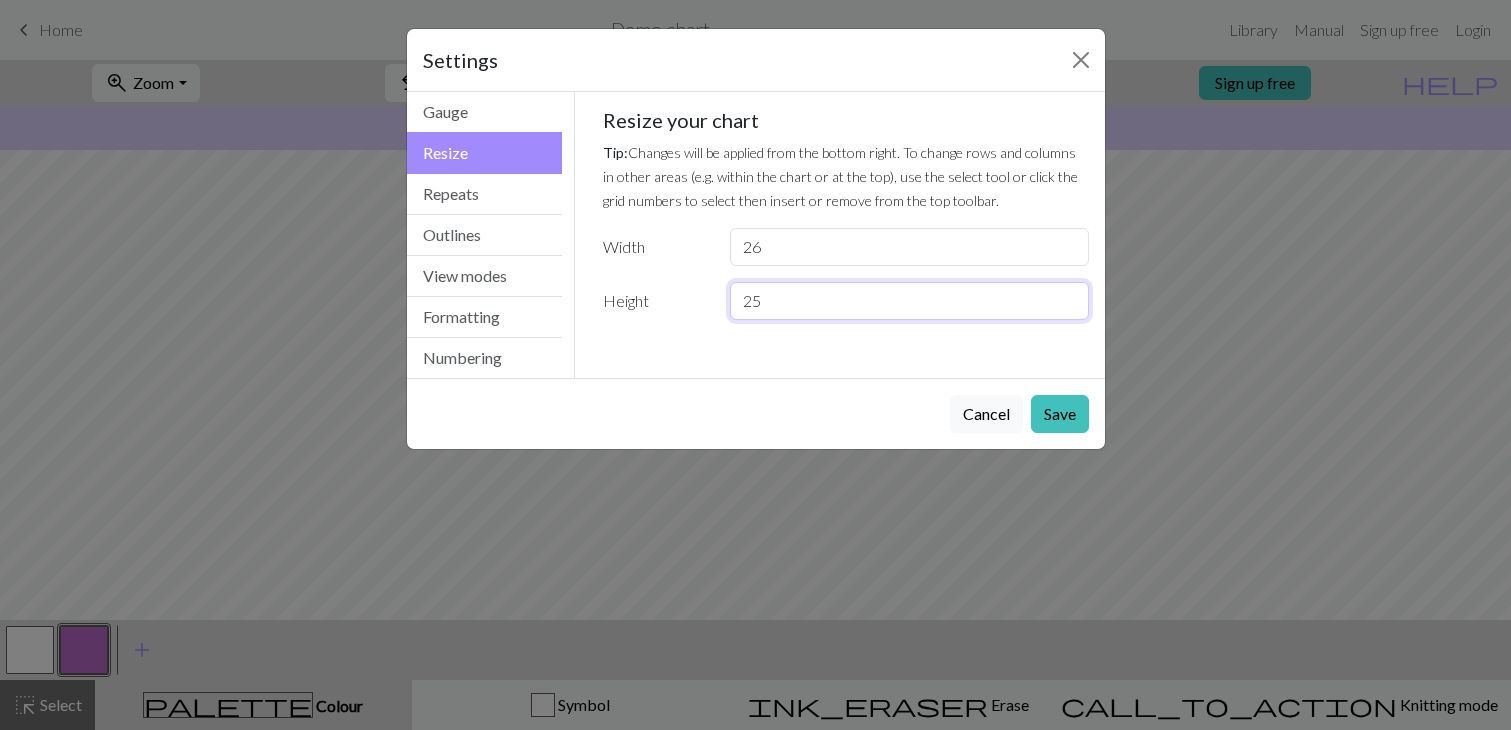 click on "25" at bounding box center (909, 301) 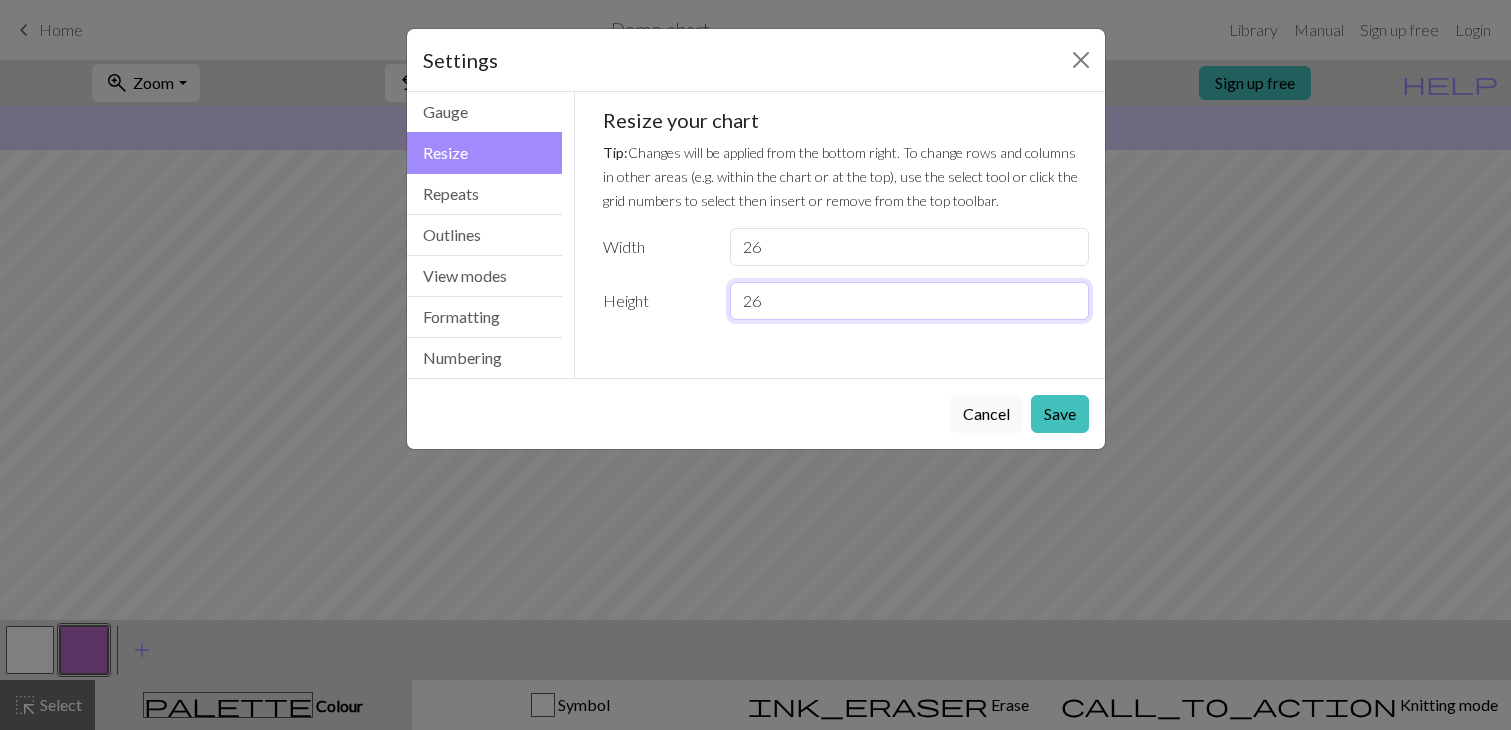 type on "26" 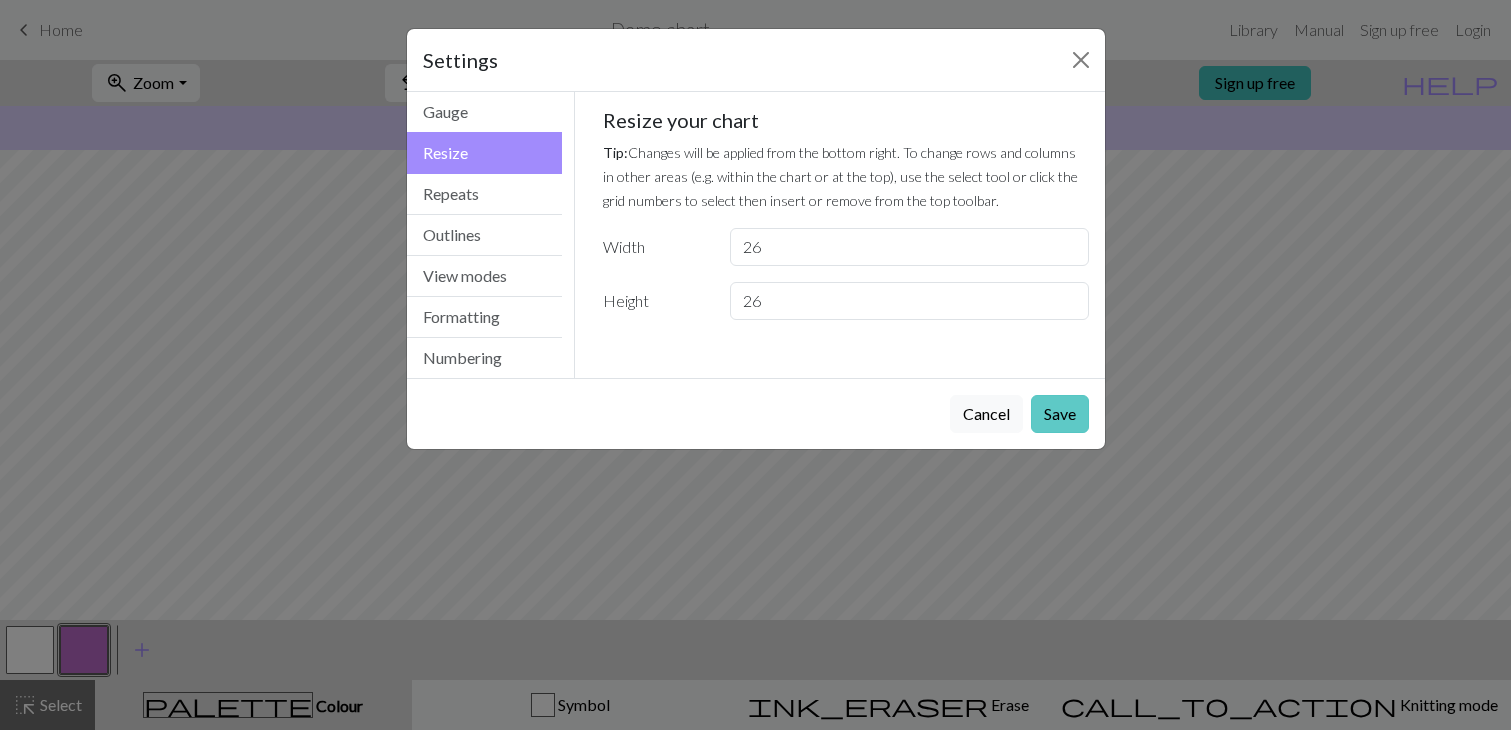 click on "Save" at bounding box center [1060, 414] 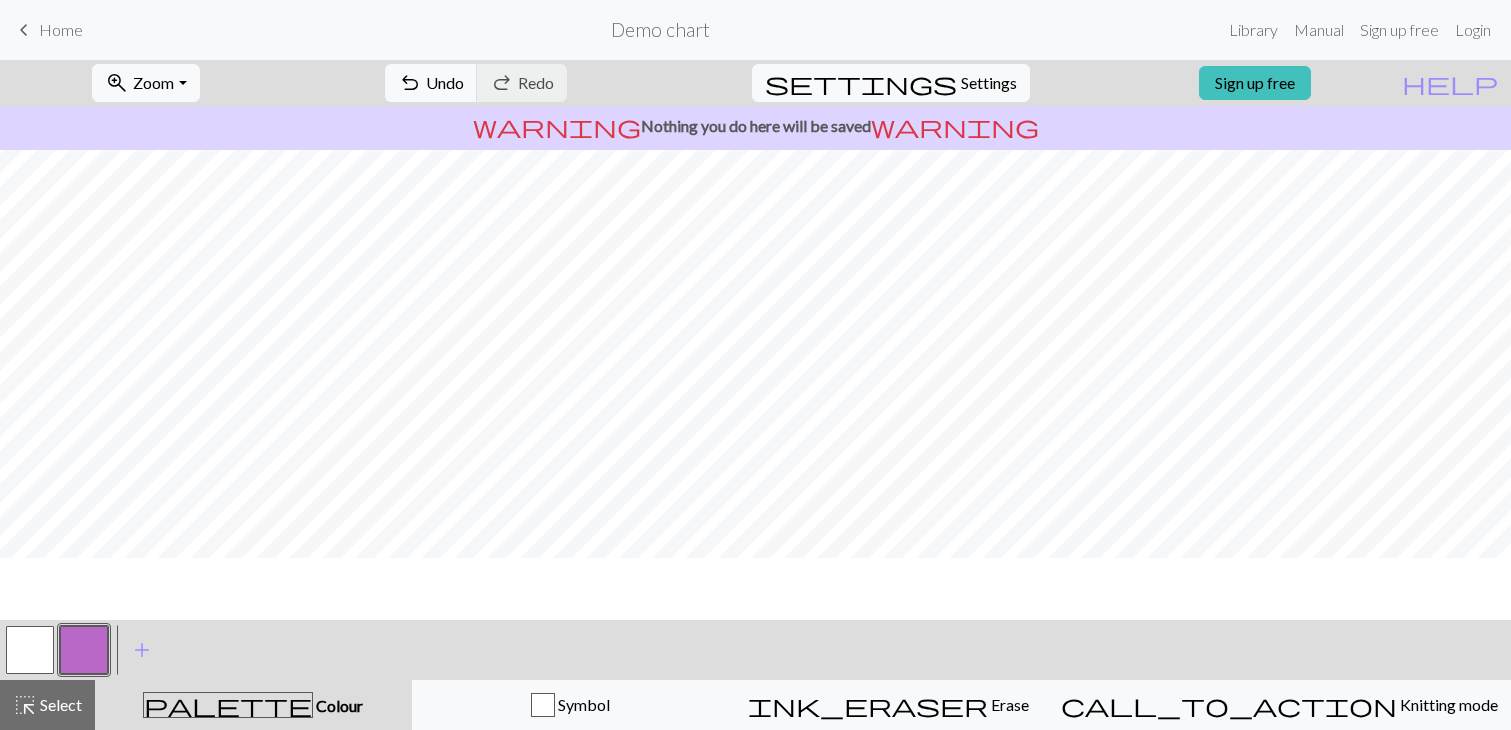 scroll, scrollTop: 140, scrollLeft: 0, axis: vertical 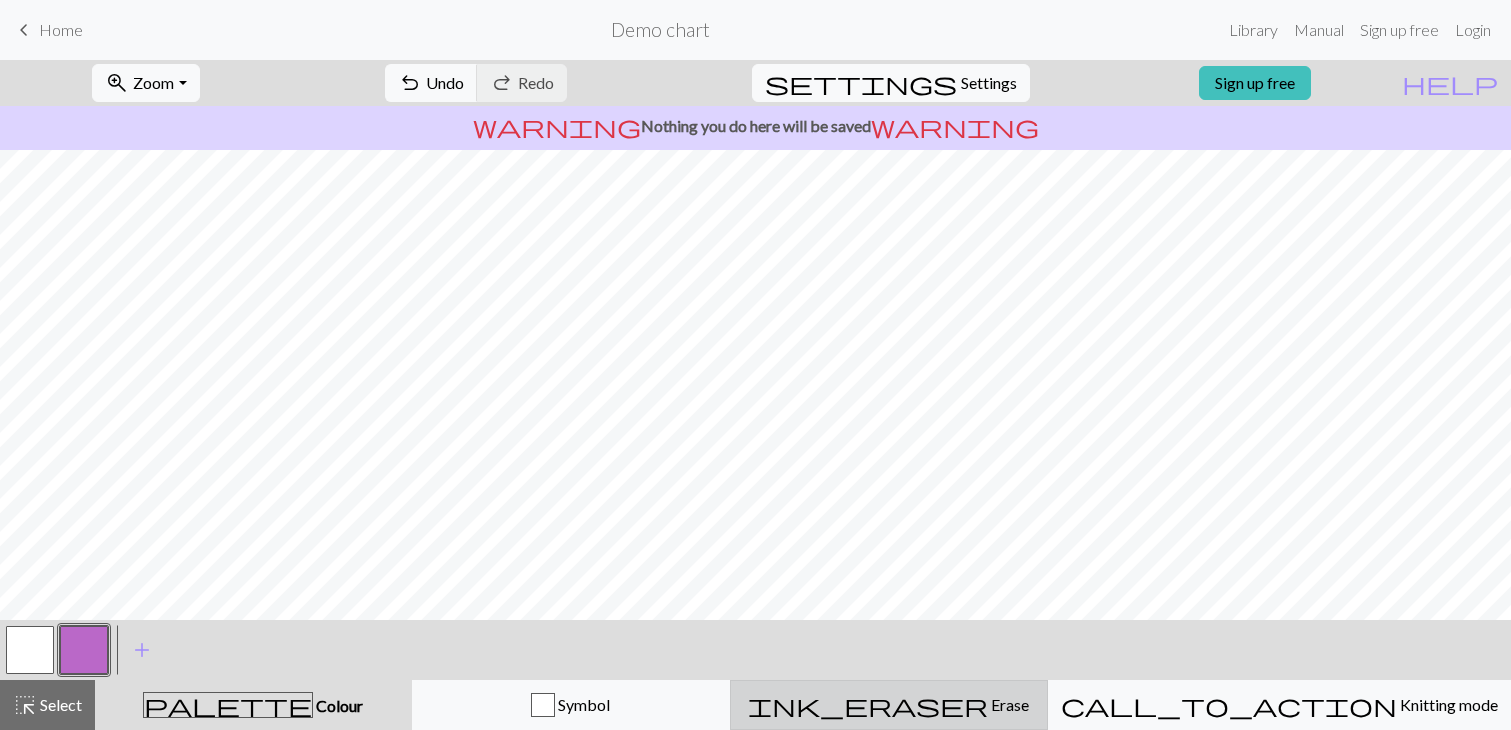 click on "ink_eraser" at bounding box center (868, 705) 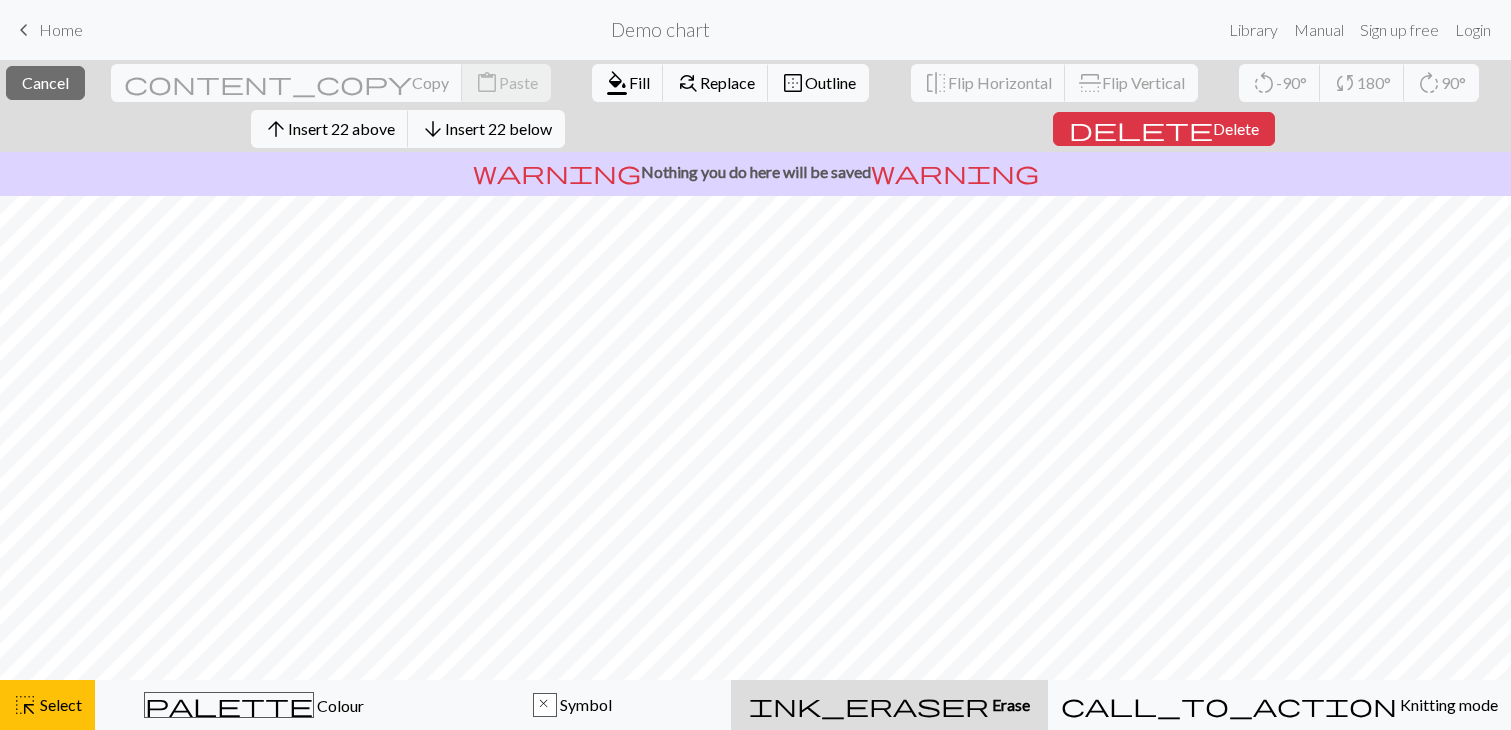 click on "Delete" at bounding box center (1236, 128) 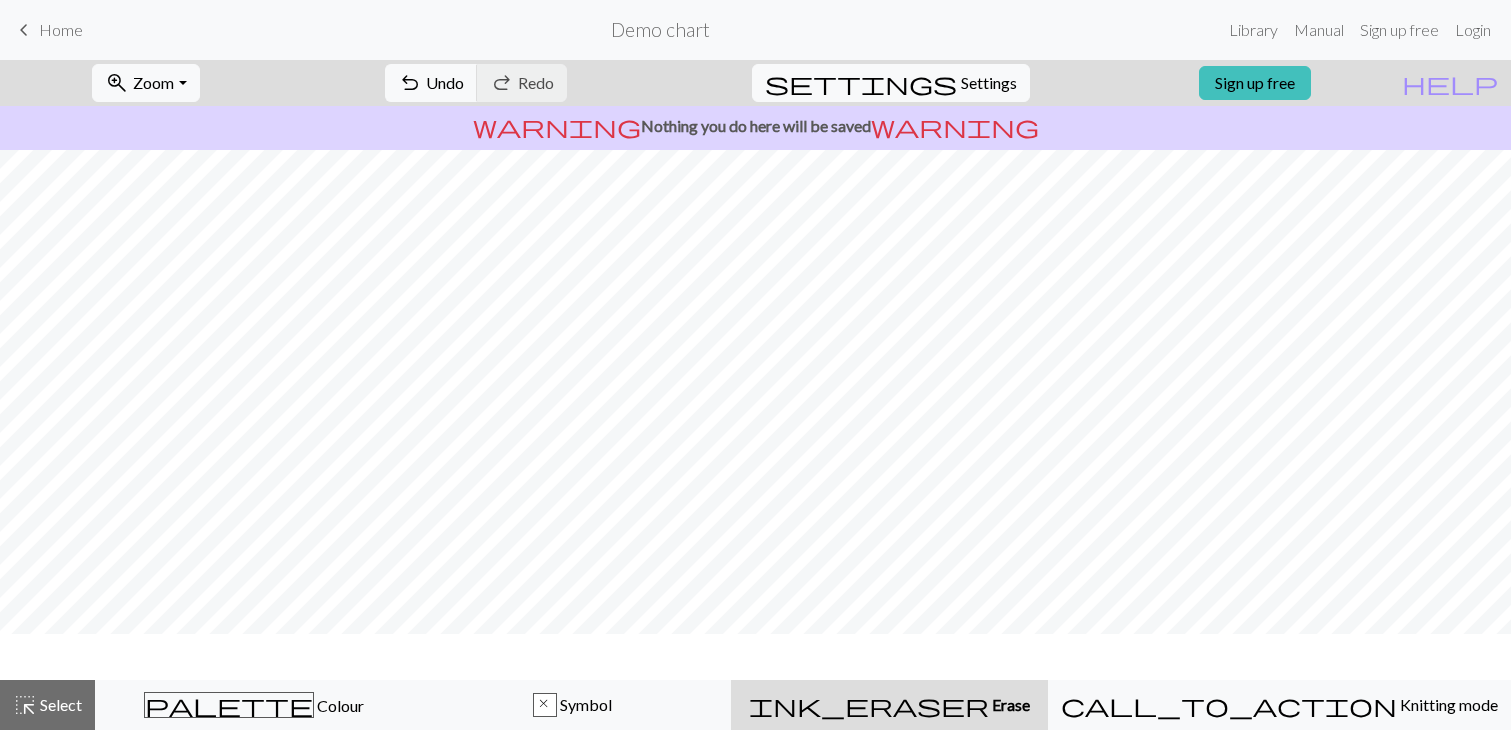 scroll, scrollTop: 0, scrollLeft: 0, axis: both 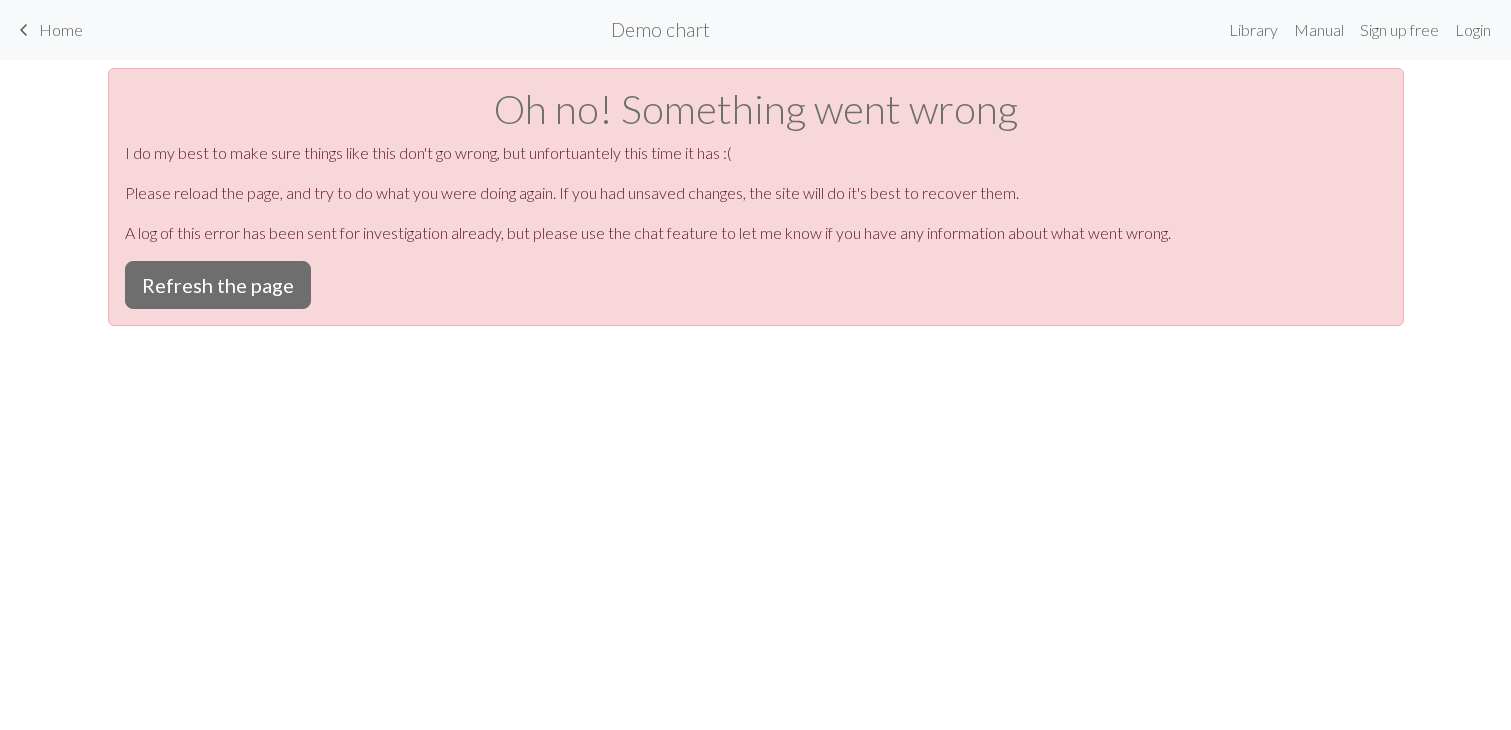 drag, startPoint x: 1212, startPoint y: 139, endPoint x: 869, endPoint y: 443, distance: 458.3285 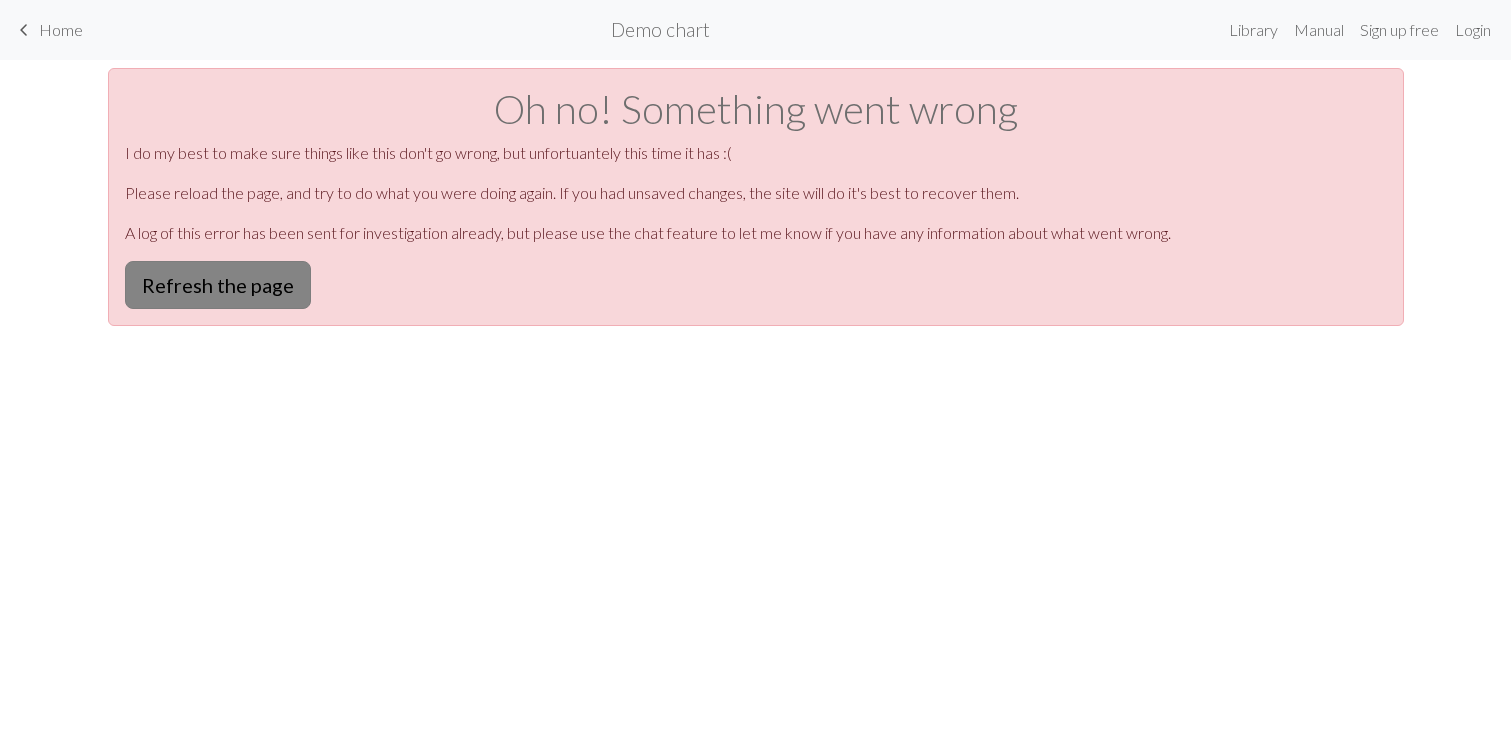 click on "Refresh the page" at bounding box center (218, 285) 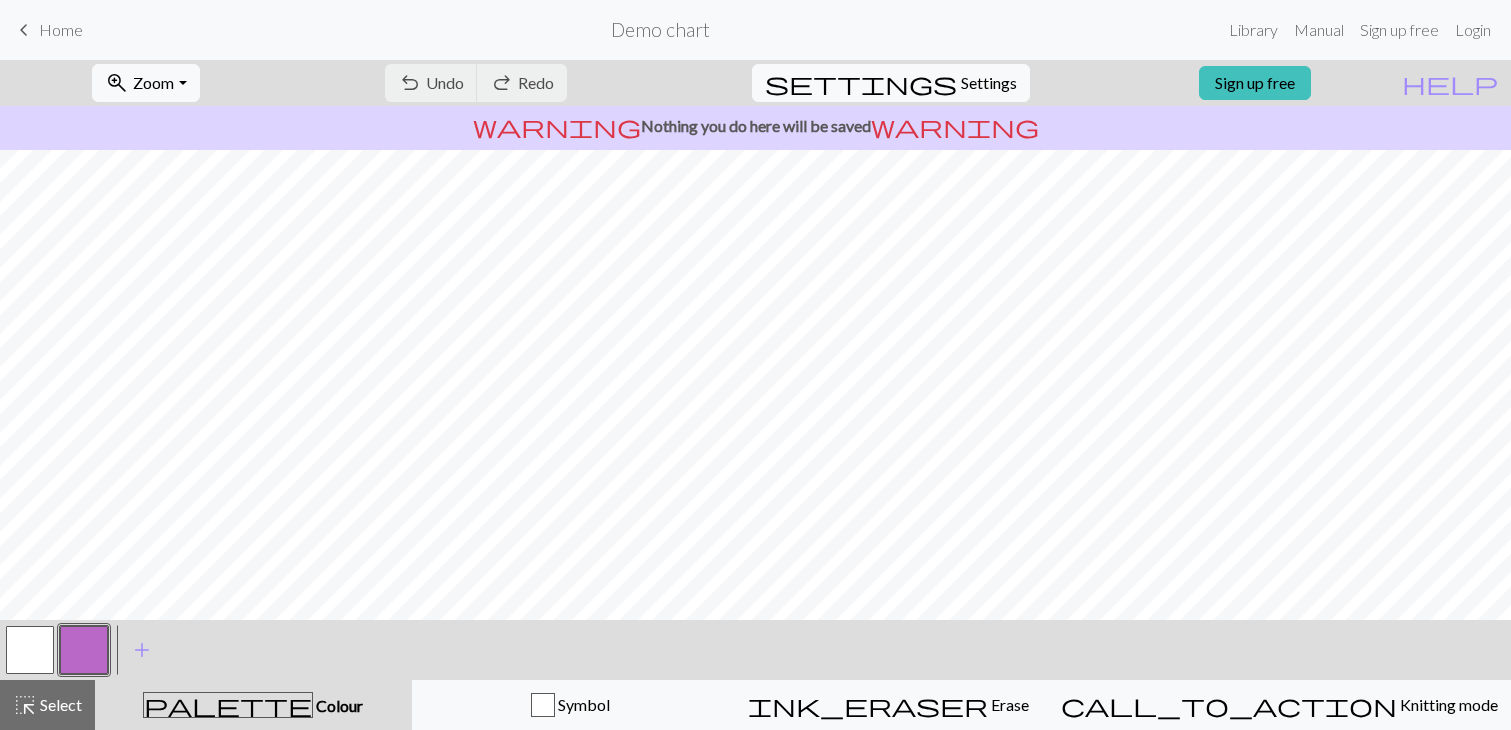 scroll, scrollTop: 0, scrollLeft: 0, axis: both 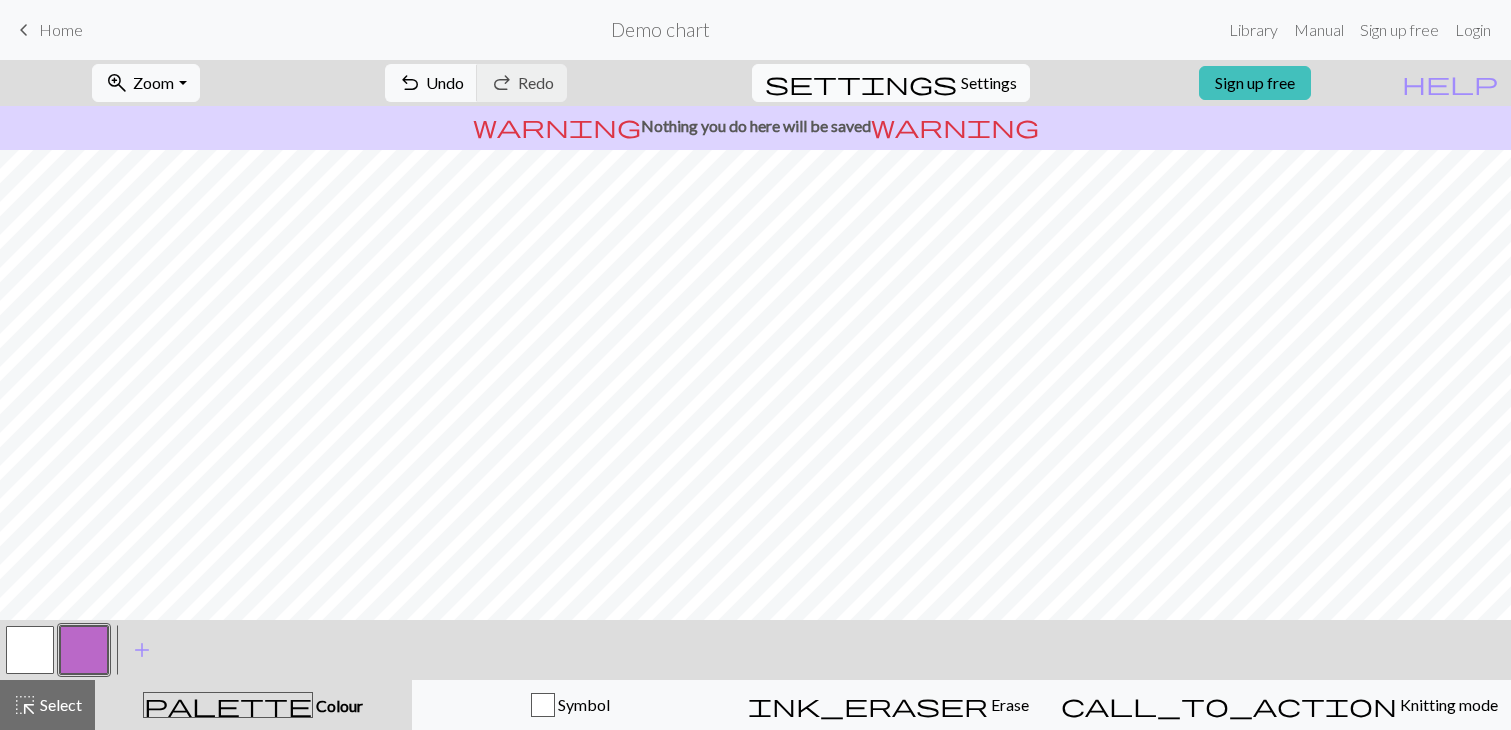 click on "Settings" at bounding box center [989, 83] 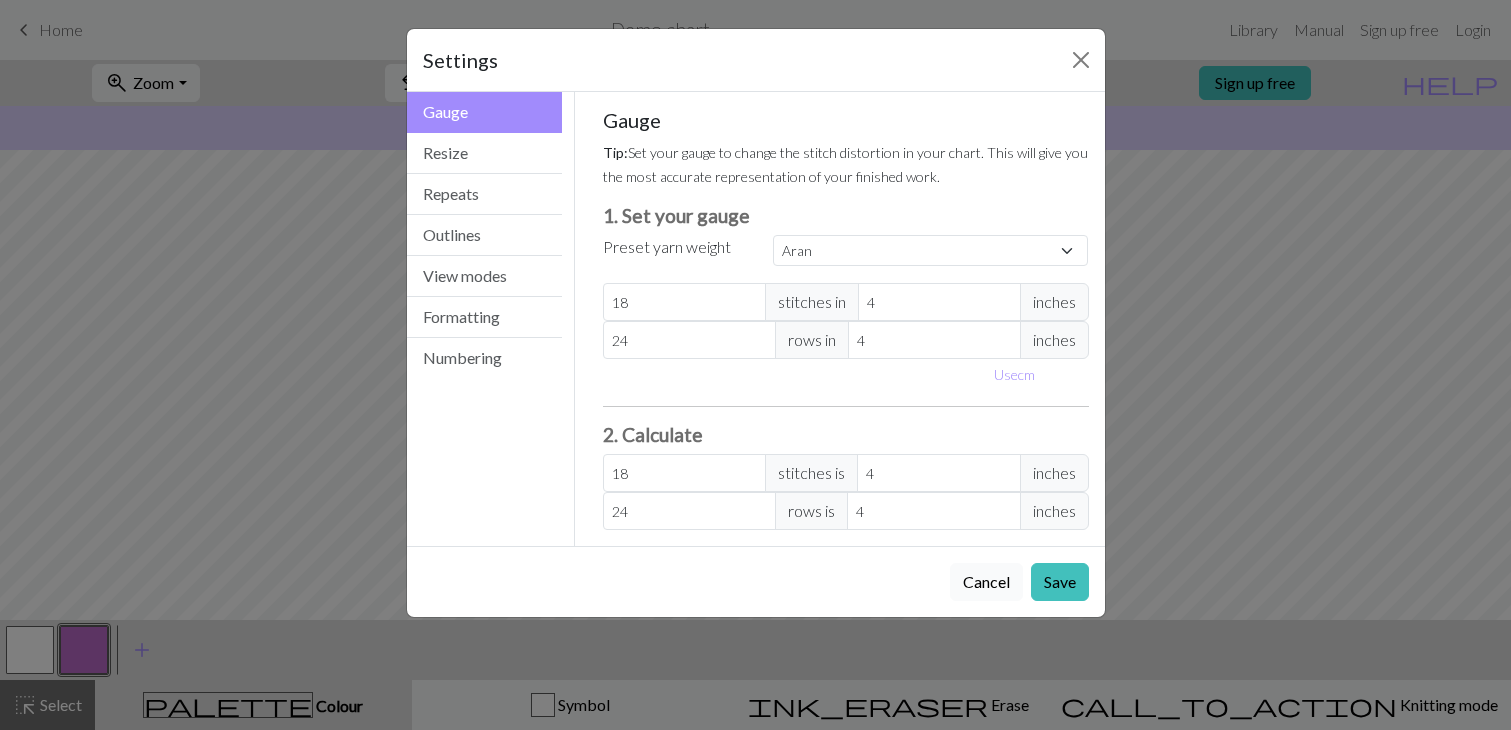 click on "Cancel" at bounding box center [986, 582] 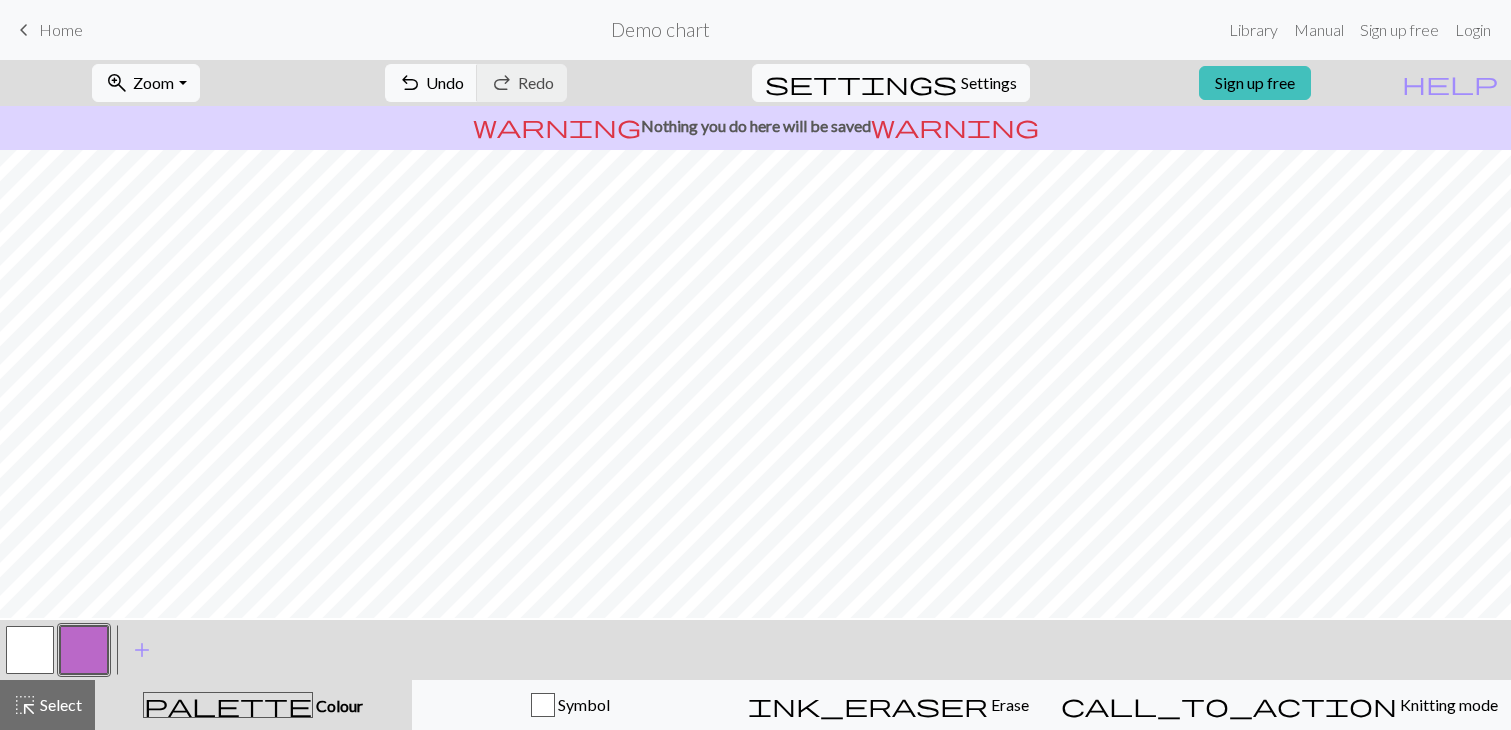 scroll, scrollTop: 260, scrollLeft: 0, axis: vertical 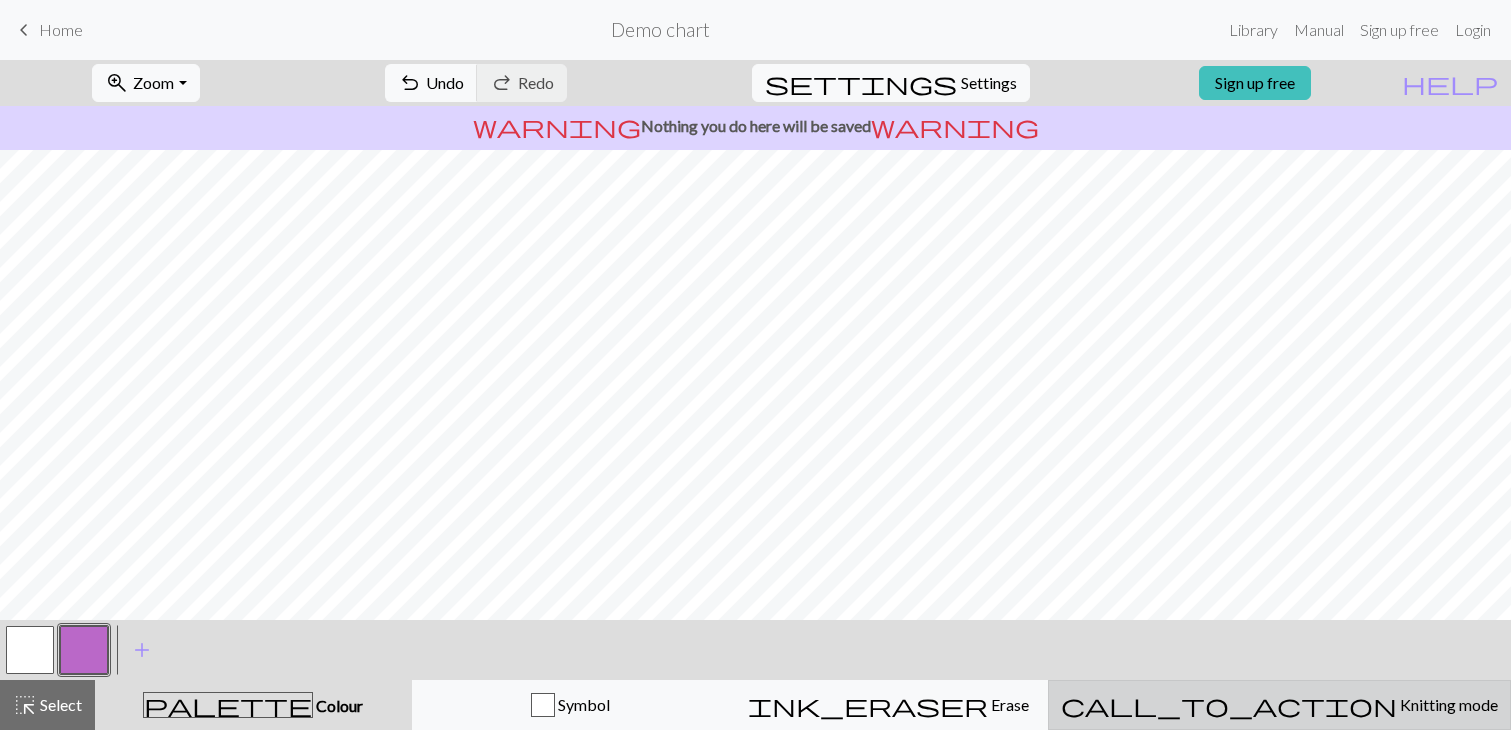 click on "call_to_action   Knitting mode   Knitting mode" at bounding box center (1279, 705) 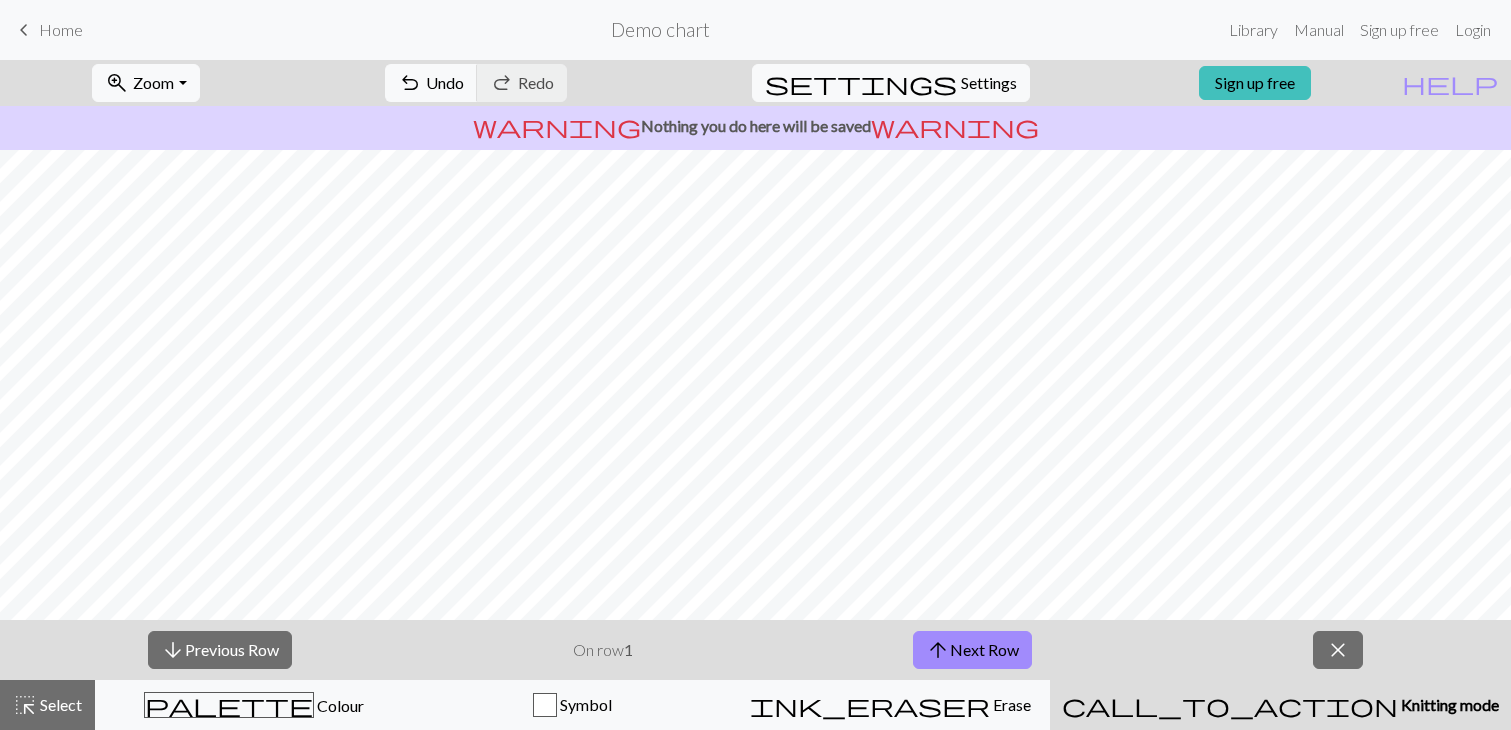 click on "call_to_action   Knitting mode   Knitting mode" at bounding box center [1280, 705] 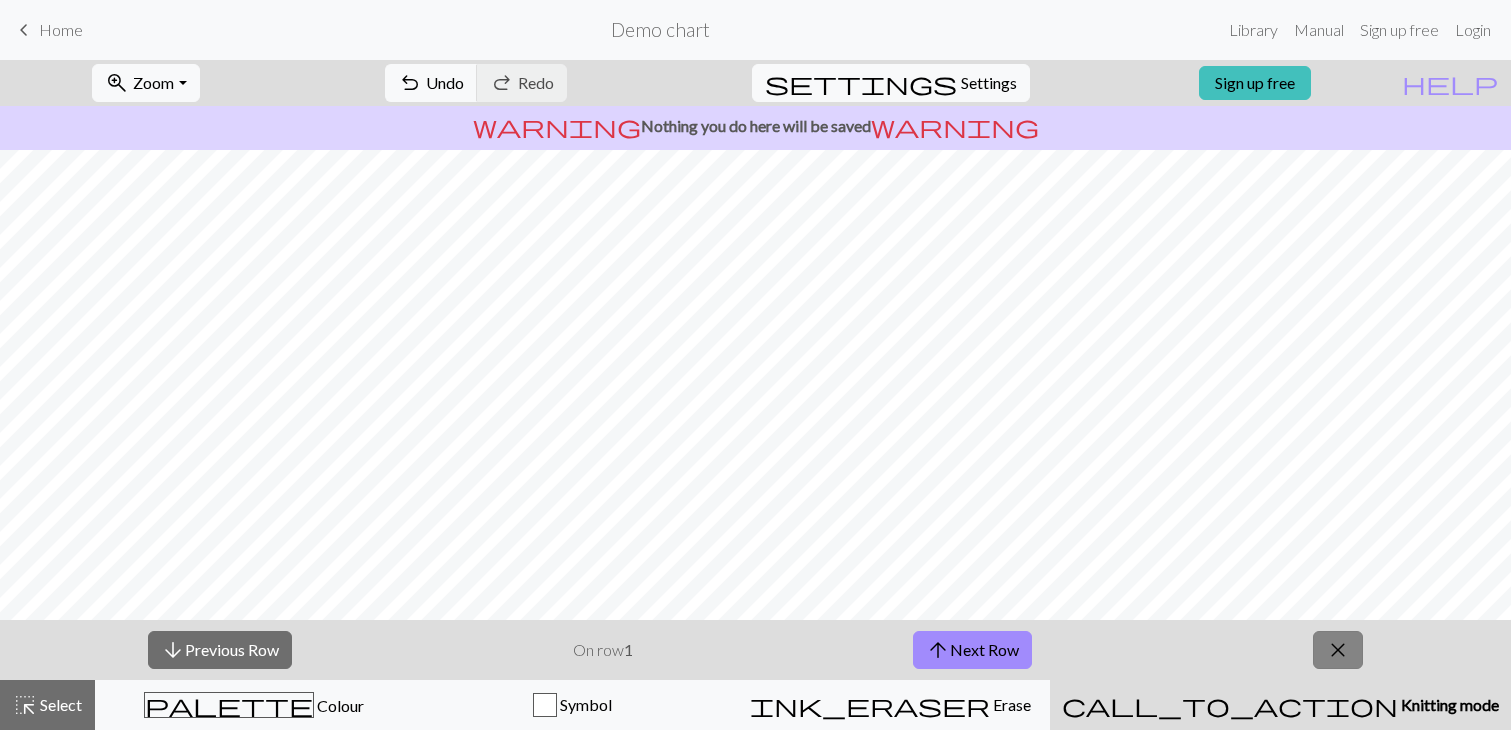 click on "close" at bounding box center [1338, 650] 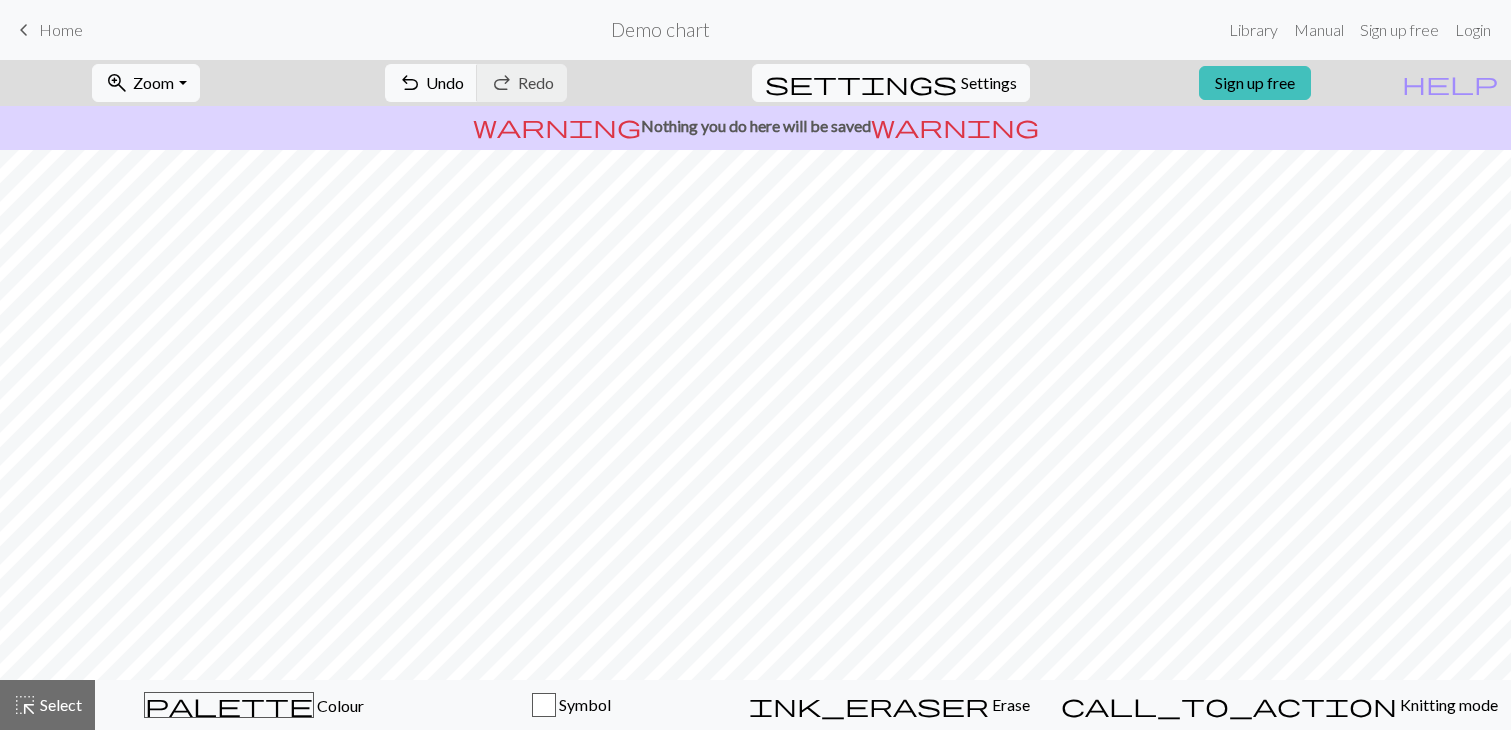 scroll, scrollTop: 0, scrollLeft: 0, axis: both 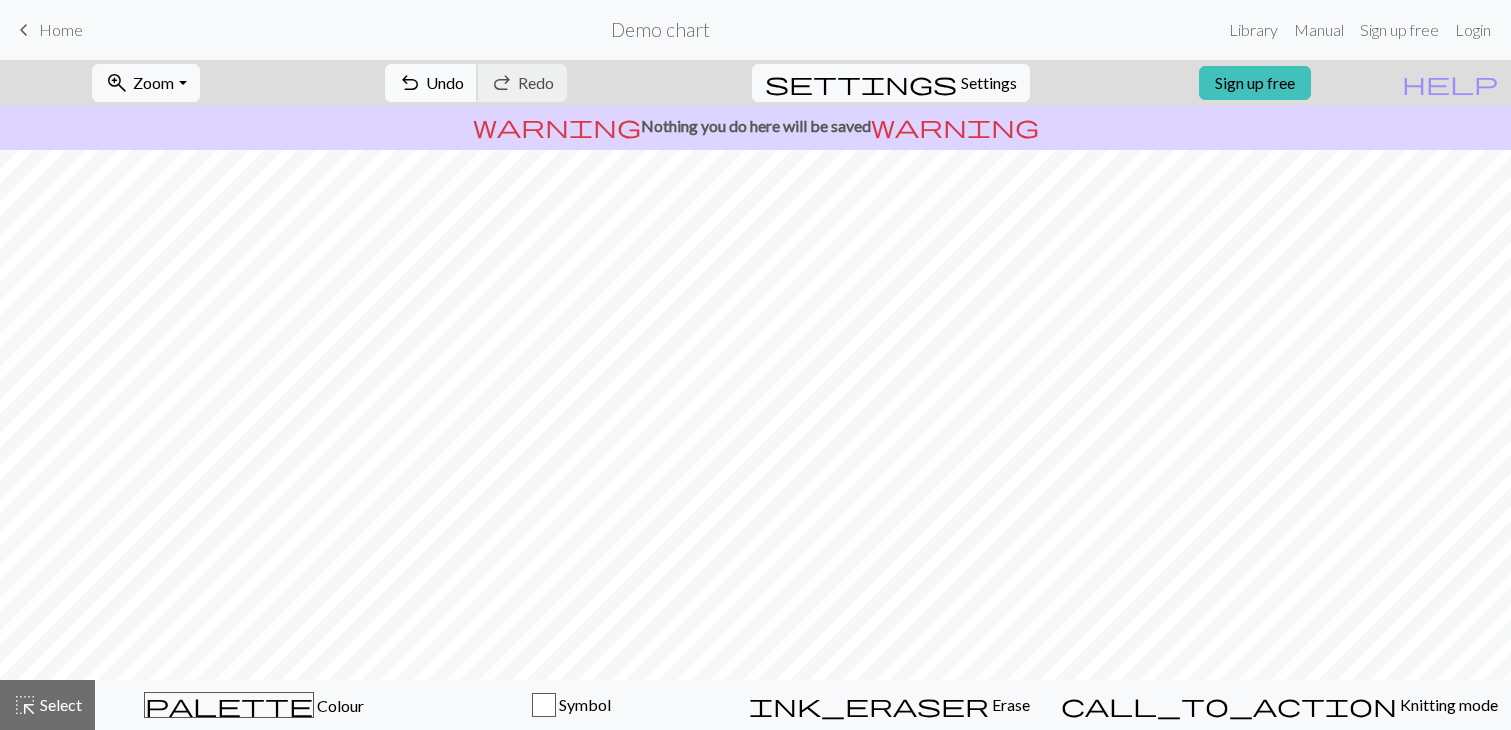 click on "Undo" at bounding box center [445, 82] 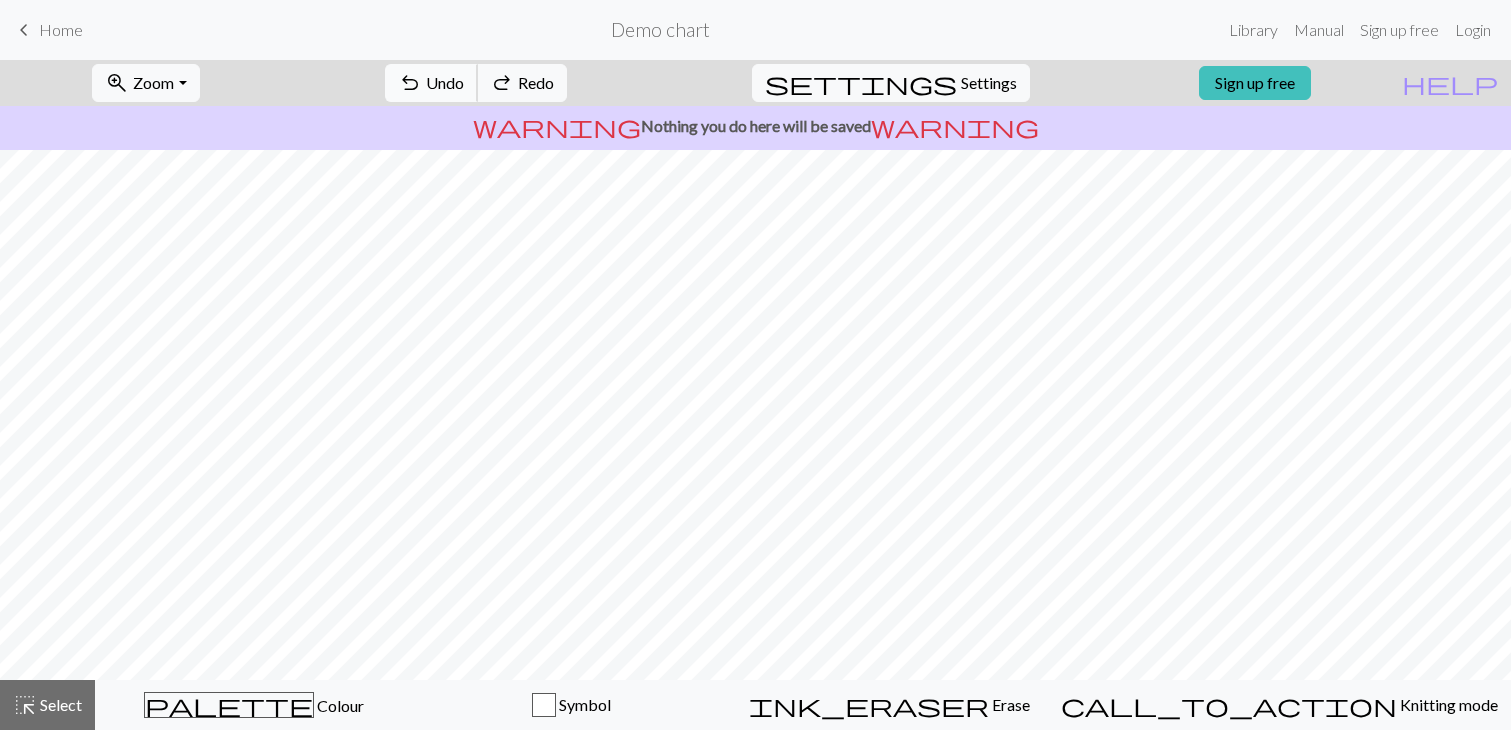 click on "Undo" at bounding box center (445, 82) 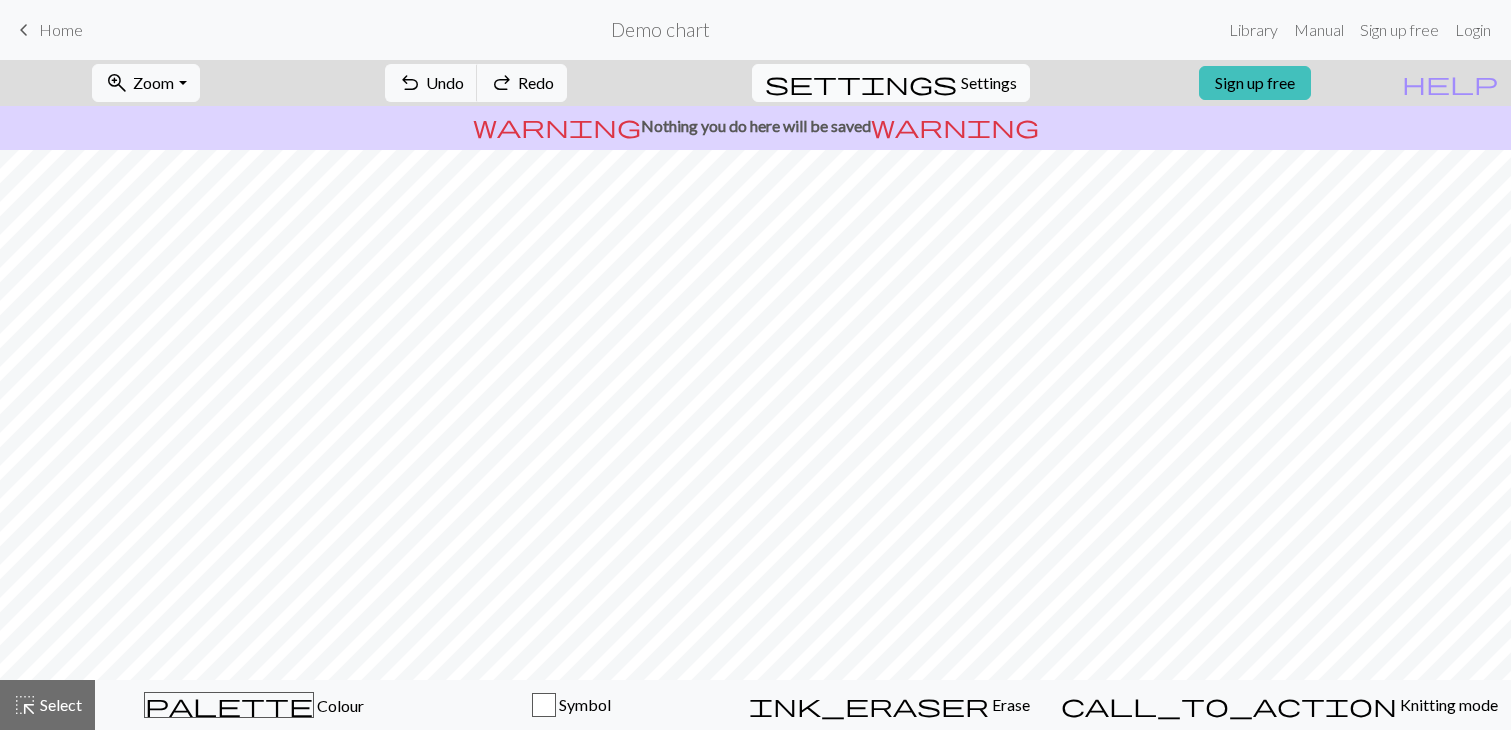 click on "settings  Settings" at bounding box center (891, 83) 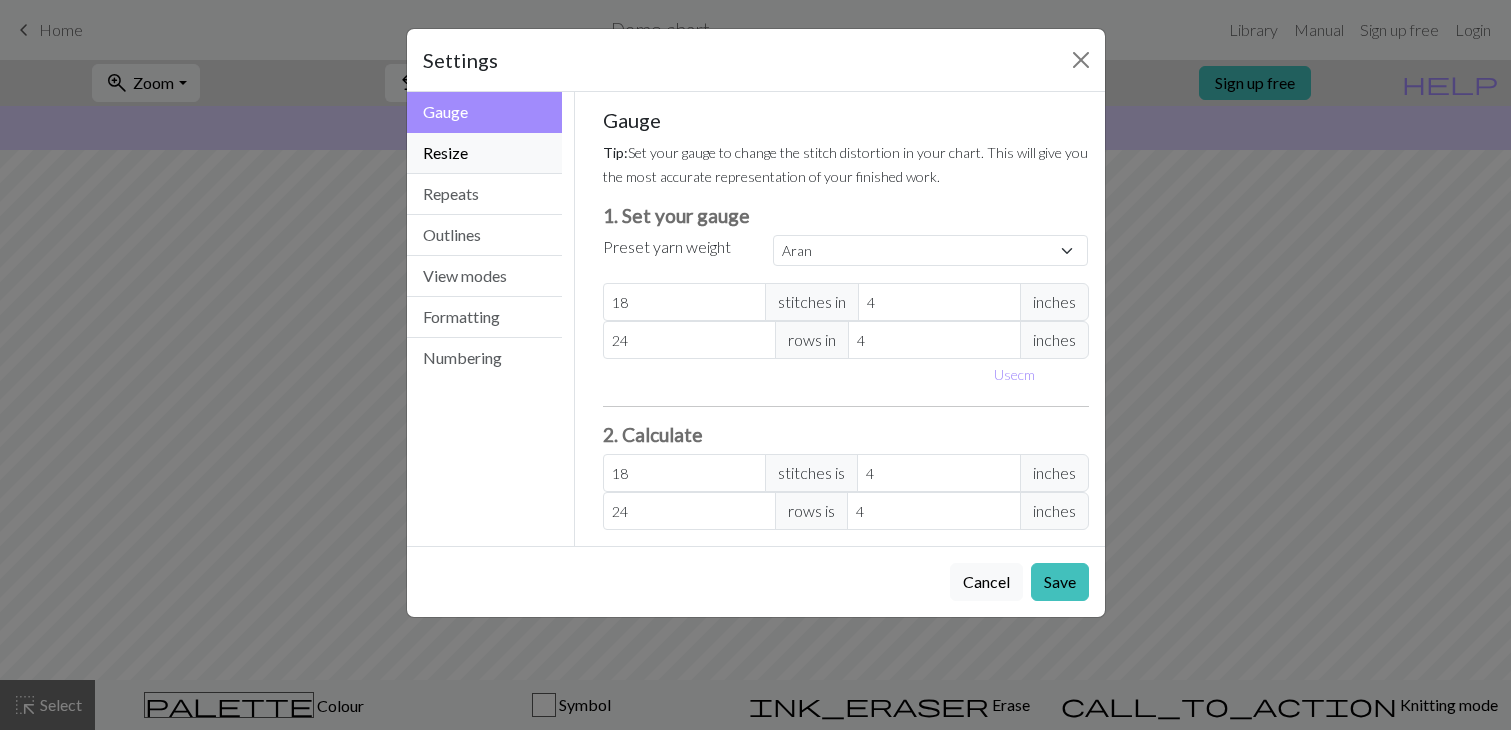click on "Resize" at bounding box center (485, 153) 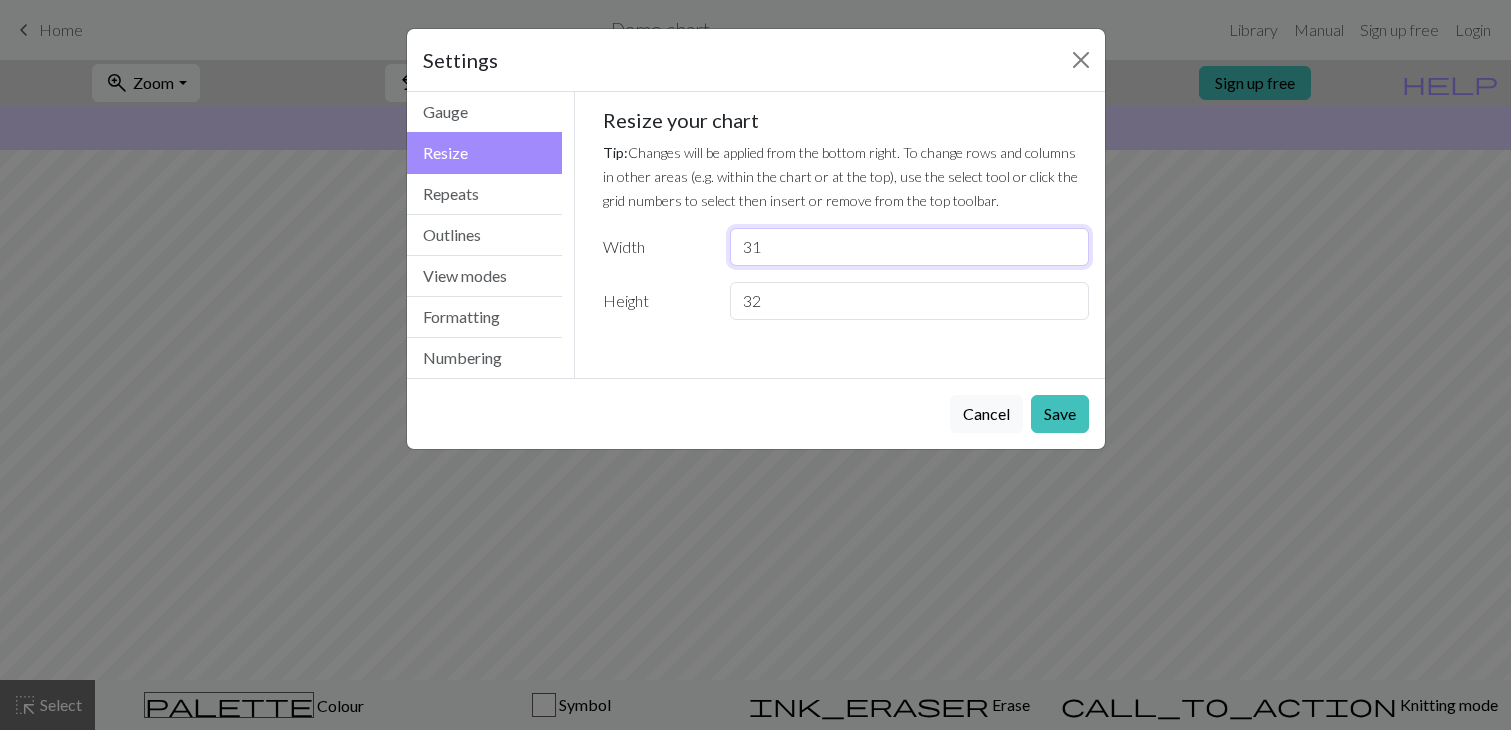 click on "31" at bounding box center [909, 247] 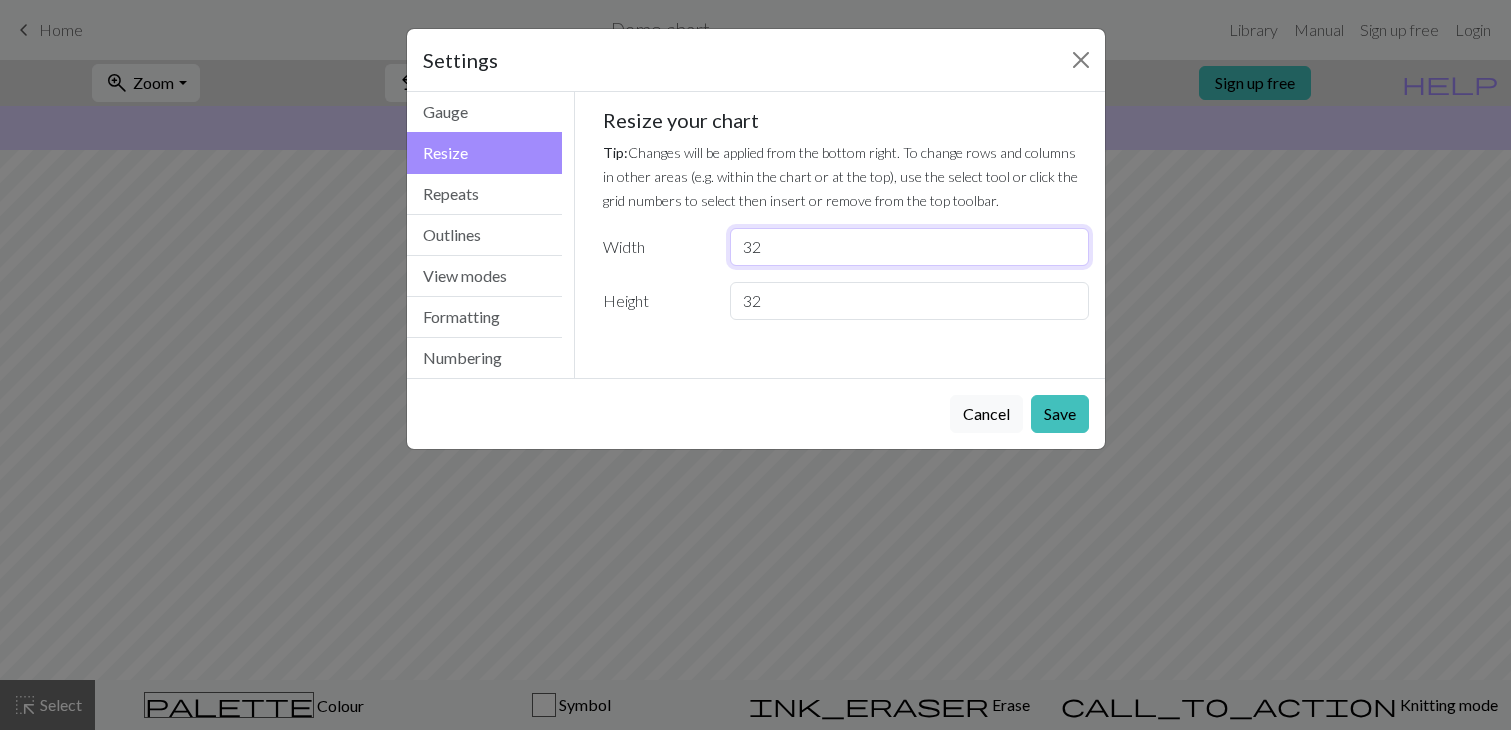 click on "32" at bounding box center (909, 247) 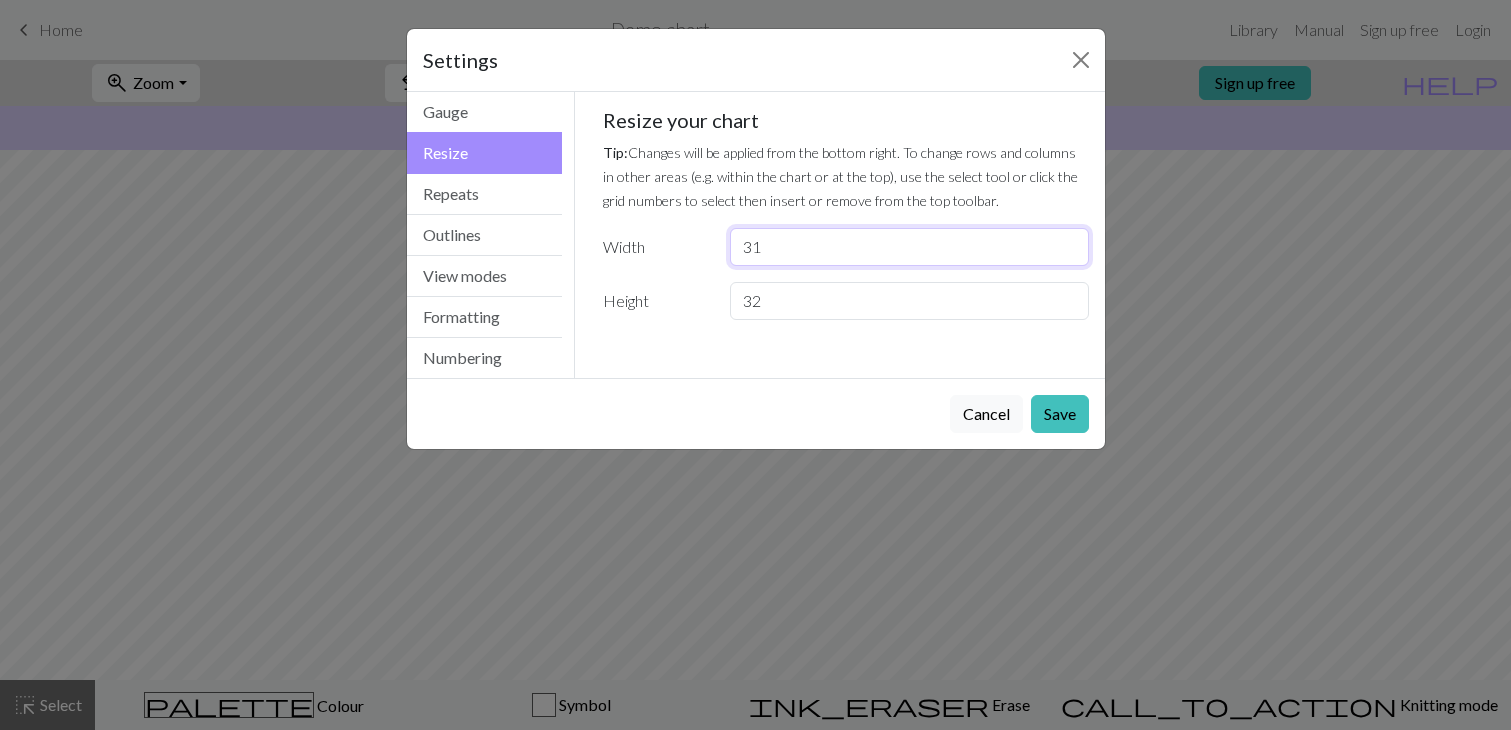 click on "31" at bounding box center [909, 247] 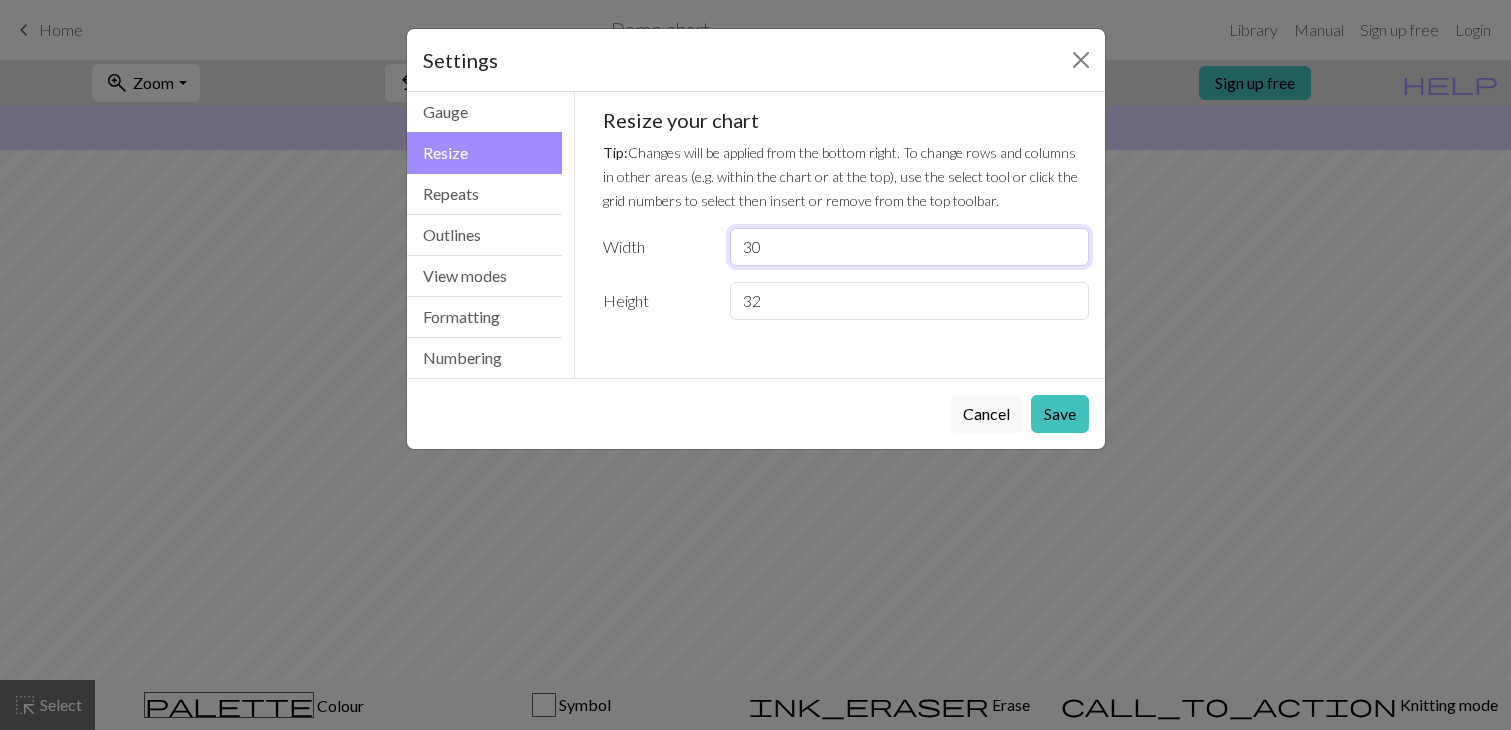 click on "30" at bounding box center [909, 247] 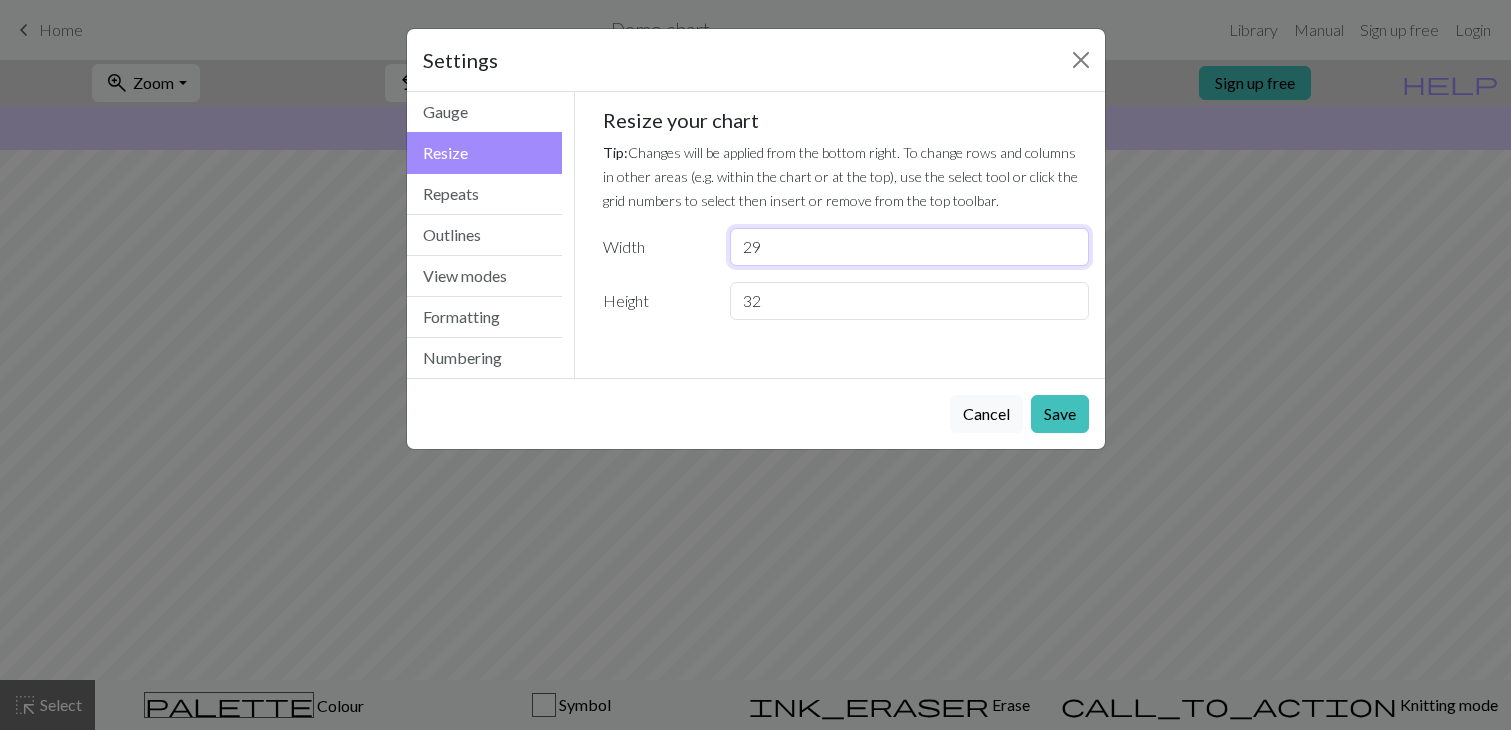click on "29" at bounding box center (909, 247) 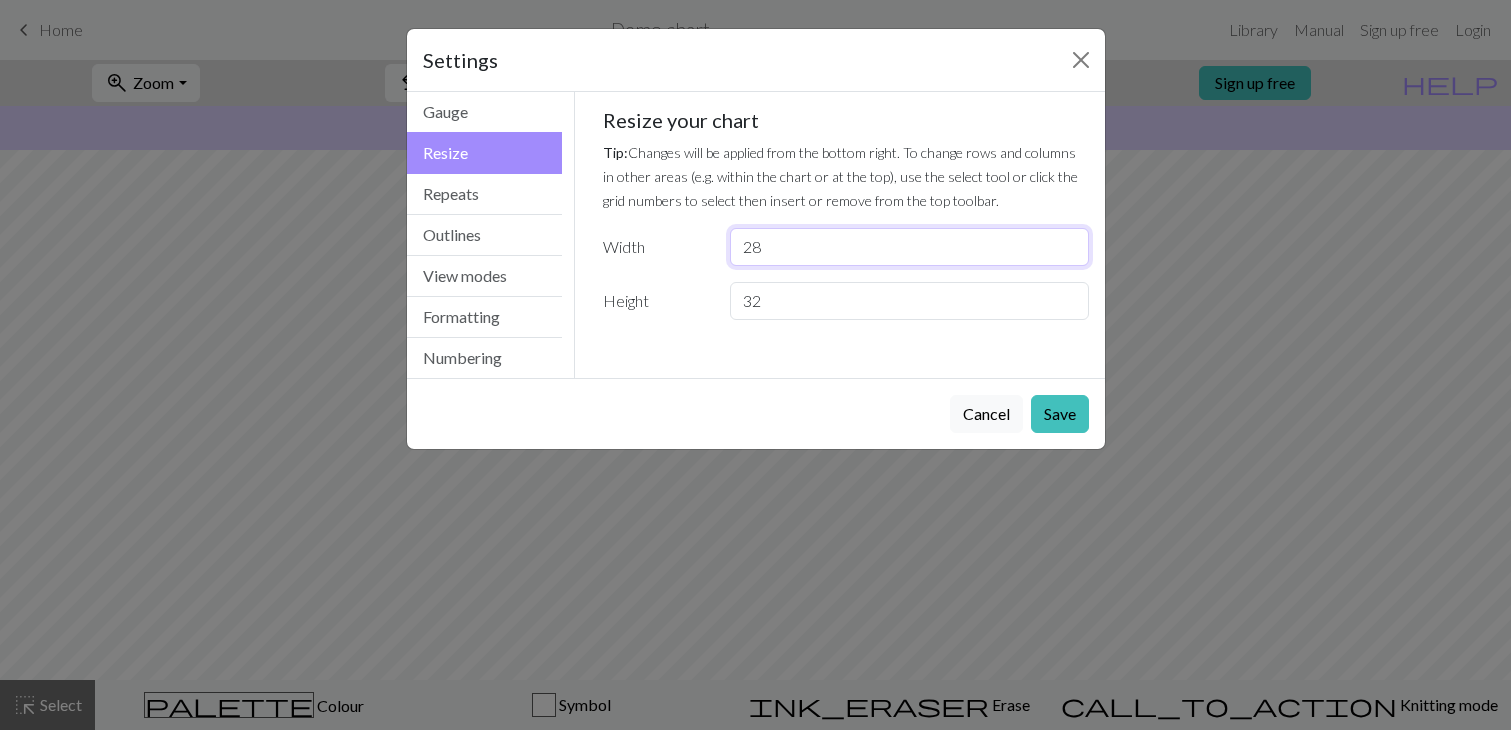 click on "28" at bounding box center (909, 247) 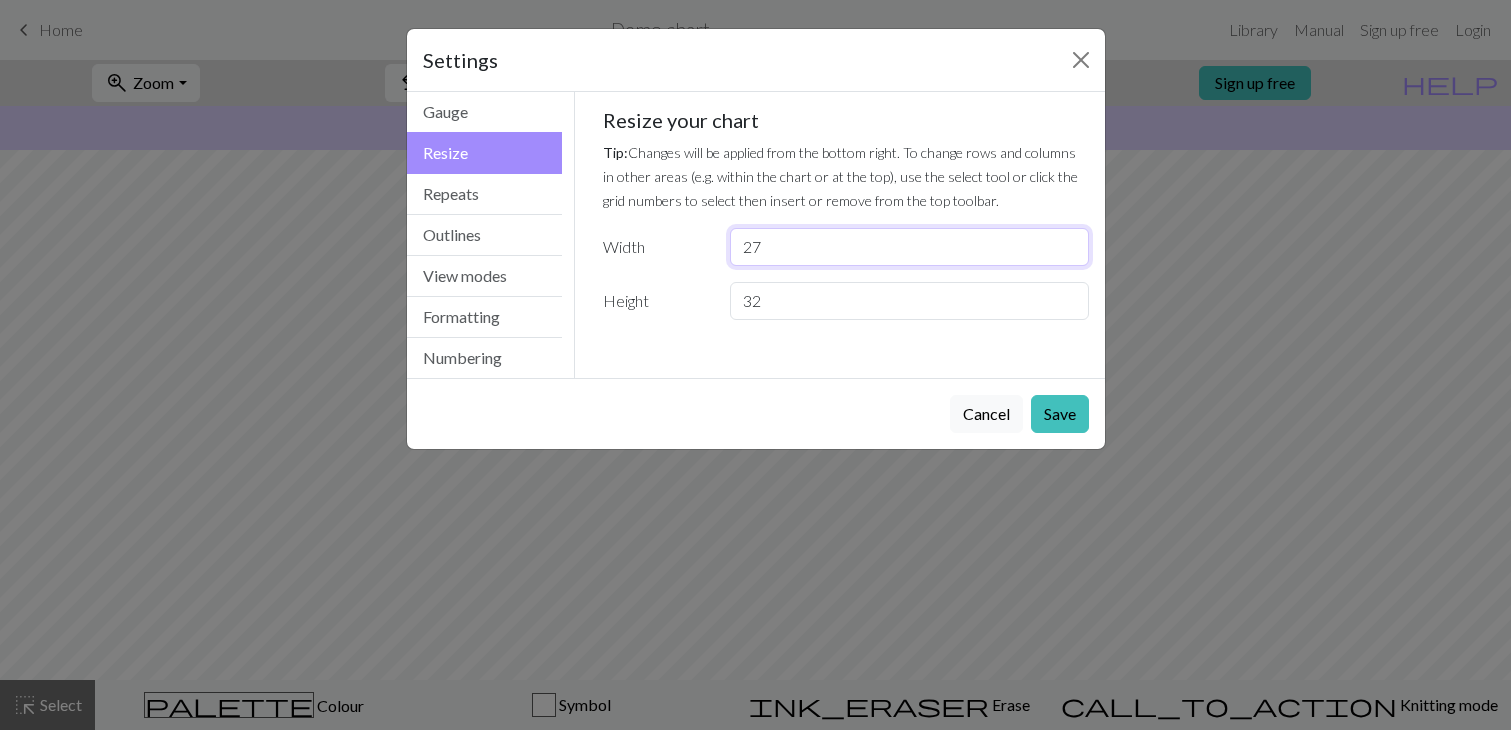 click on "27" at bounding box center [909, 247] 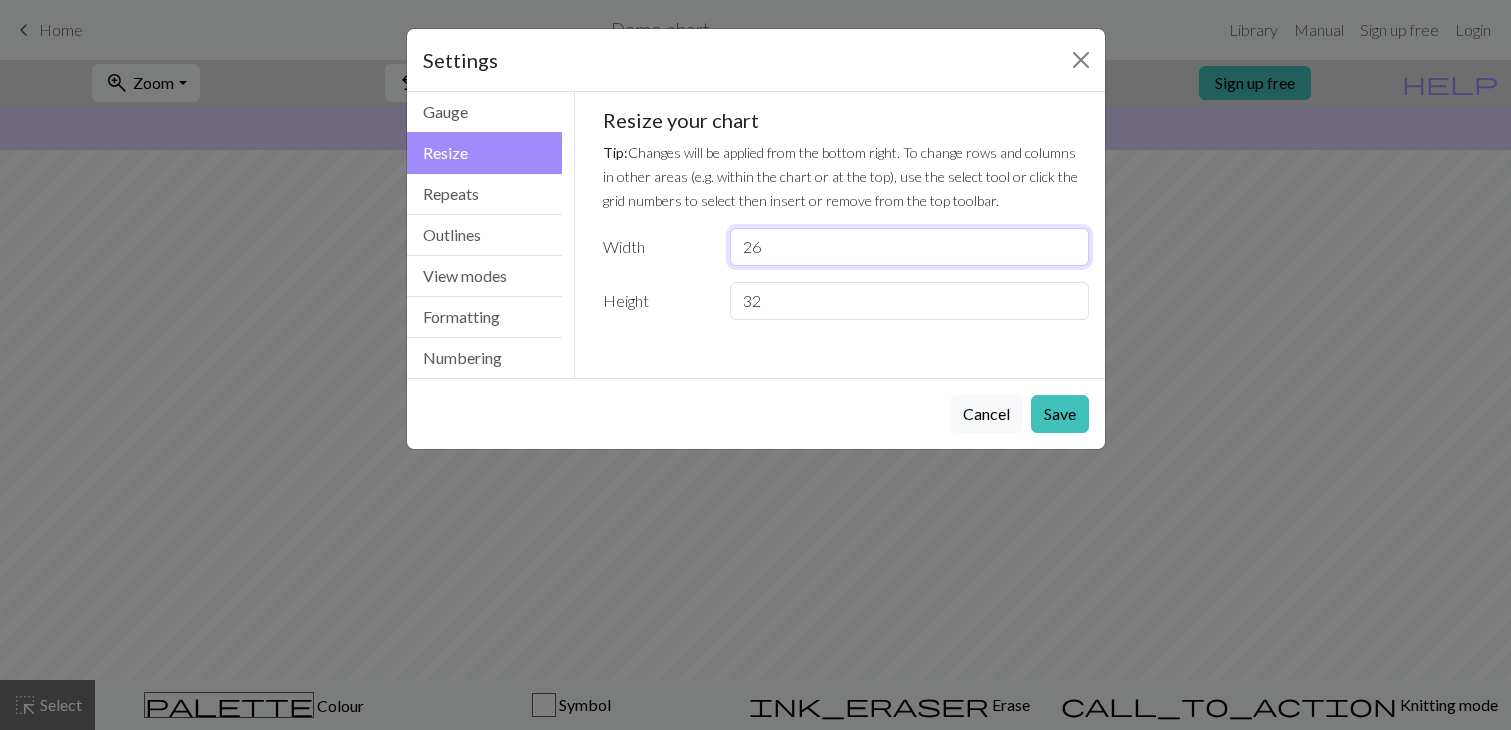 type on "26" 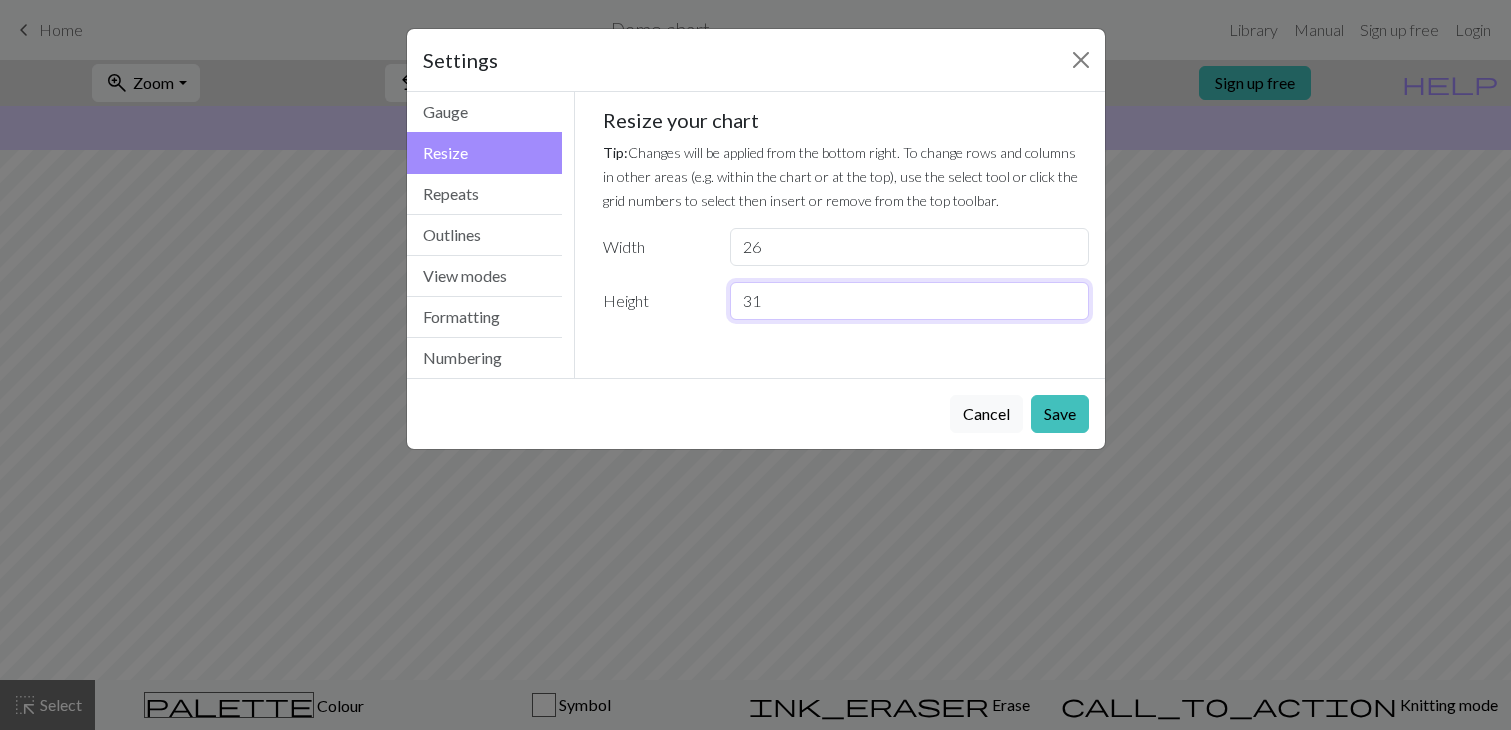 click on "31" at bounding box center [909, 301] 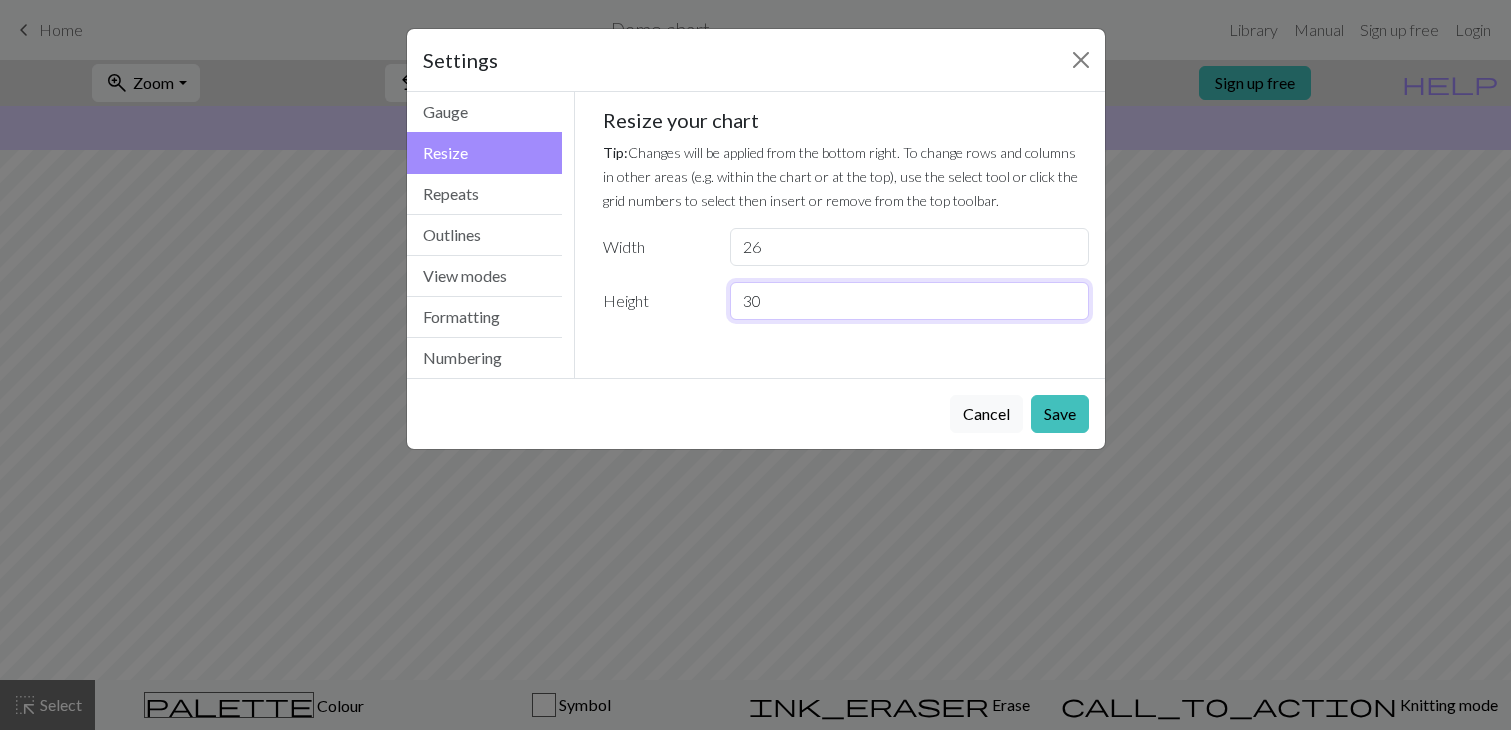 click on "30" at bounding box center [909, 301] 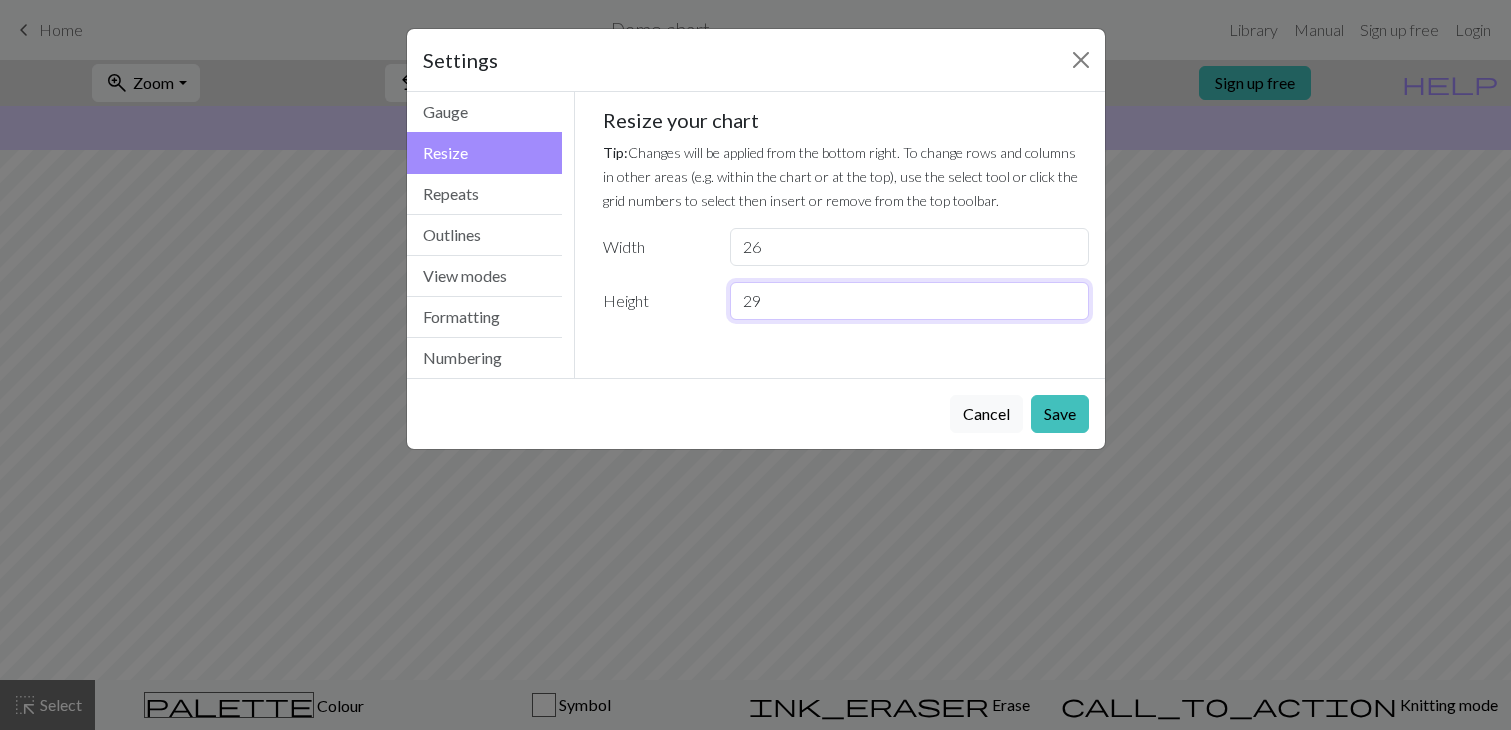 click on "29" at bounding box center [909, 301] 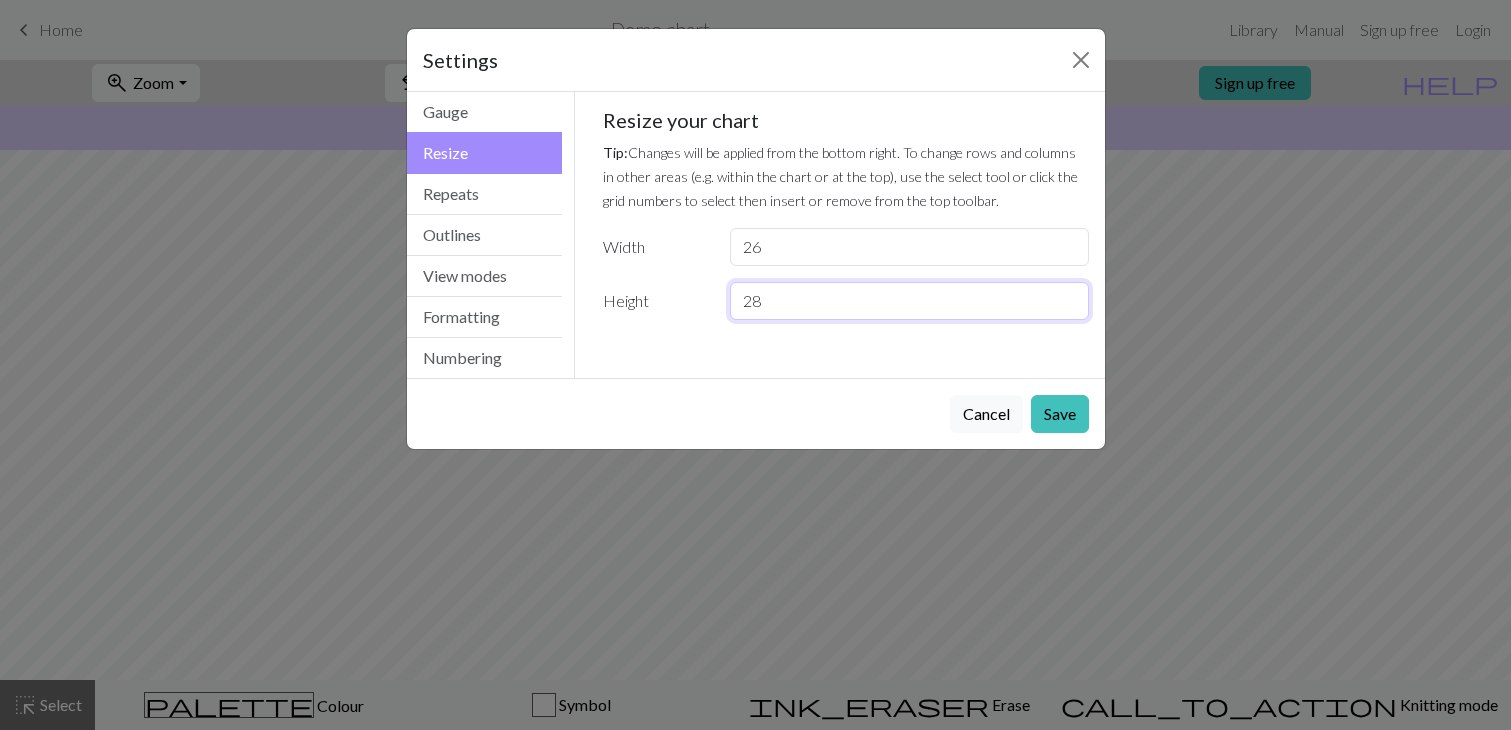 click on "28" at bounding box center (909, 301) 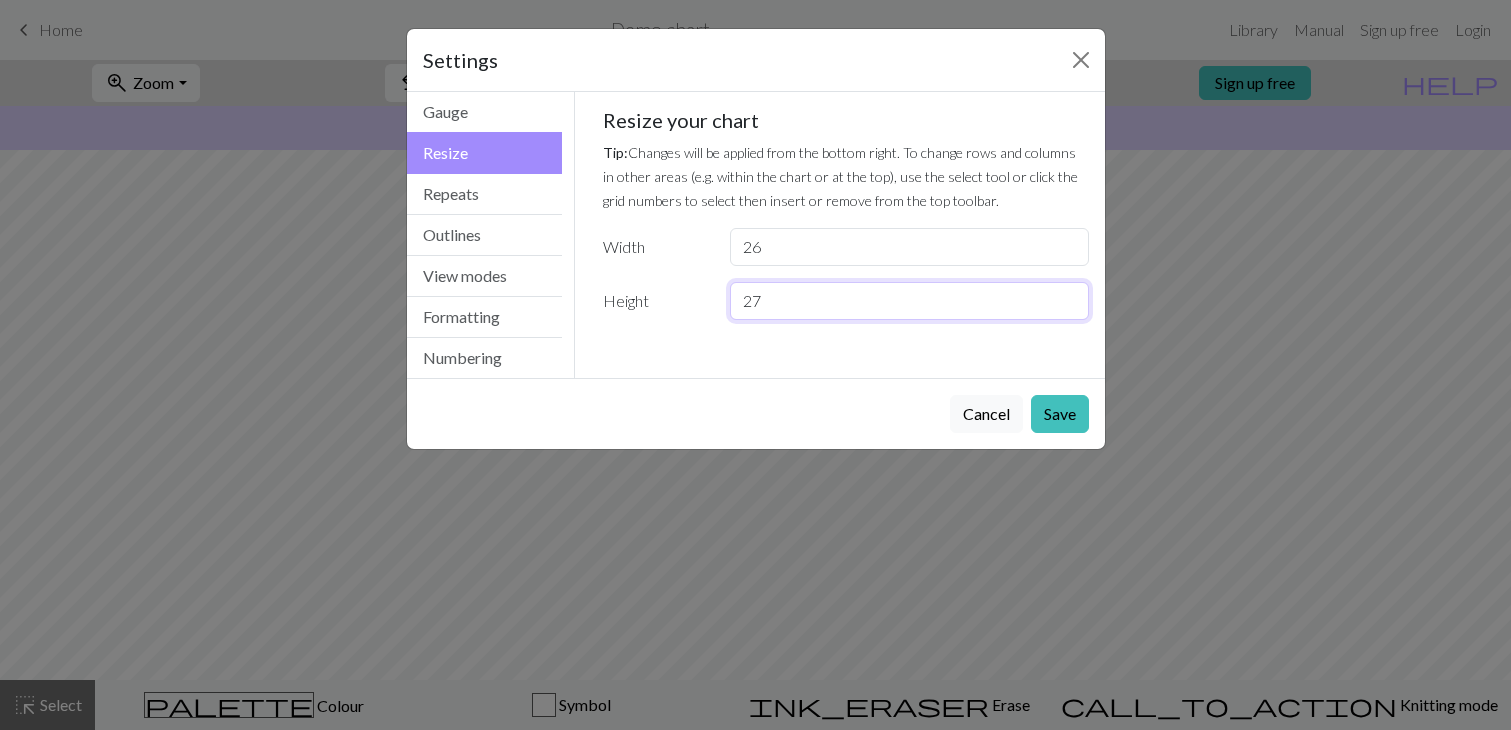 click on "27" at bounding box center [909, 301] 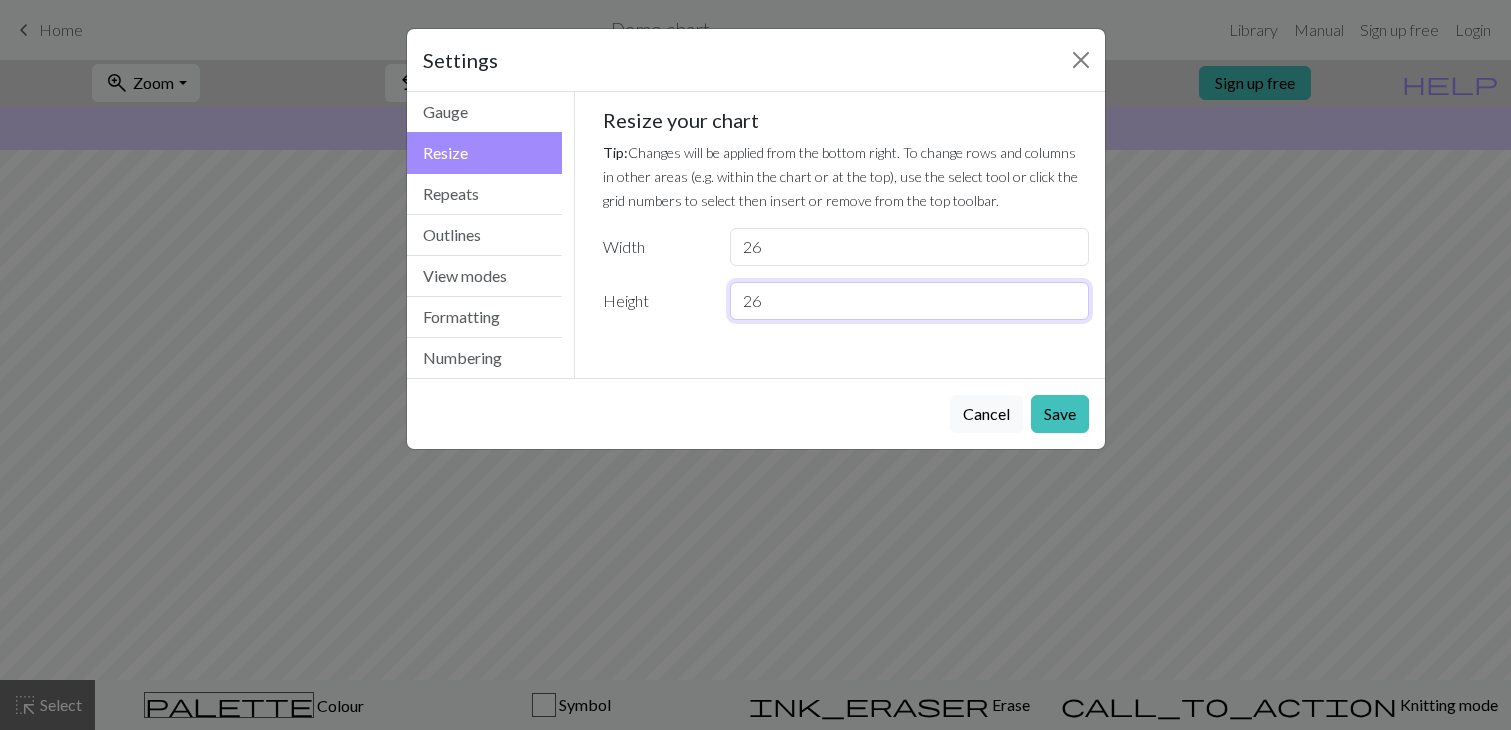 click on "26" at bounding box center [909, 301] 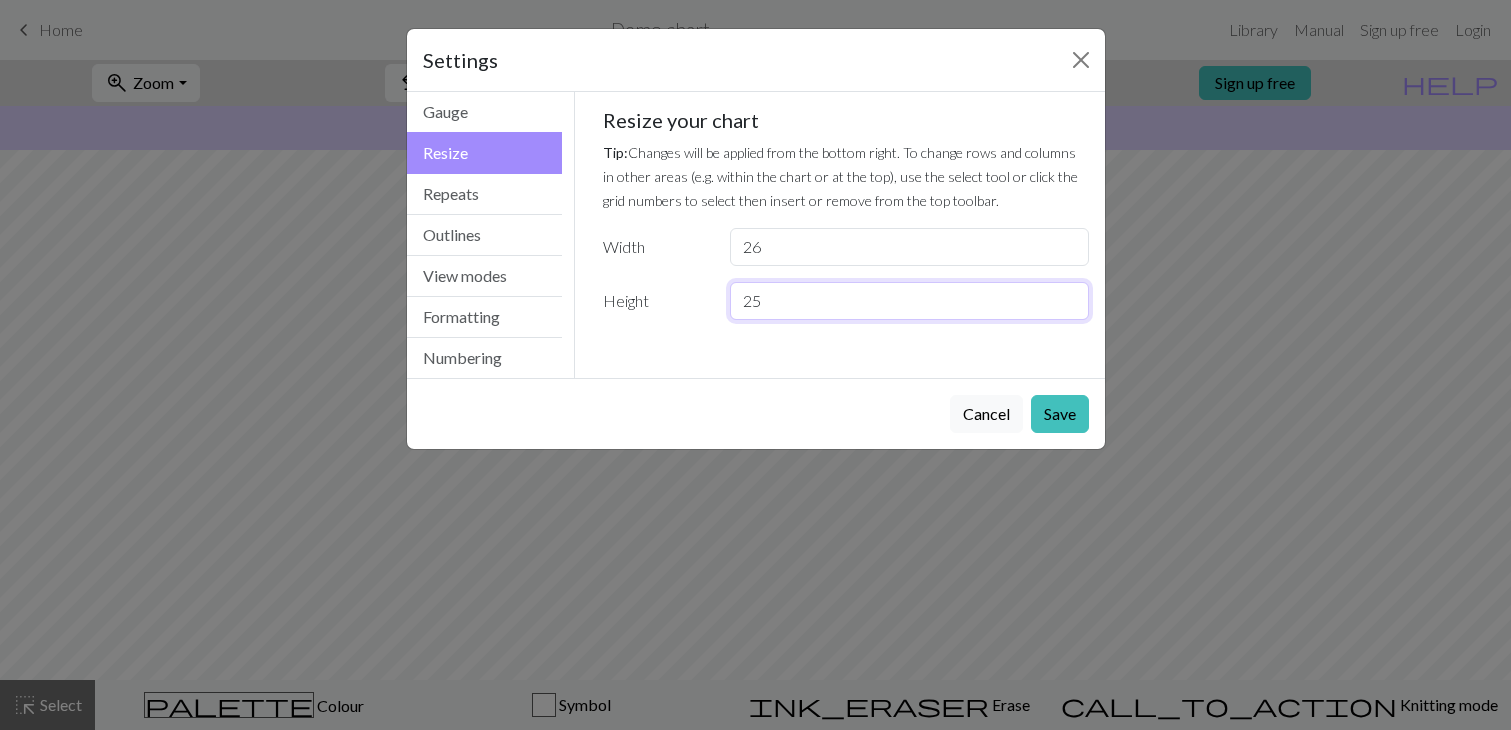 click on "25" at bounding box center (909, 301) 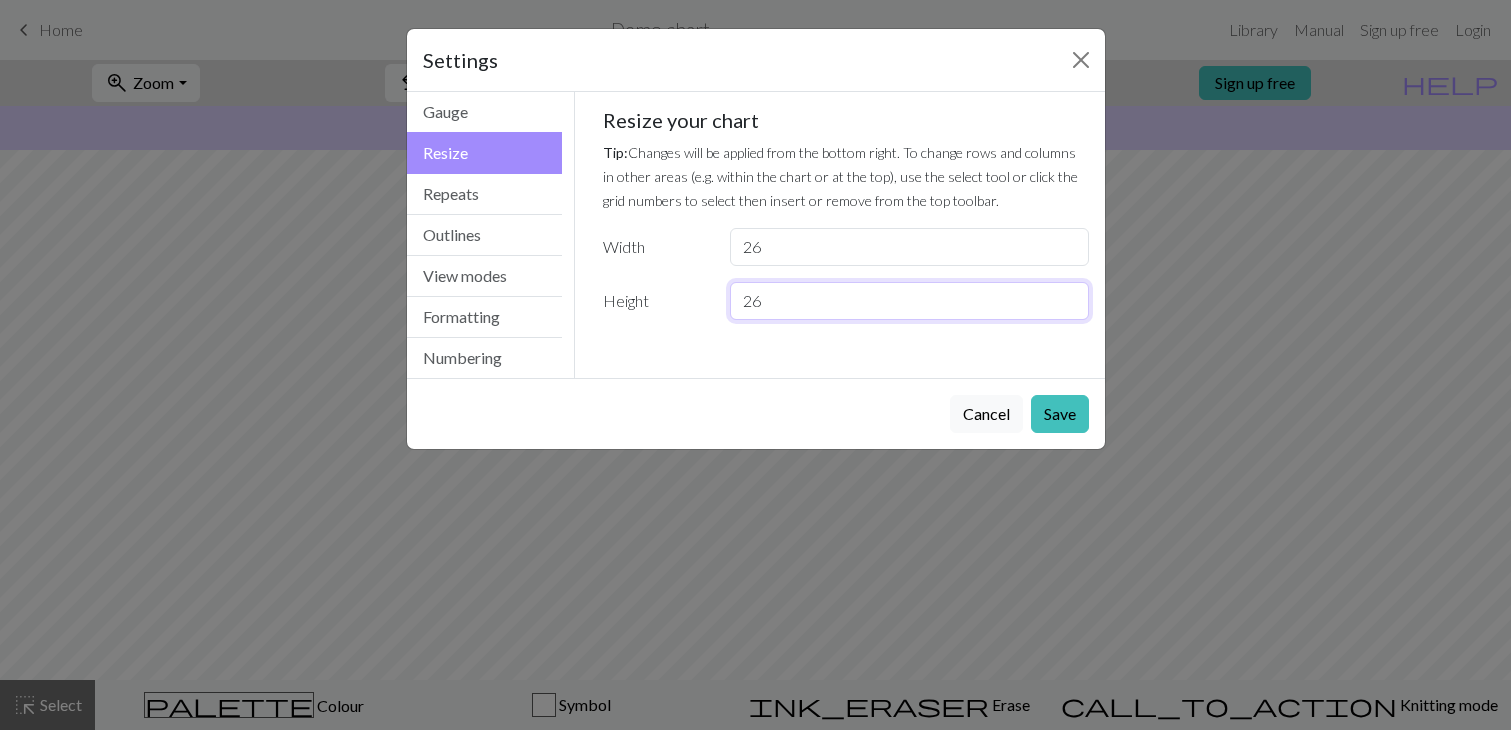 type on "26" 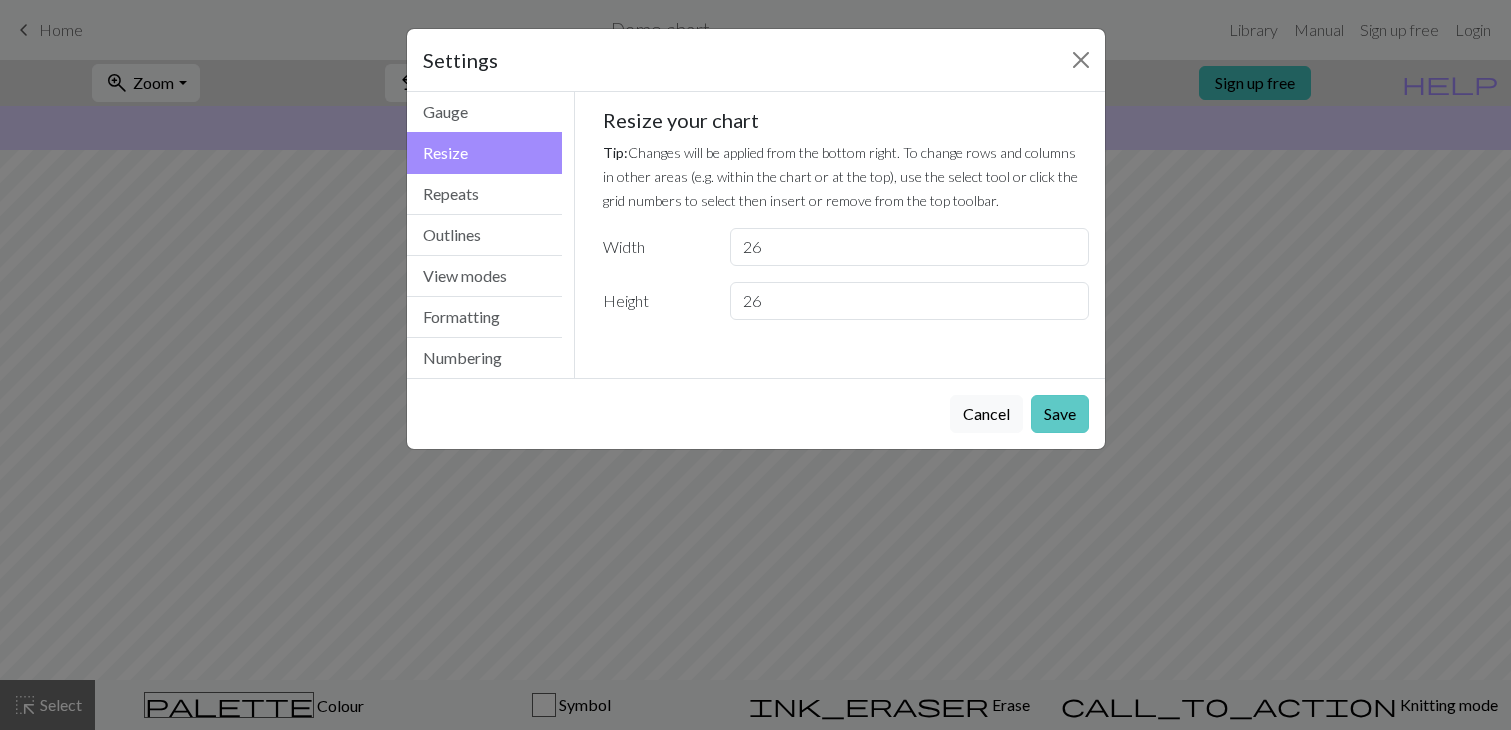 click on "Save" at bounding box center [1060, 414] 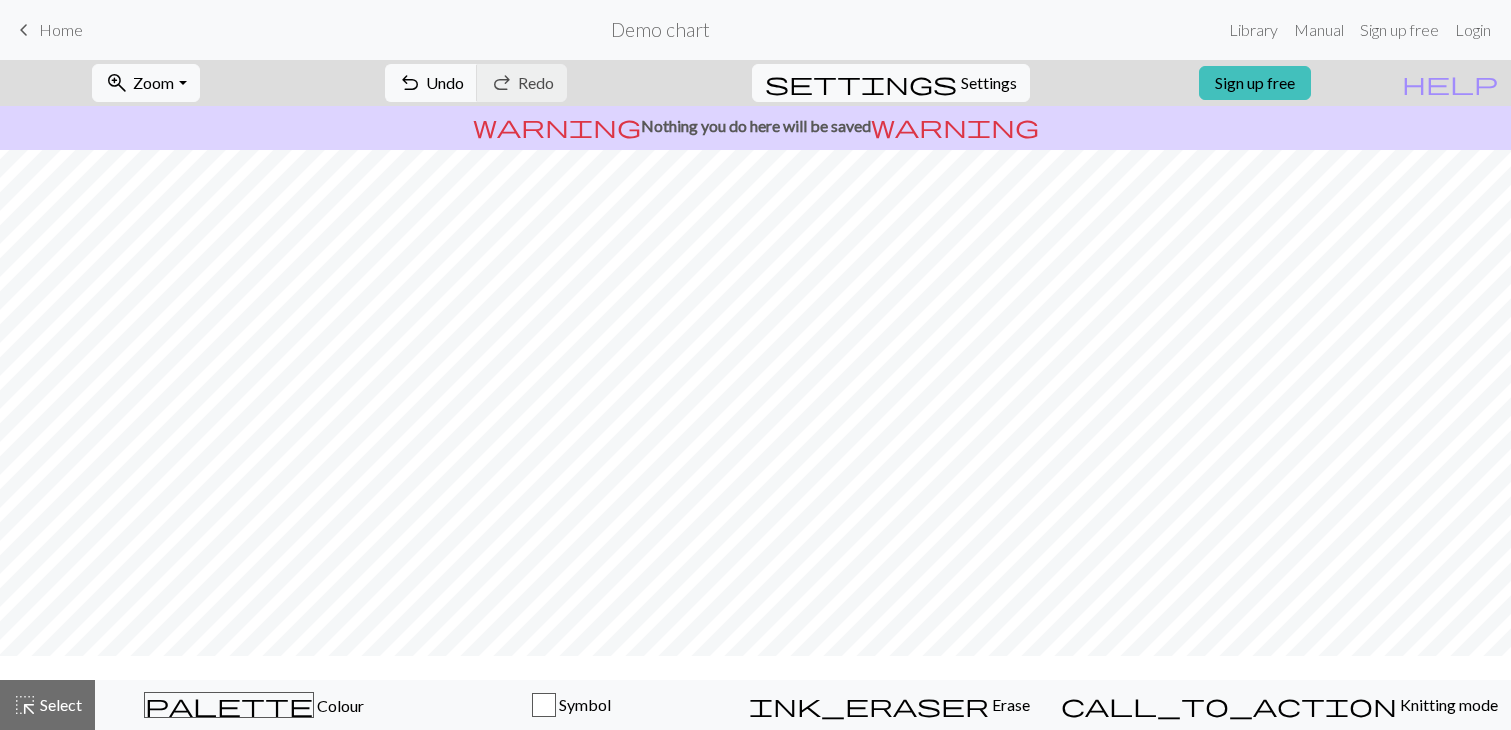 scroll, scrollTop: 0, scrollLeft: 0, axis: both 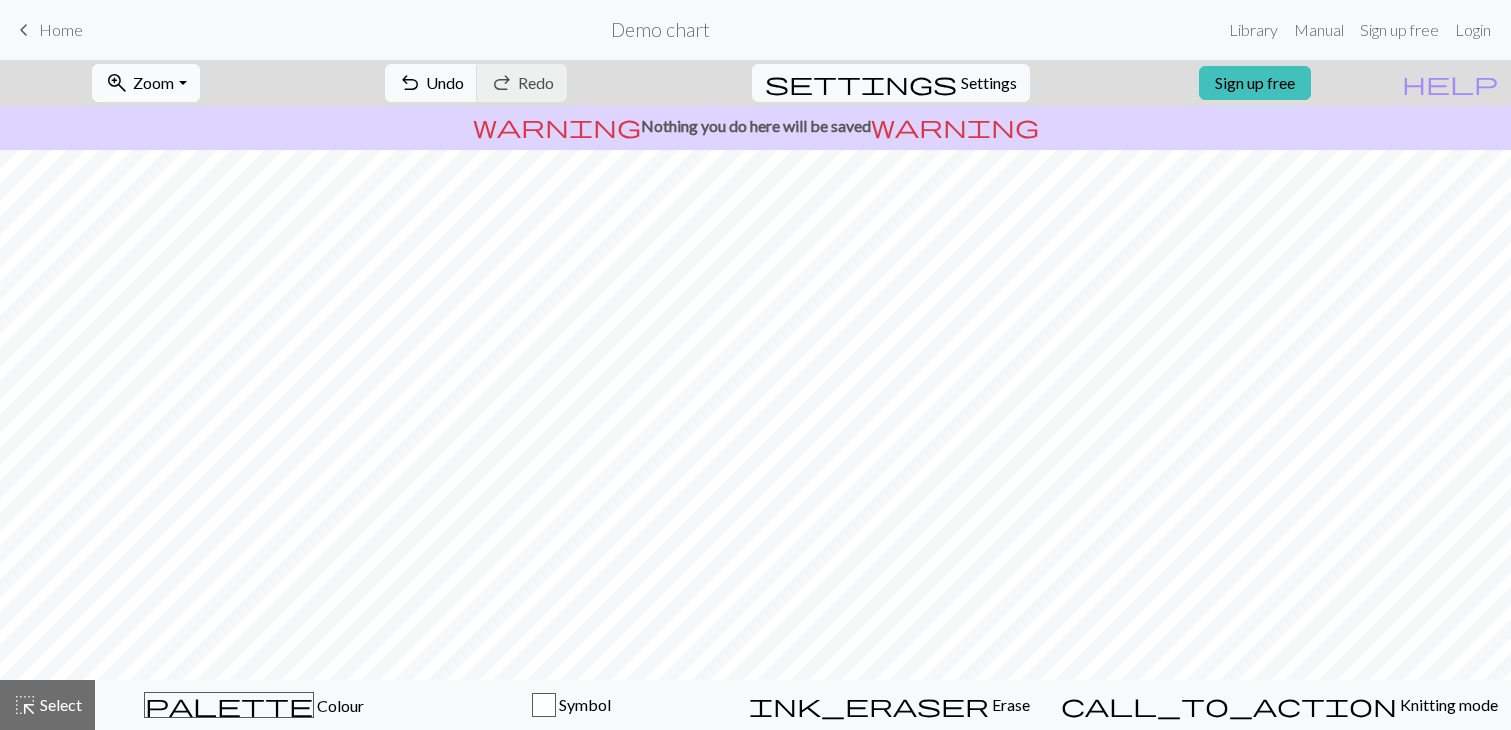 click on "zoom_in Zoom Zoom" at bounding box center (145, 83) 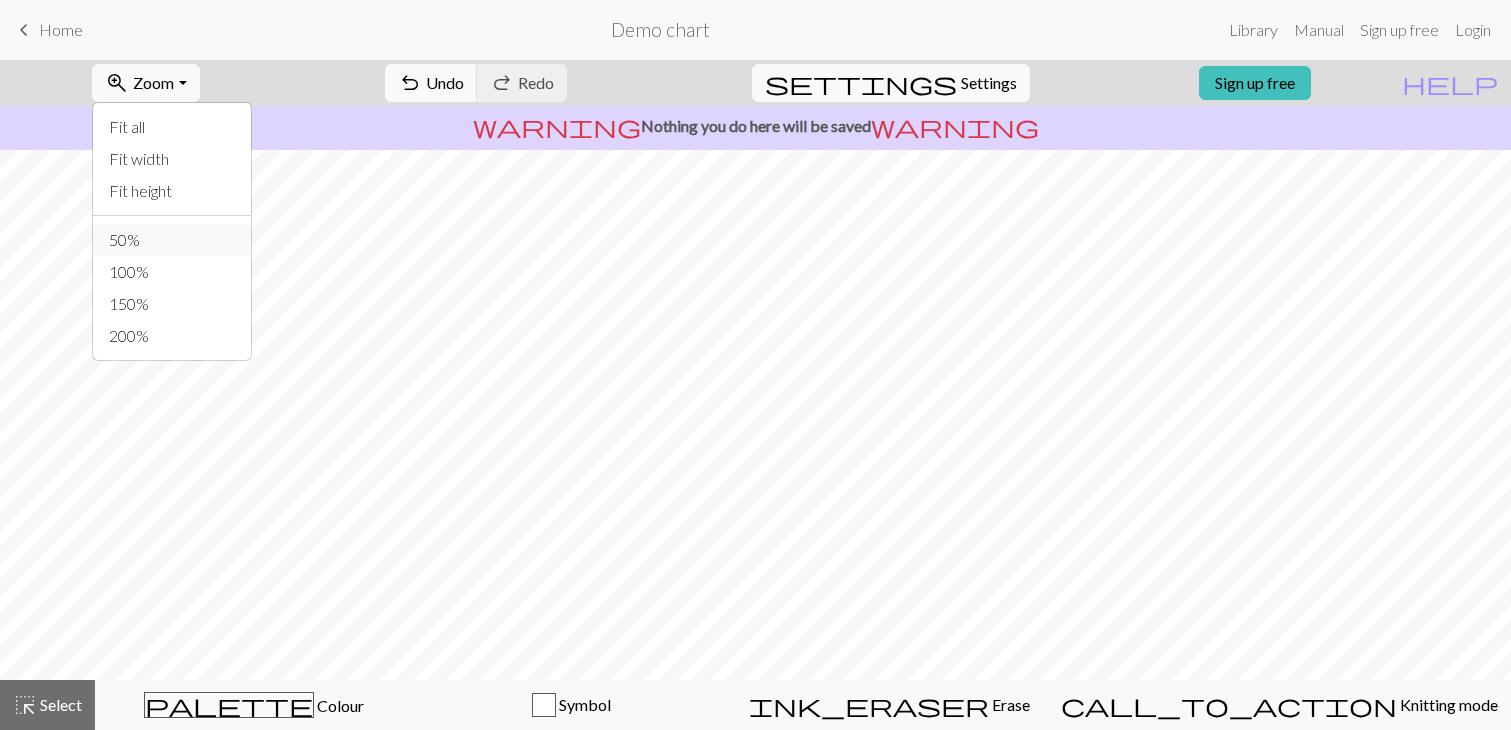 click on "50%" at bounding box center (172, 240) 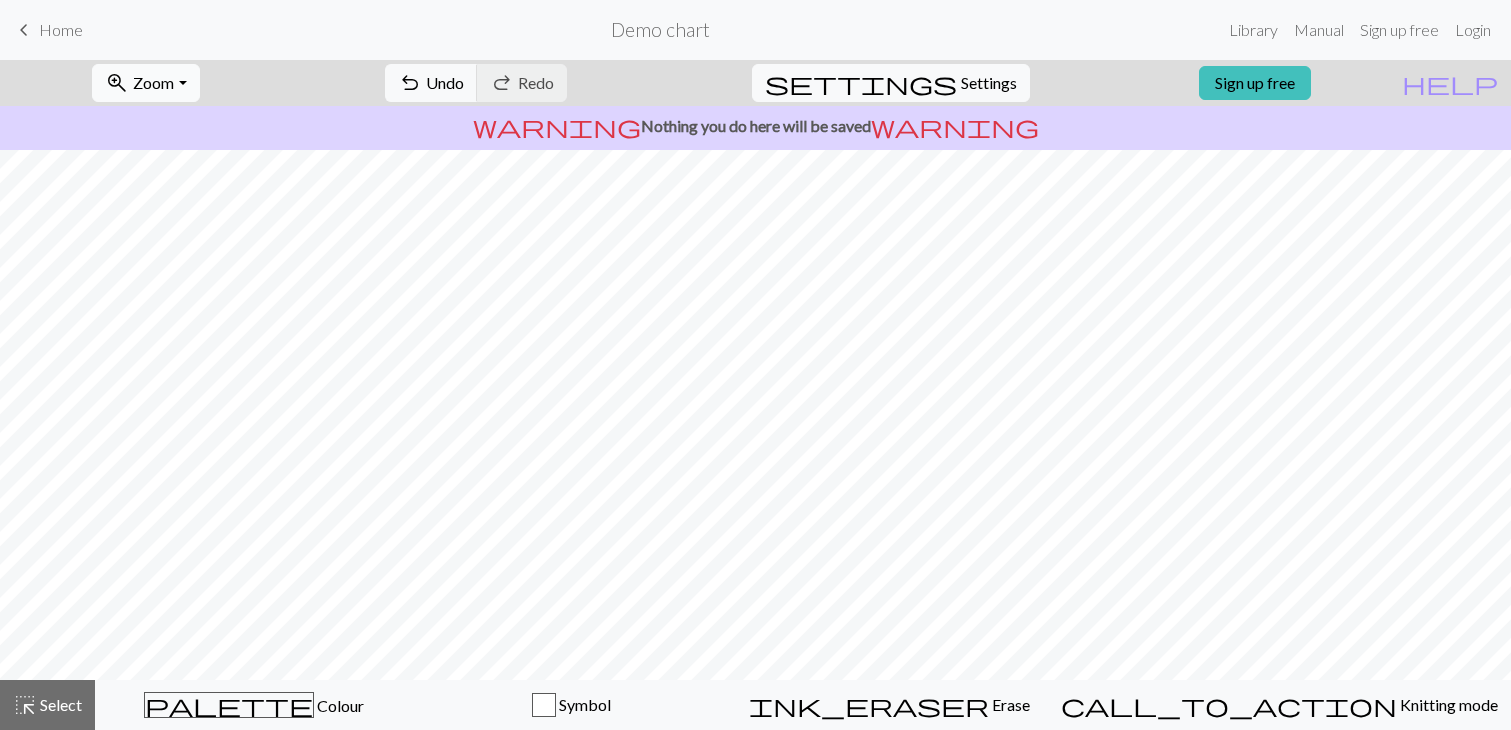 click on "zoom_in Zoom Zoom" at bounding box center [145, 83] 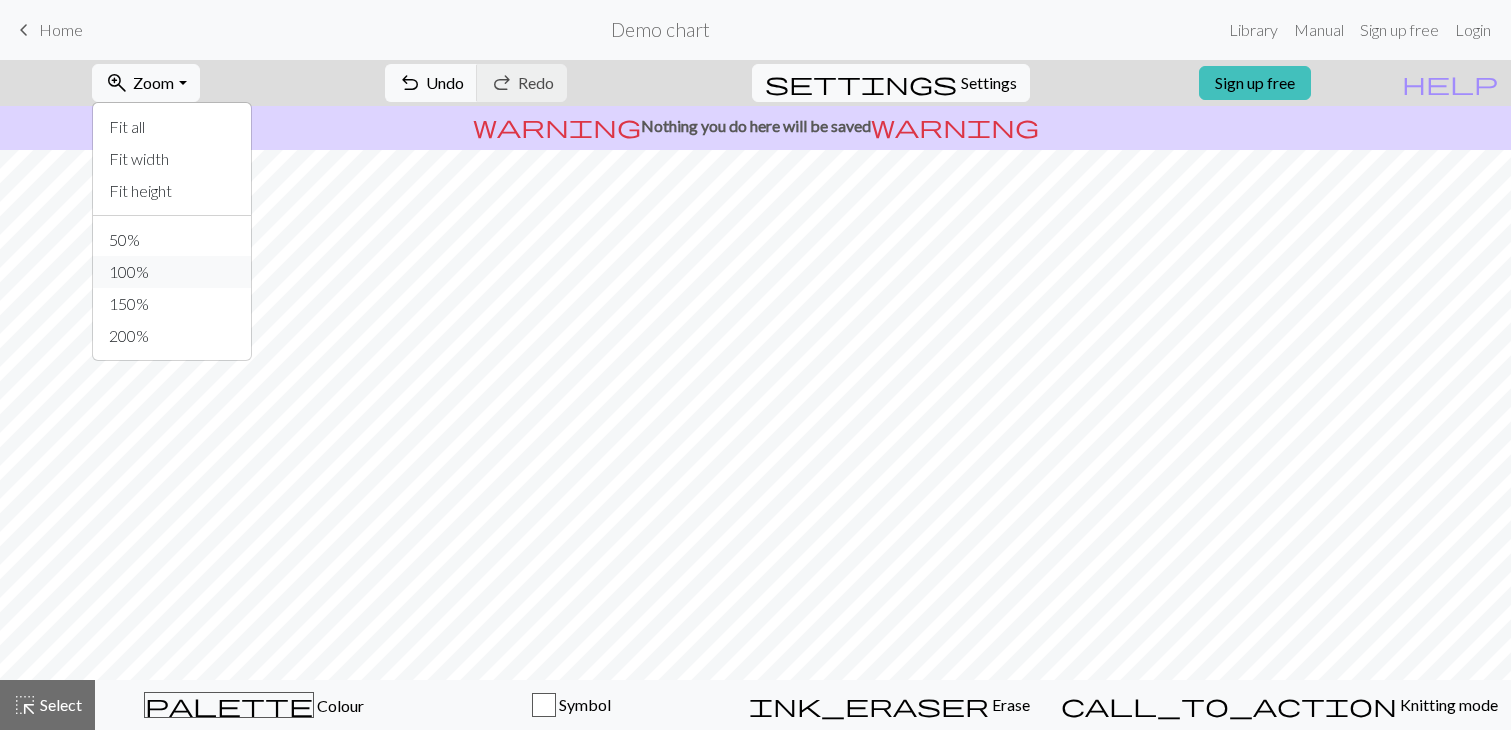 click on "100%" at bounding box center [172, 272] 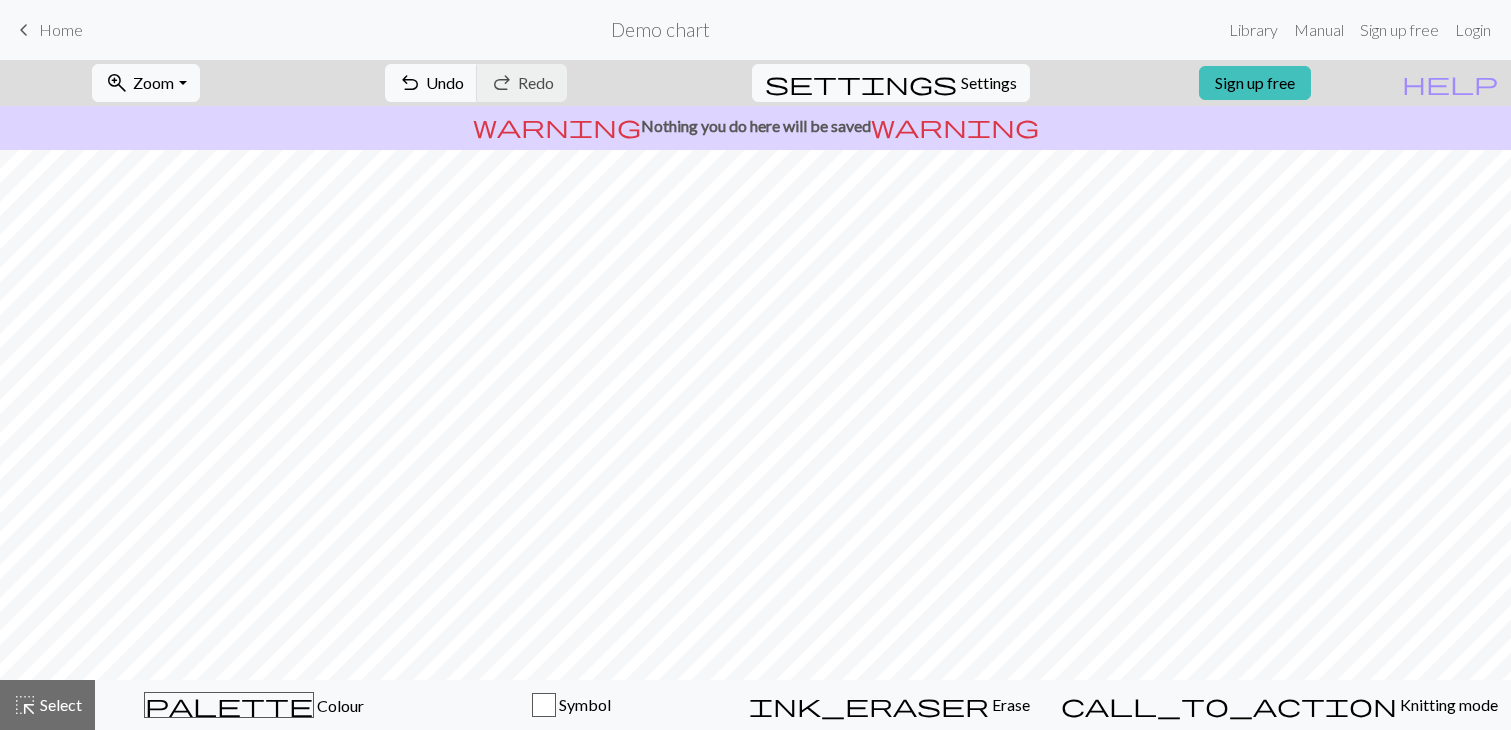 scroll, scrollTop: 0, scrollLeft: 0, axis: both 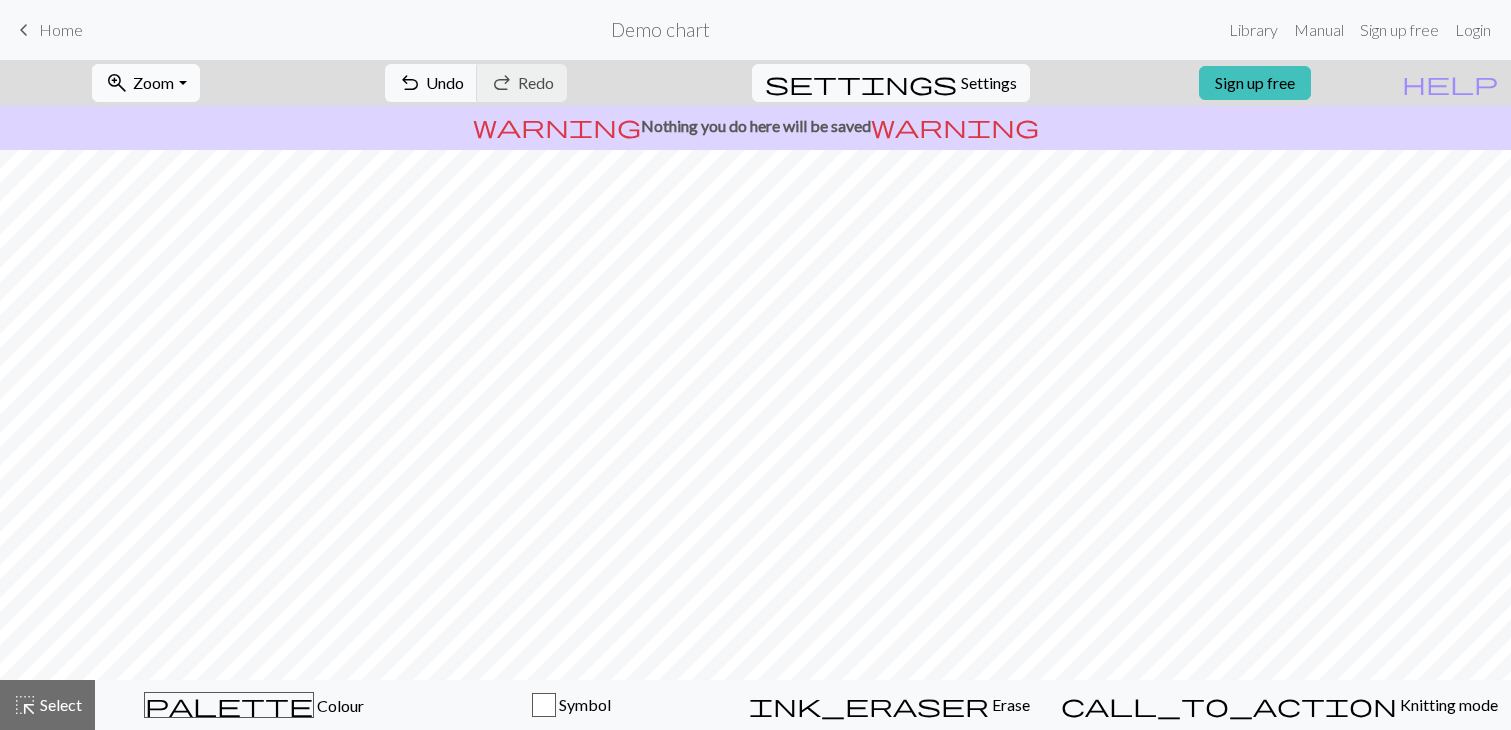 click on "Zoom" at bounding box center [153, 82] 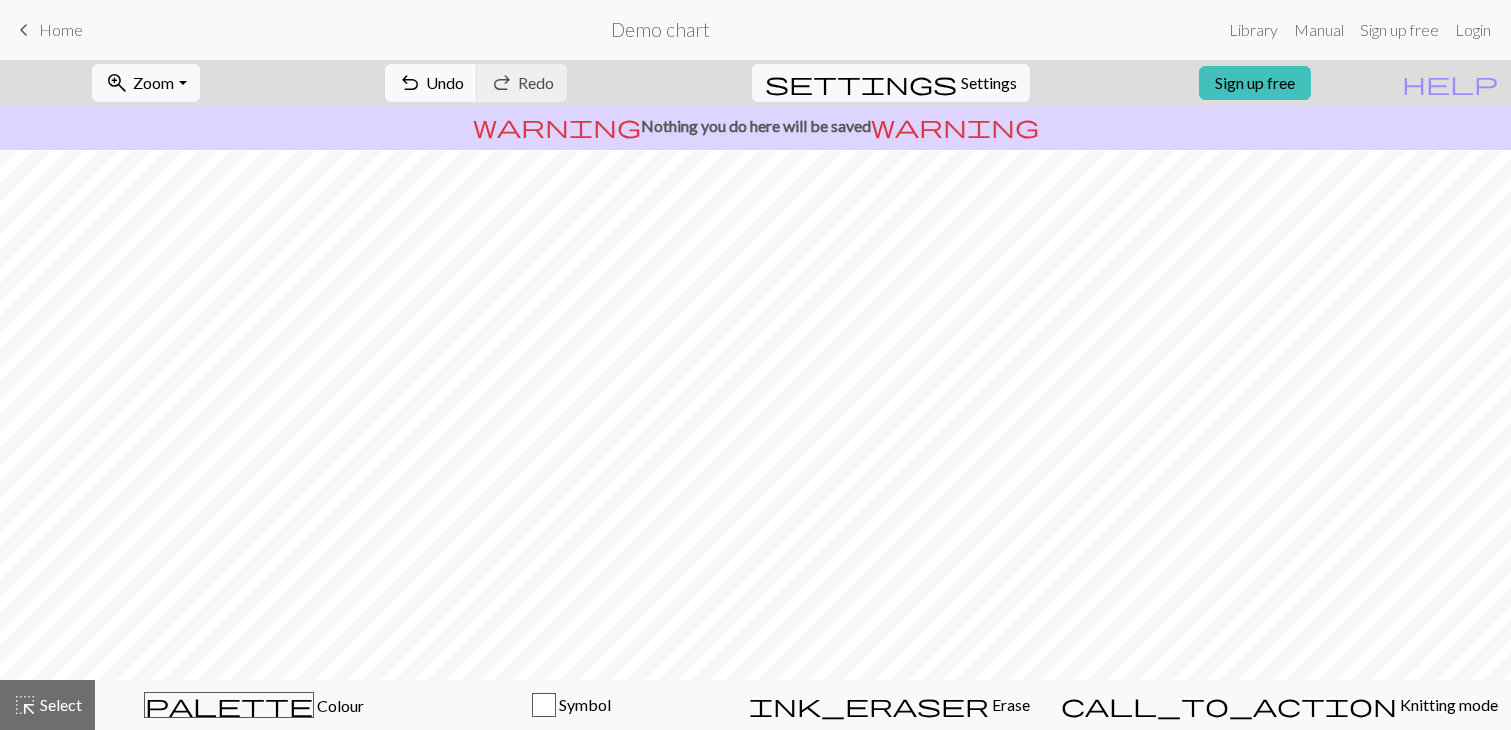 scroll, scrollTop: 0, scrollLeft: 0, axis: both 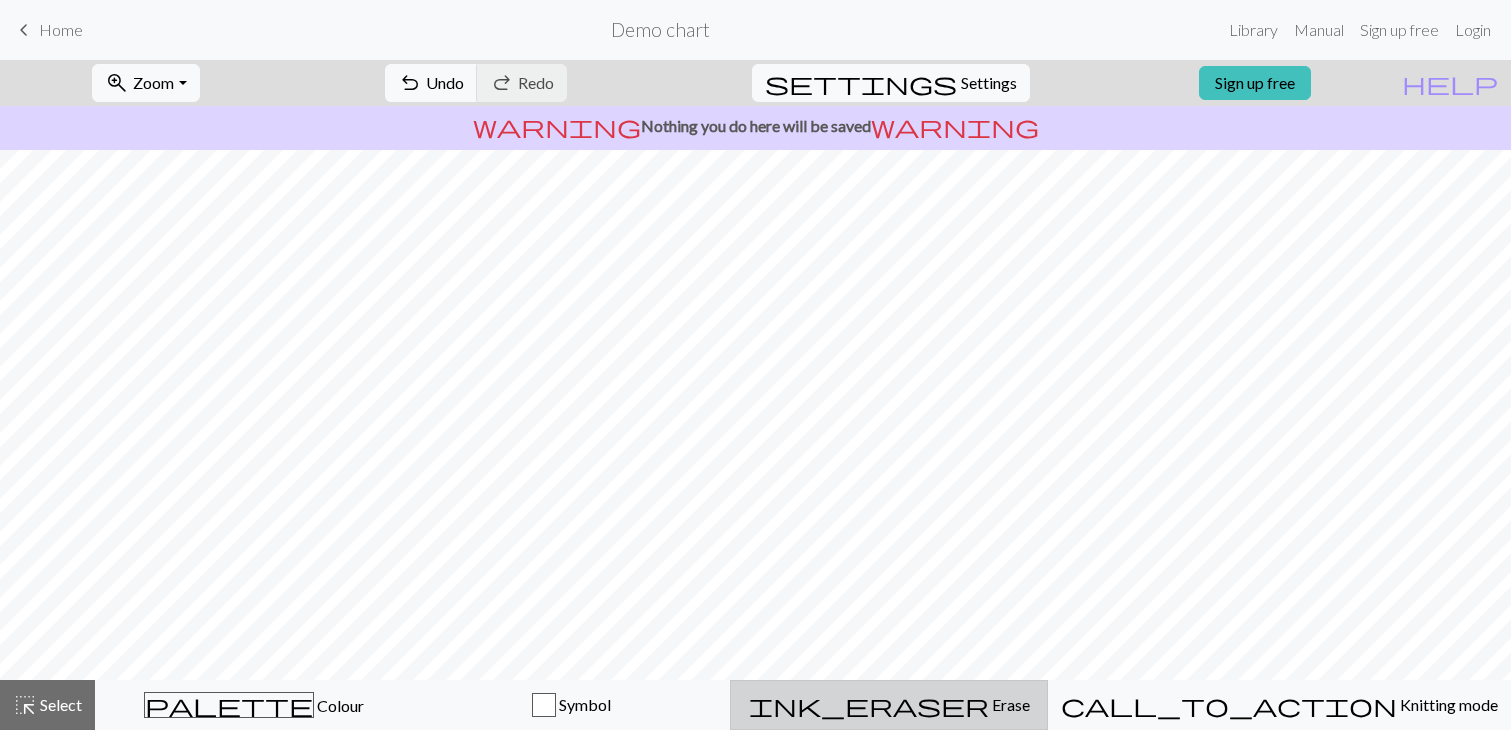 click on "ink_eraser   Erase   Erase" at bounding box center (889, 705) 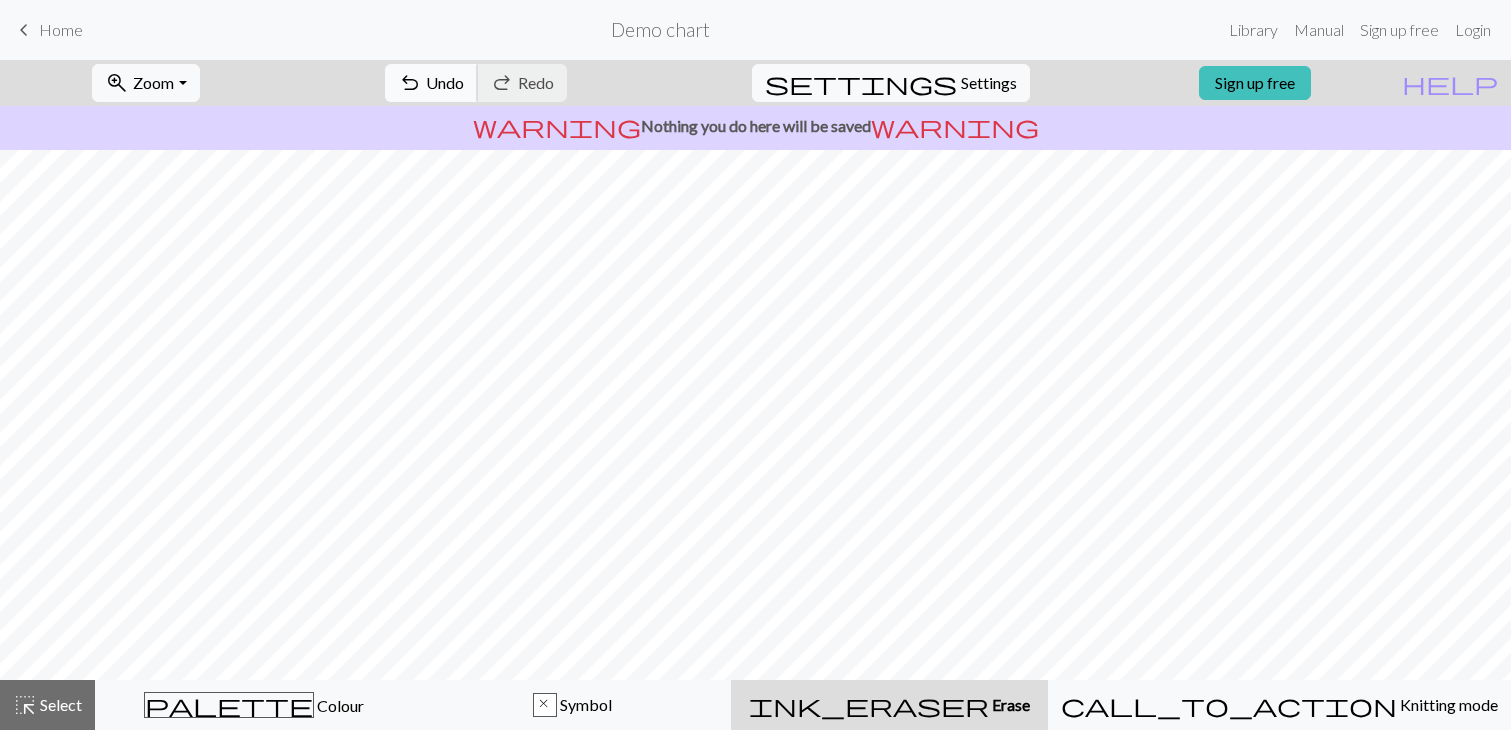 click on "Undo" at bounding box center [445, 82] 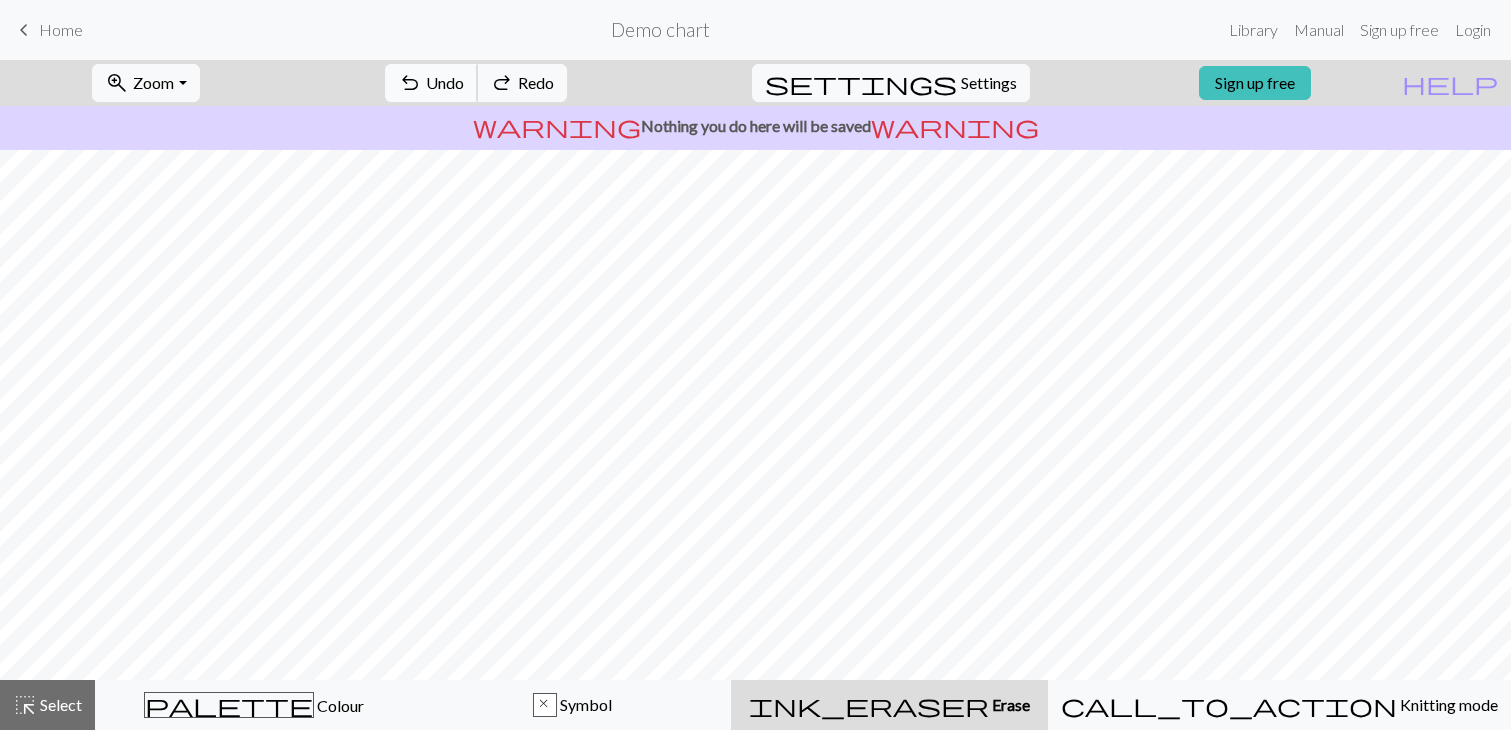 click on "Undo" at bounding box center [445, 82] 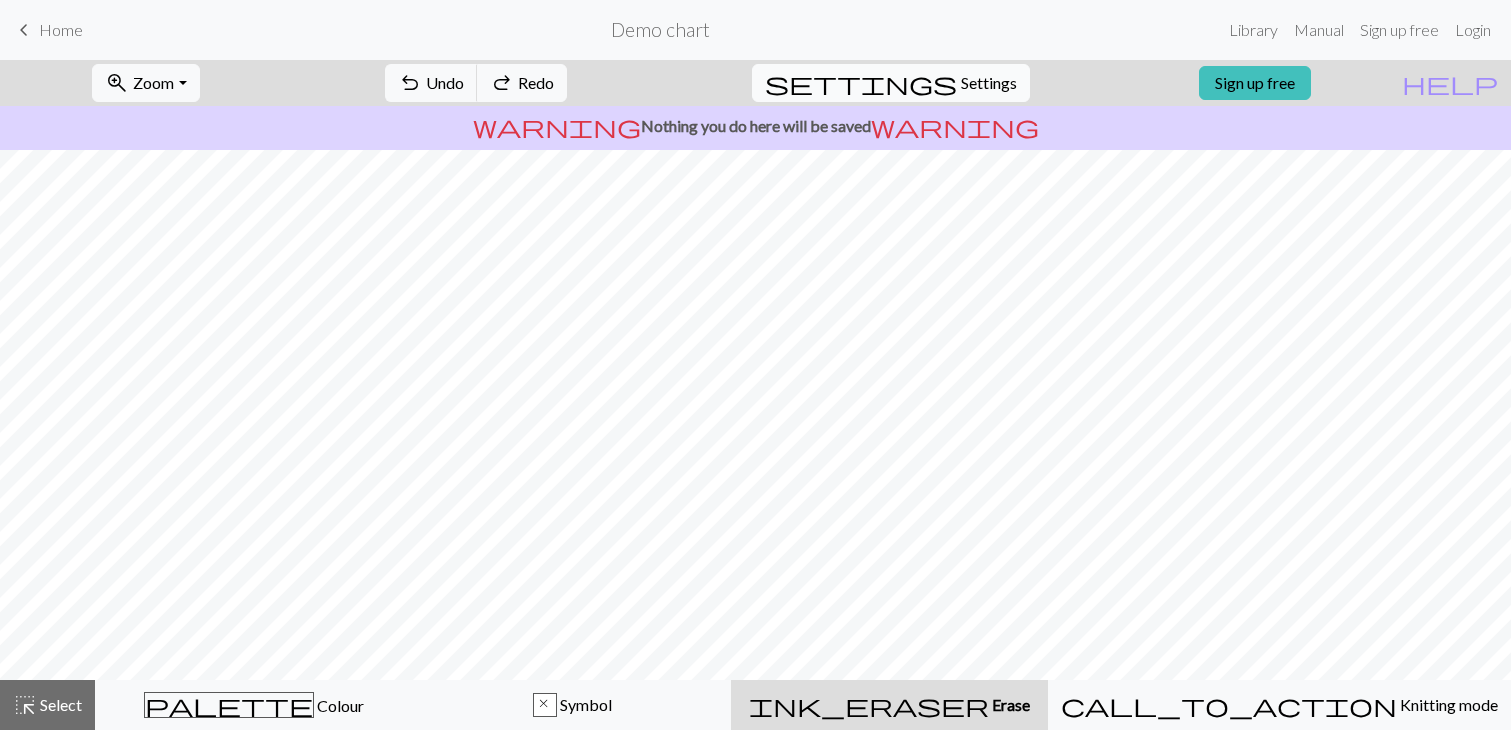 click on "Settings" at bounding box center [989, 83] 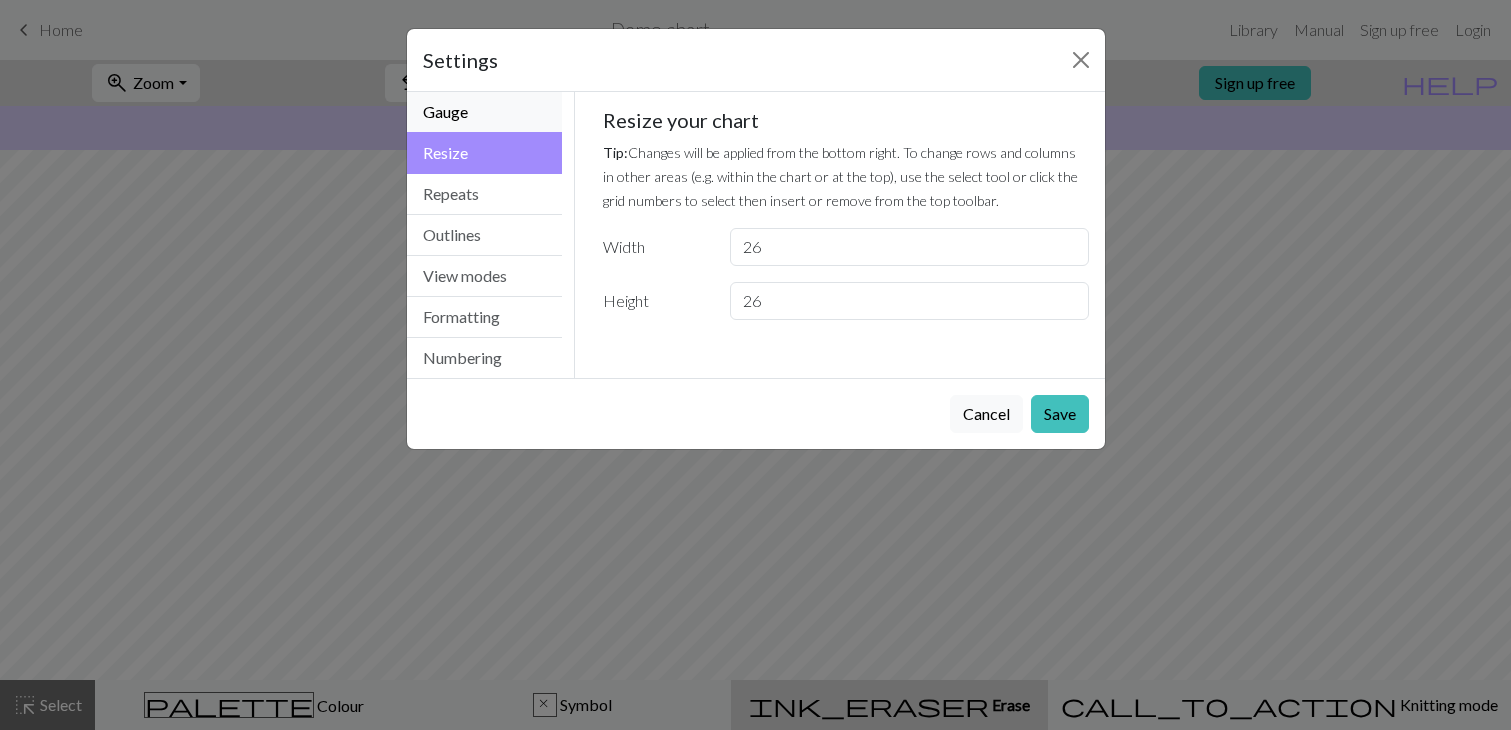 click on "Gauge" at bounding box center [485, 112] 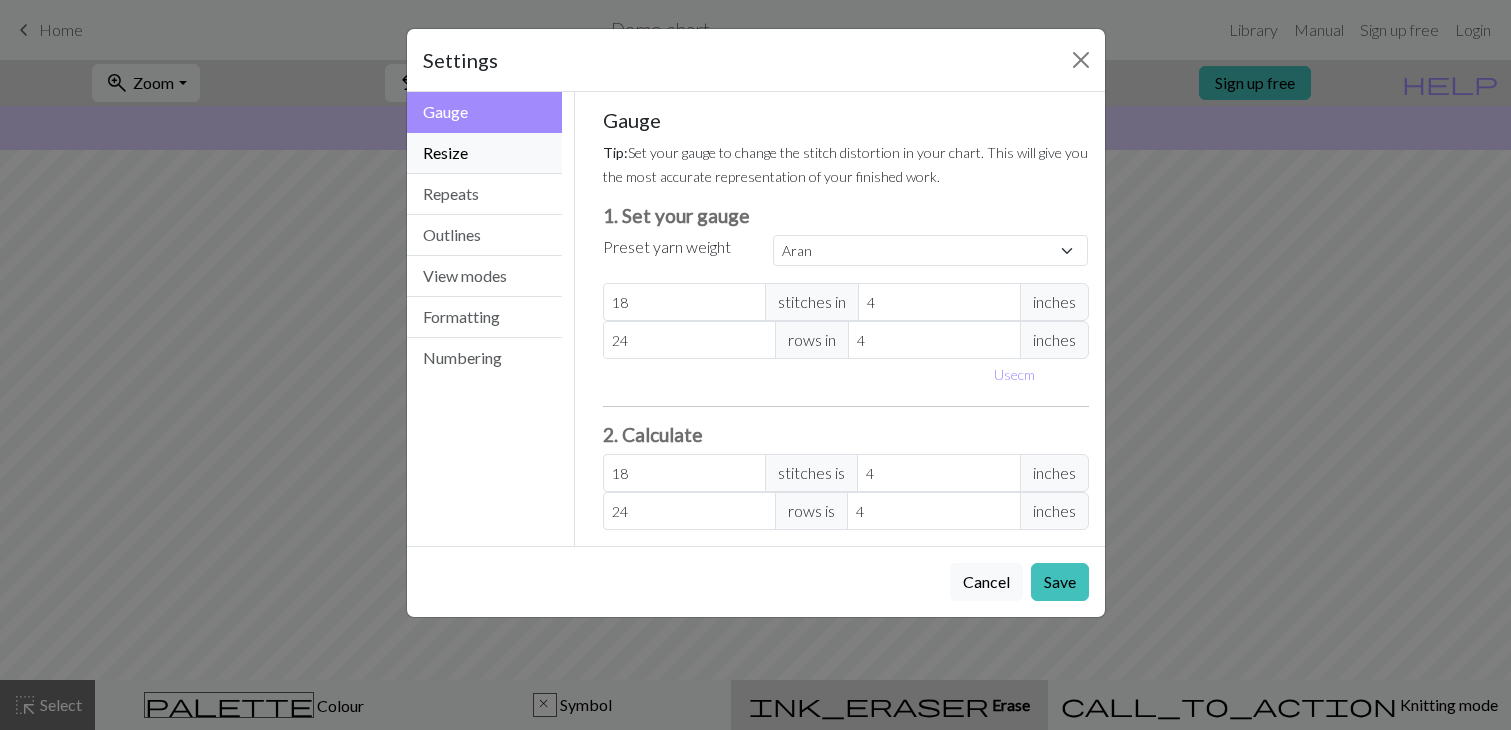 click on "Resize" at bounding box center (485, 153) 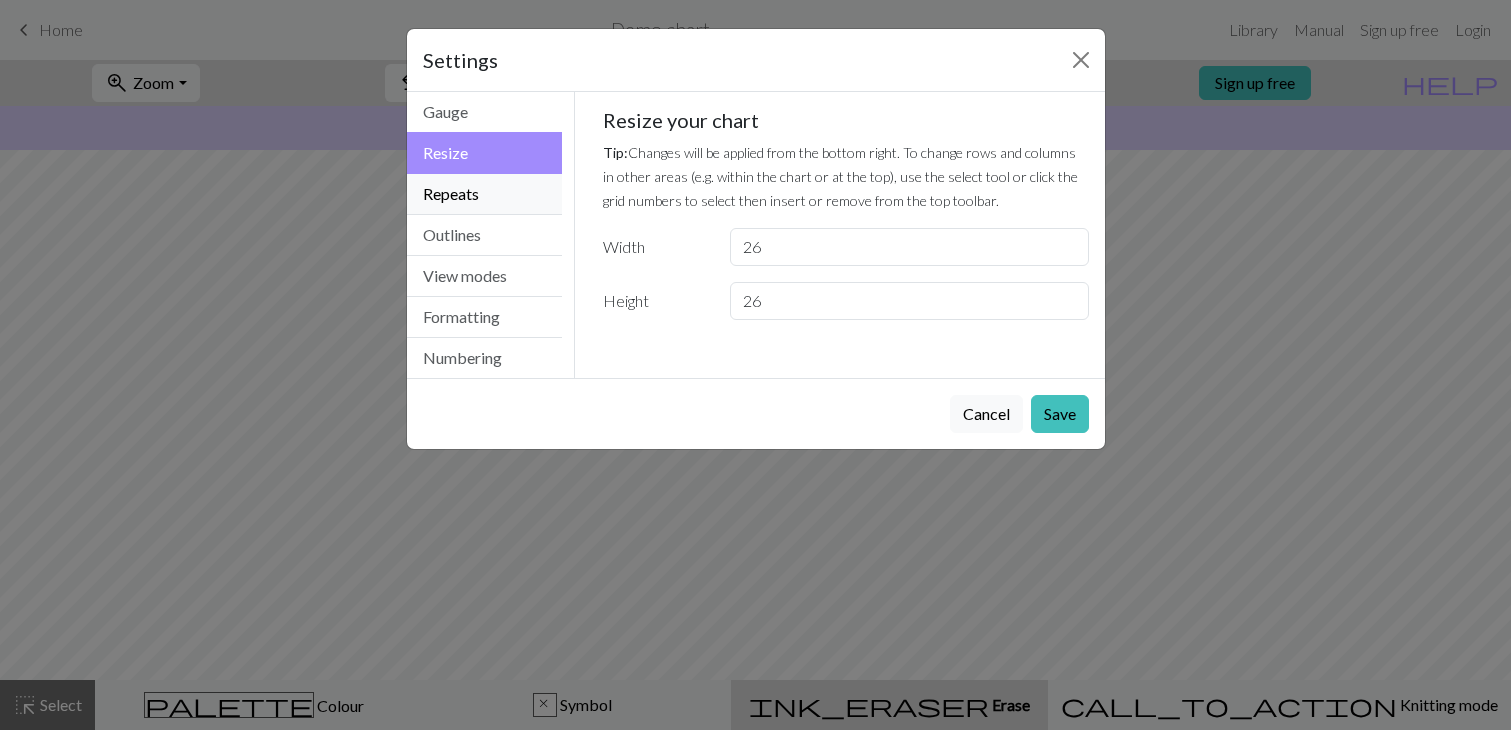 click on "Repeats" at bounding box center (485, 194) 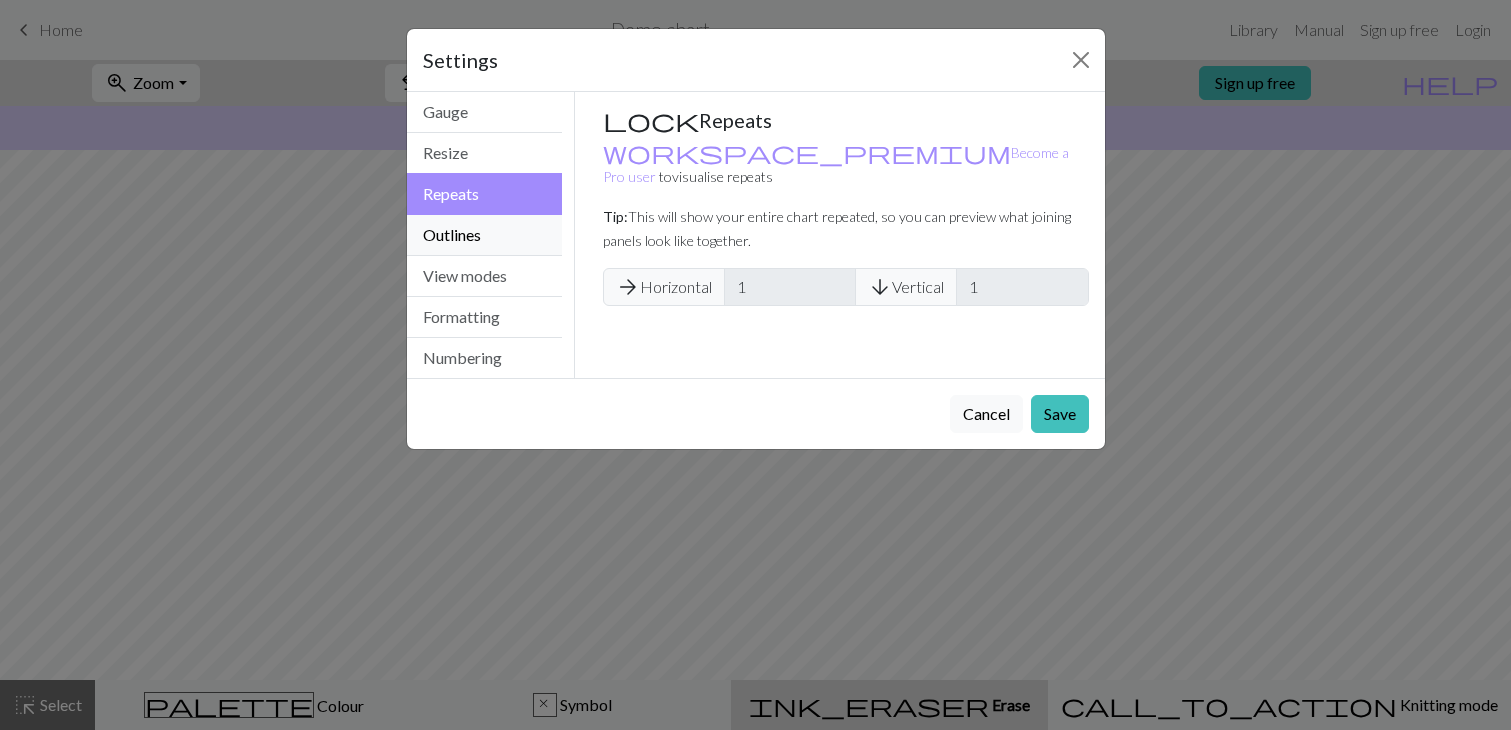 click on "Outlines" at bounding box center (485, 235) 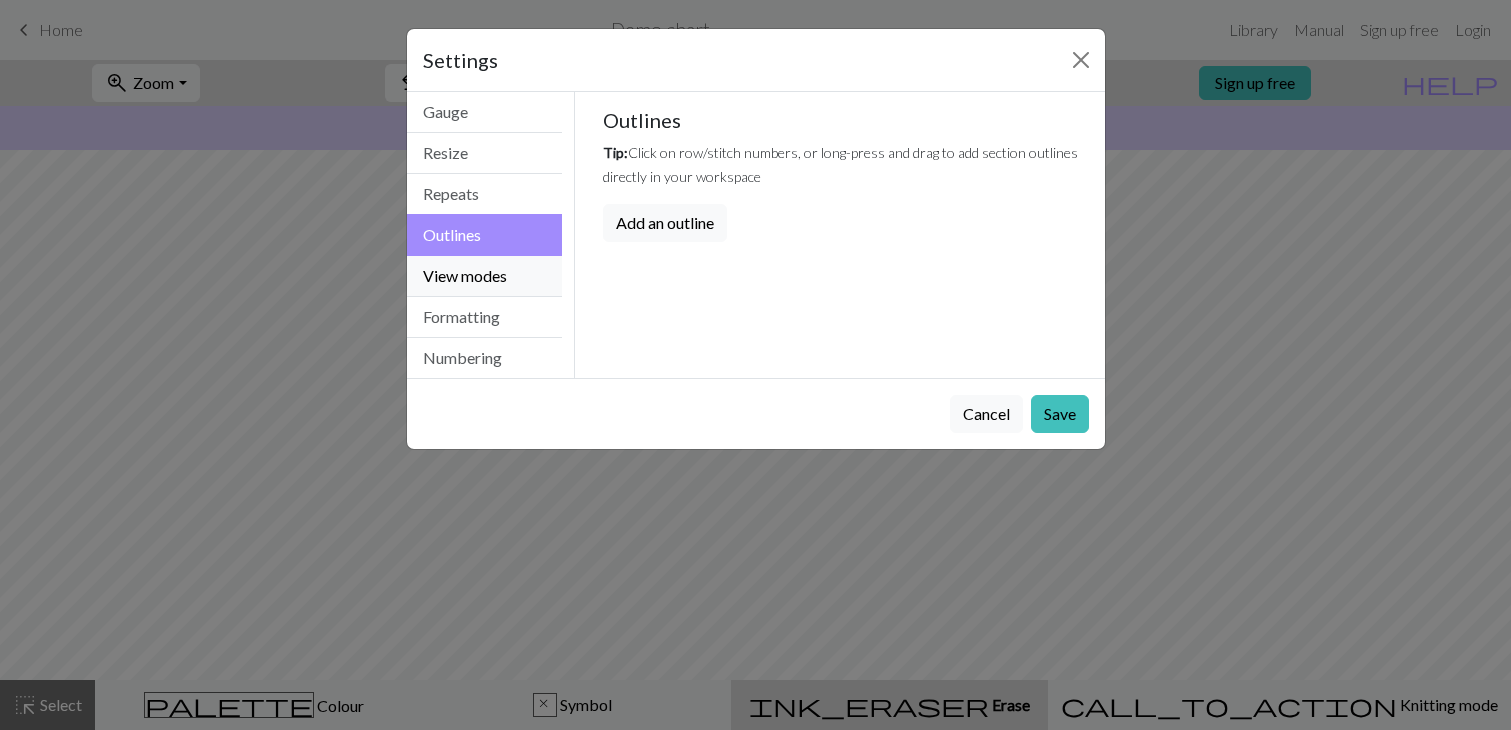 click on "View modes" at bounding box center (485, 276) 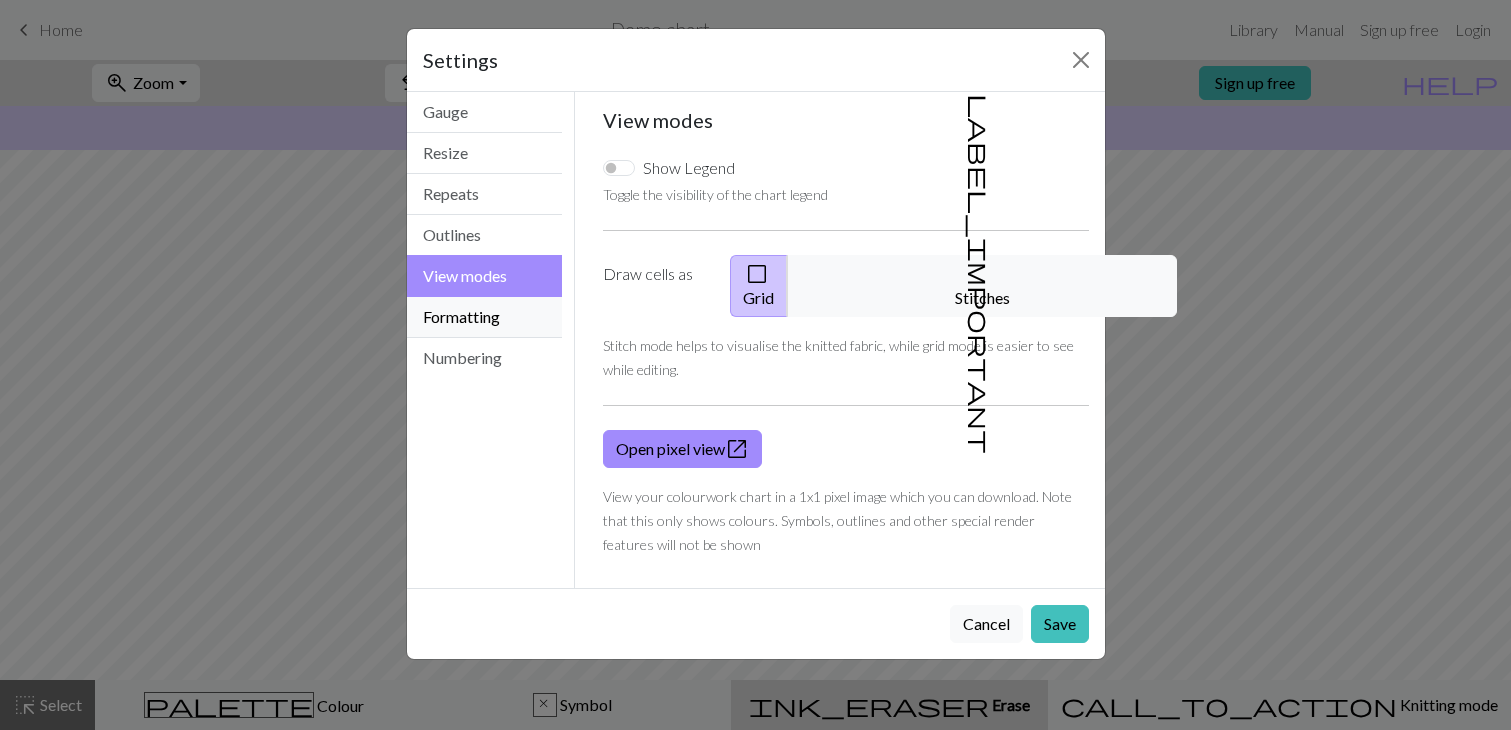 click on "Formatting" at bounding box center [485, 317] 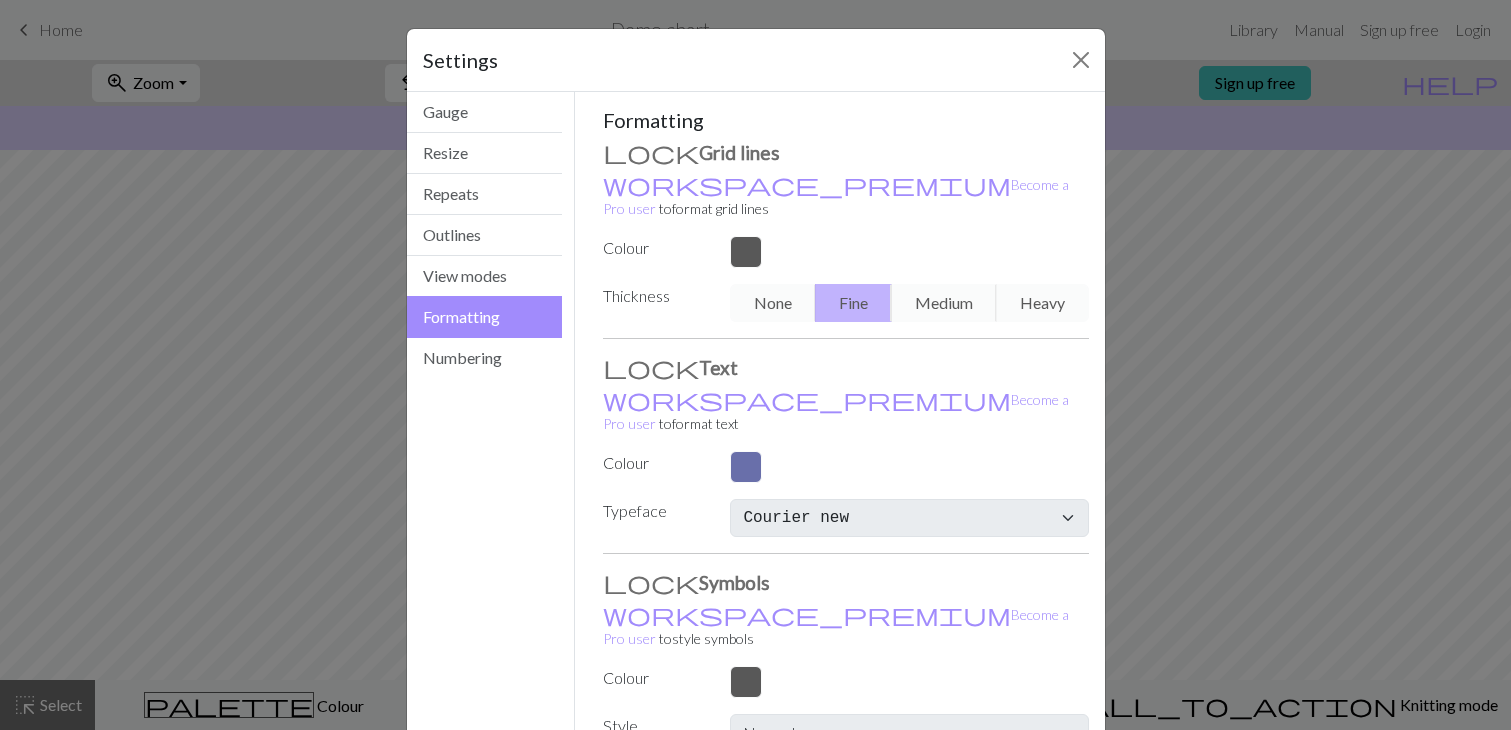 scroll, scrollTop: 82, scrollLeft: 0, axis: vertical 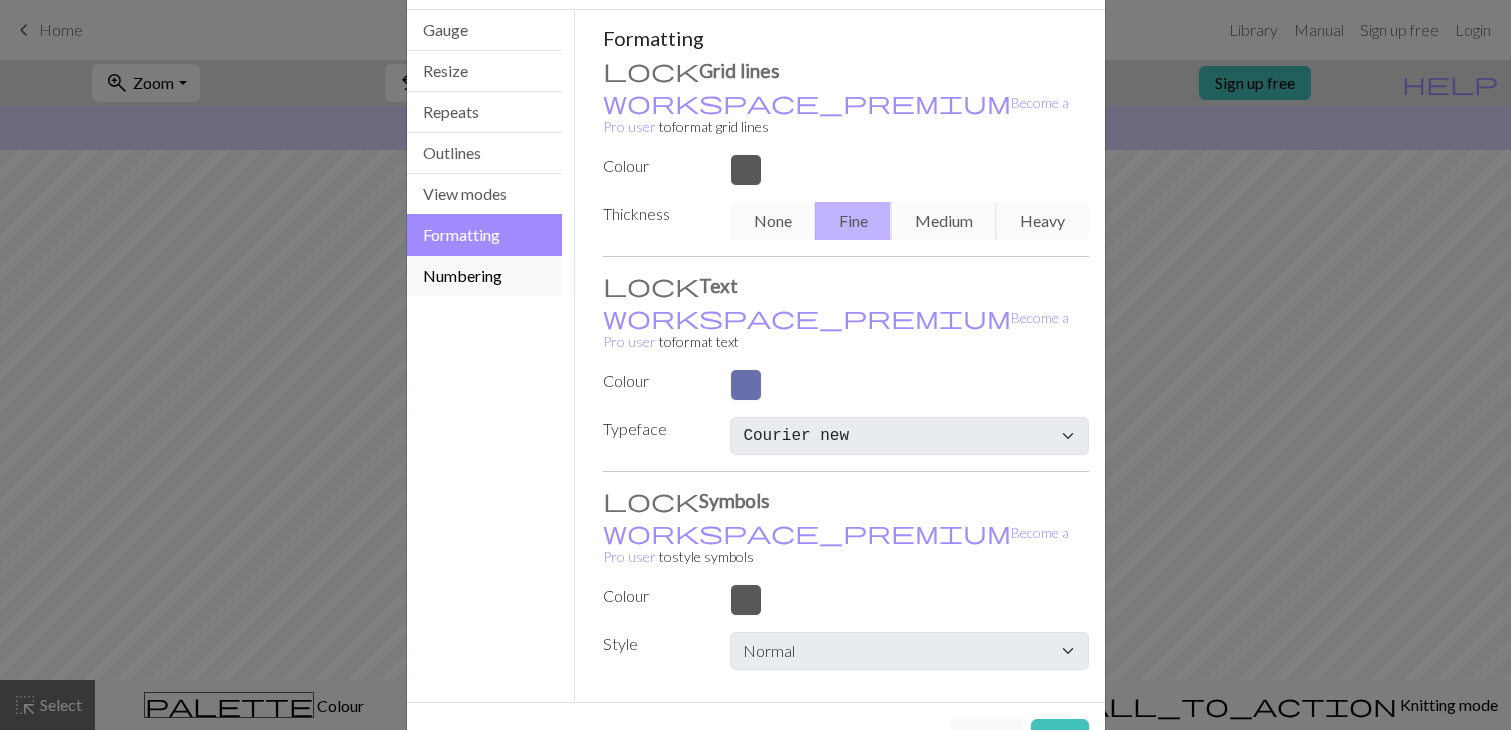 click on "Numbering" at bounding box center (485, 276) 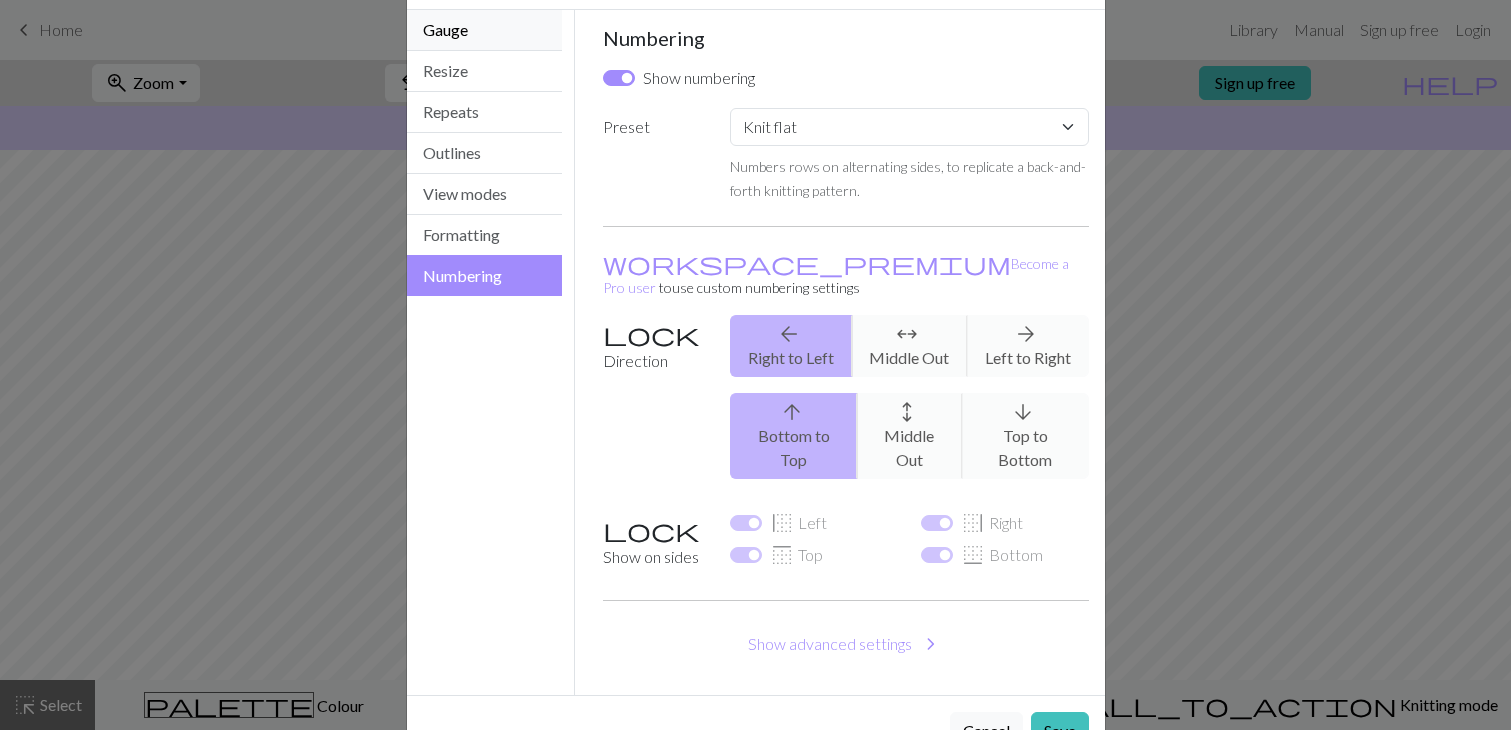 scroll, scrollTop: 0, scrollLeft: 0, axis: both 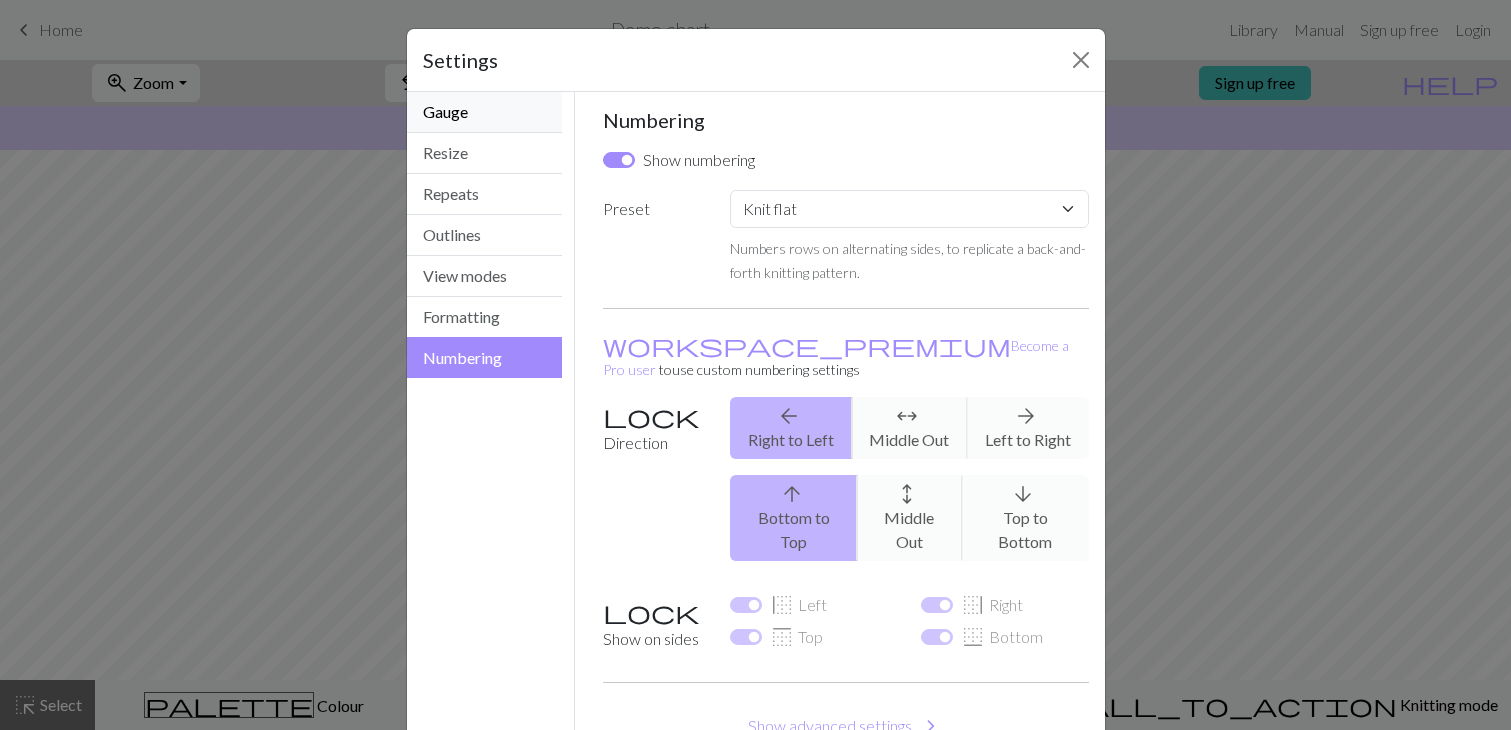 click on "Gauge" at bounding box center (485, 112) 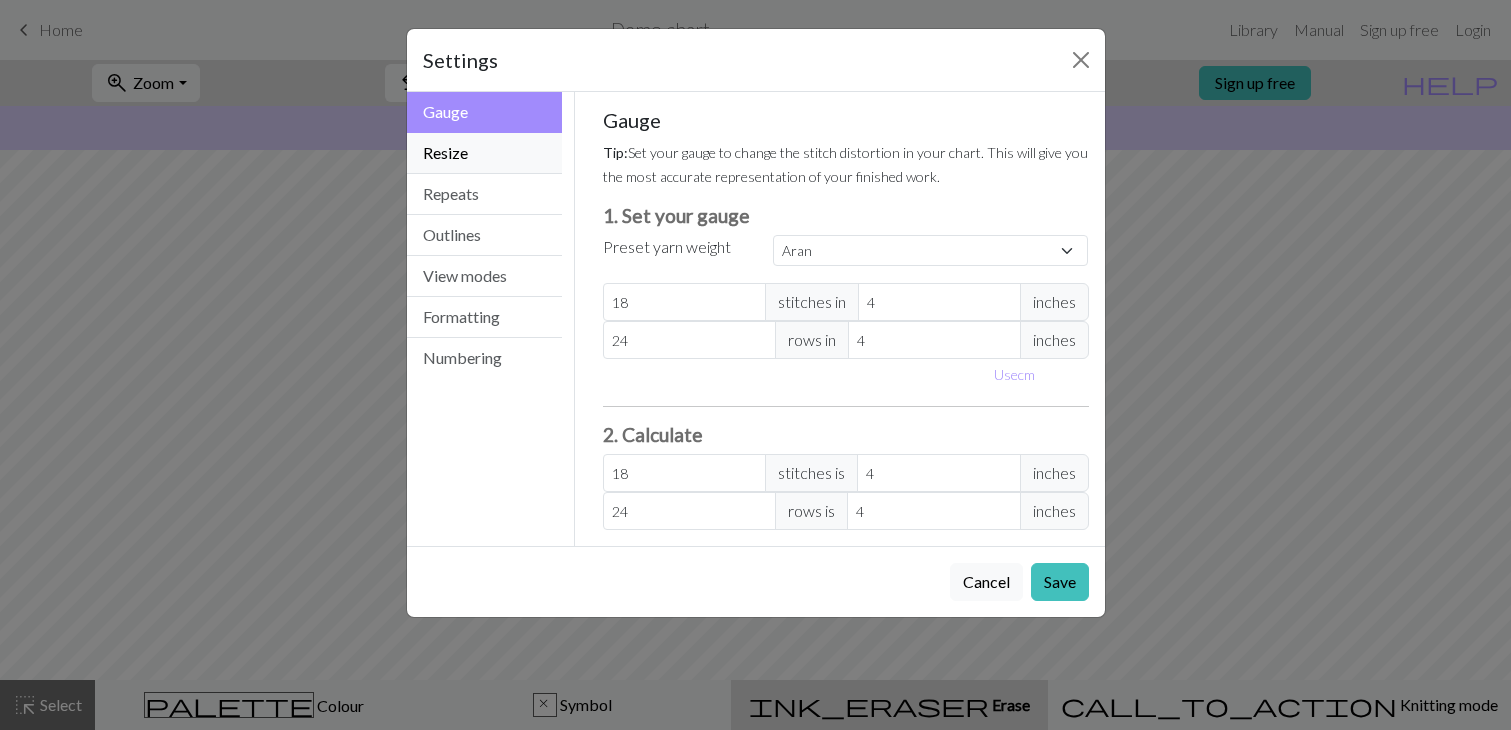 click on "Resize" at bounding box center (485, 153) 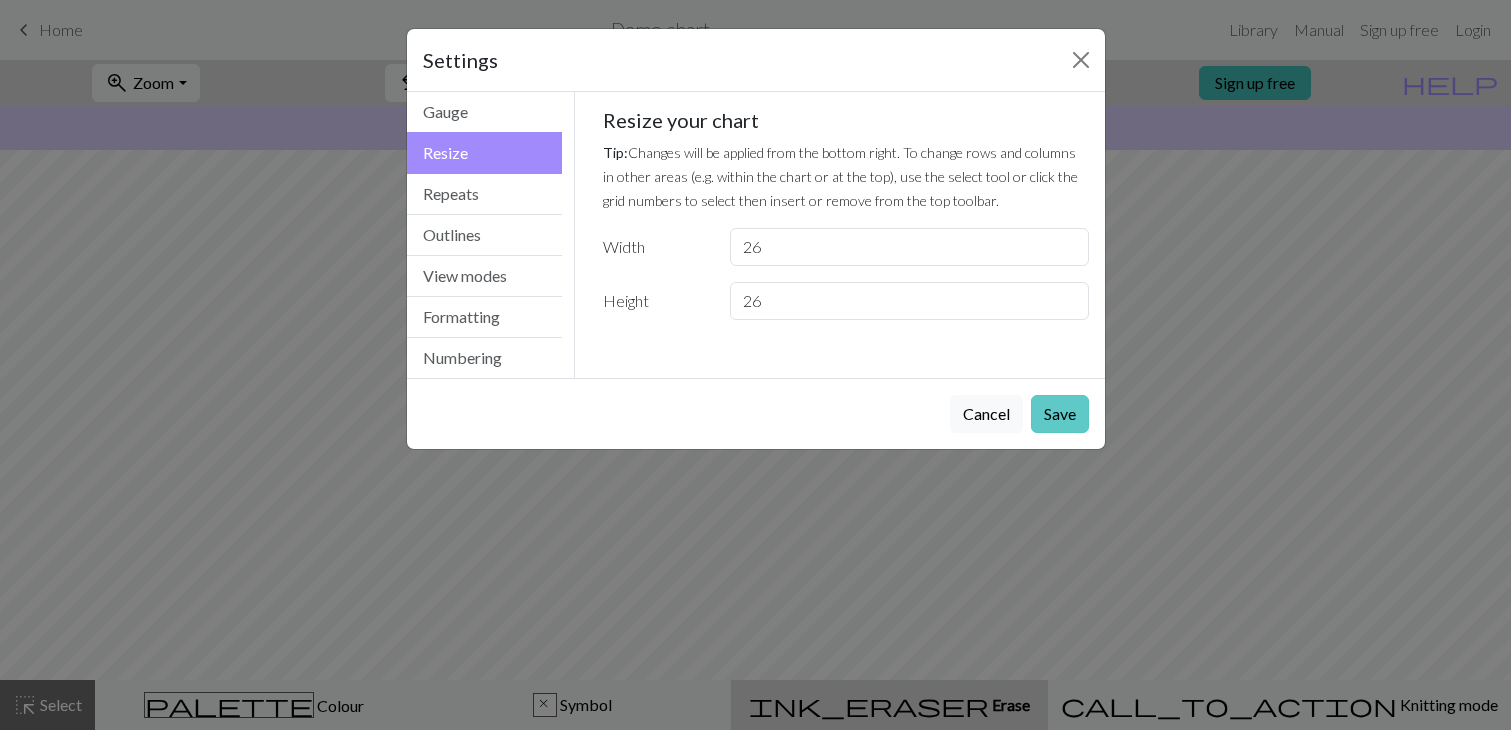 click on "Save" at bounding box center [1060, 414] 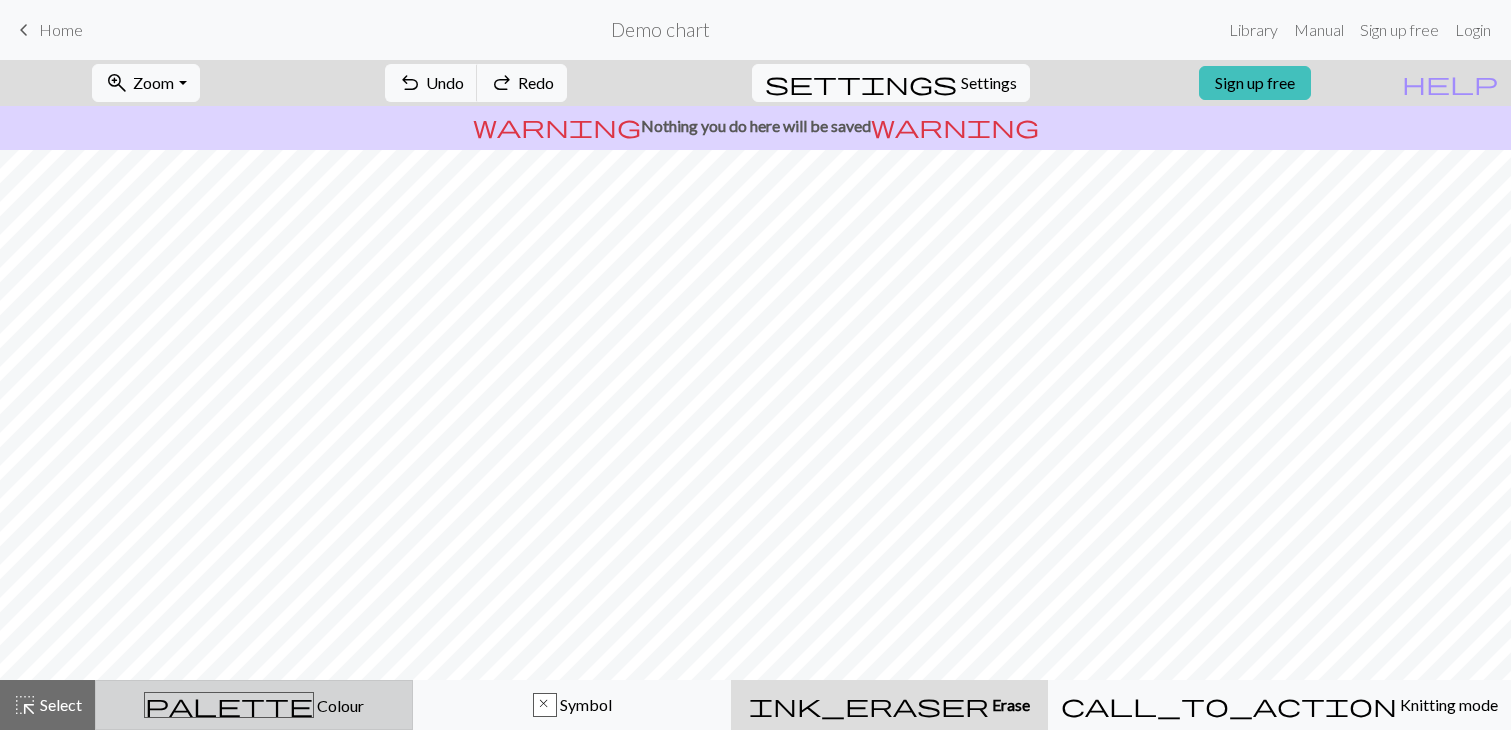 click on "palette   Colour   Colour" at bounding box center (254, 705) 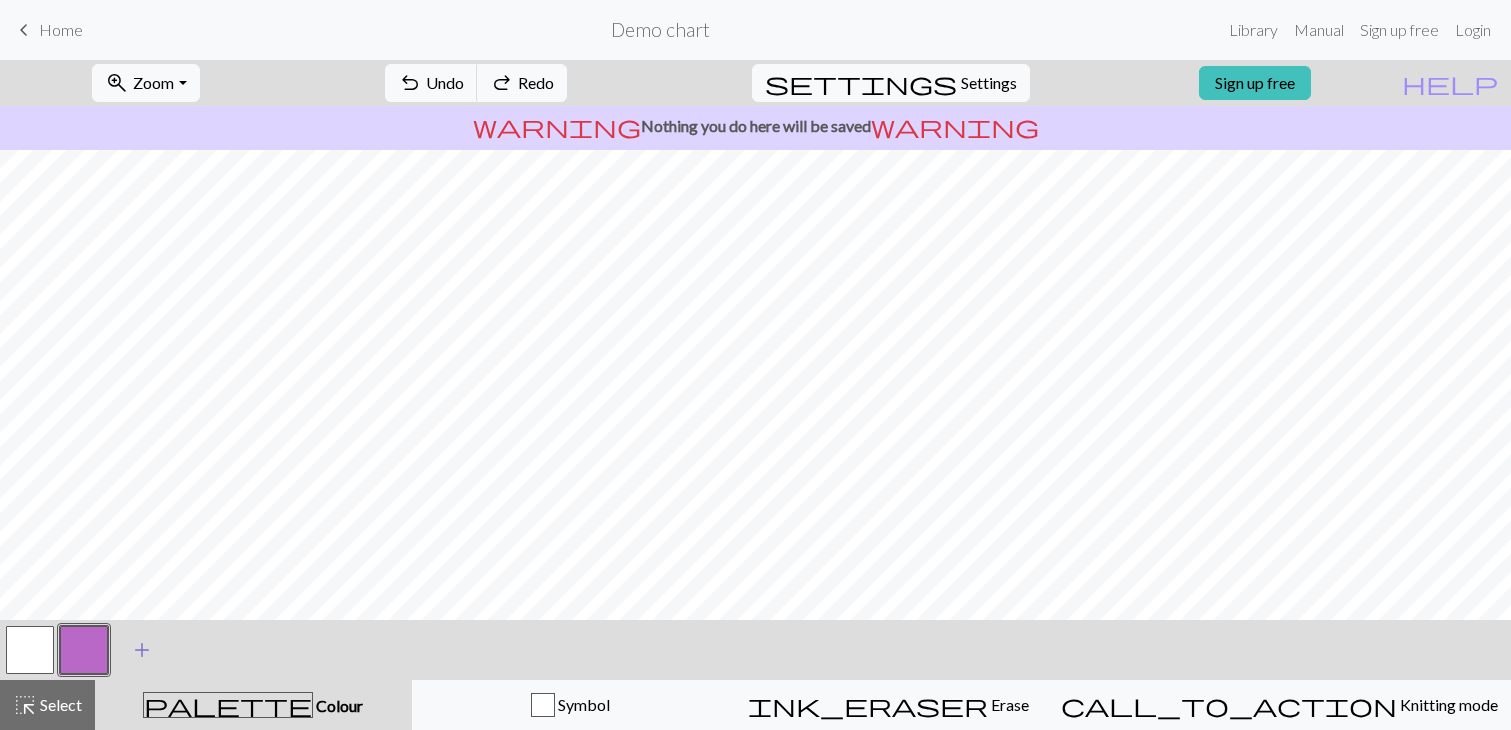 click on "add" at bounding box center (142, 650) 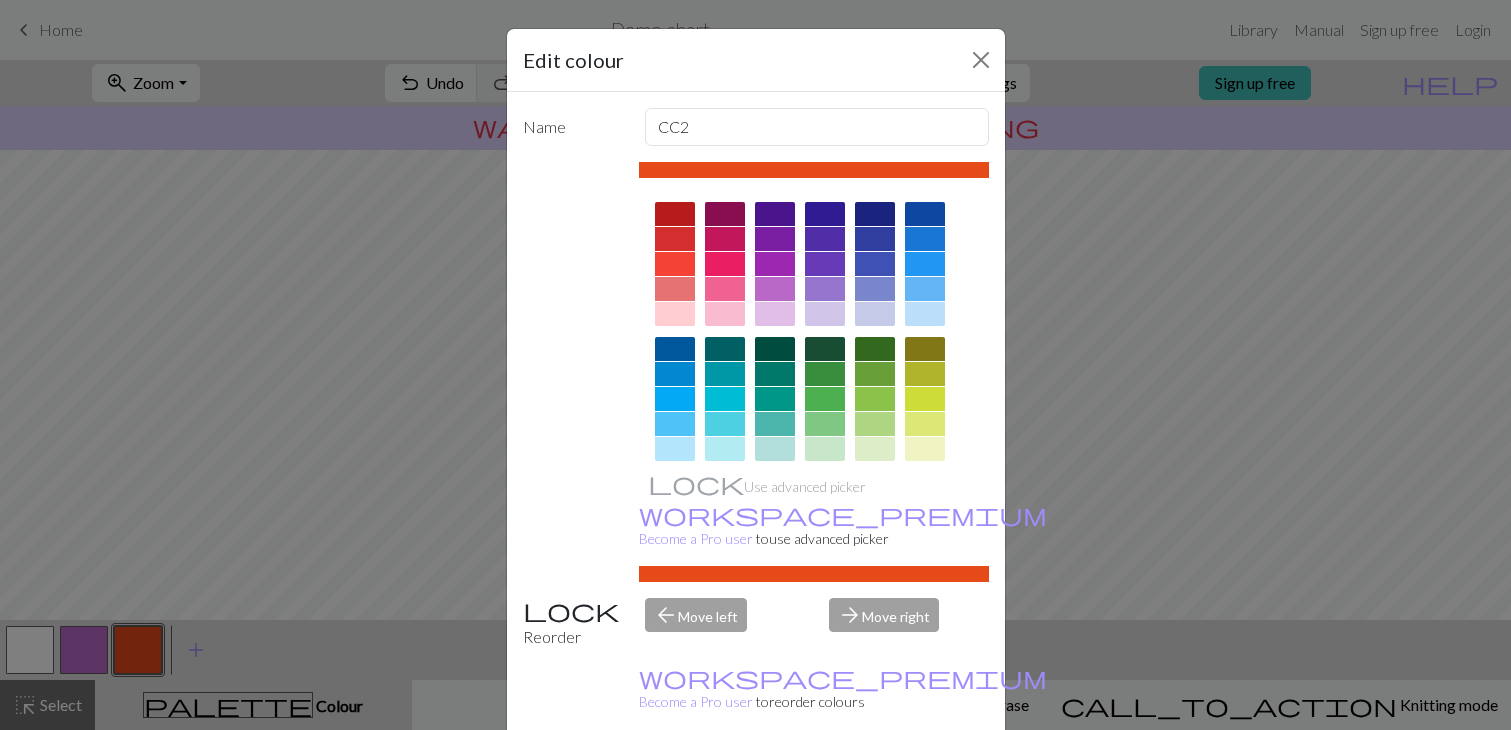 click on "Done" at bounding box center [876, 781] 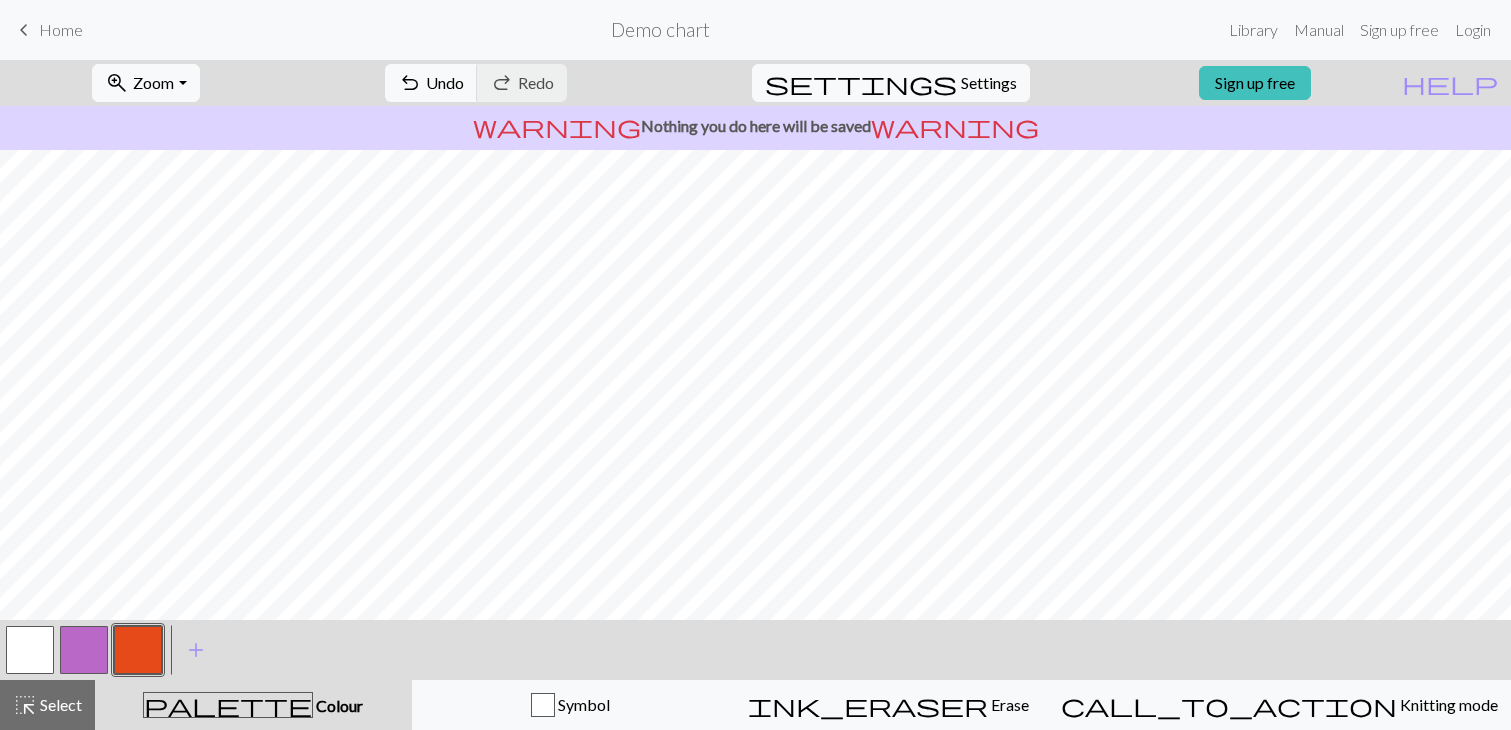 click at bounding box center [84, 650] 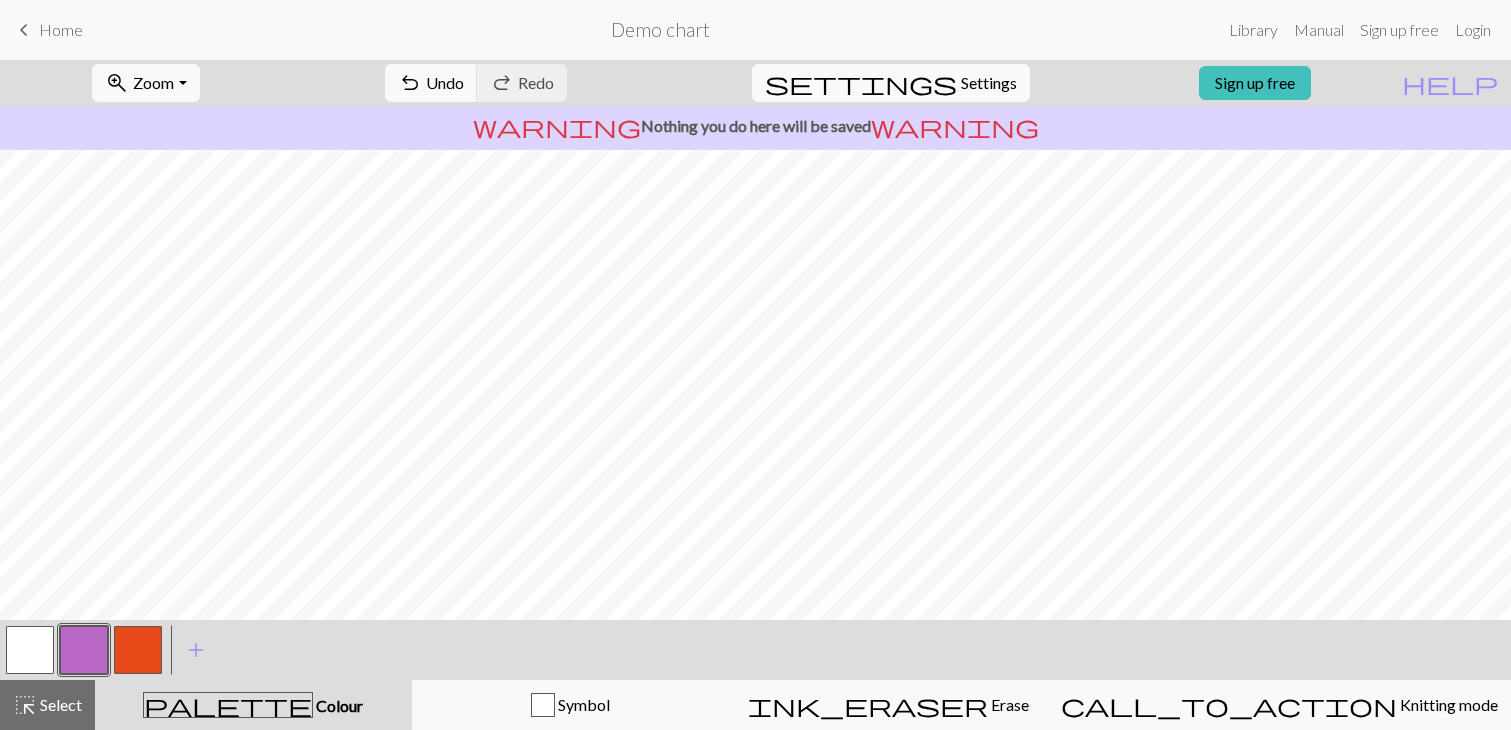 click at bounding box center (84, 650) 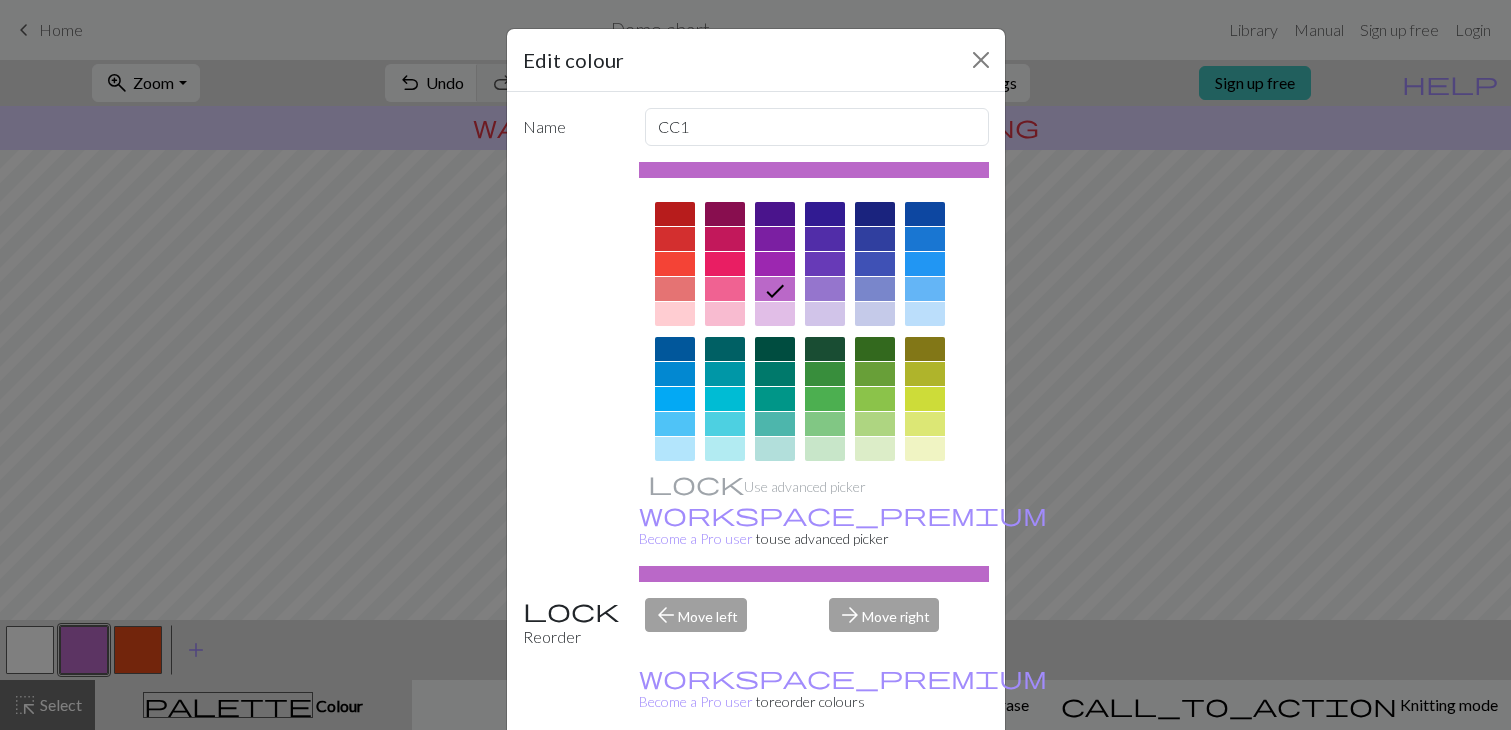 click at bounding box center (875, 214) 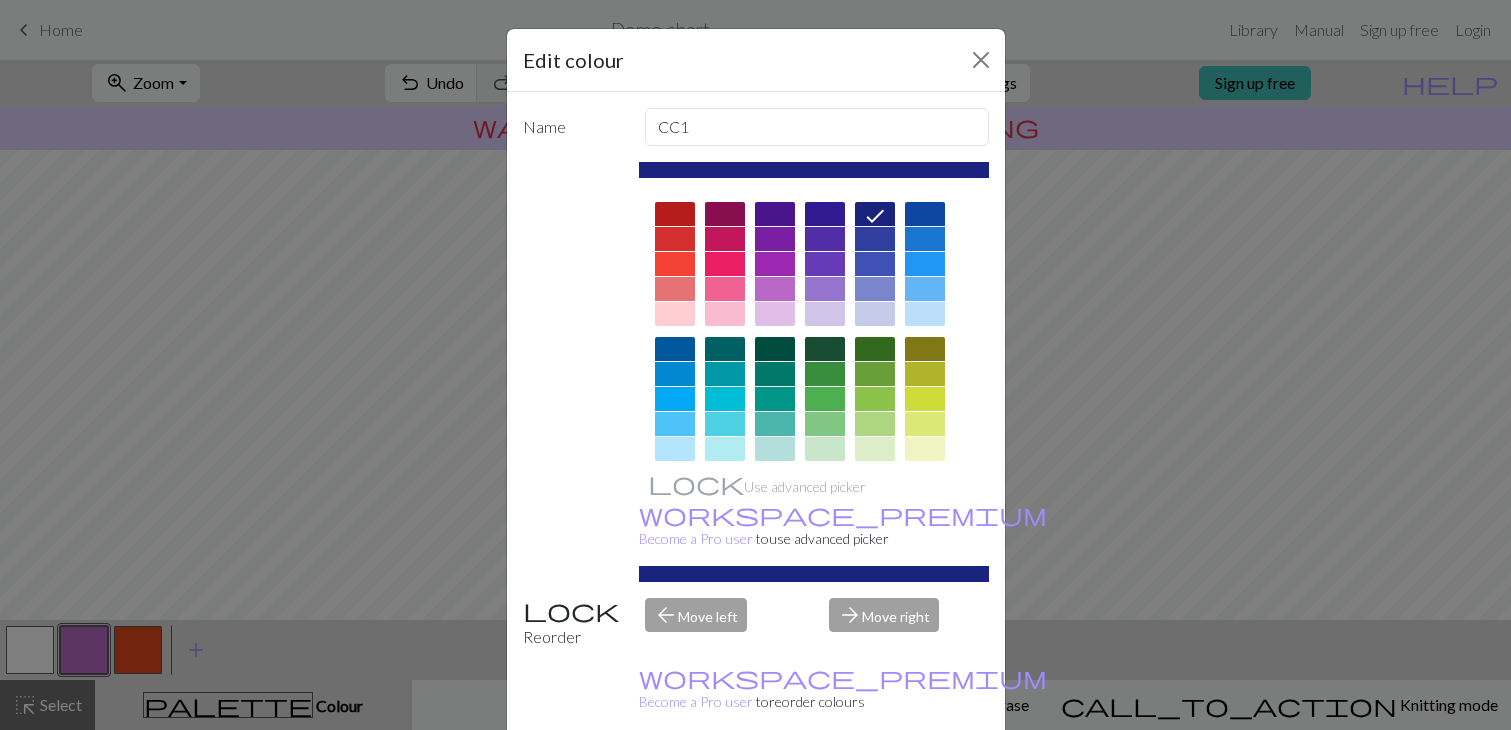 click on "Done" at bounding box center (876, 781) 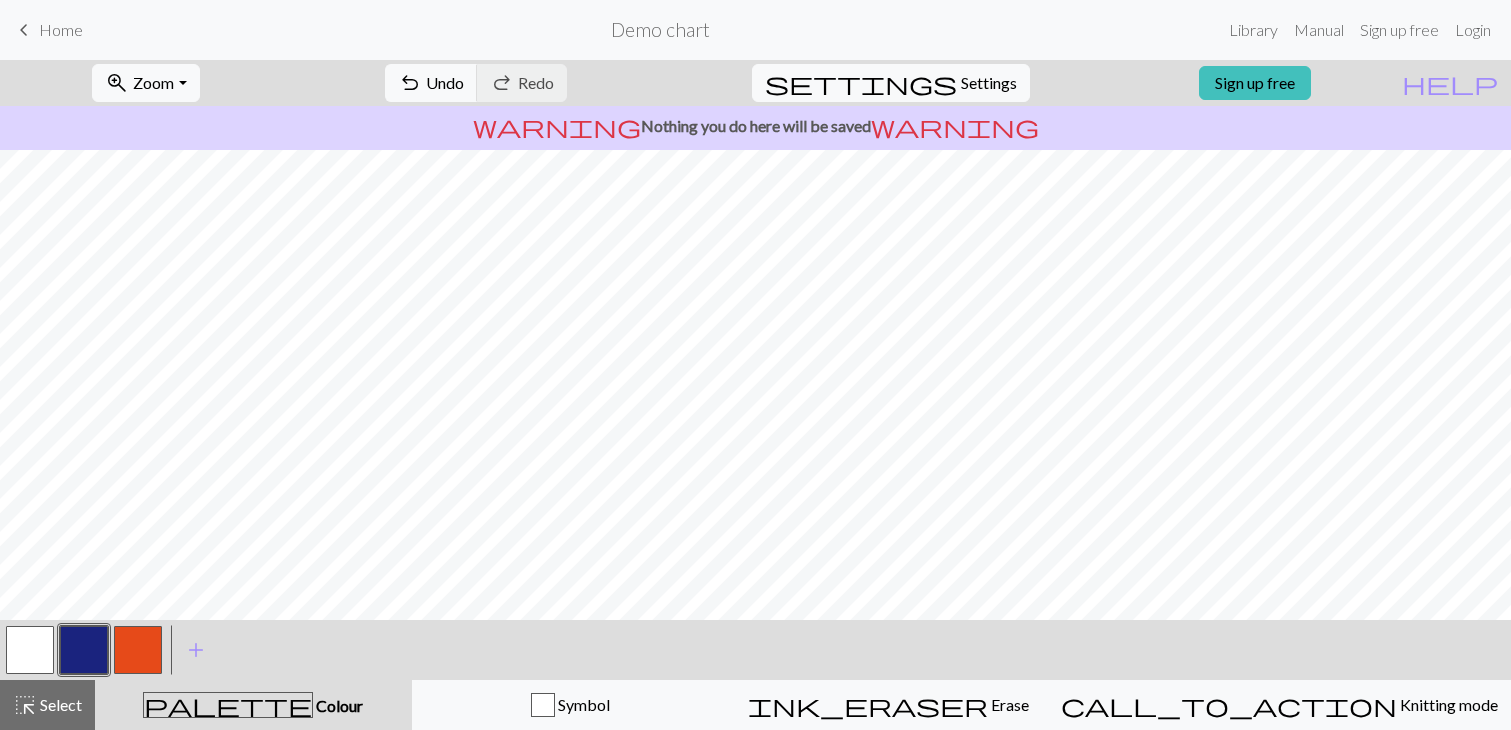 click at bounding box center [30, 650] 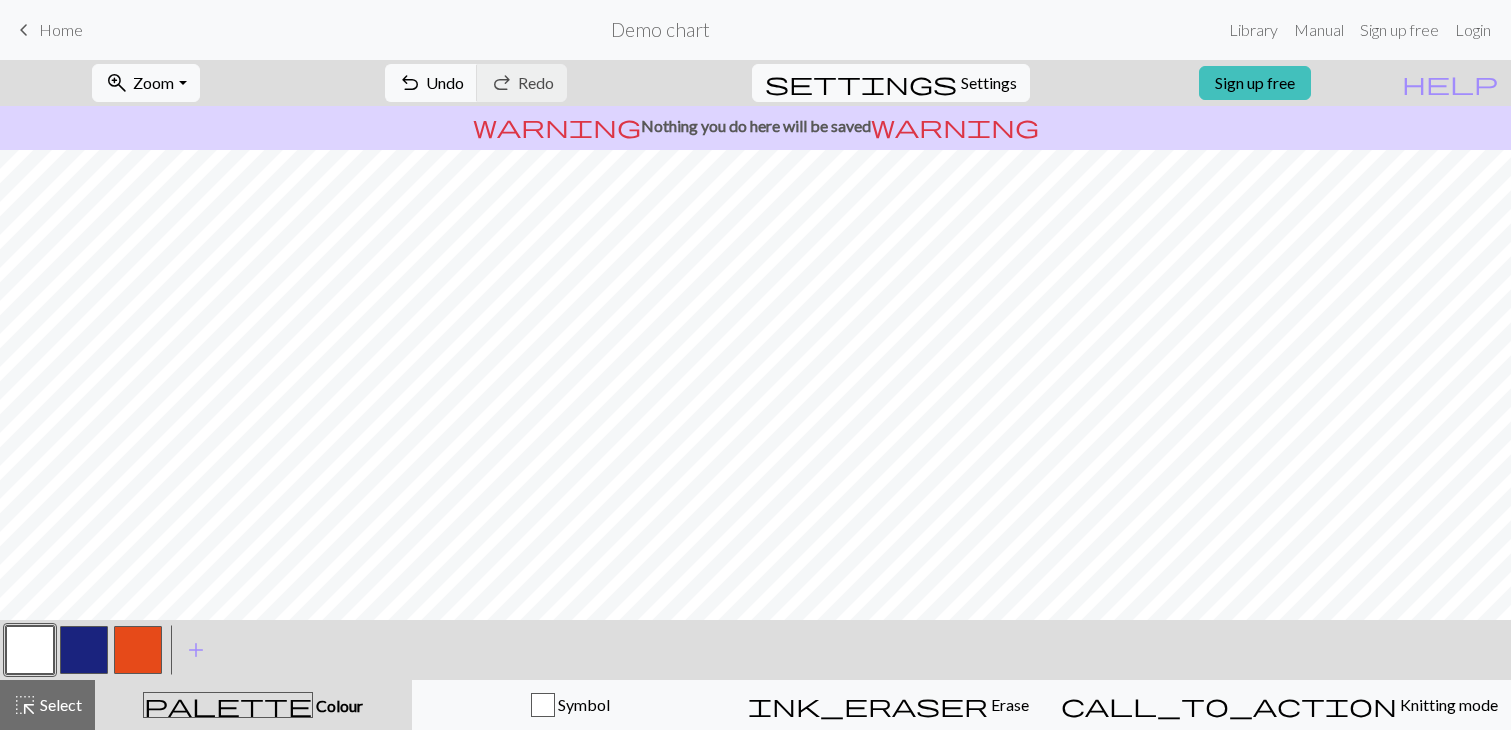 click at bounding box center [30, 650] 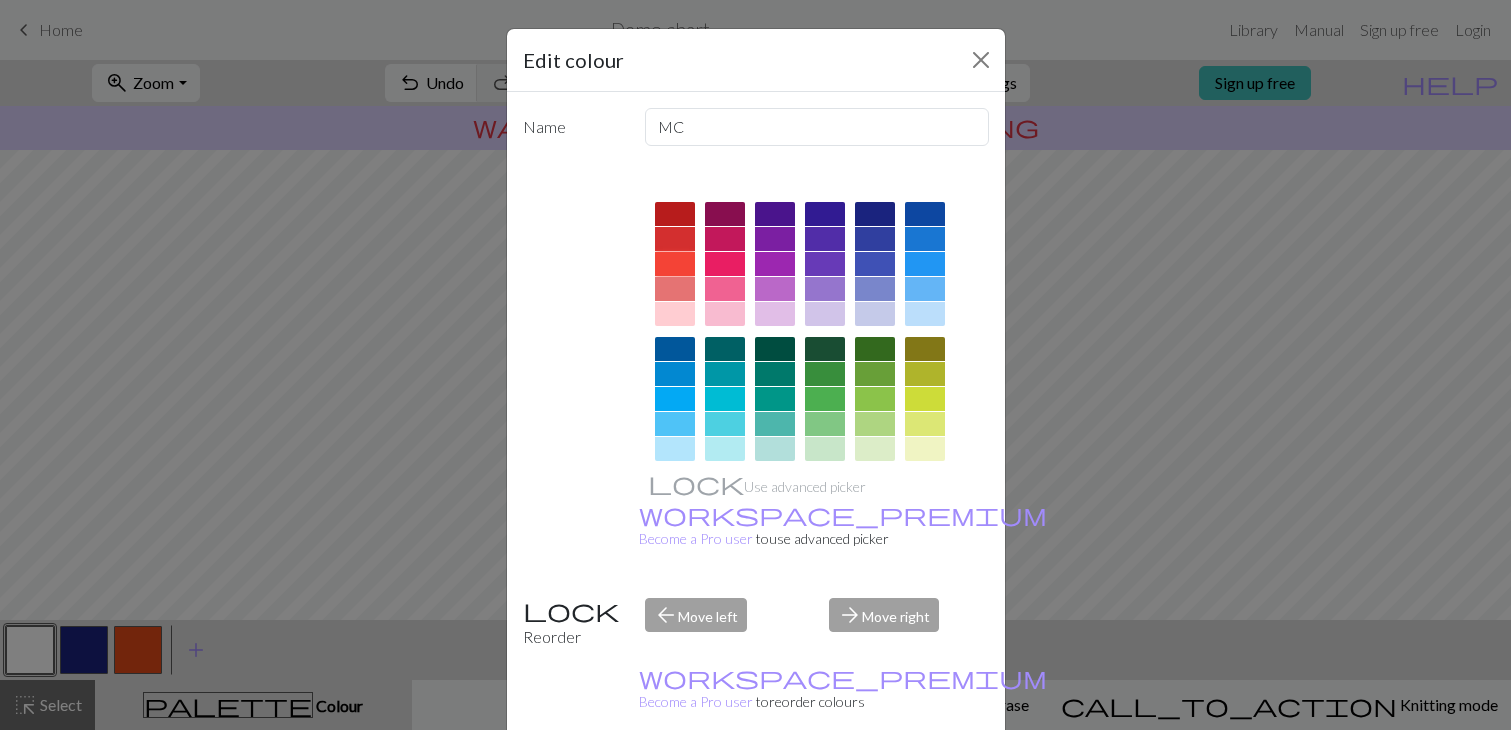 click at bounding box center [675, 264] 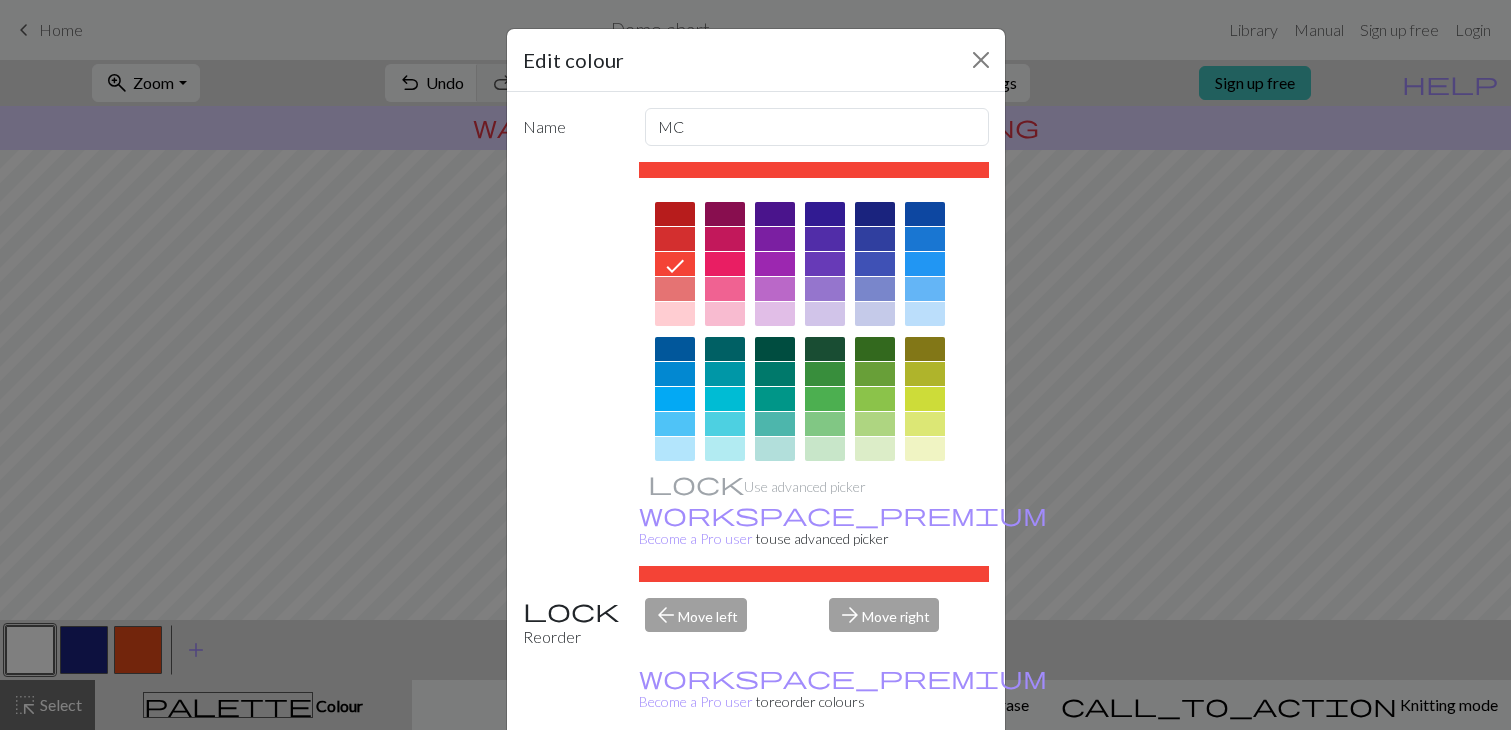 click on "Done" at bounding box center [876, 781] 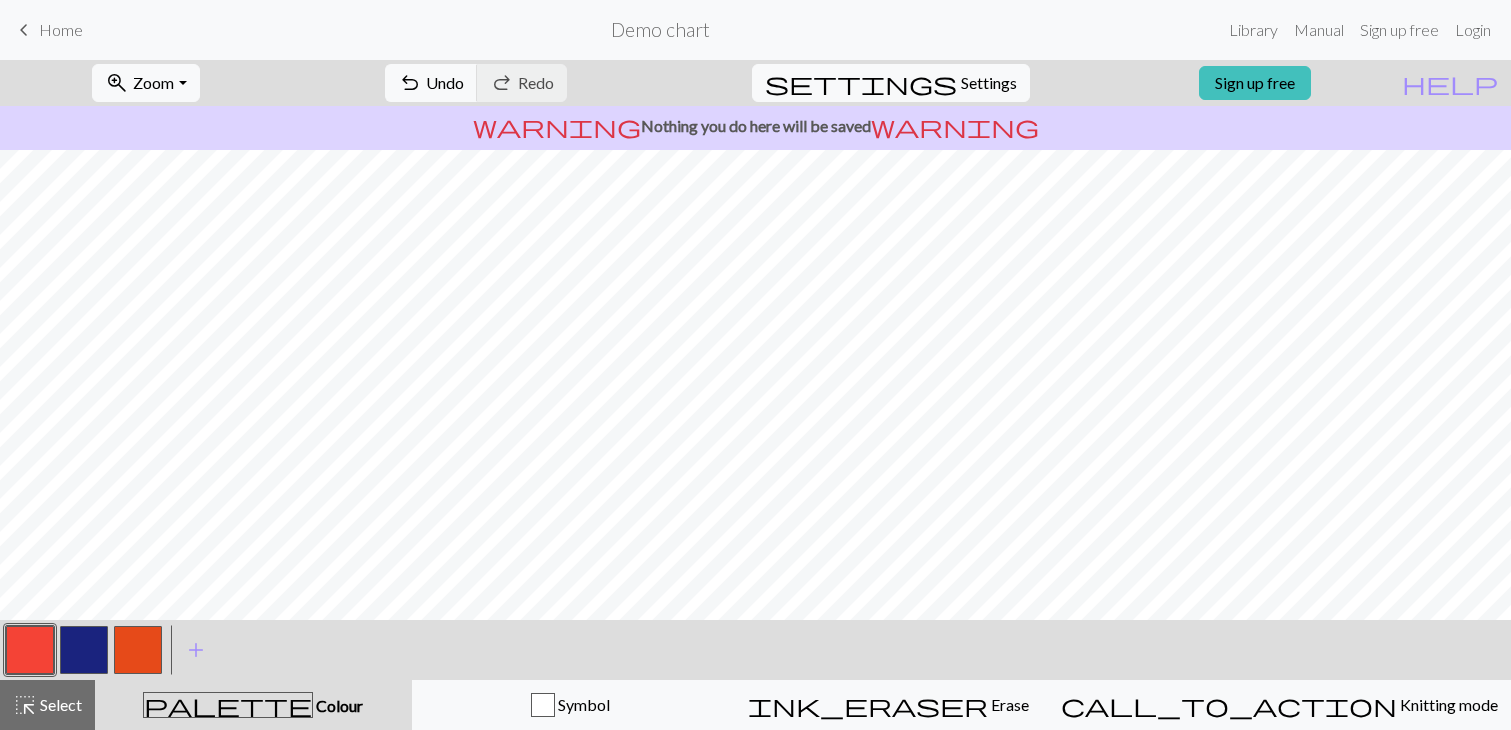 click at bounding box center (84, 650) 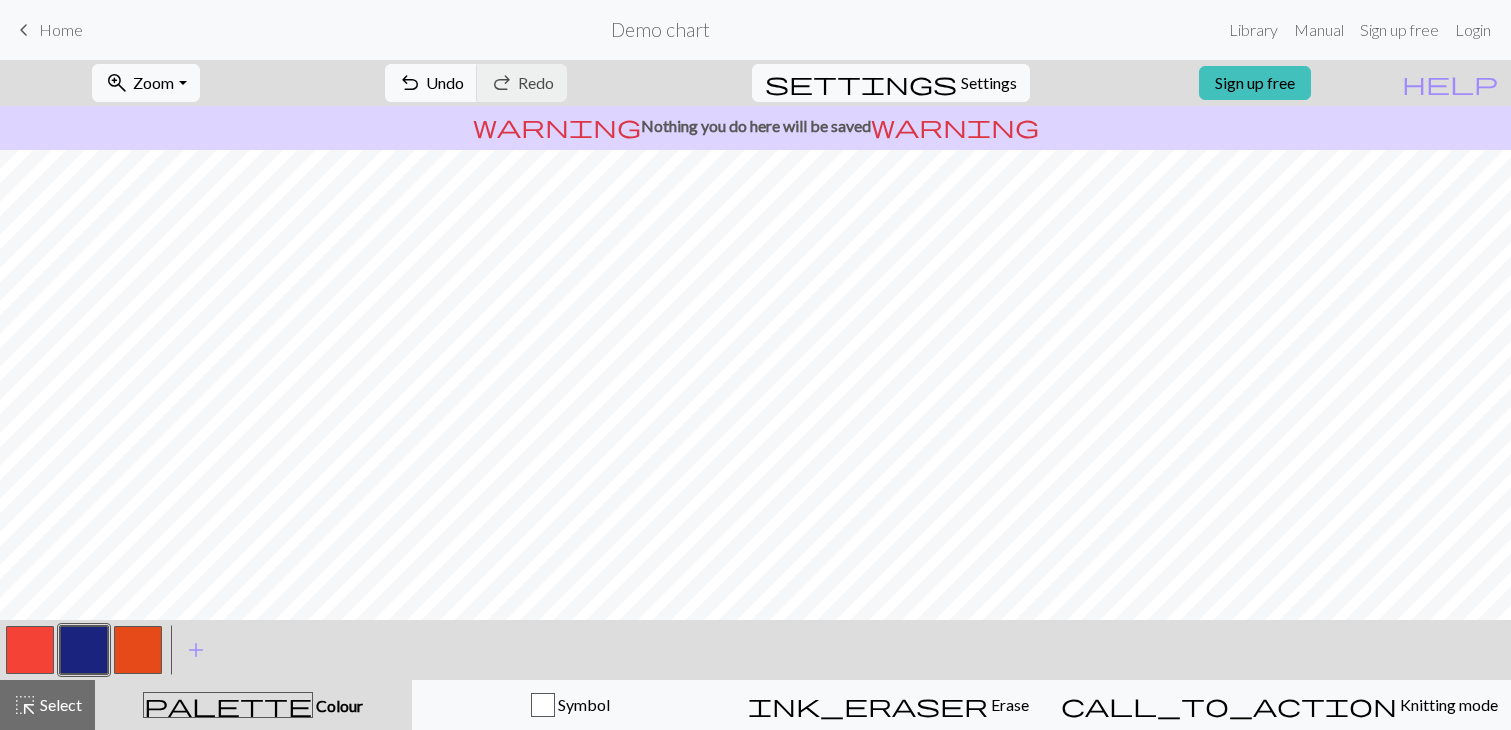 click at bounding box center (84, 650) 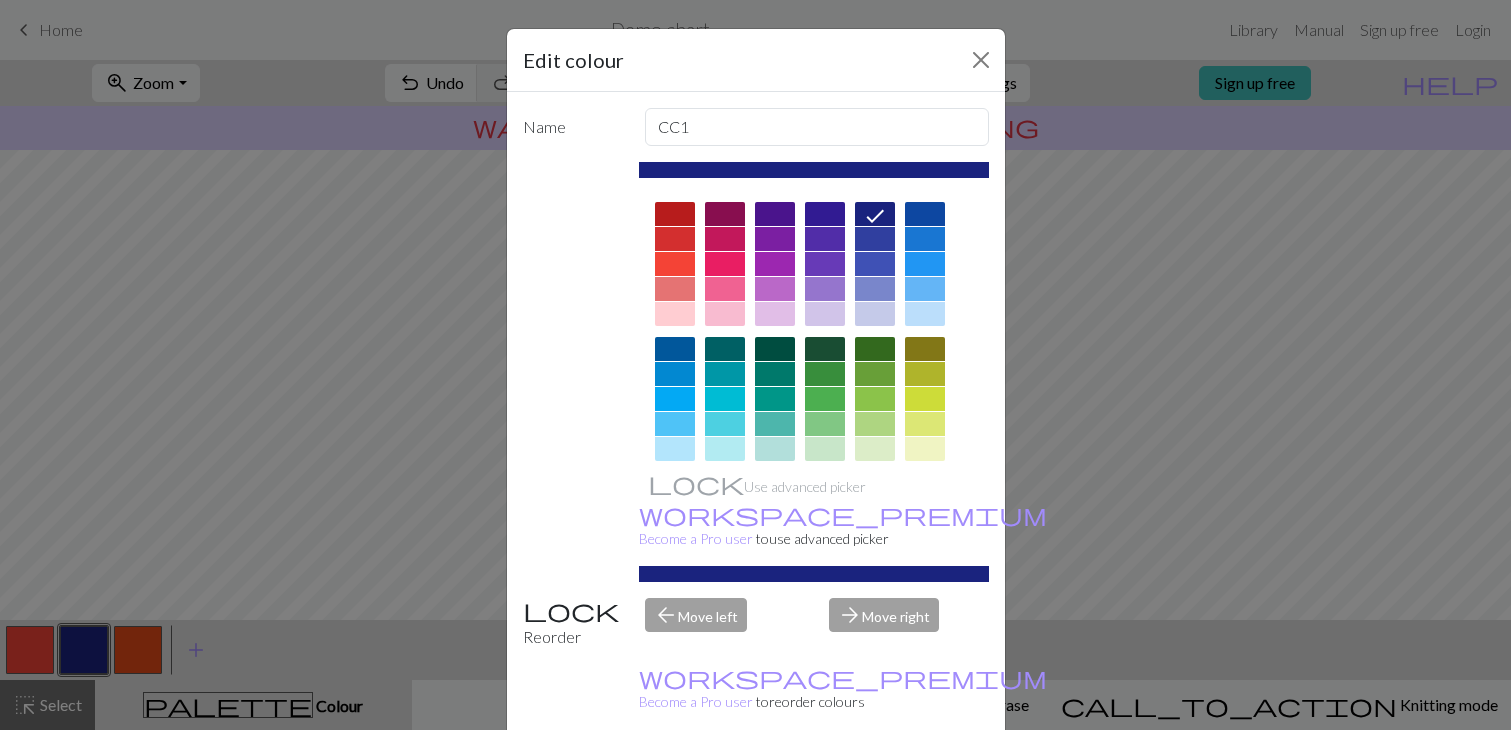 click on "Edit colour Name CC1 Use advanced picker workspace_premium Become a Pro user   to  use advanced picker Reorder arrow_back Move left arrow_forward Move right workspace_premium Become a Pro user   to  reorder colours Delete Done Cancel" at bounding box center (755, 365) 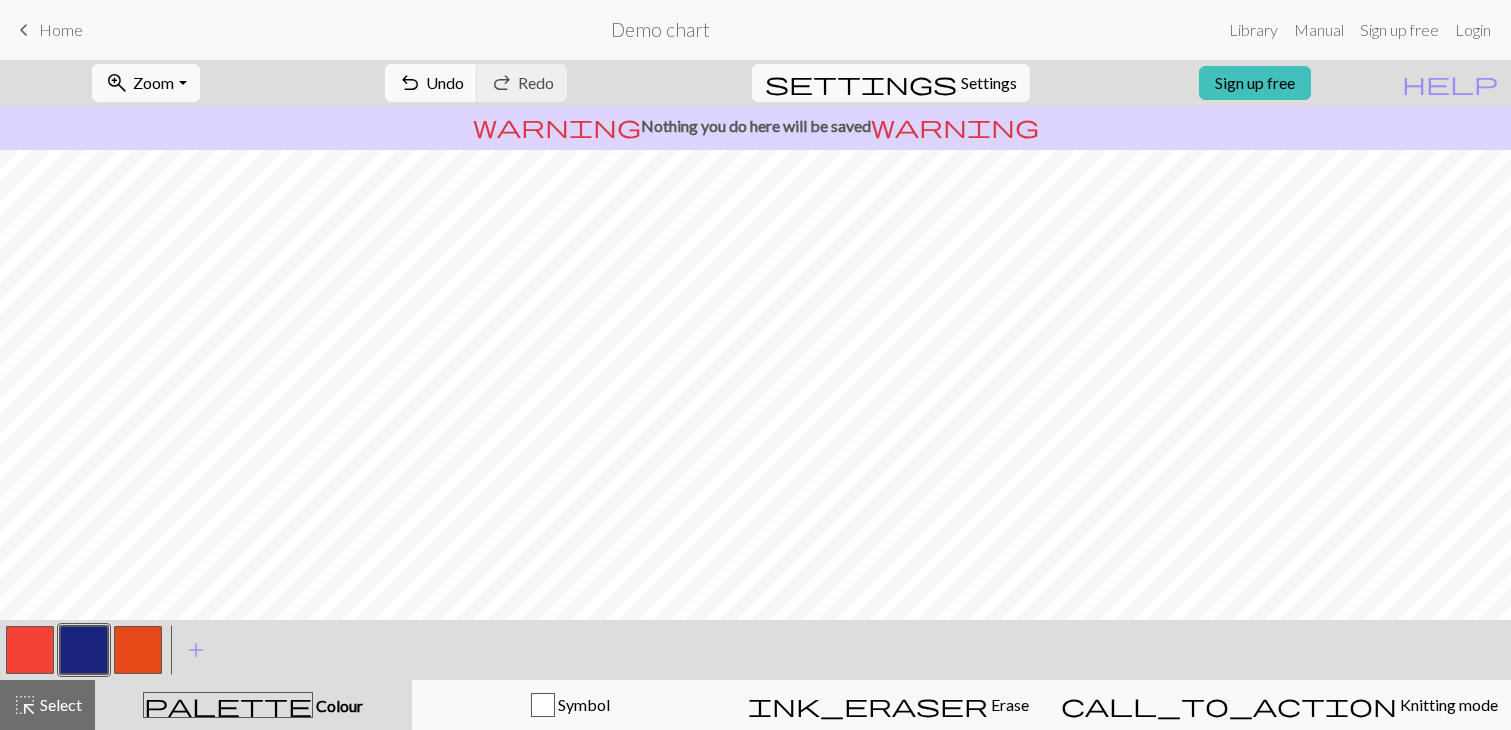 click at bounding box center [138, 650] 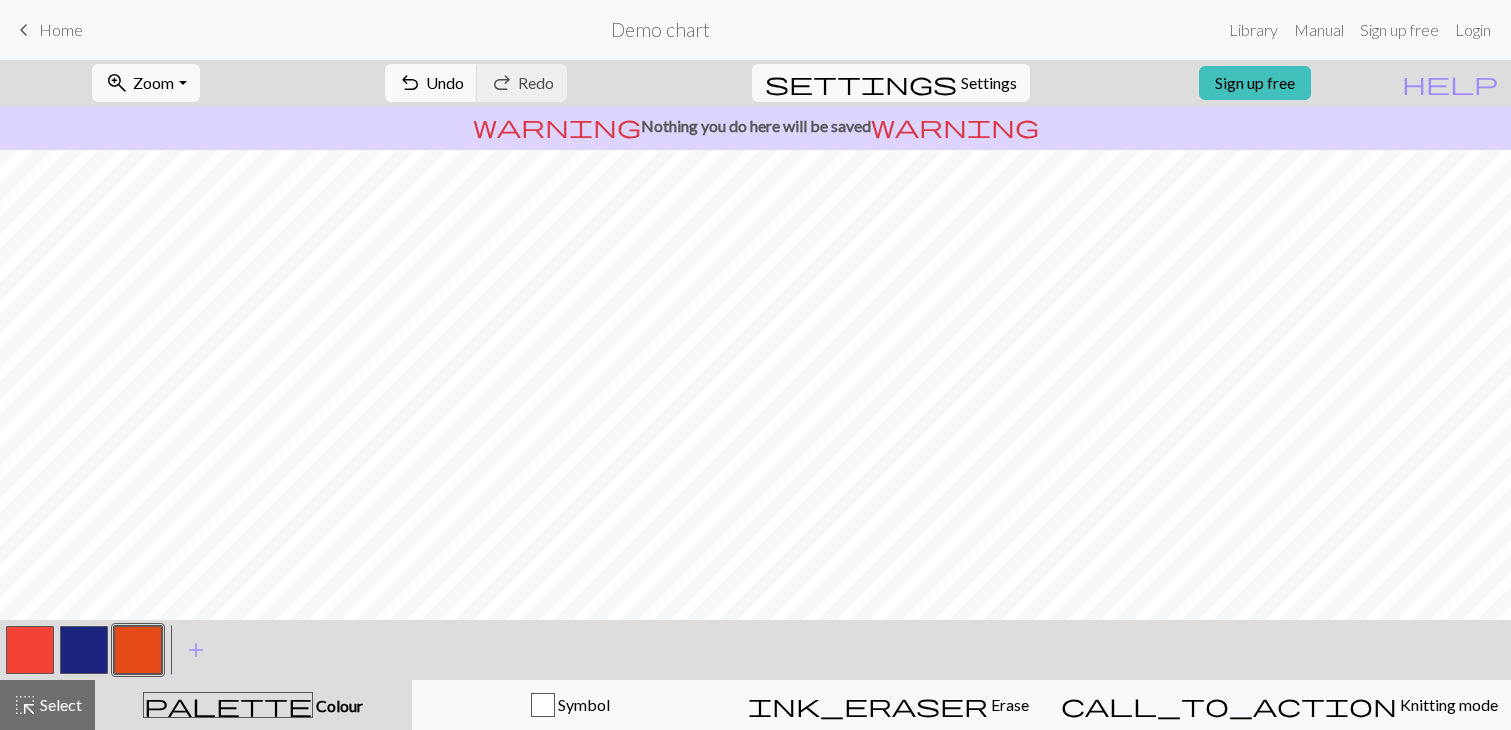 click at bounding box center (138, 650) 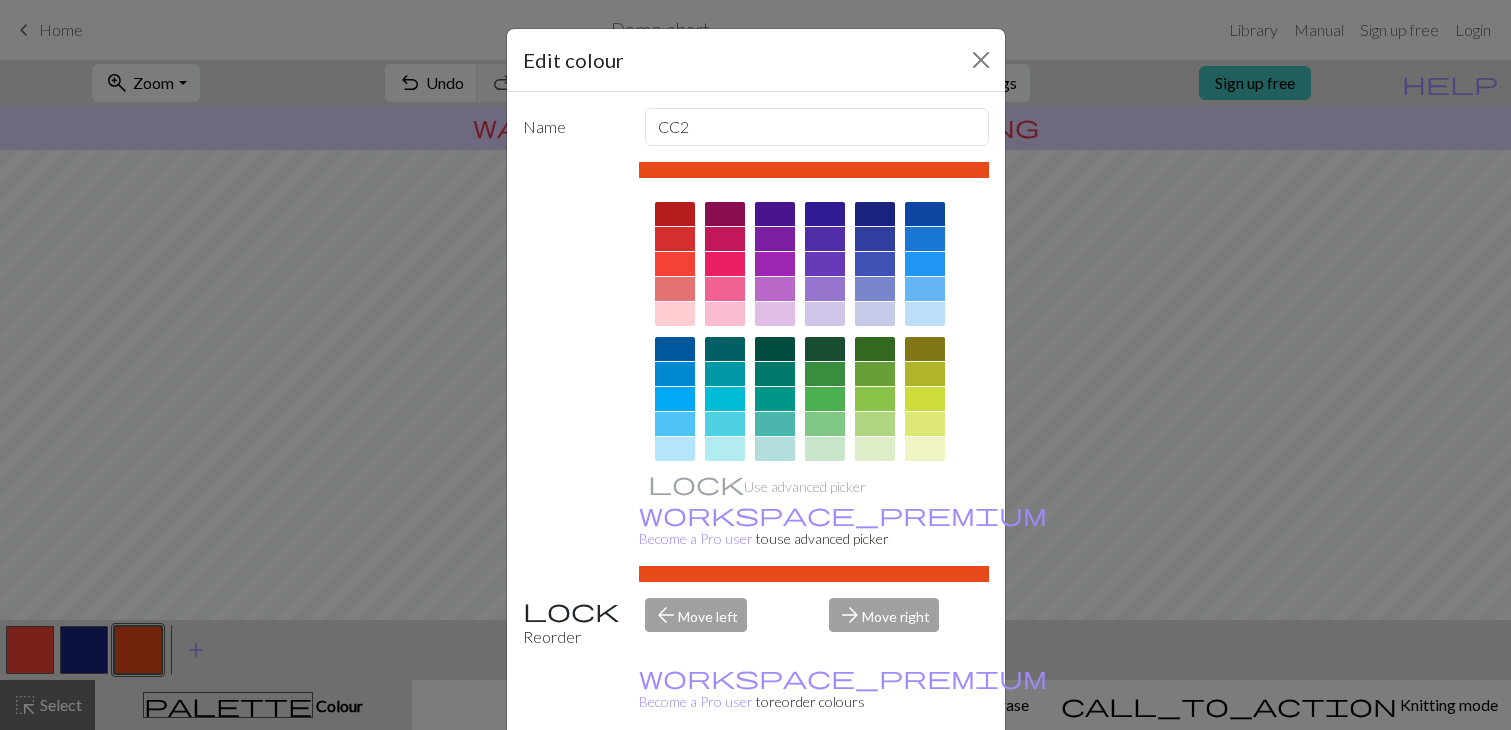 click at bounding box center (875, 399) 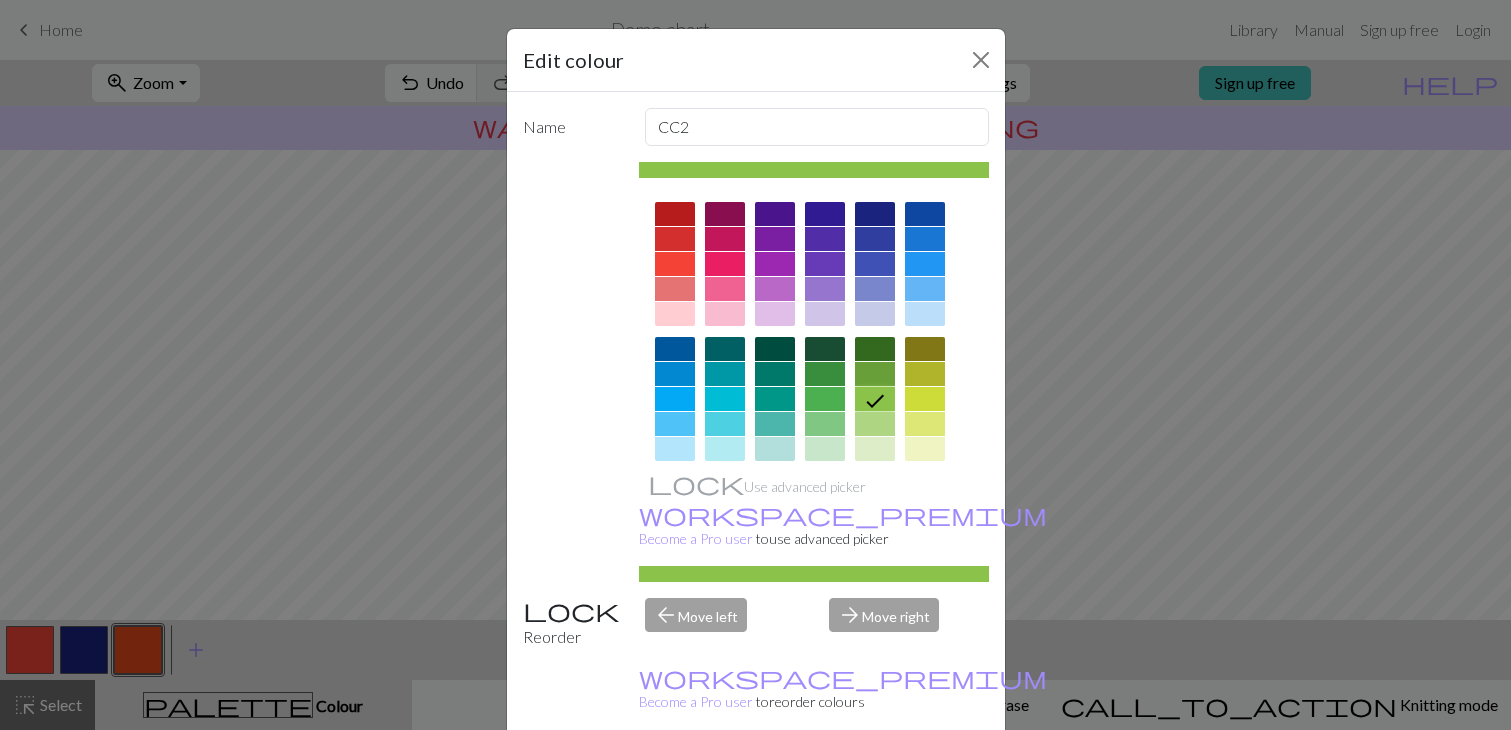 click on "Done" at bounding box center (876, 781) 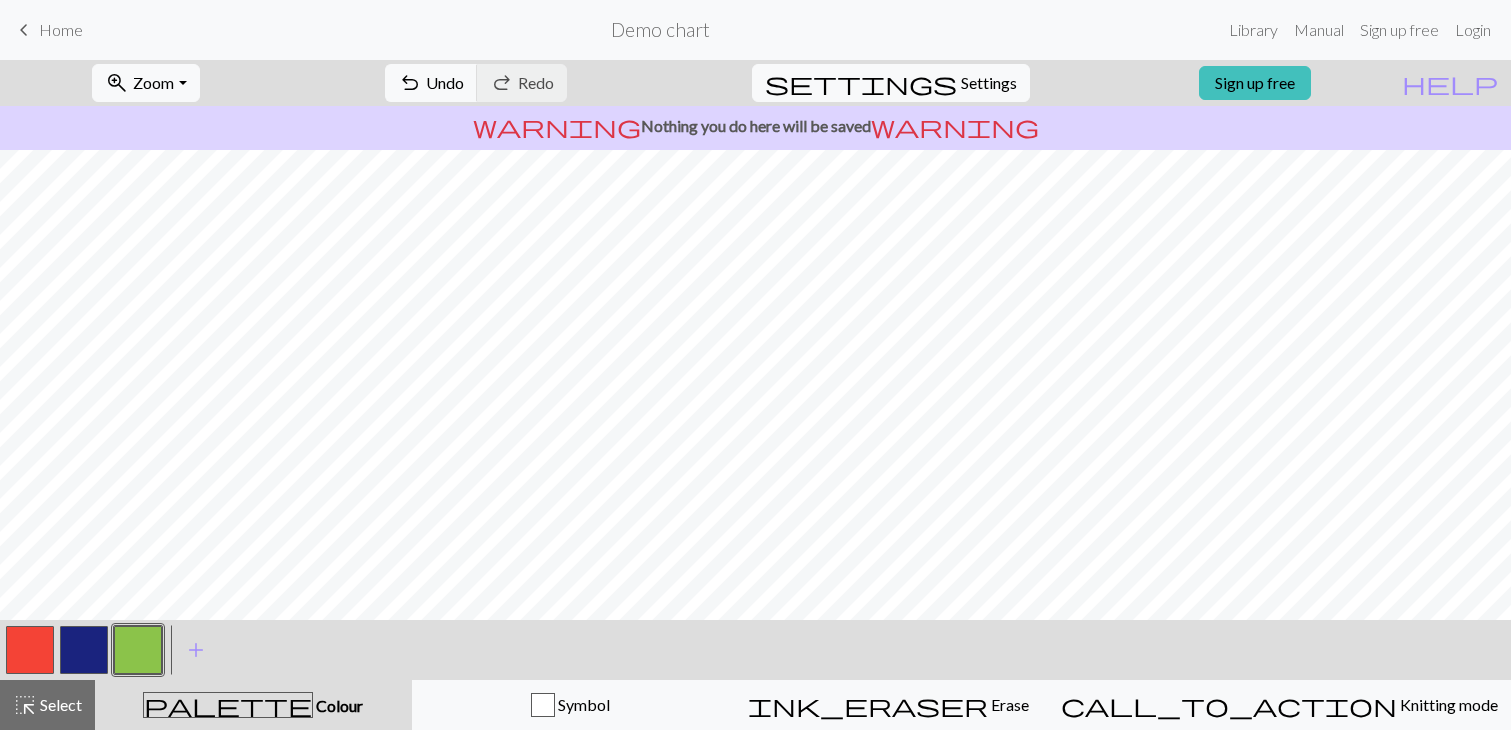 click at bounding box center (30, 650) 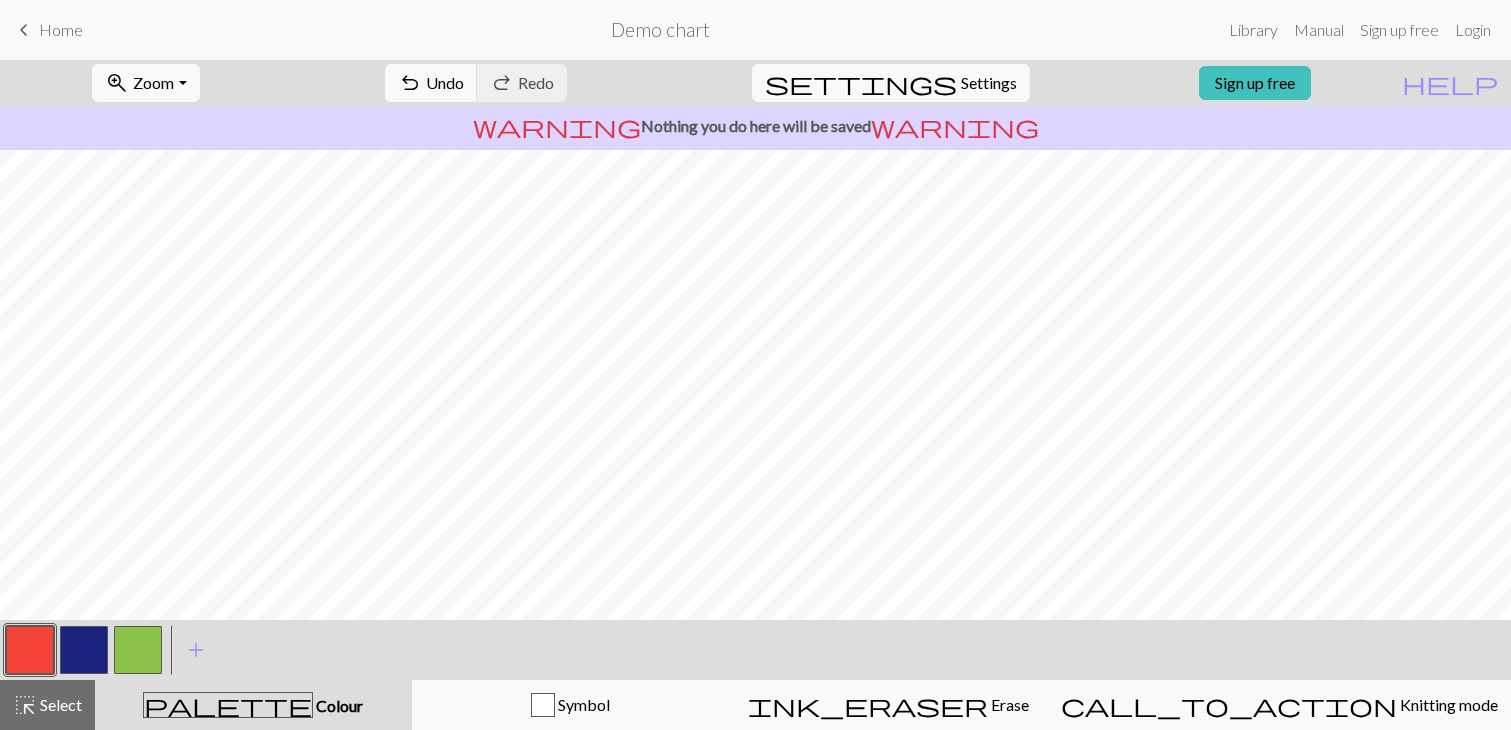 click at bounding box center [84, 650] 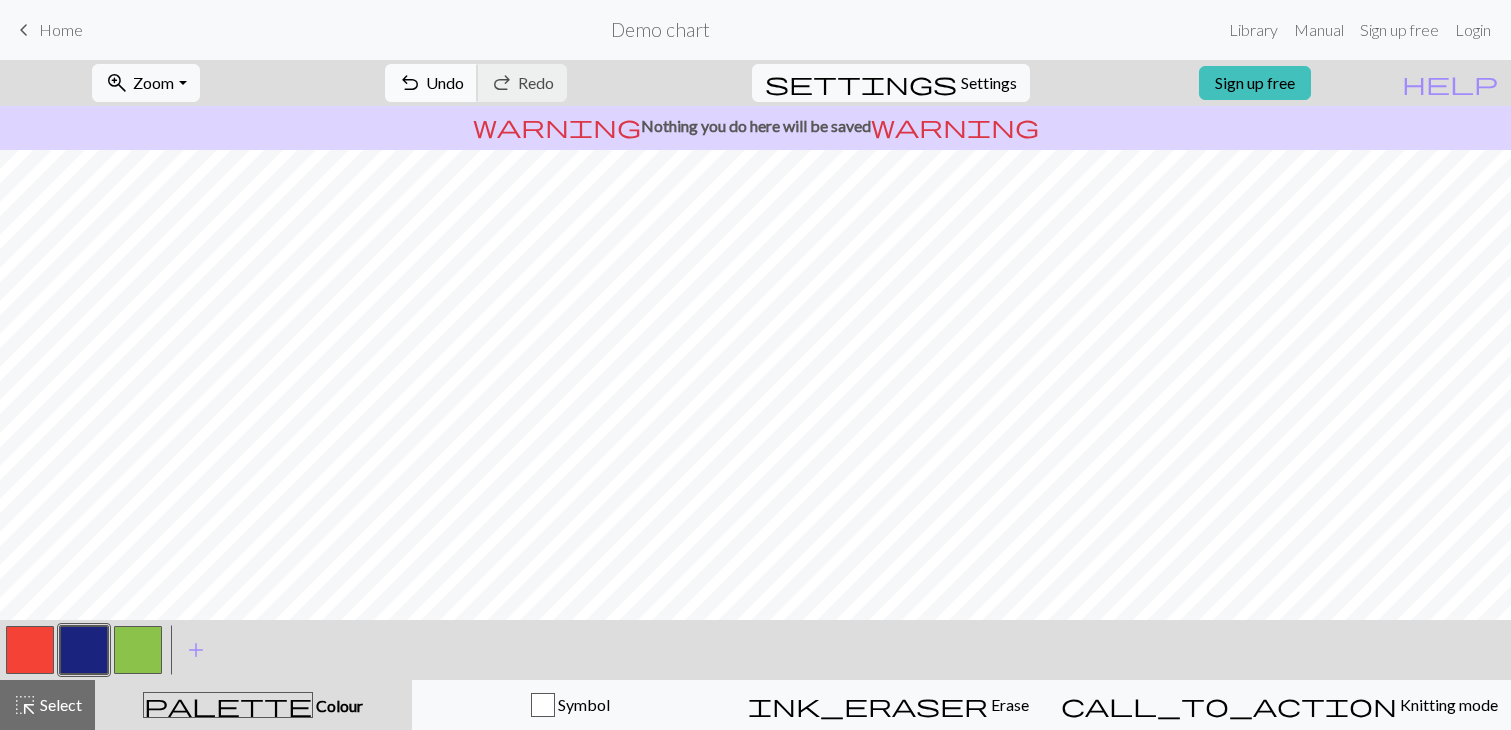 click on "Undo" at bounding box center (445, 82) 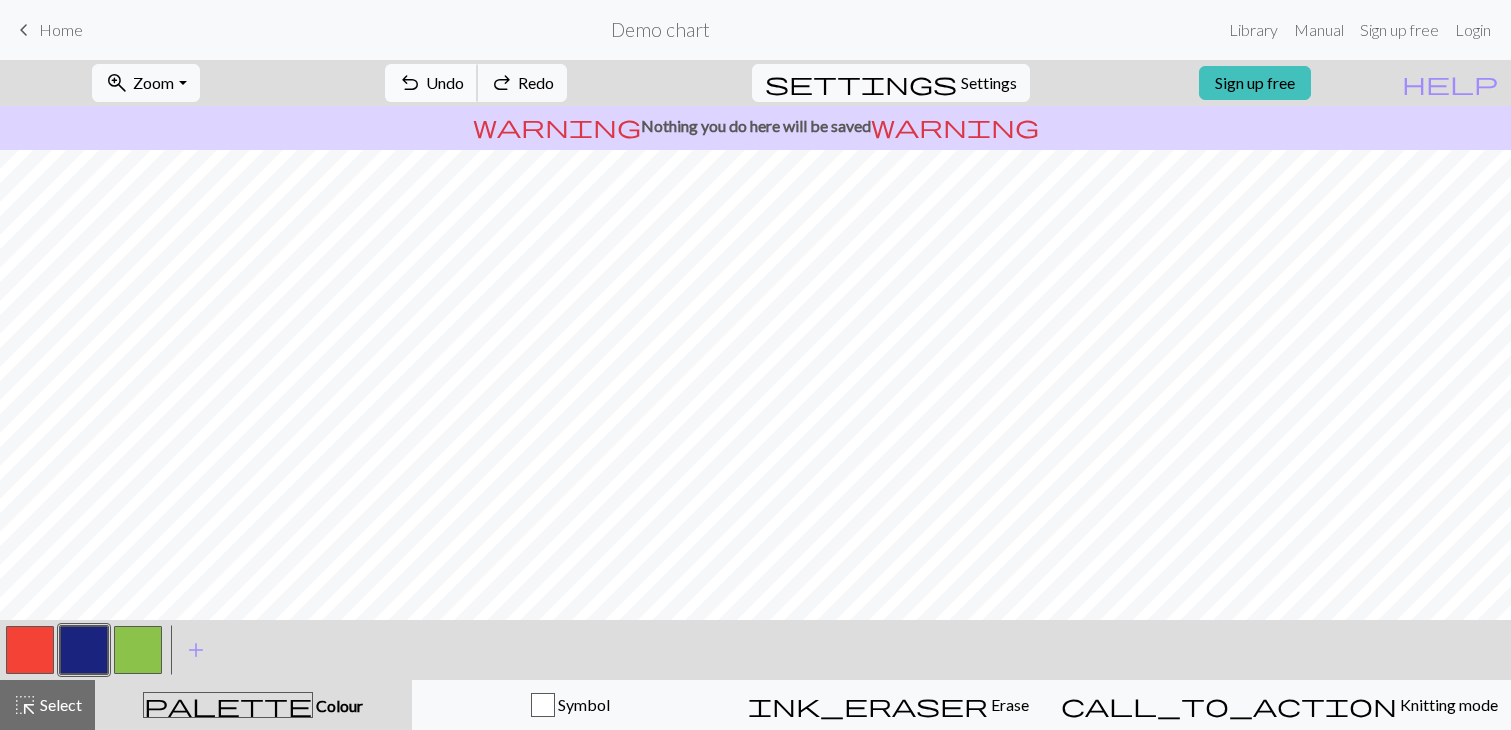 click on "undo Undo Undo" at bounding box center [431, 83] 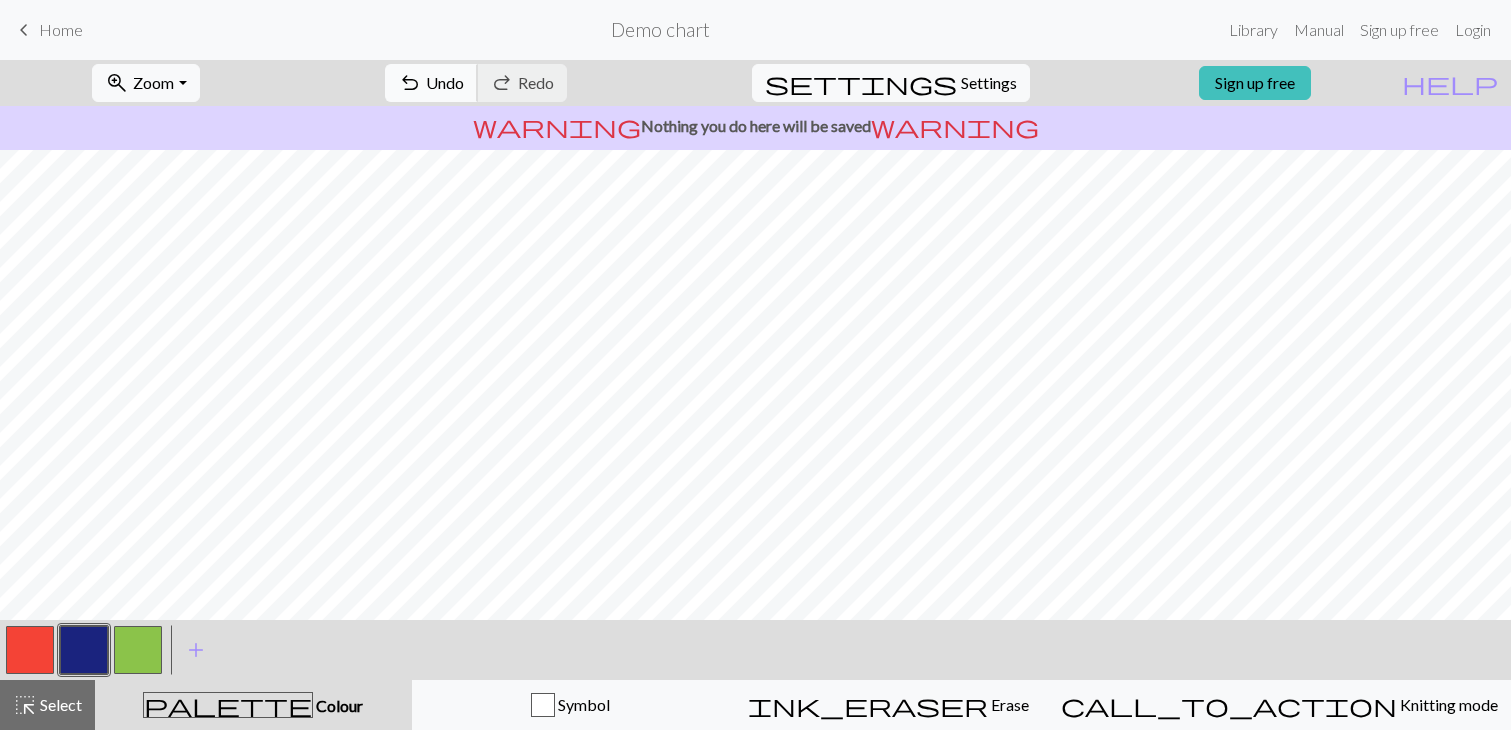 click on "Undo" at bounding box center [445, 82] 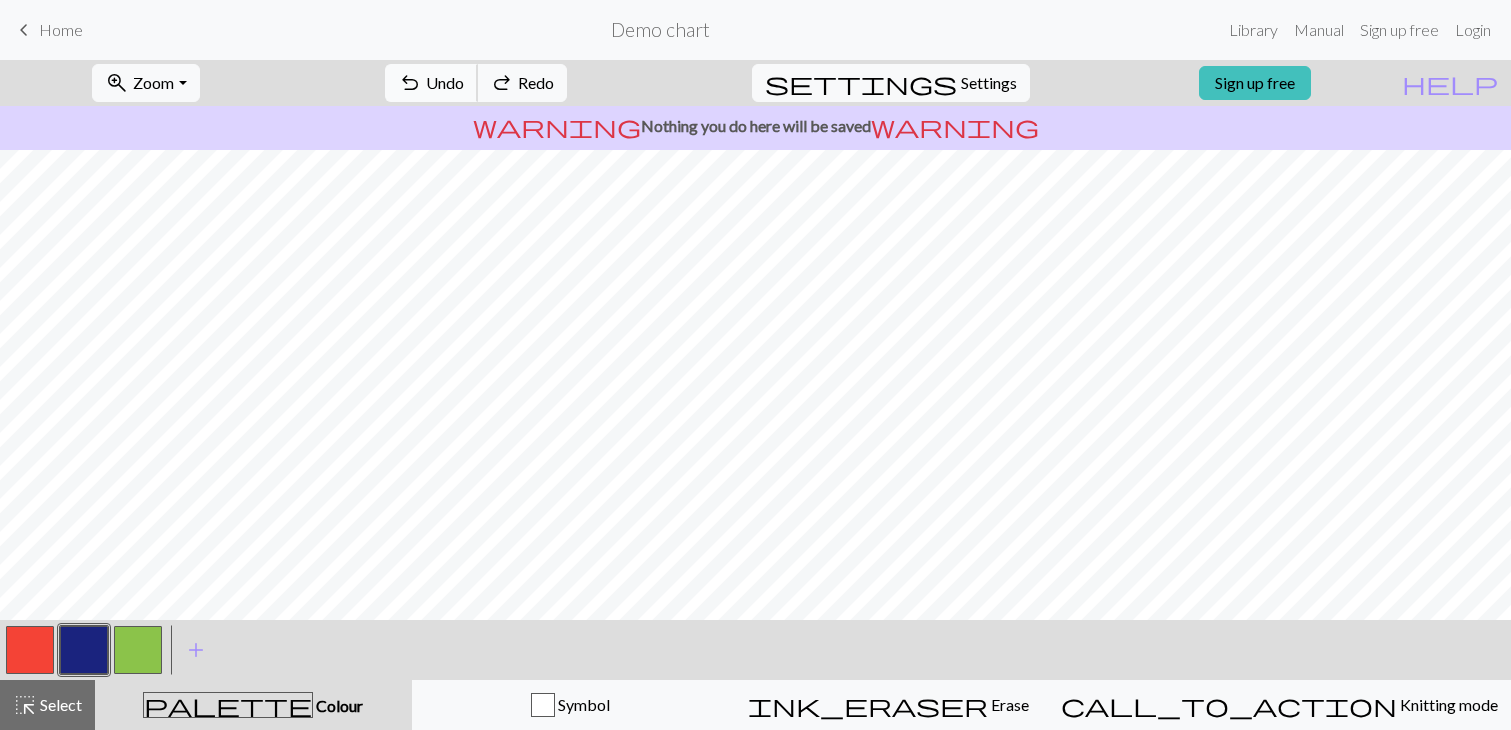 click on "Undo" at bounding box center (445, 82) 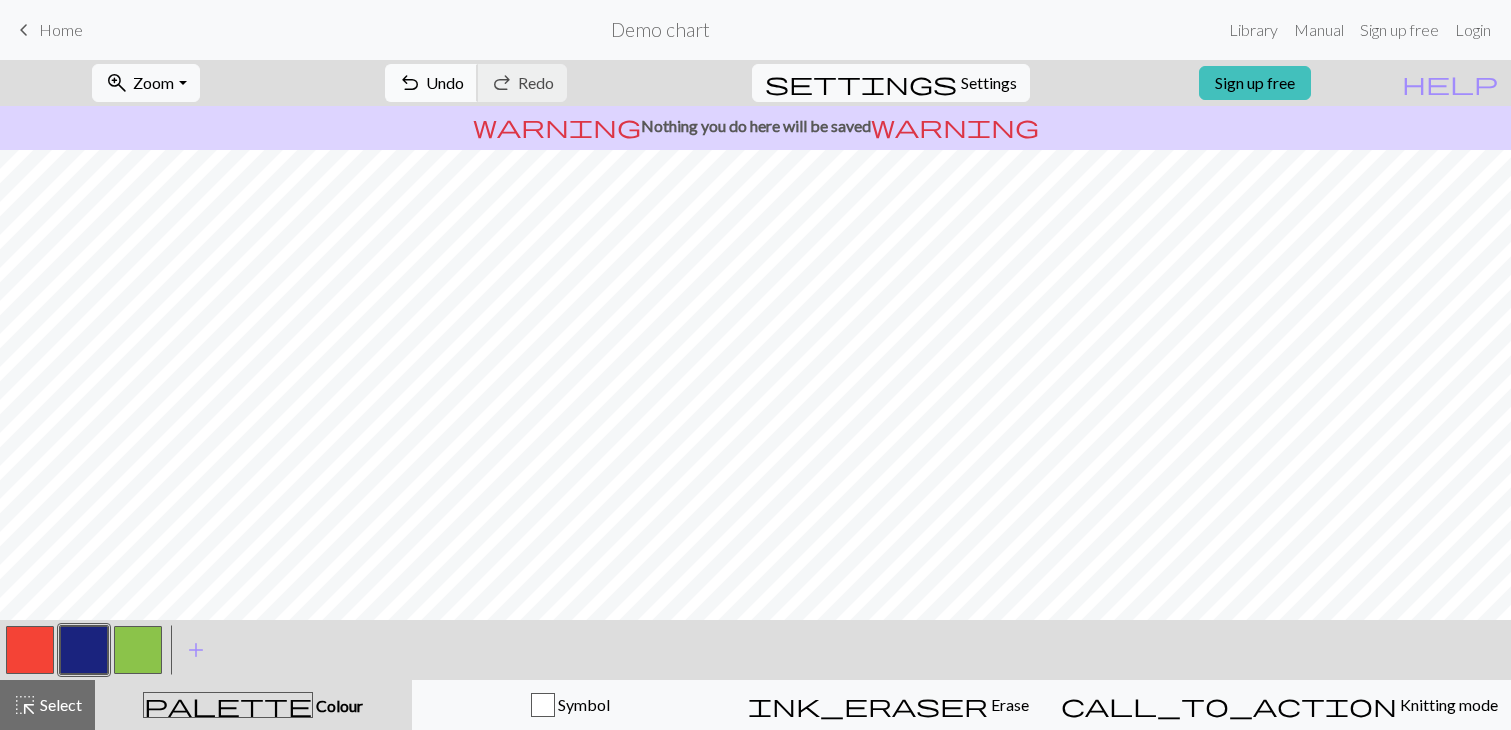 click on "undo" at bounding box center (410, 83) 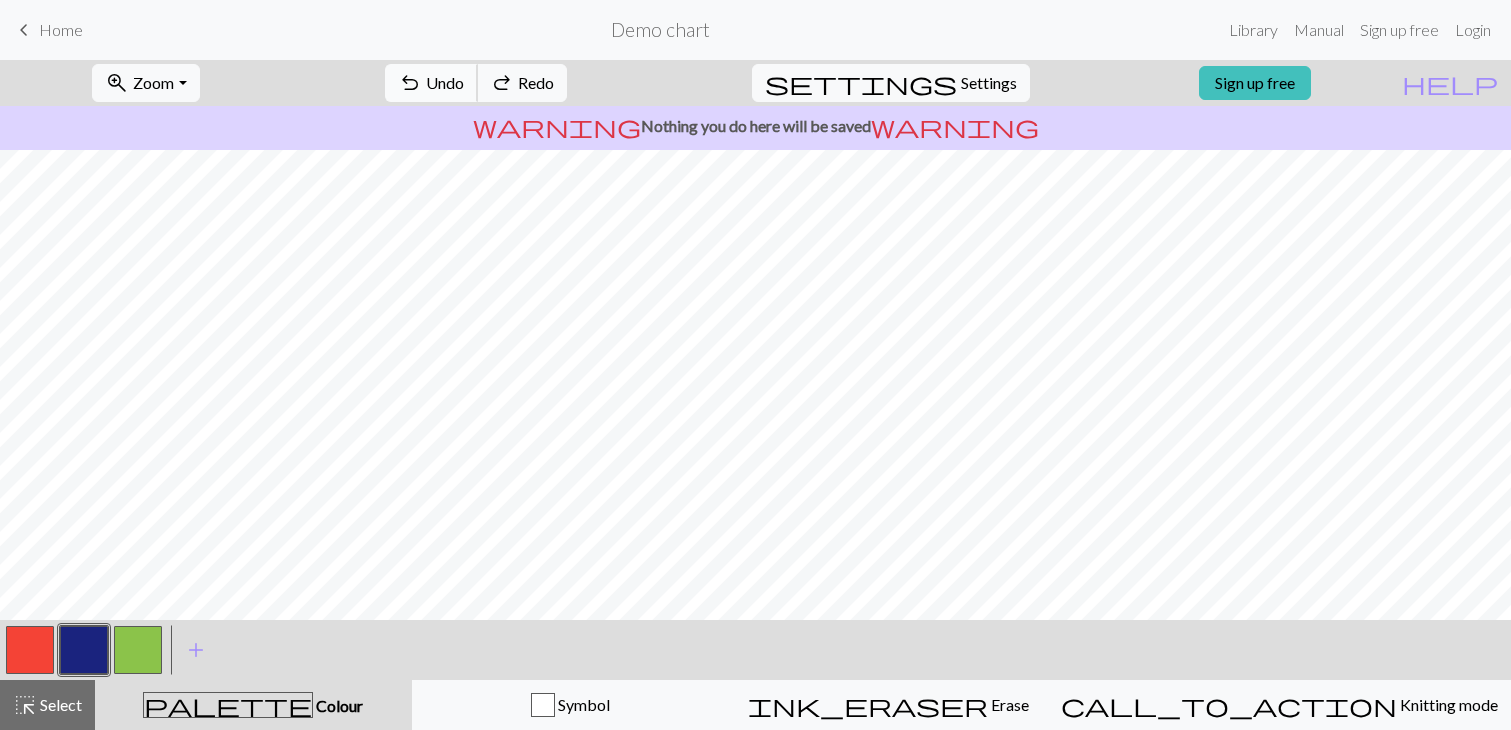 click on "undo" at bounding box center [410, 83] 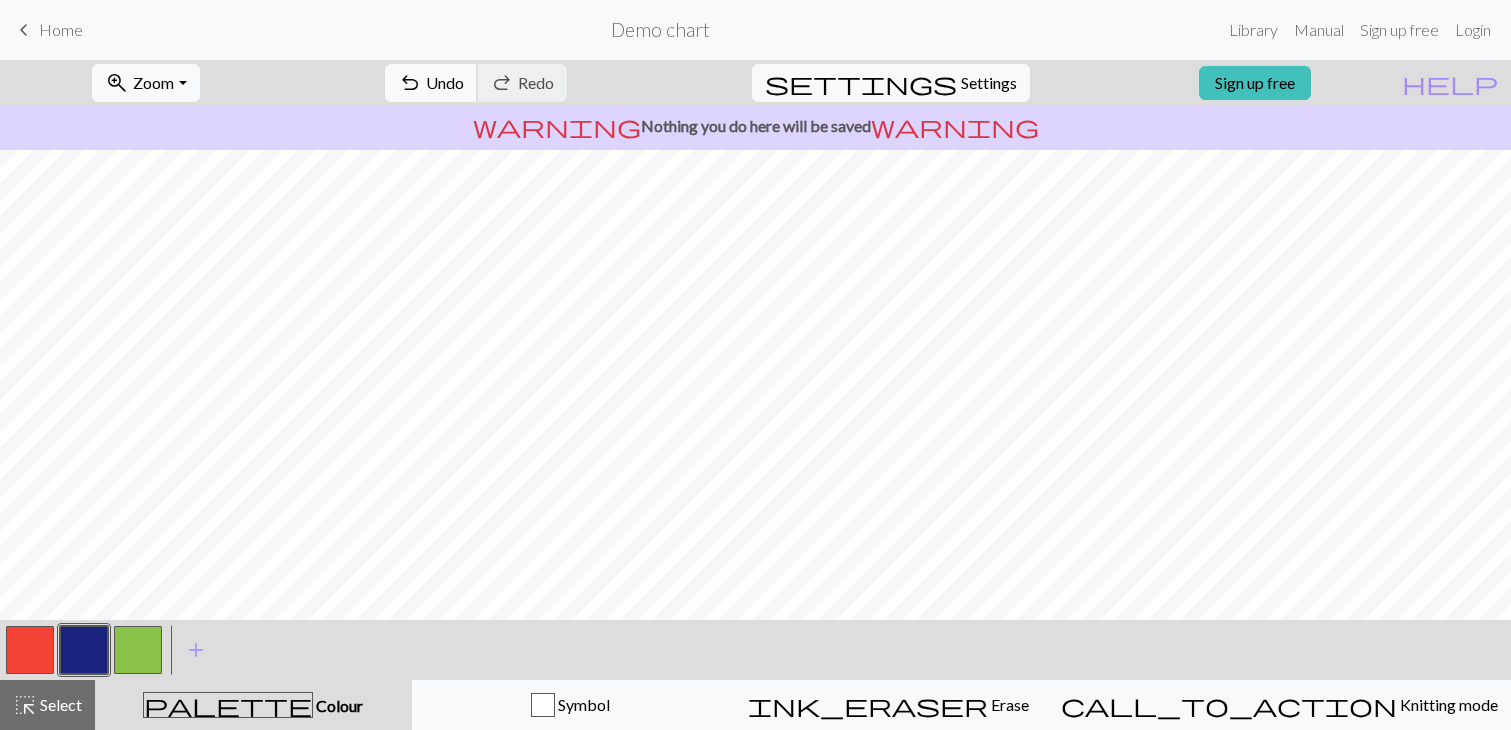 click on "undo" at bounding box center [410, 83] 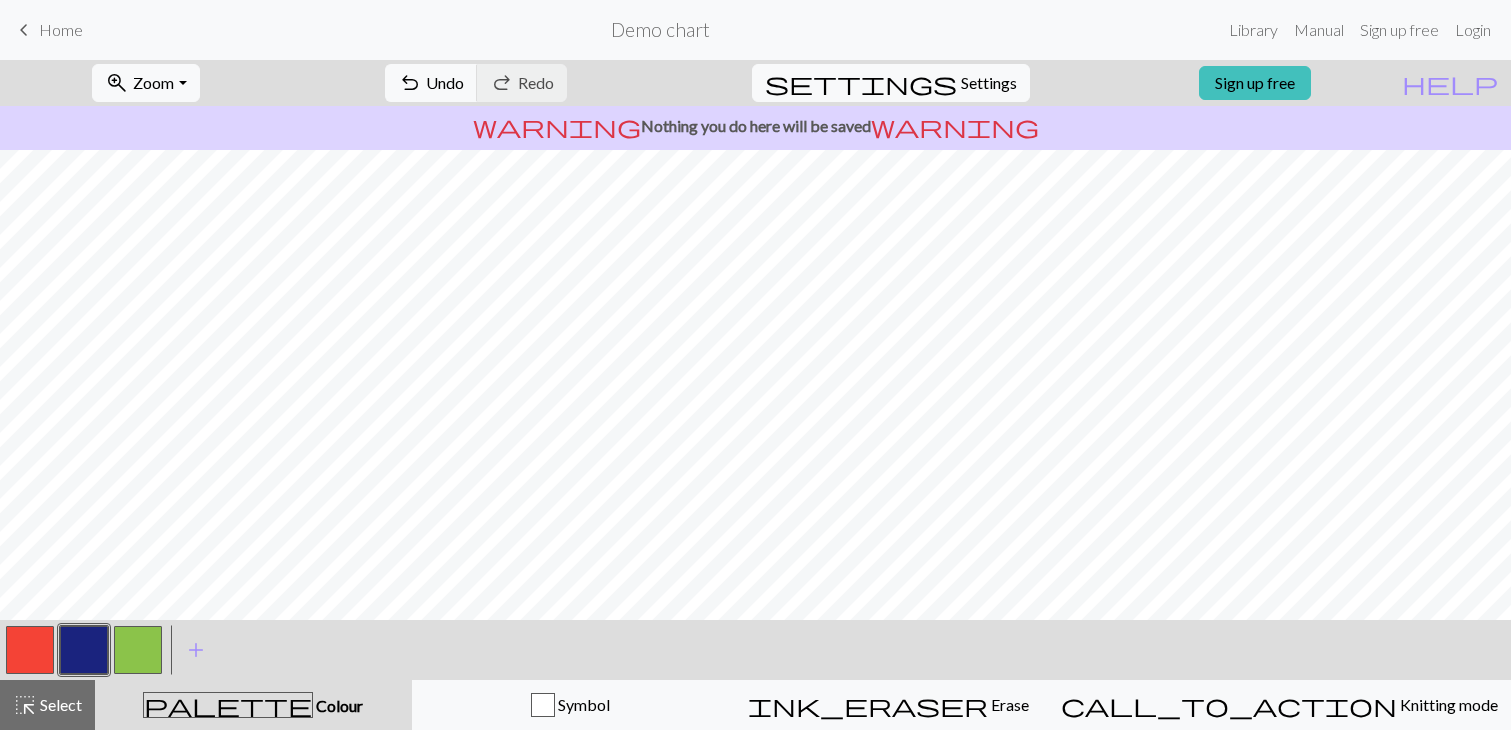 click at bounding box center (138, 650) 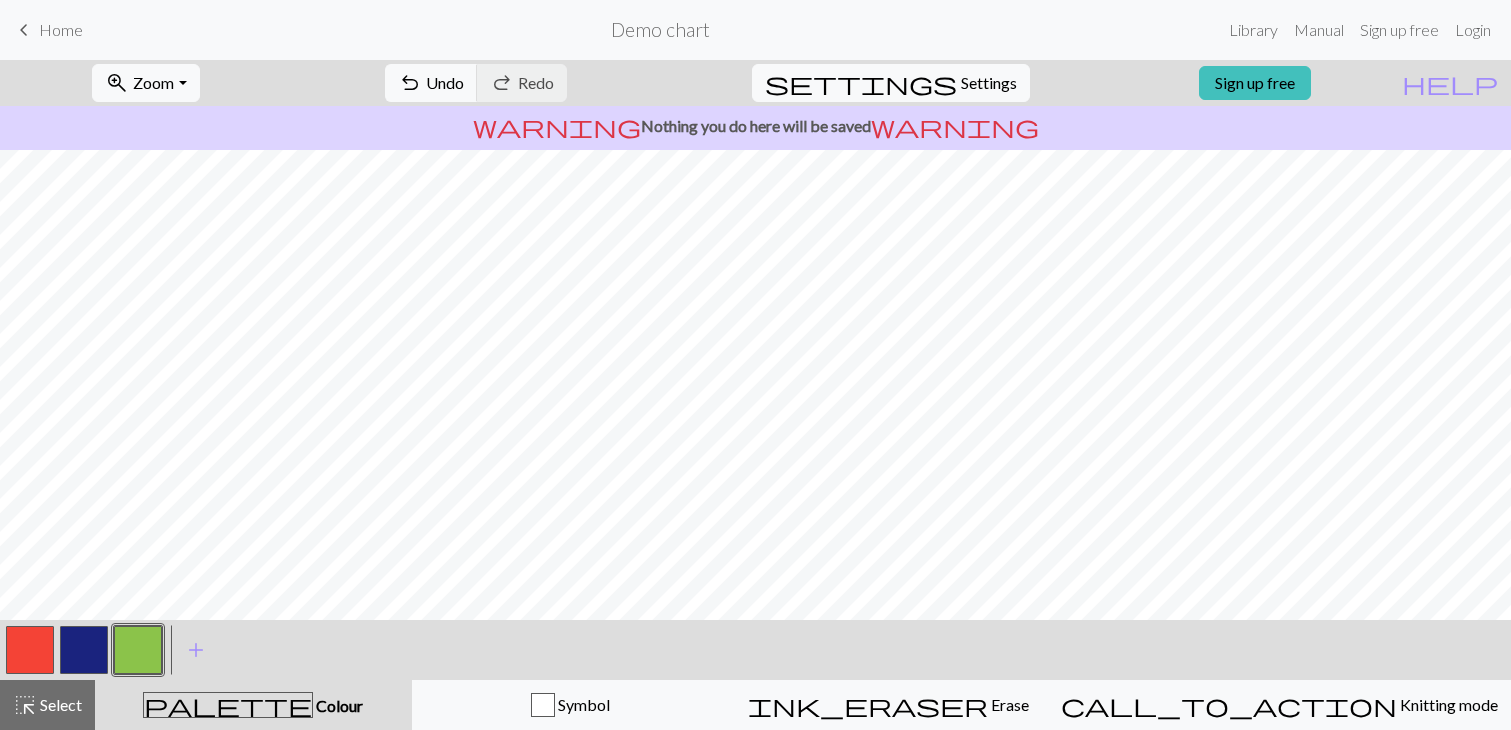 click at bounding box center (138, 650) 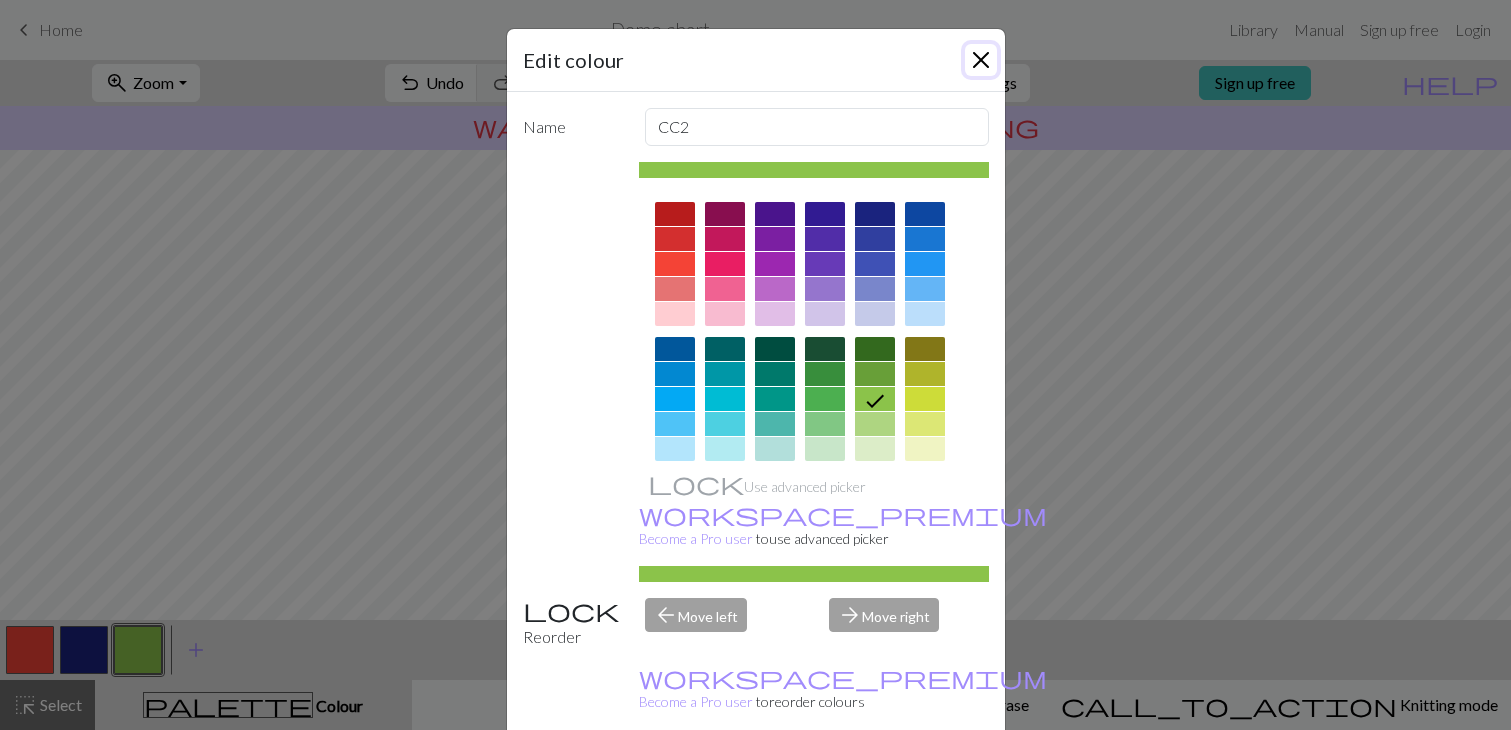 click at bounding box center [981, 60] 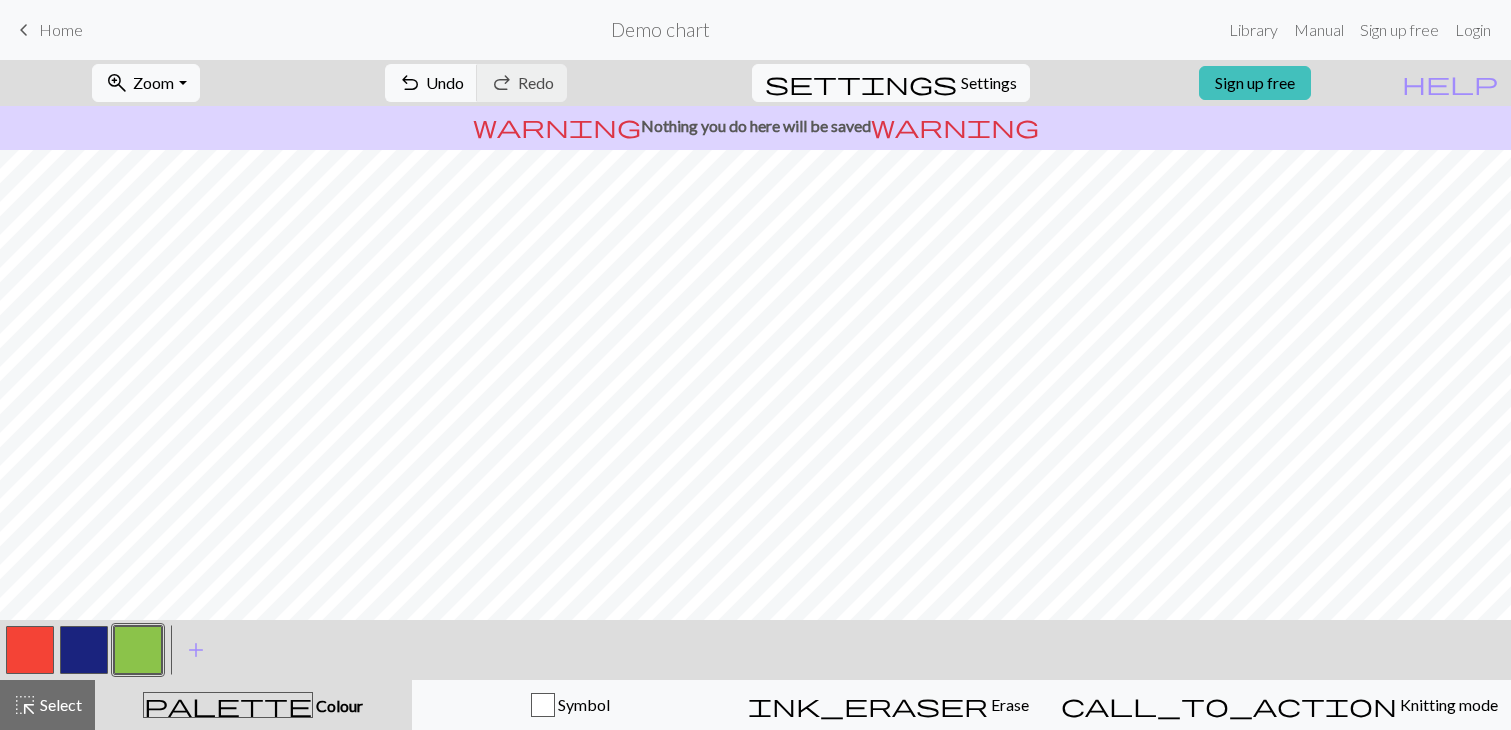 click at bounding box center (138, 650) 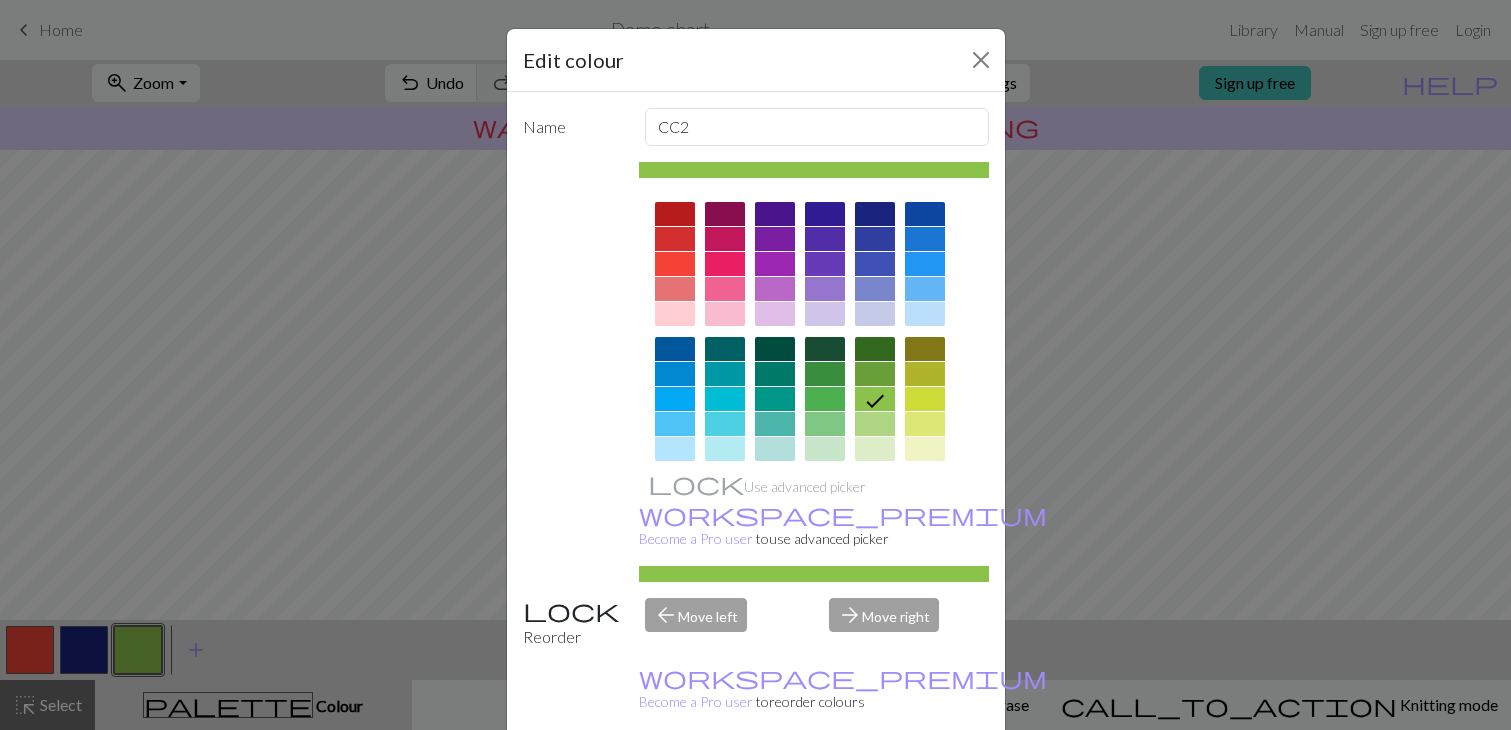click on "Done" at bounding box center [876, 781] 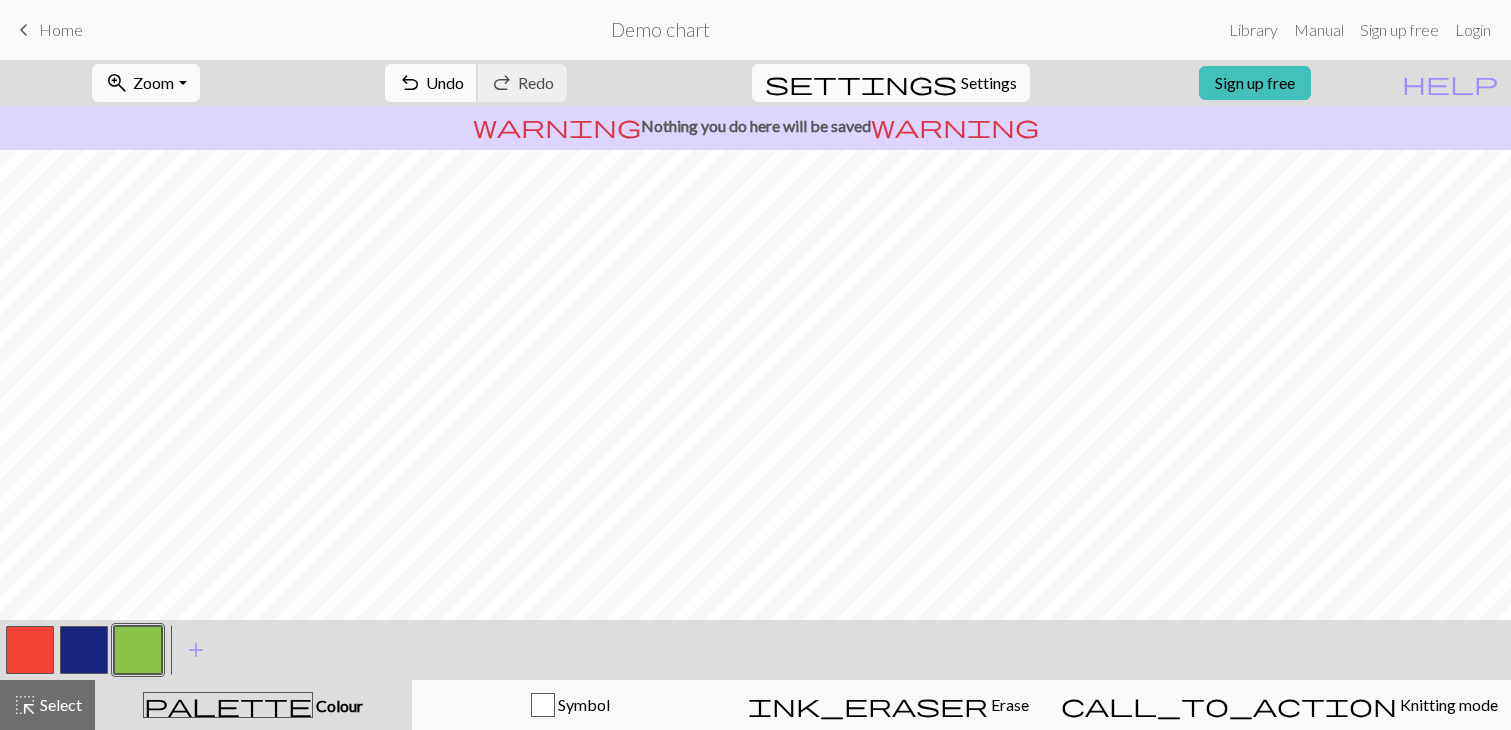 click on "undo" at bounding box center (410, 83) 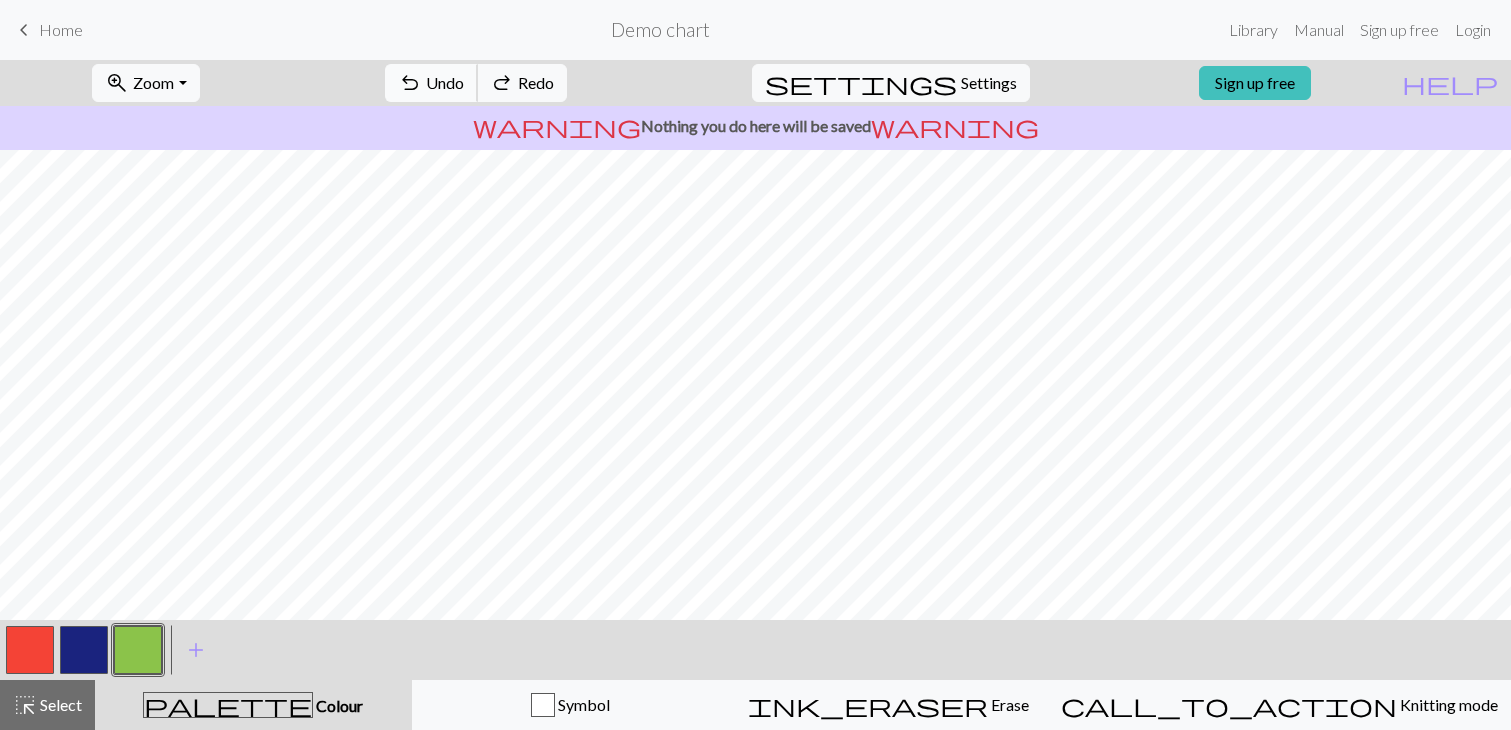 click on "undo" at bounding box center (410, 83) 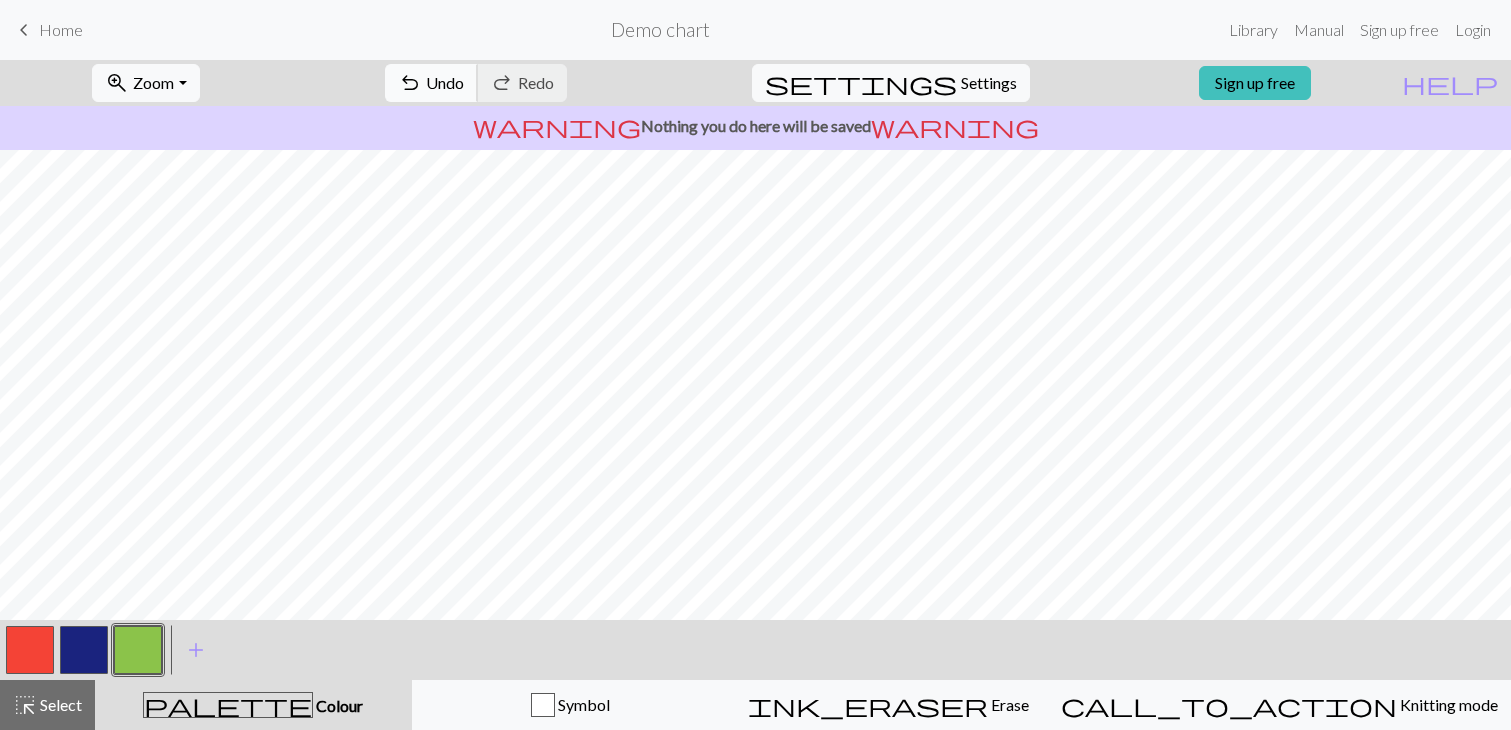 click on "undo Undo Undo" at bounding box center [431, 83] 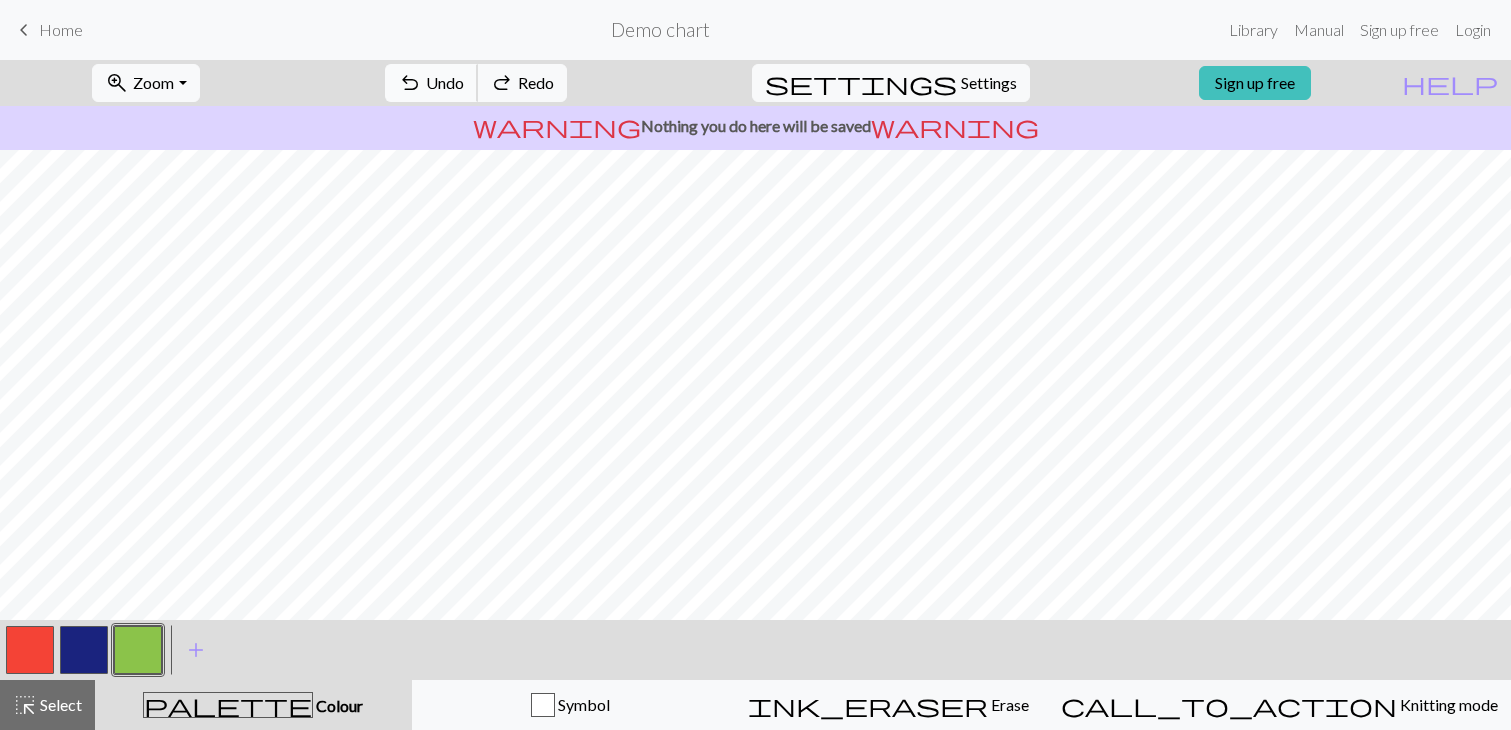 click on "undo" at bounding box center (410, 83) 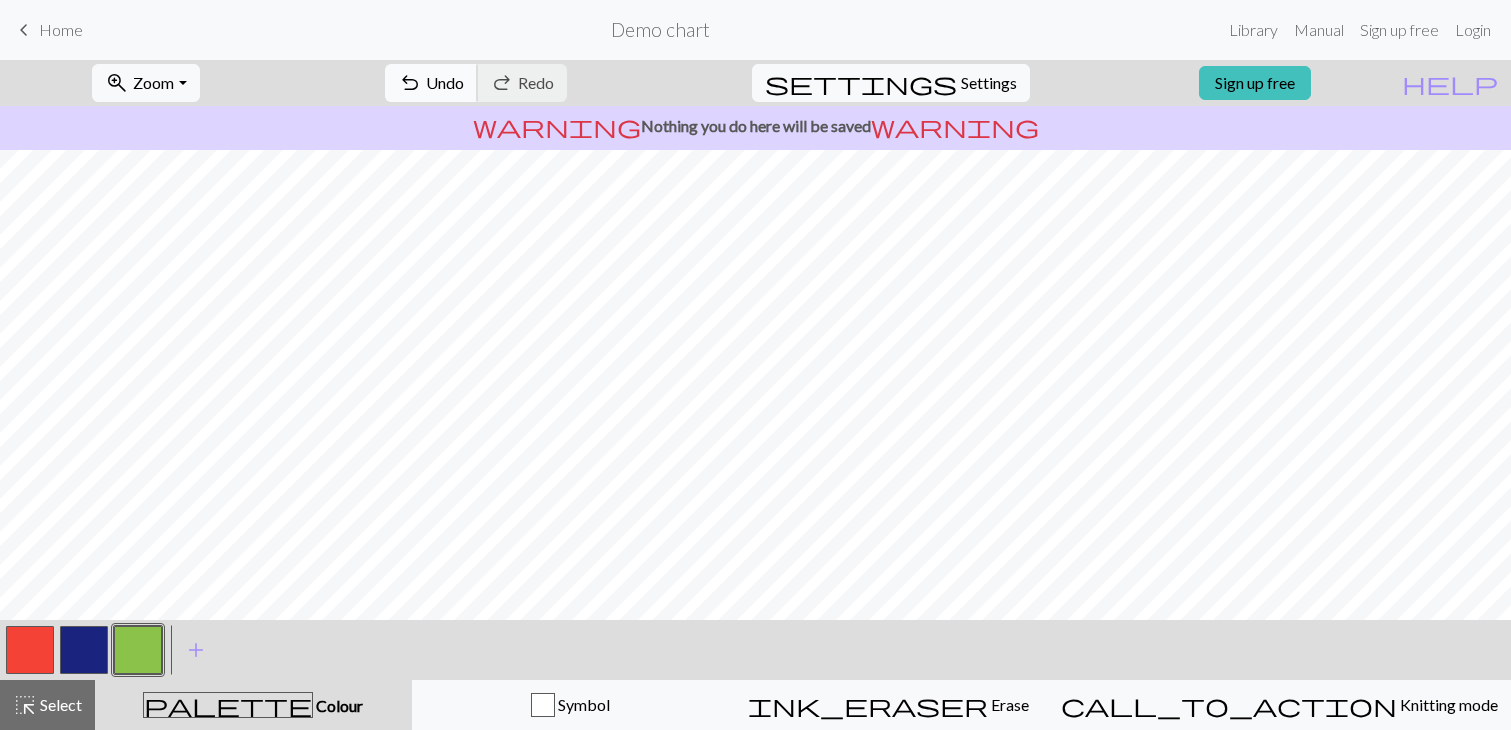 click on "Undo" at bounding box center (445, 82) 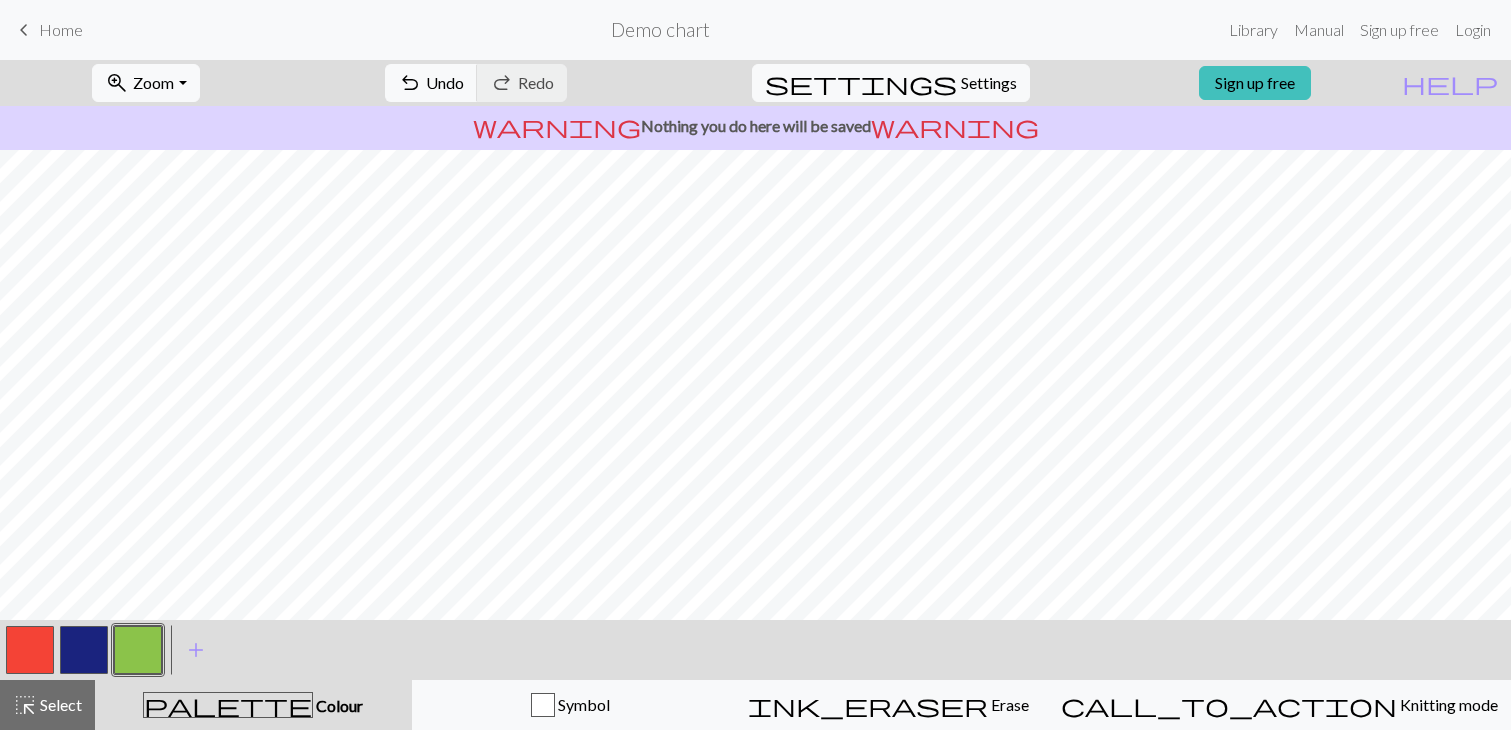 click at bounding box center [84, 650] 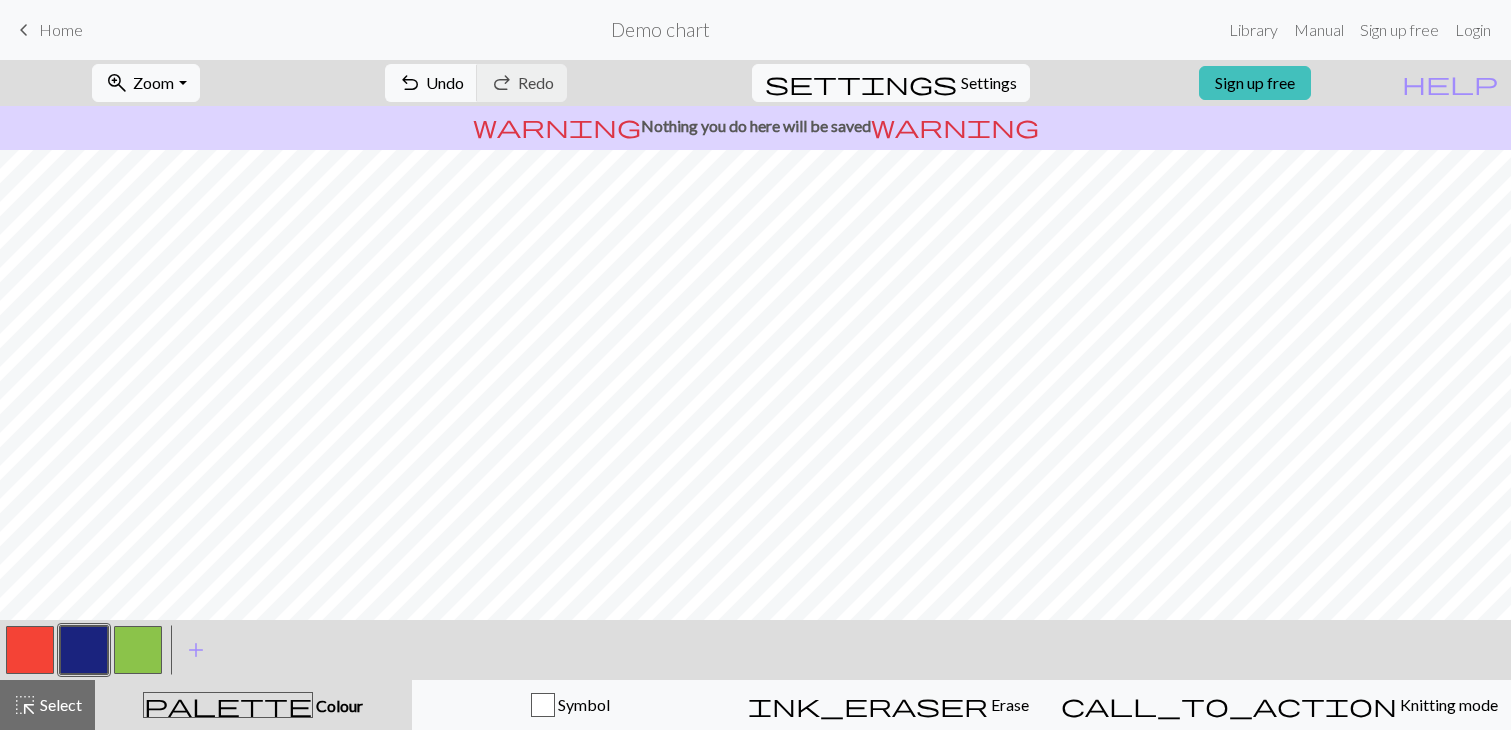 click at bounding box center (84, 650) 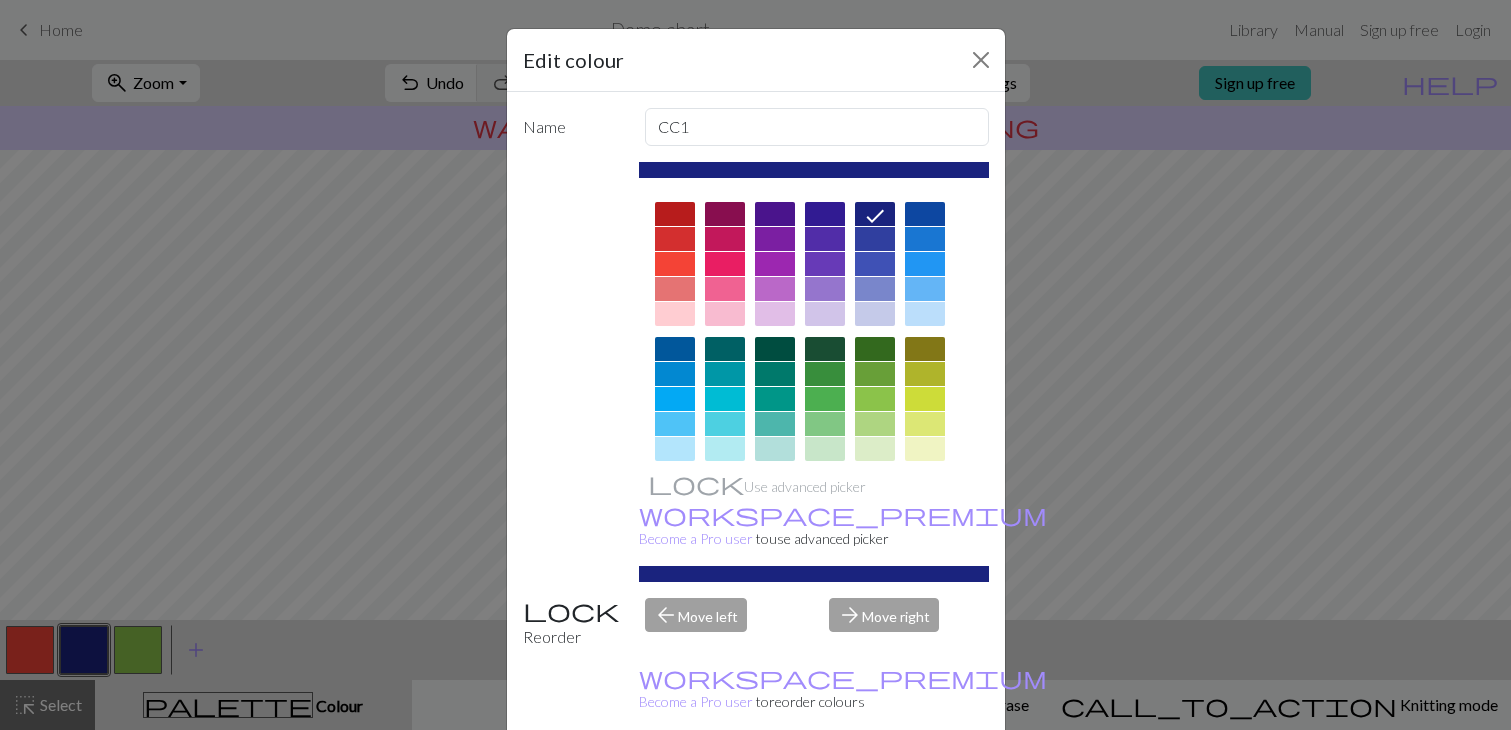 click on "Delete Done Cancel" at bounding box center (756, 780) 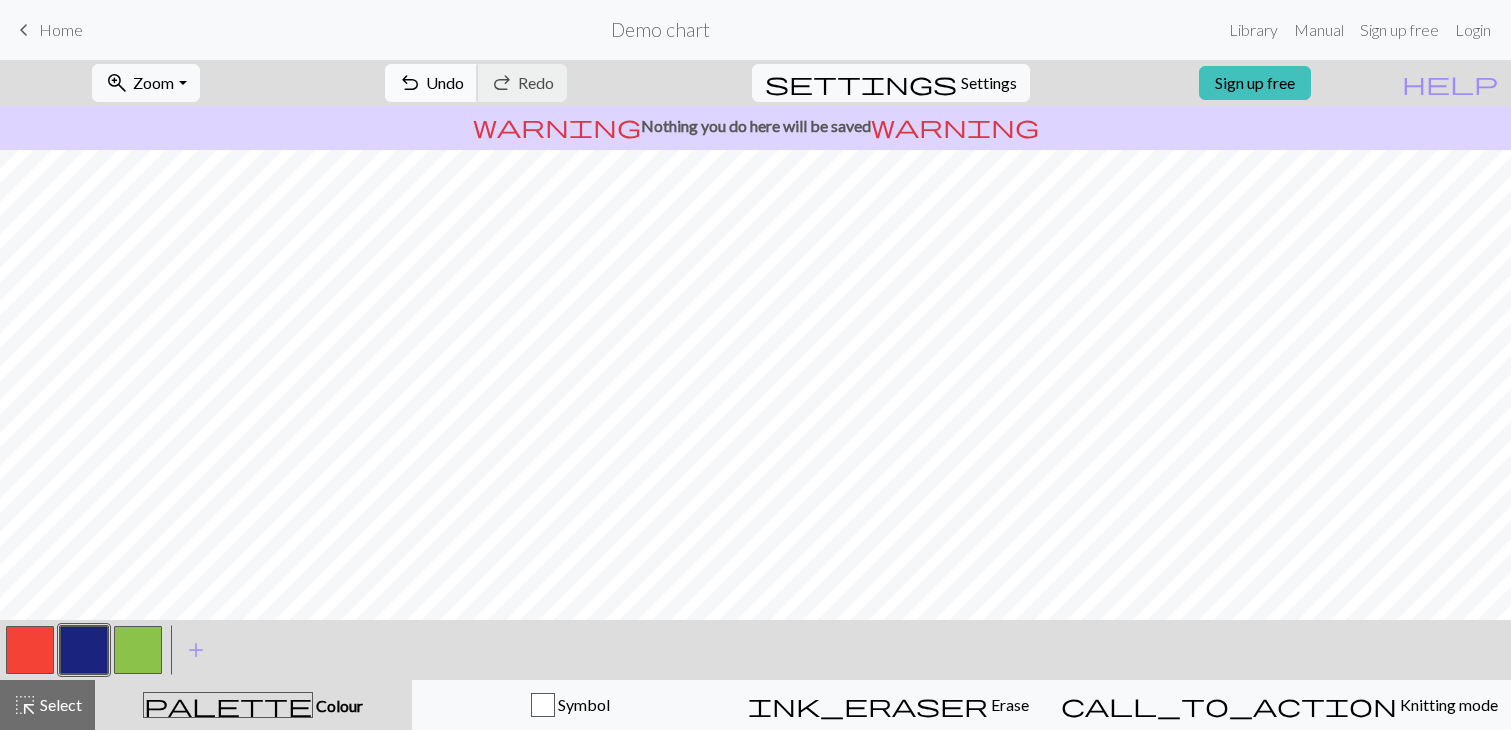 click on "Undo" at bounding box center [445, 82] 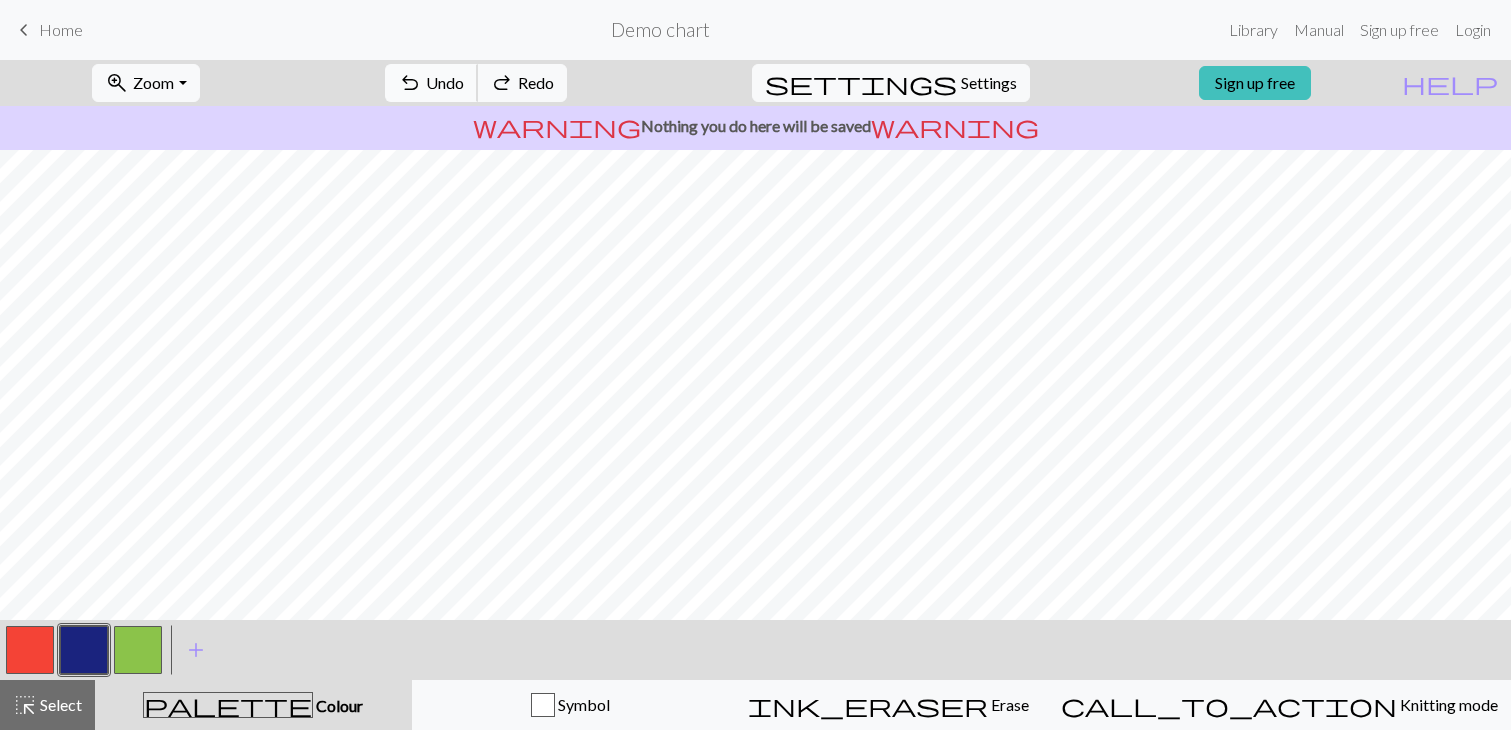click on "Undo" at bounding box center [445, 82] 